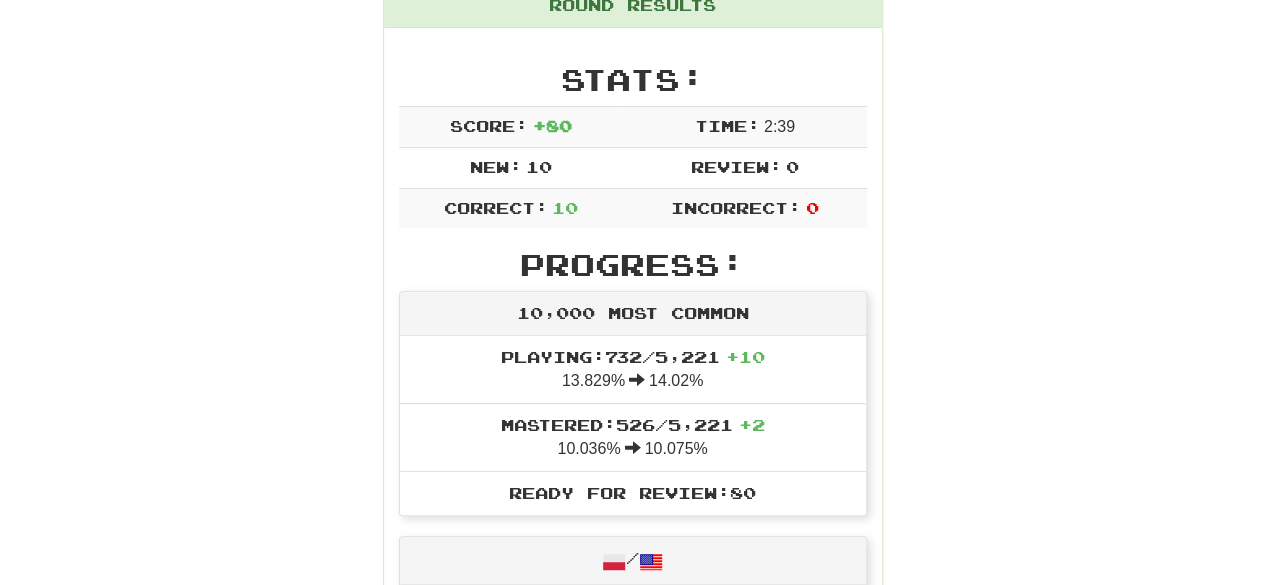 scroll, scrollTop: 0, scrollLeft: 0, axis: both 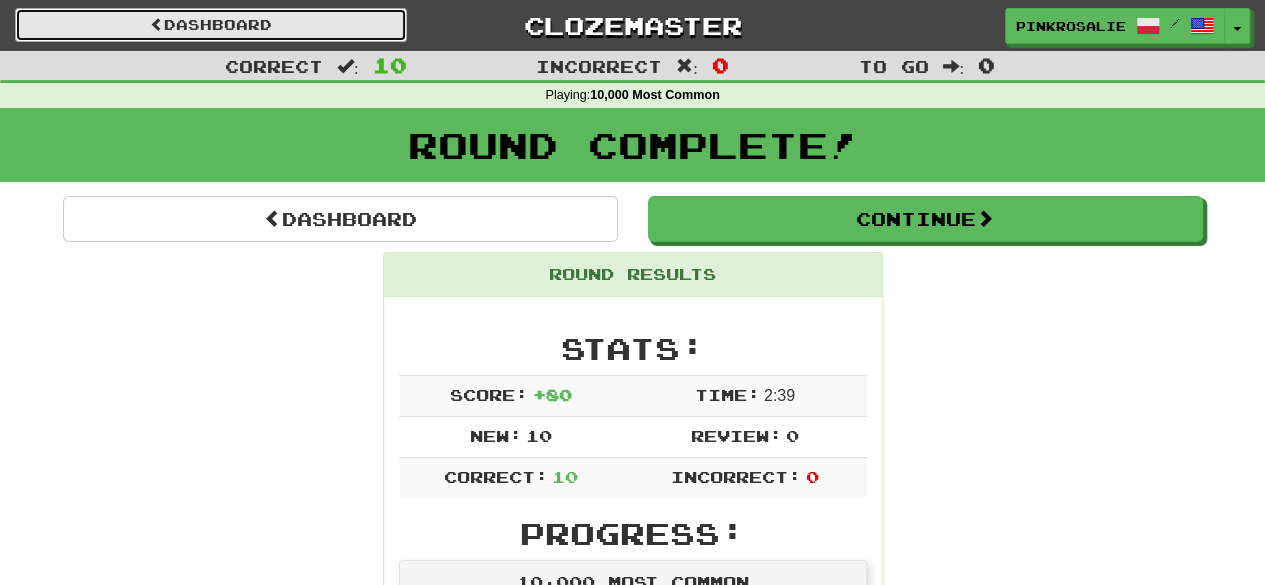 click on "Dashboard" at bounding box center (211, 25) 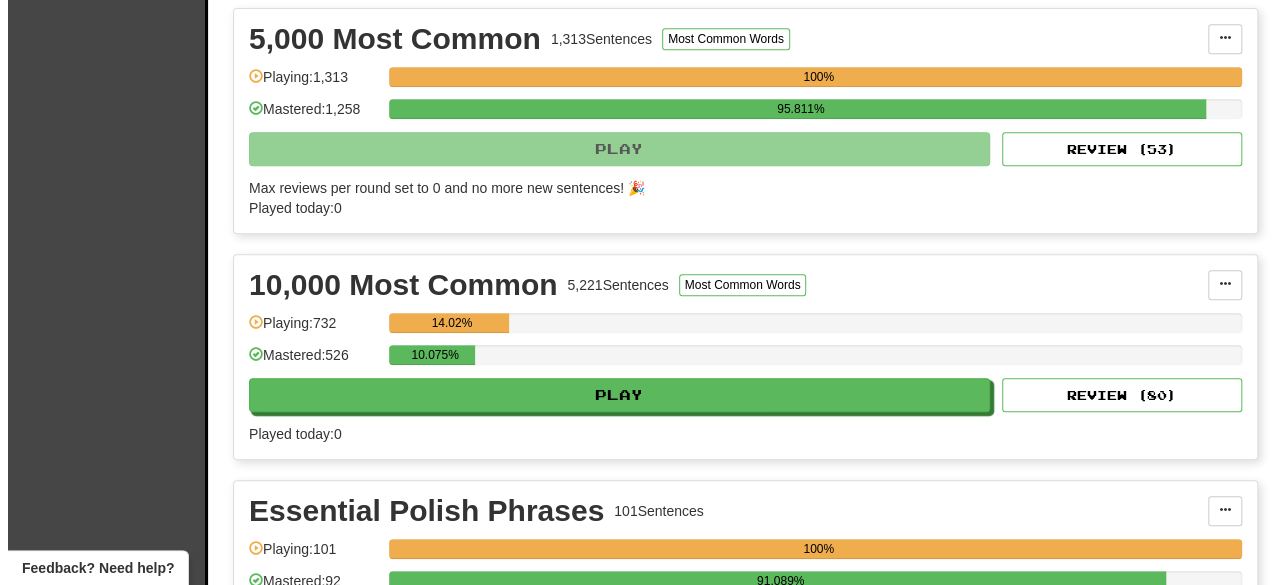 scroll, scrollTop: 454, scrollLeft: 0, axis: vertical 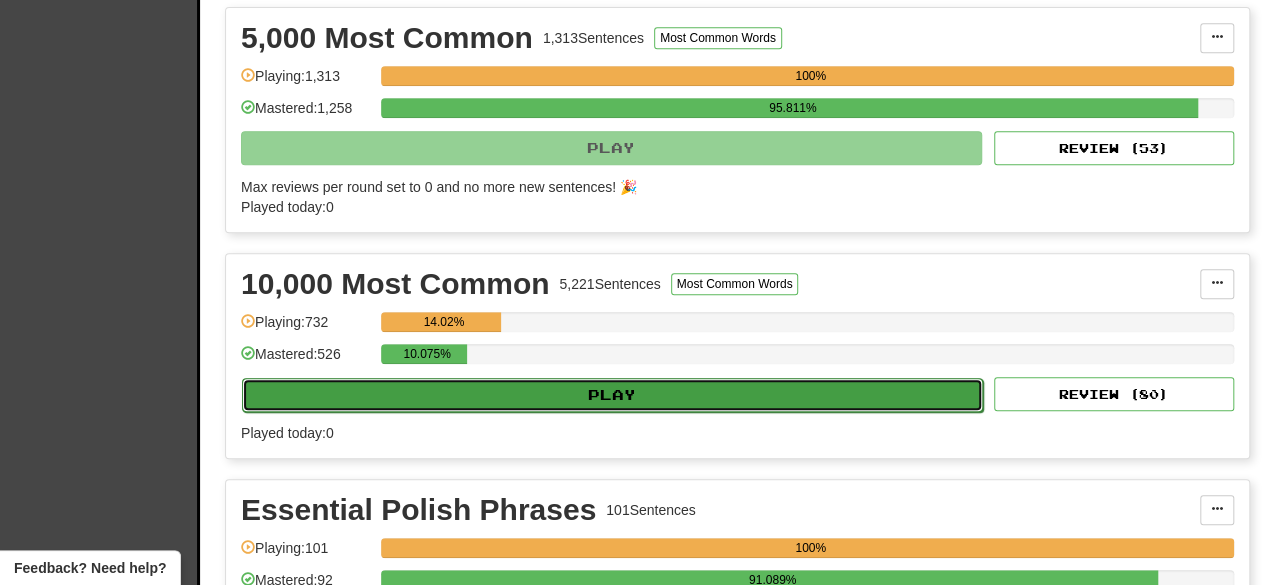 click on "Play" at bounding box center (612, 395) 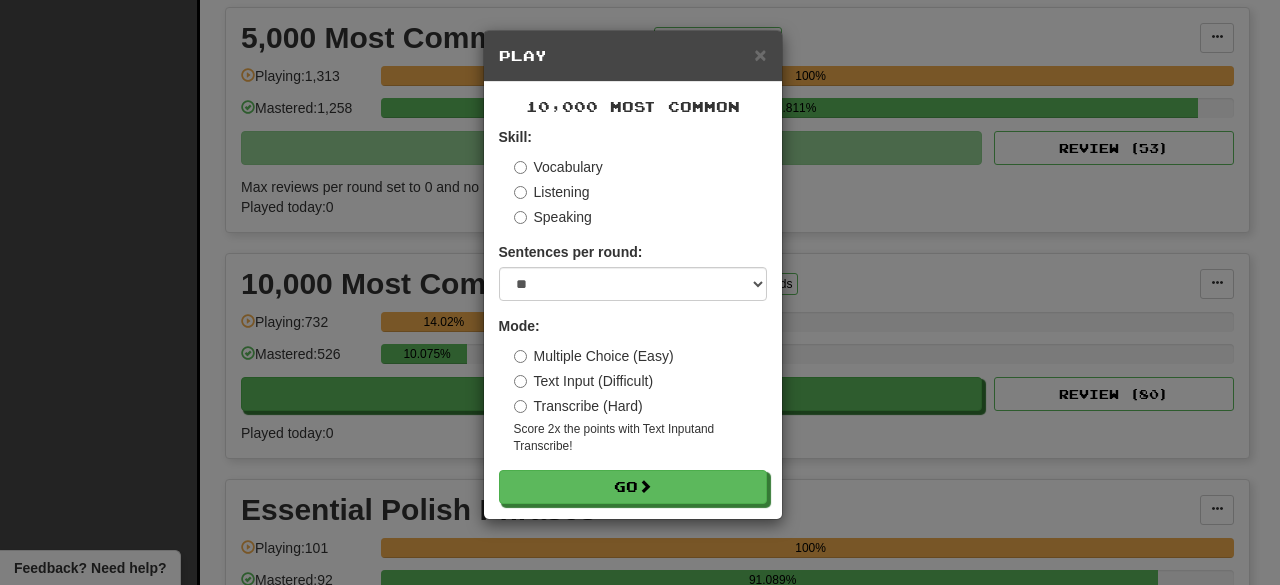 click on "Mode: Multiple Choice (Easy) Text Input (Difficult) Transcribe (Hard) Score 2x the points with Text Input  and Transcribe !" at bounding box center (633, 385) 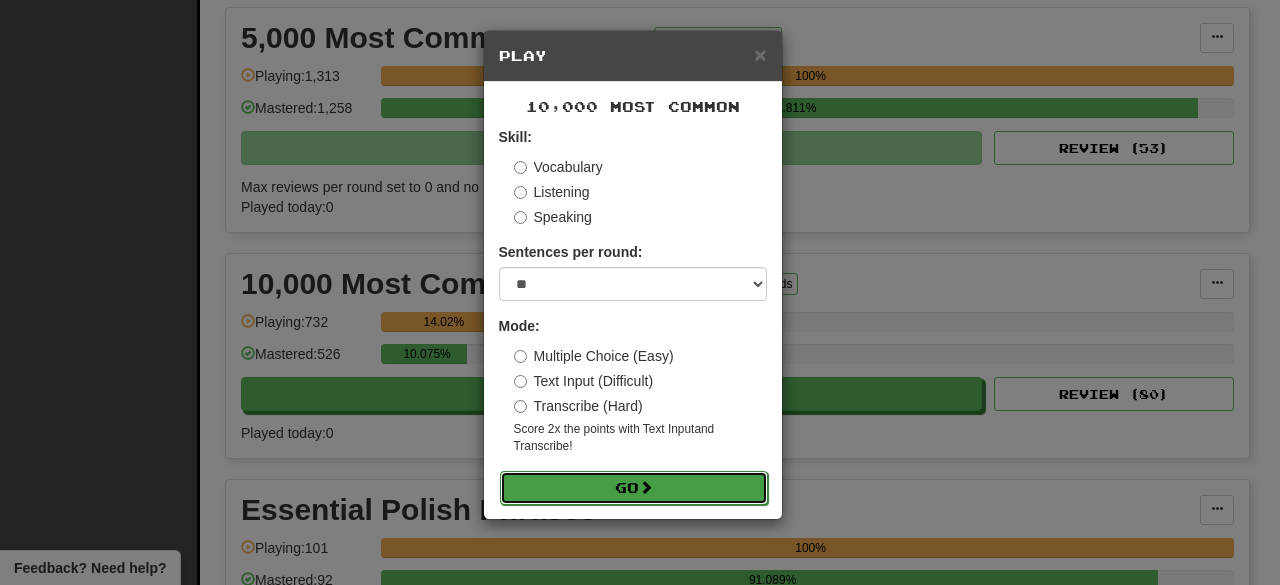 click on "Go" at bounding box center [634, 488] 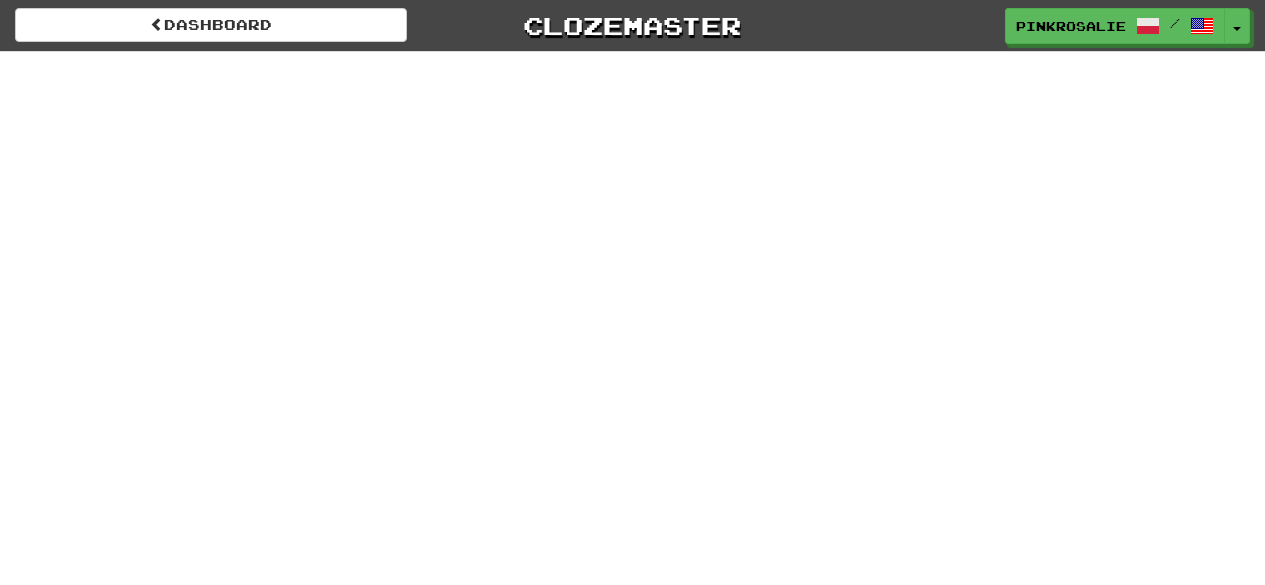 scroll, scrollTop: 0, scrollLeft: 0, axis: both 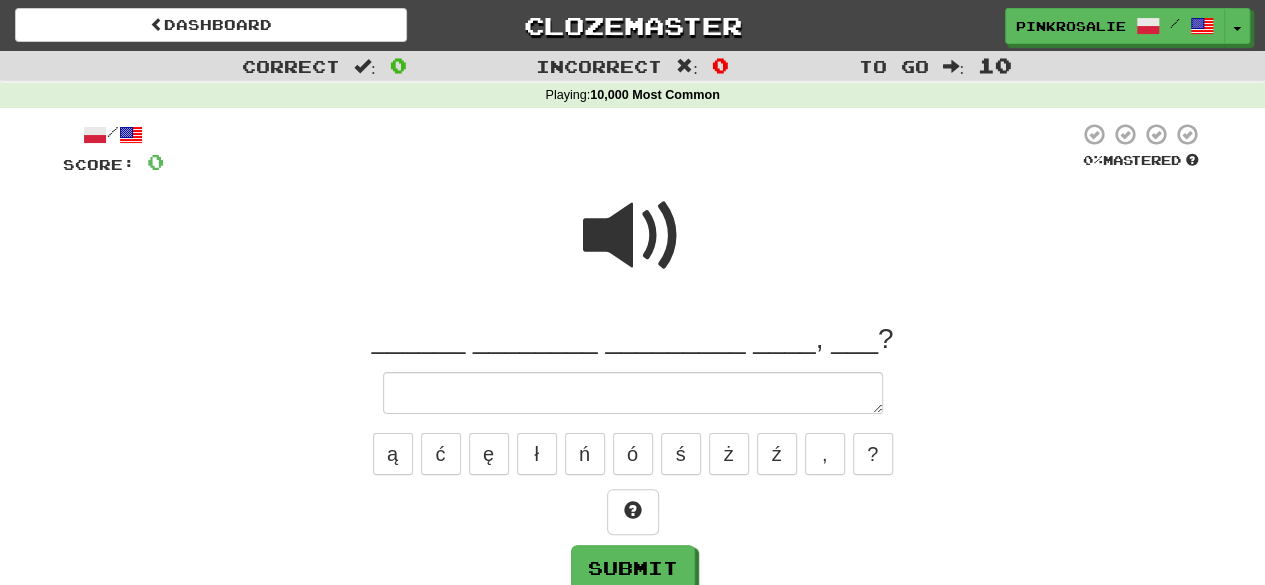 type on "*" 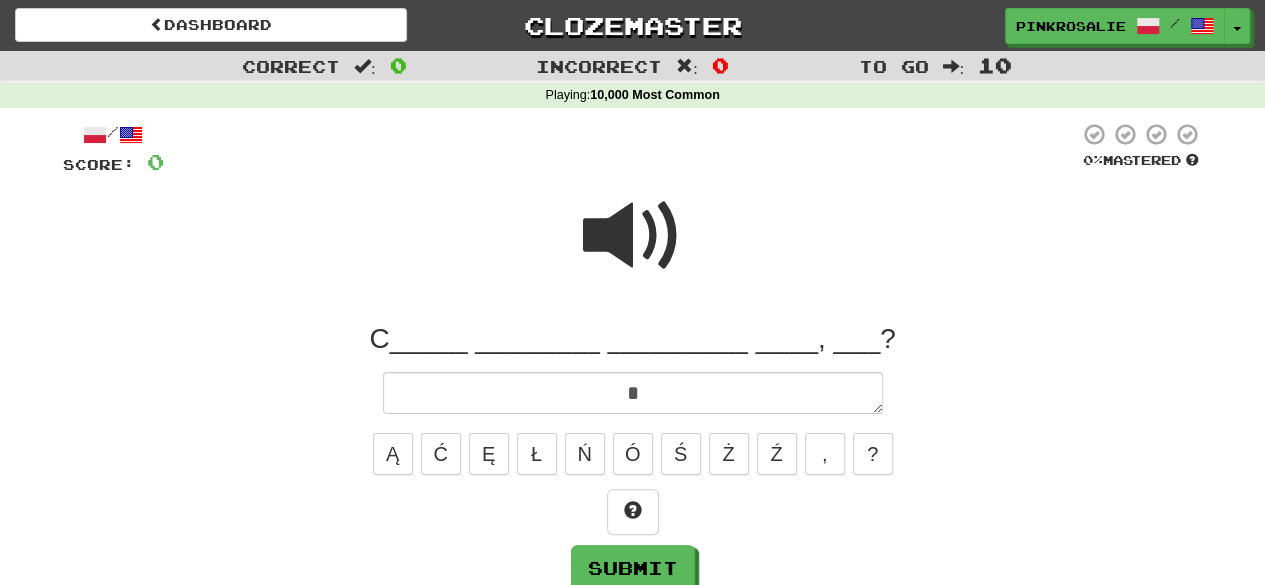 type on "*" 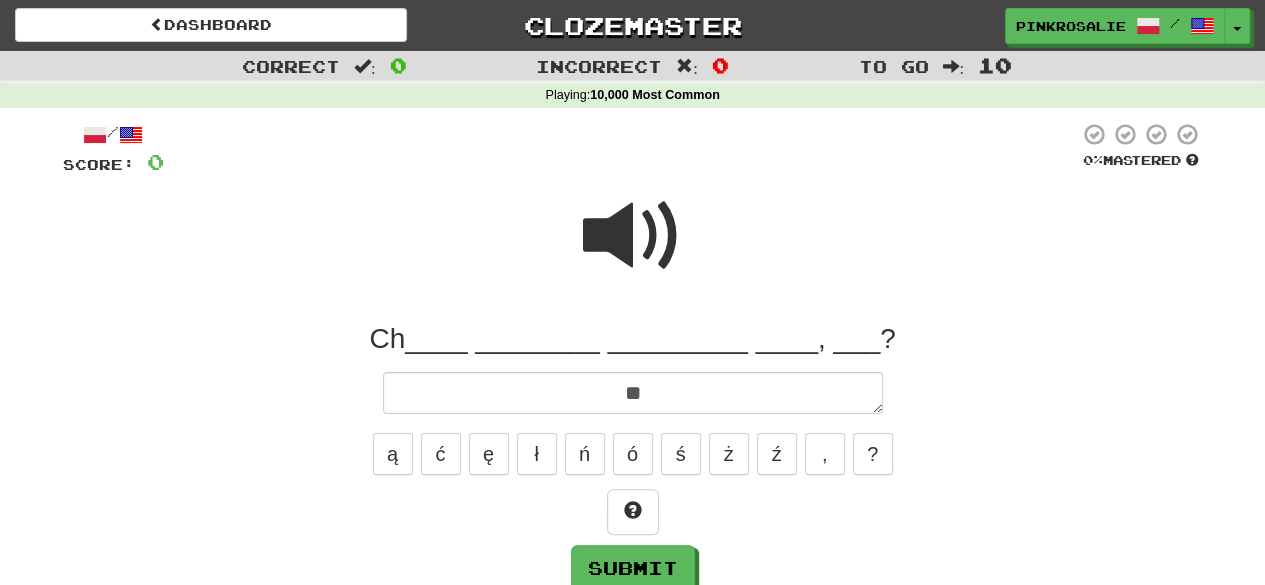 type on "*" 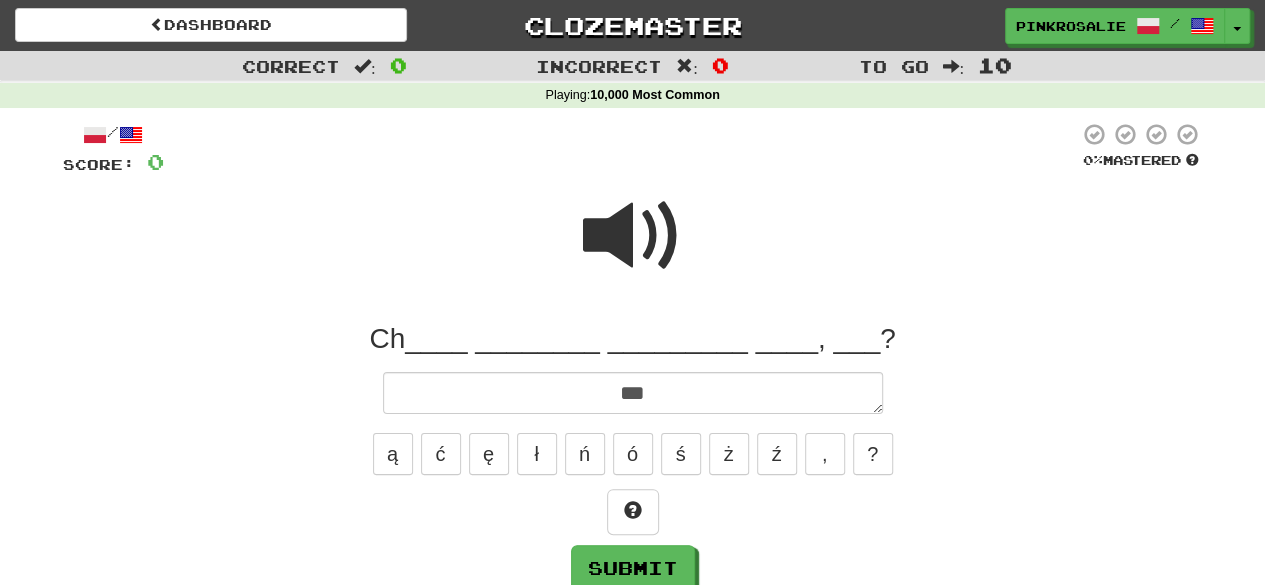 type on "*" 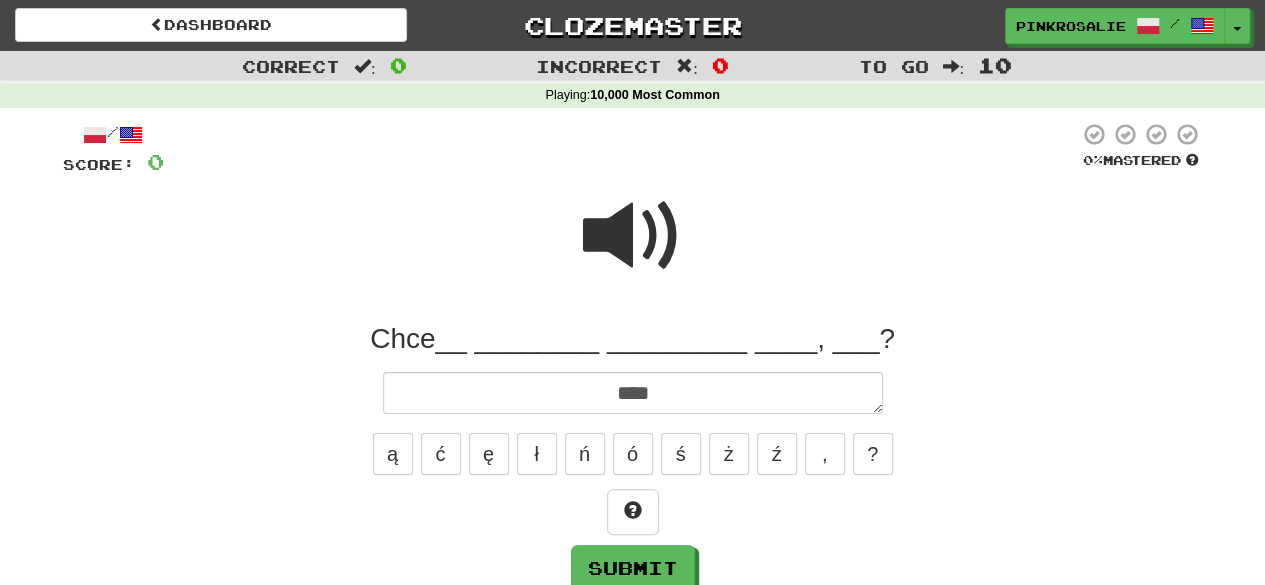 type on "*****" 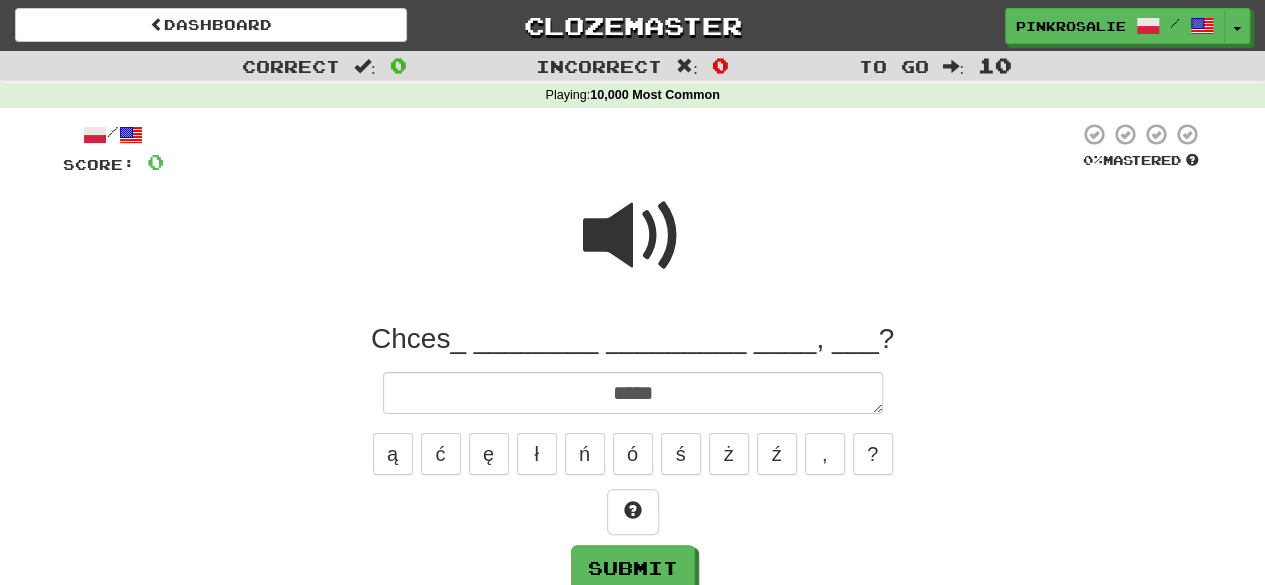 type on "*" 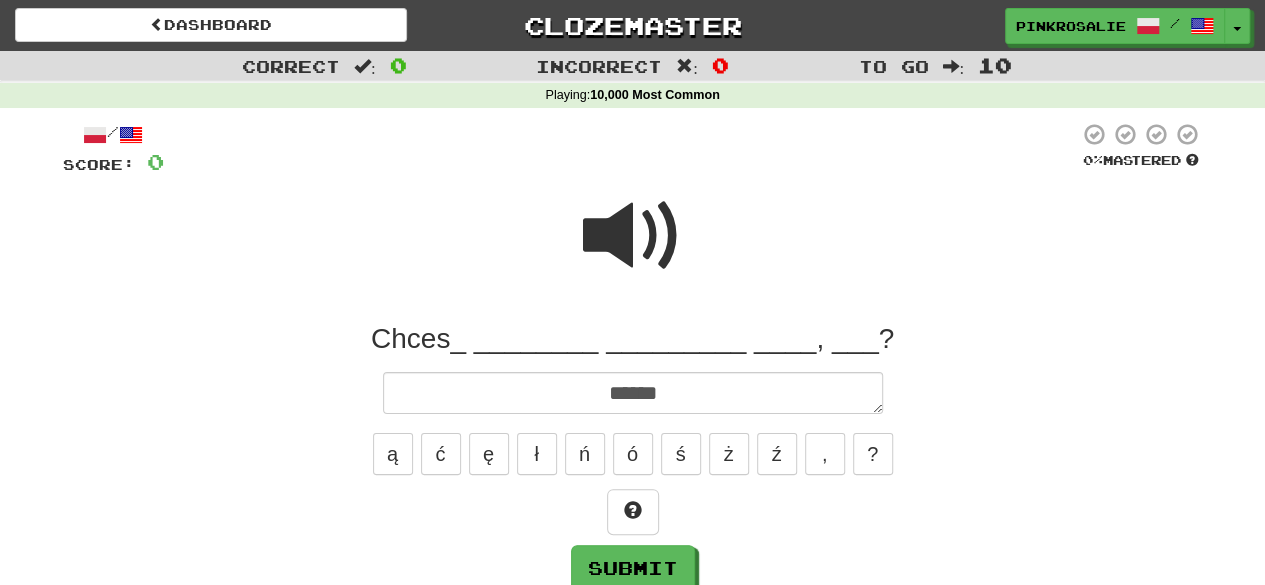 type on "*" 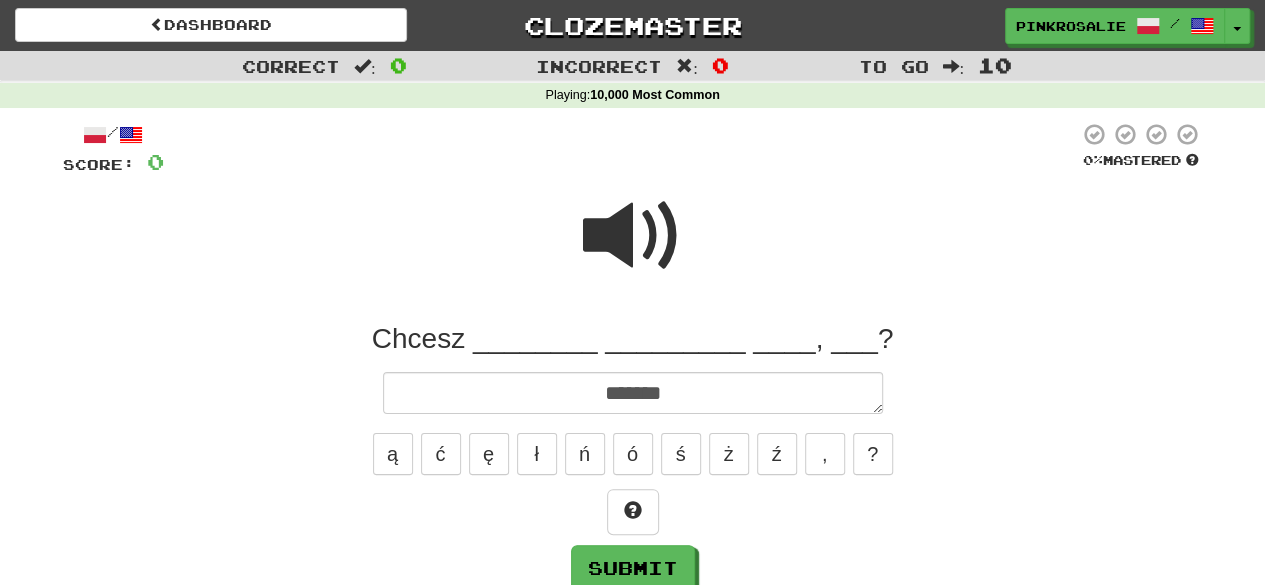 type on "*" 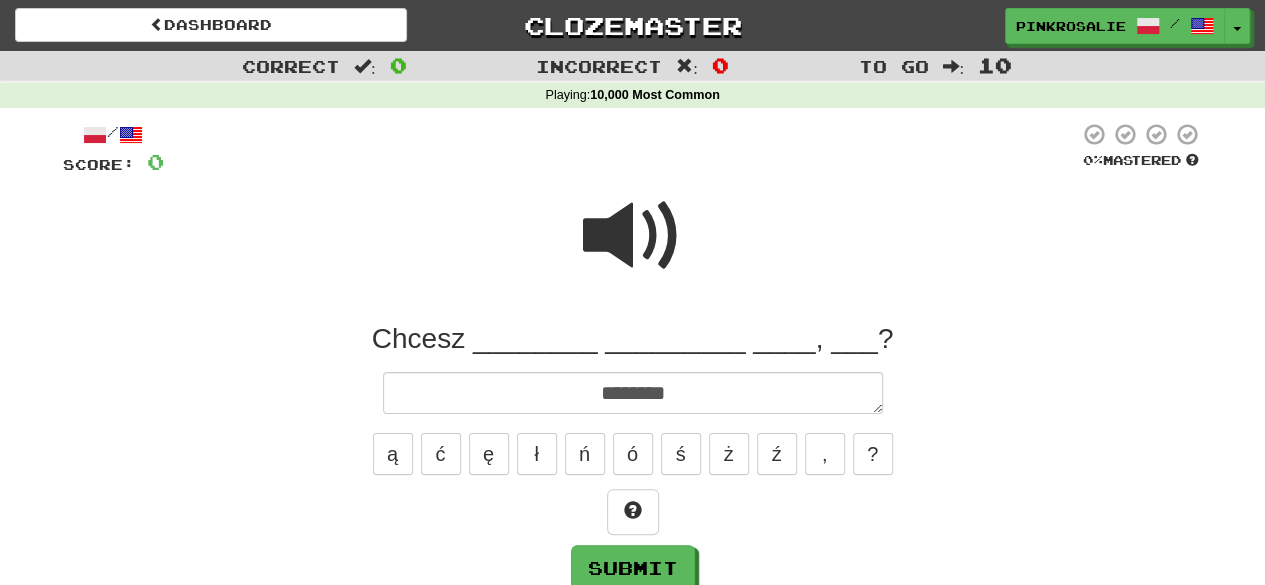 type on "*" 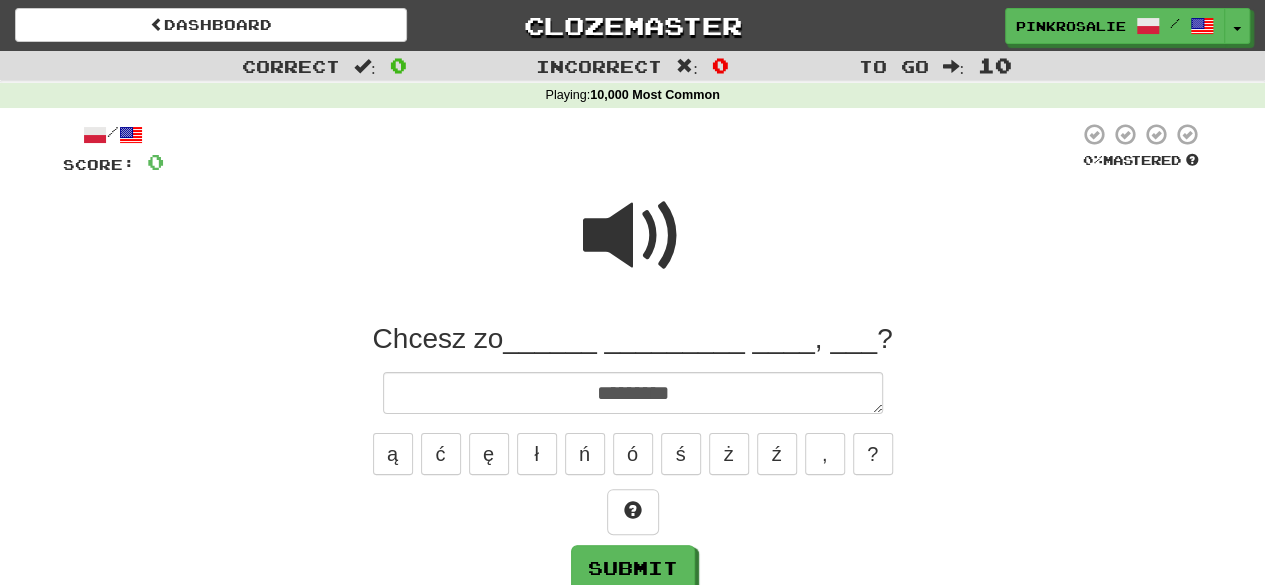 type on "*" 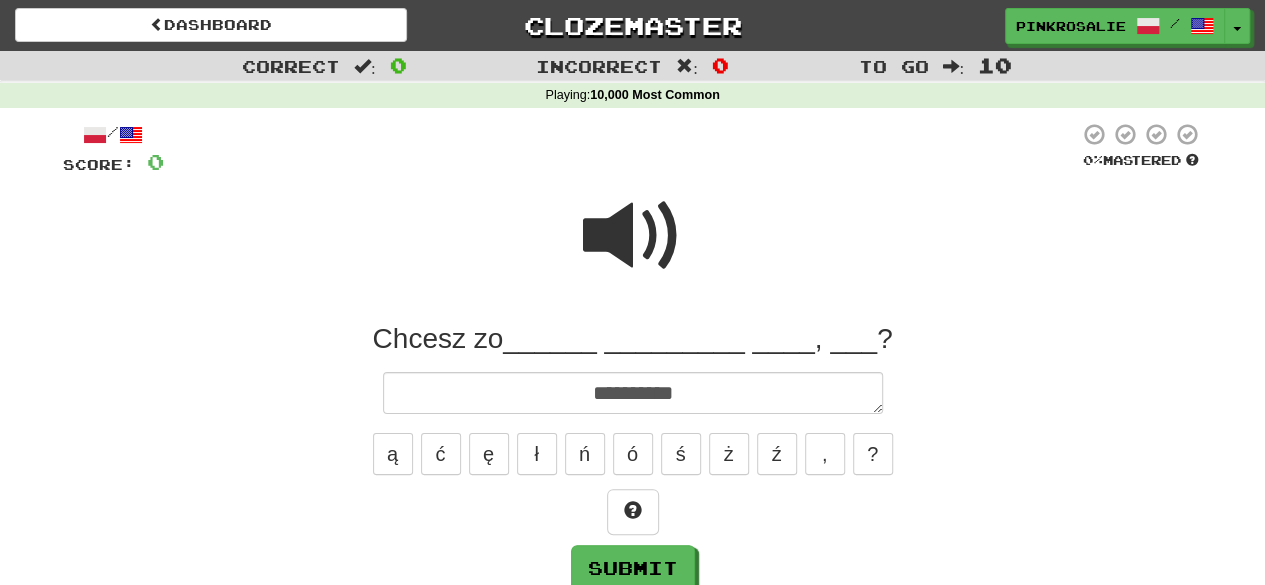 type on "*" 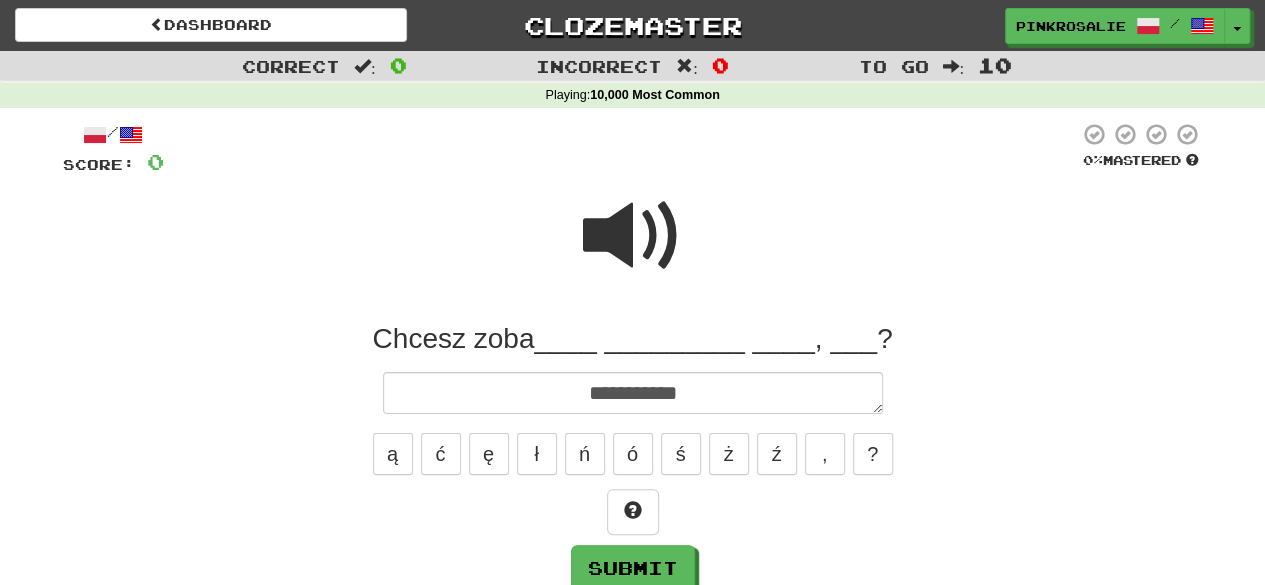 type on "*" 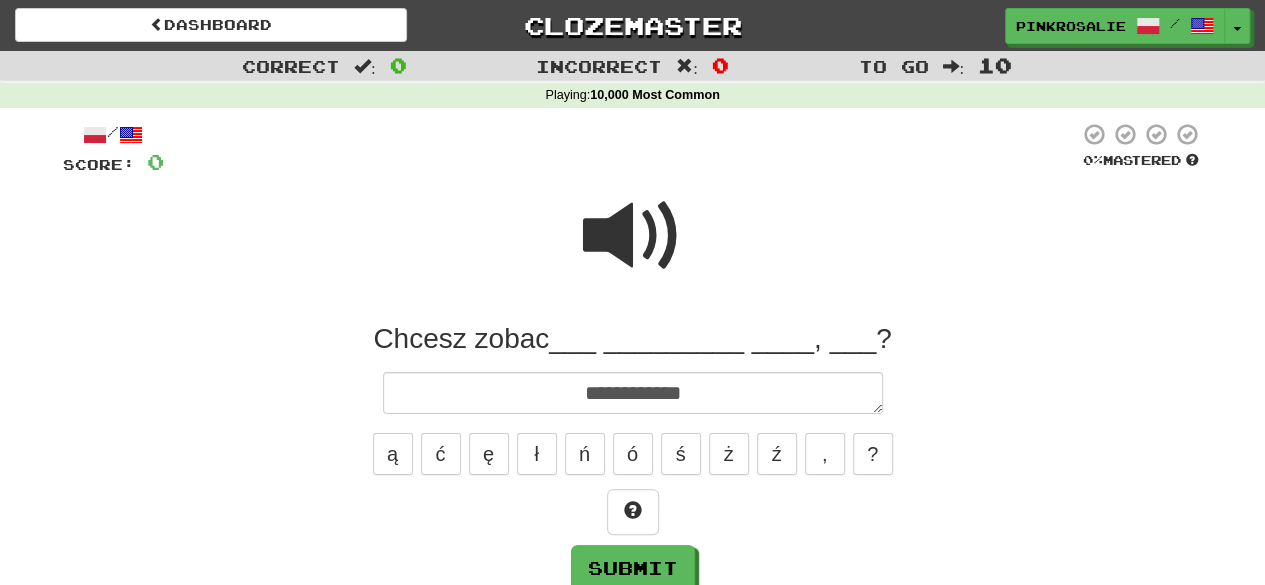 type on "*" 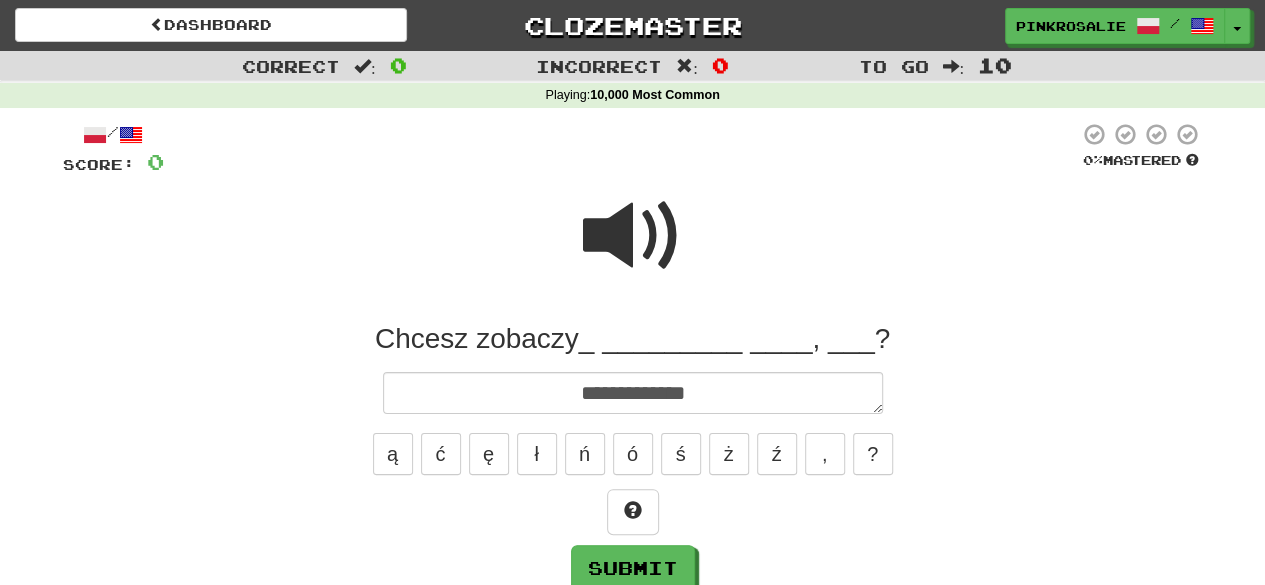 type on "*" 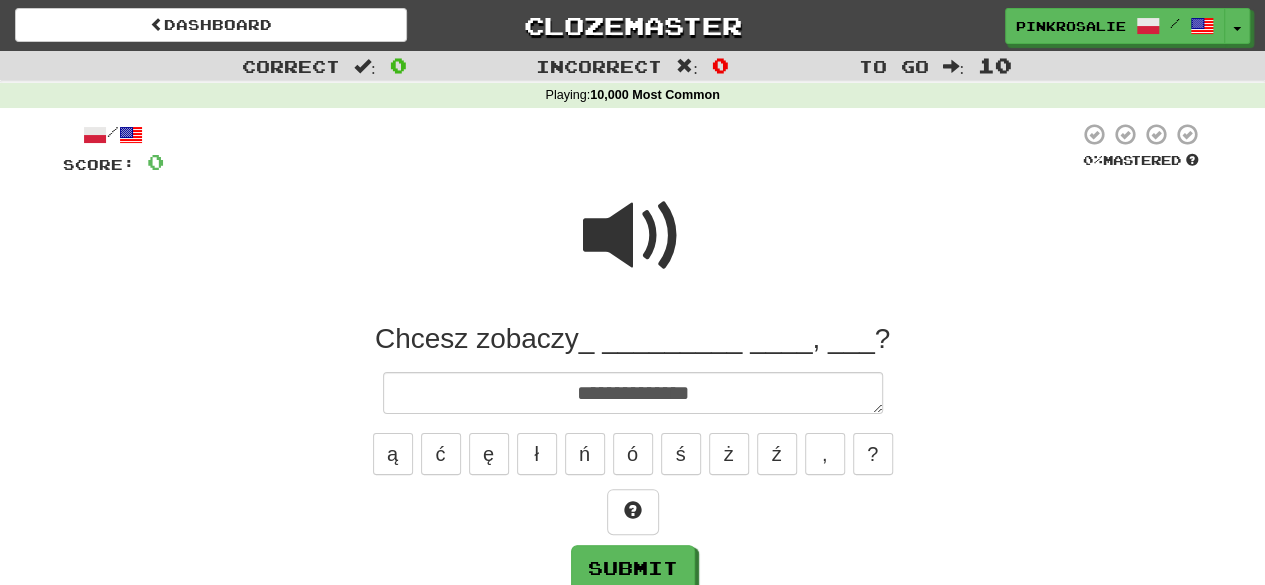 type on "**********" 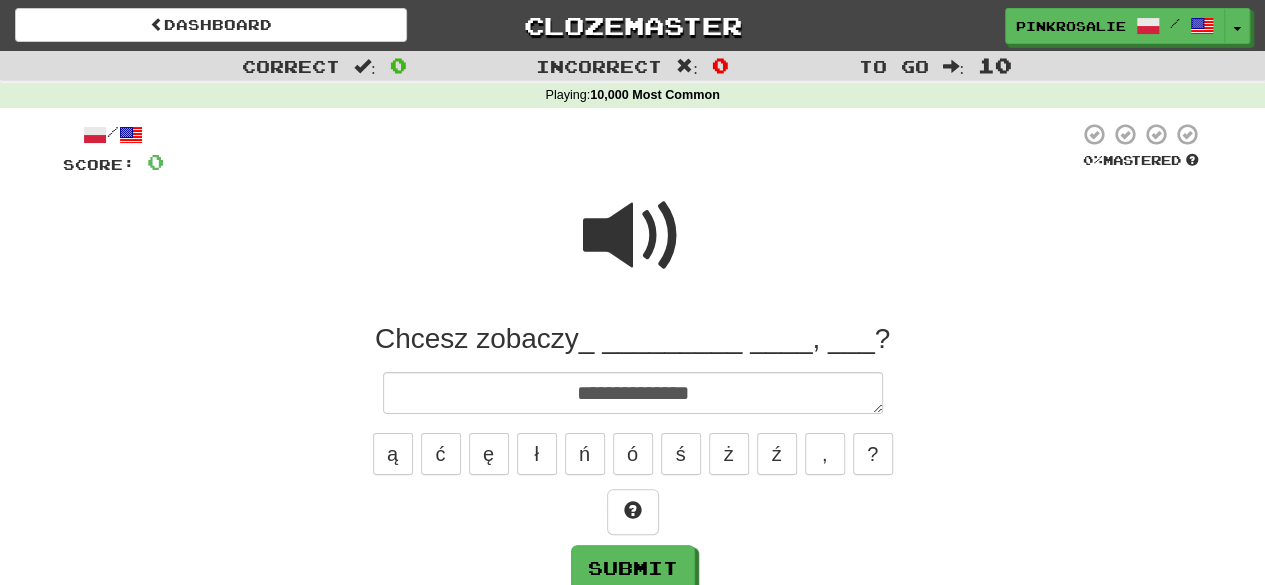 click on "**********" at bounding box center [633, 456] 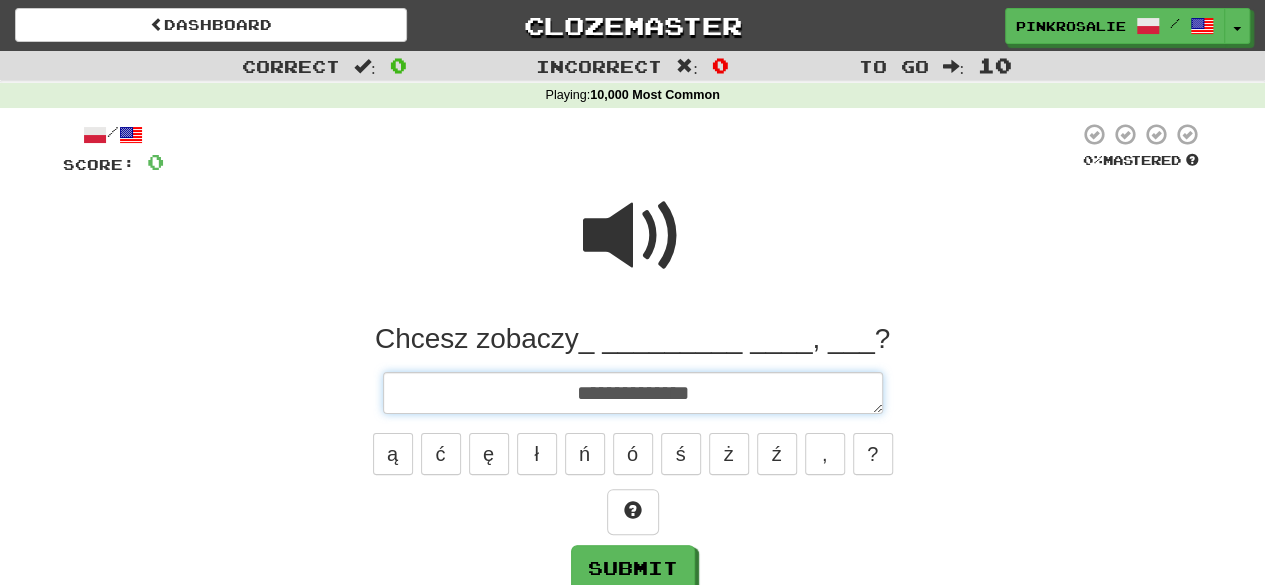 click on "**********" at bounding box center [633, 392] 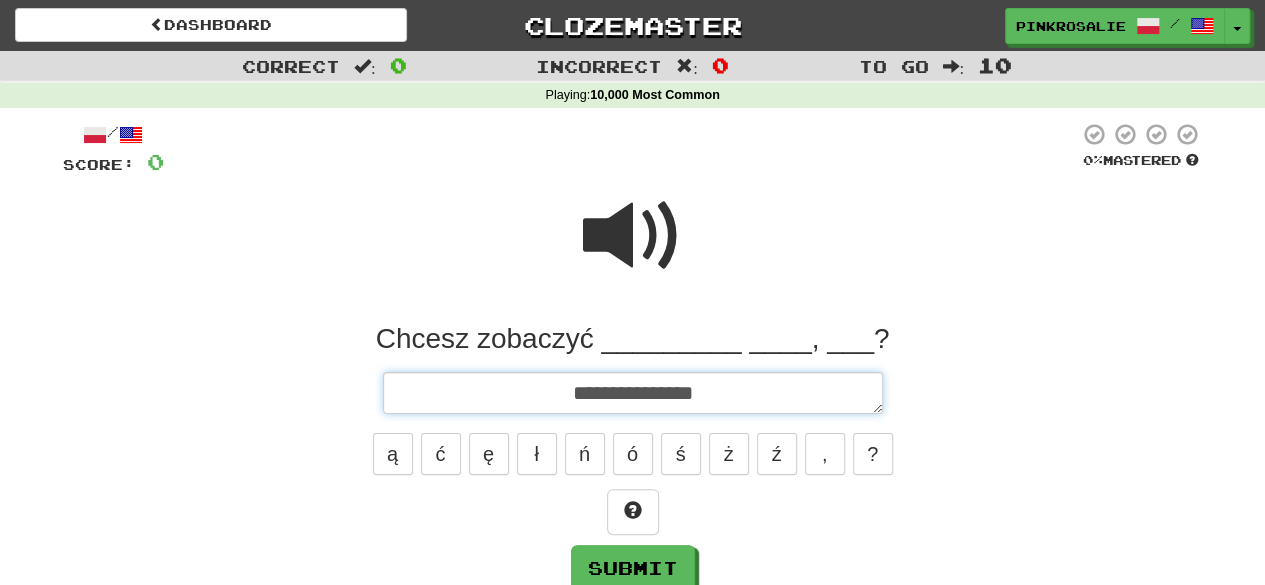 type on "*" 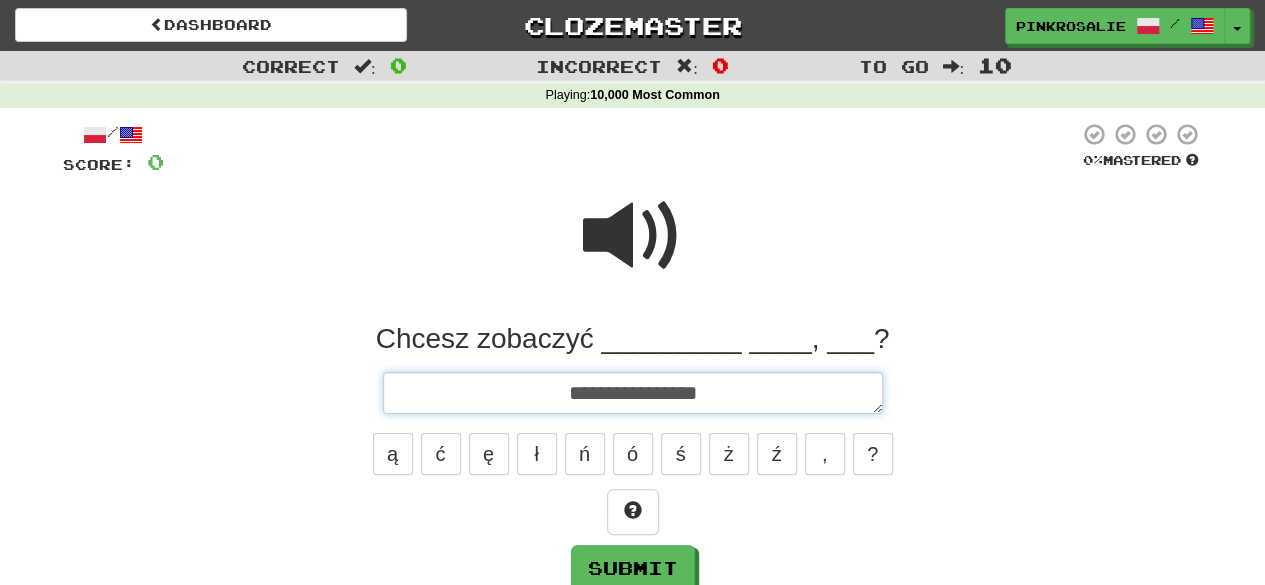 type on "*" 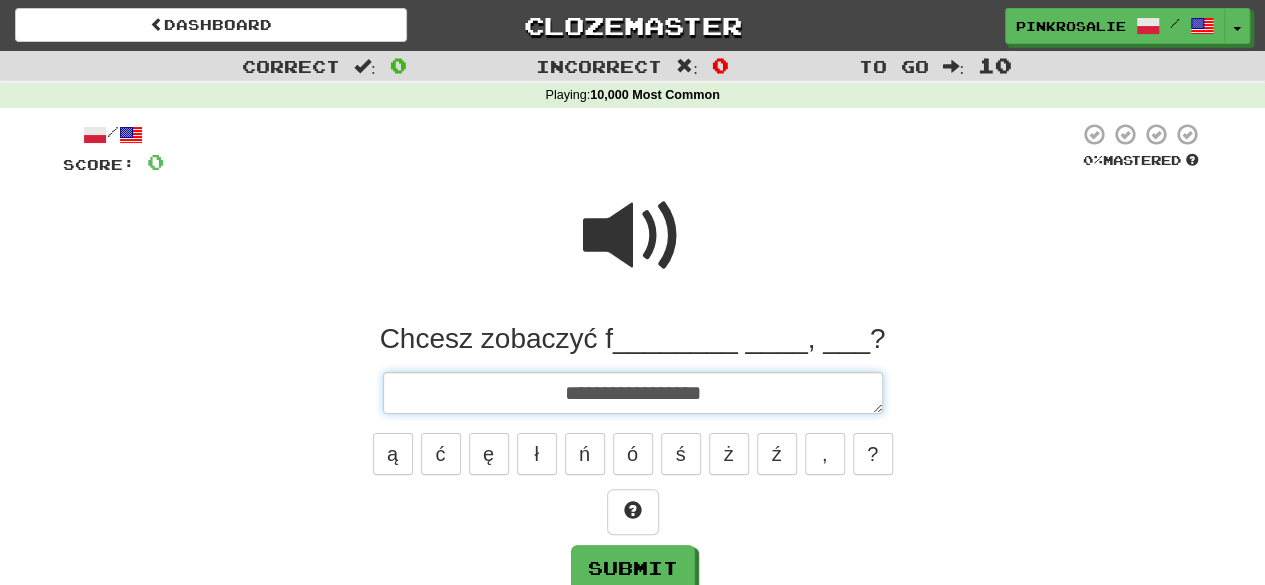type on "*" 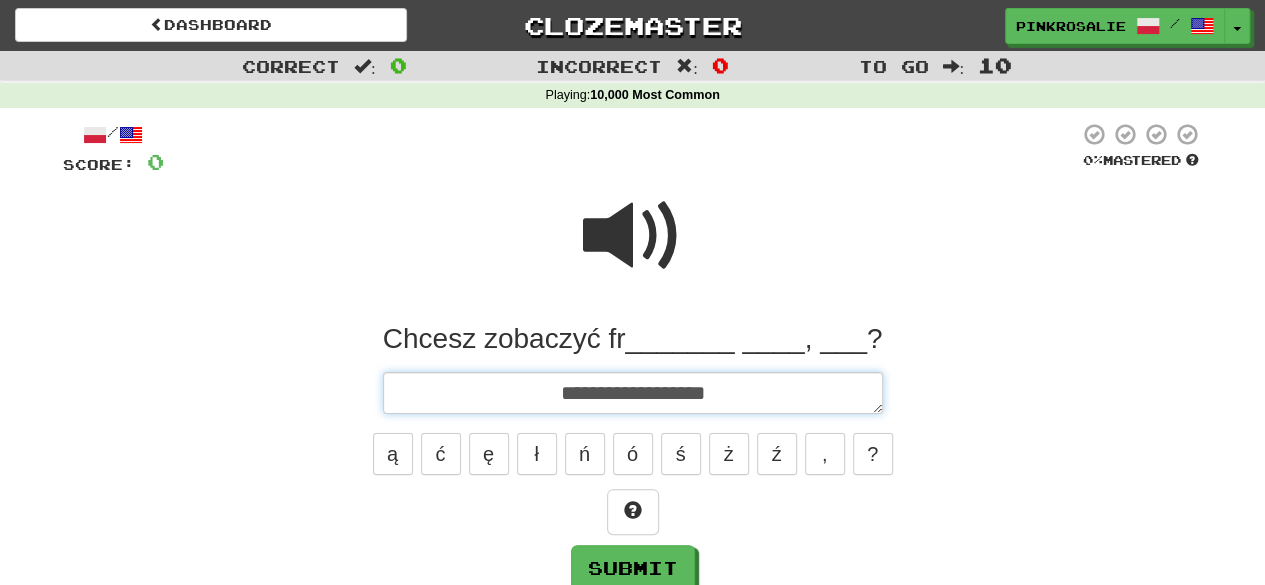 type on "*" 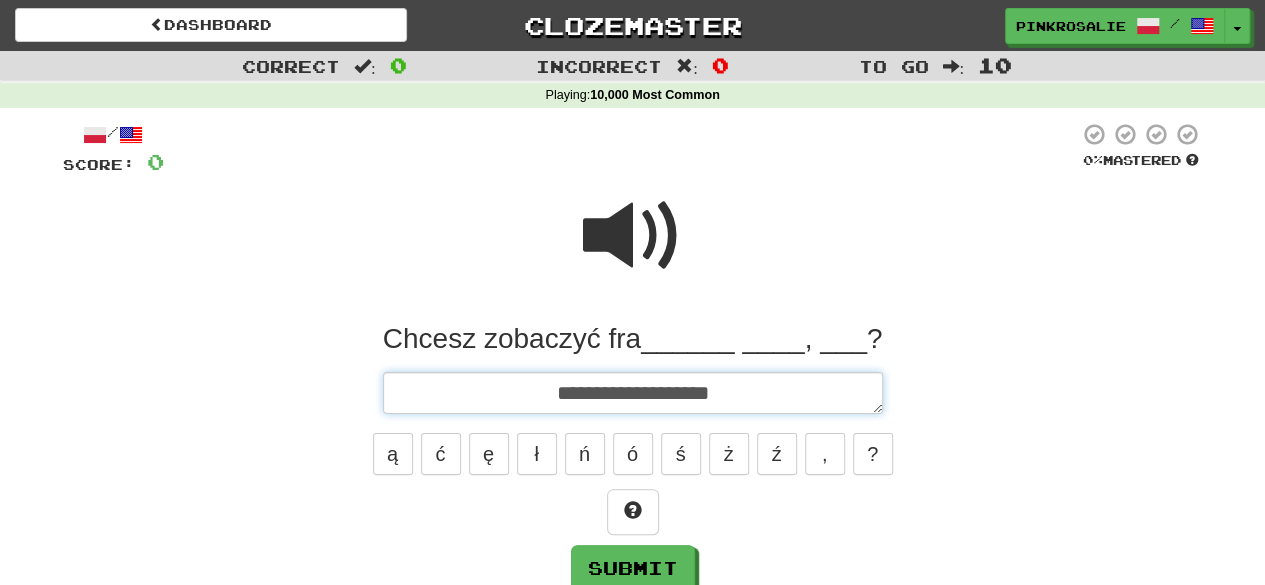 type on "*" 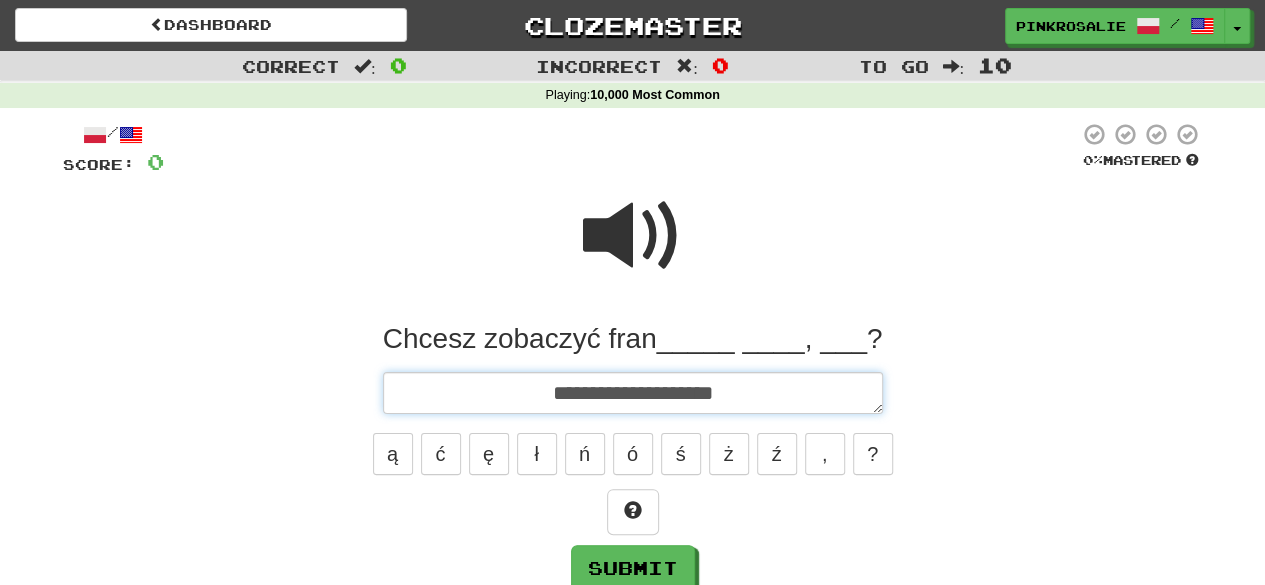 type on "*" 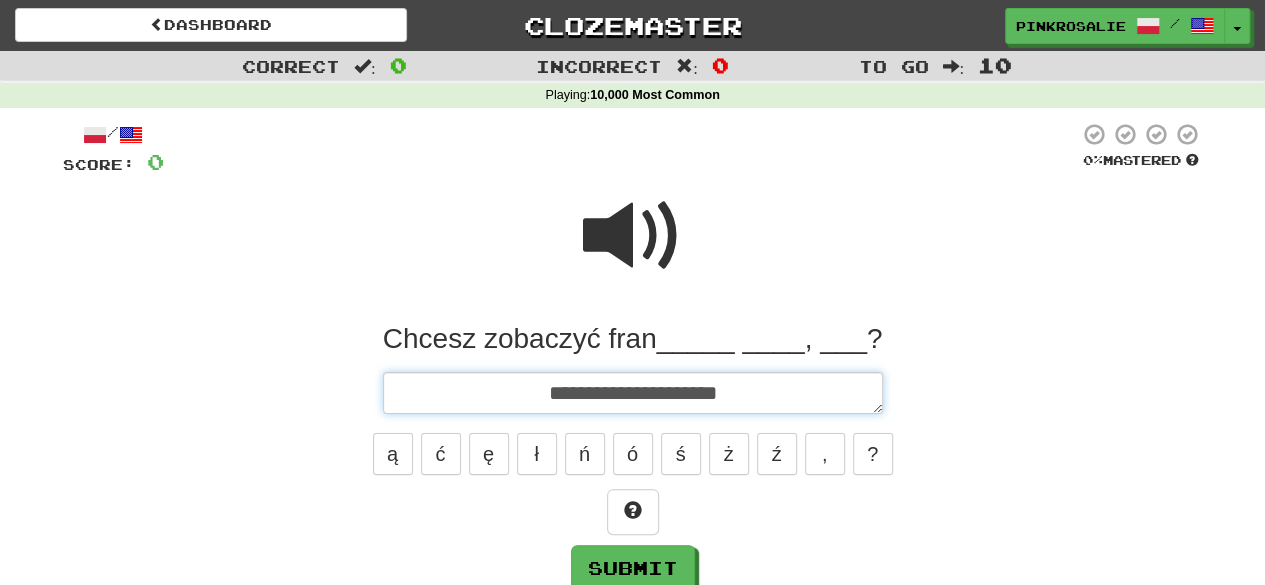type on "**********" 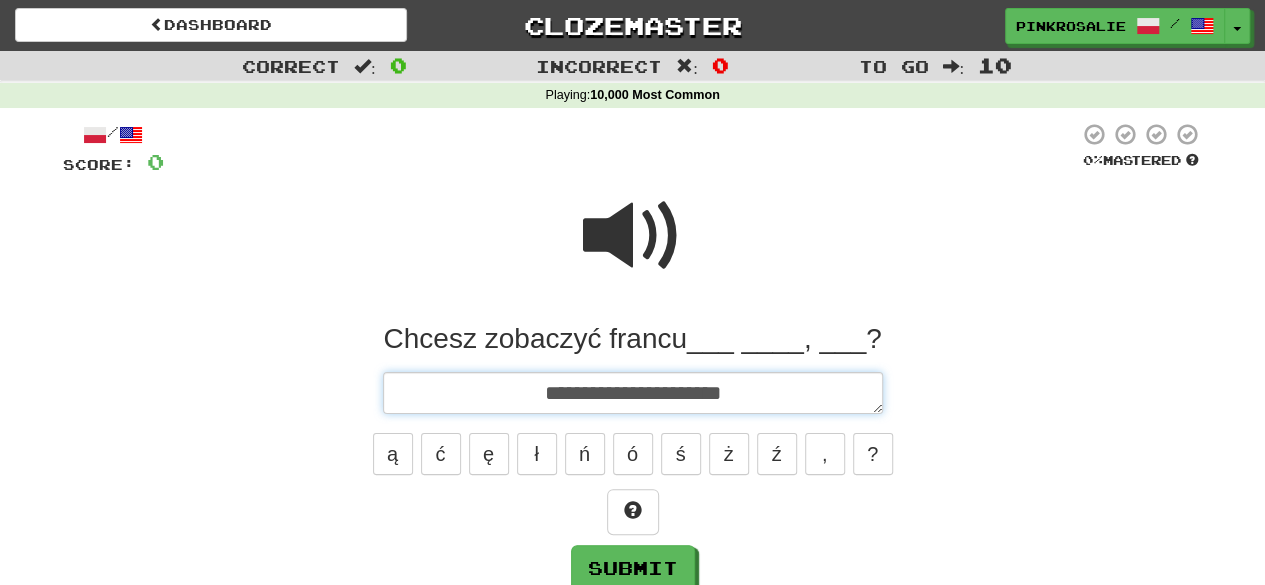 type on "*" 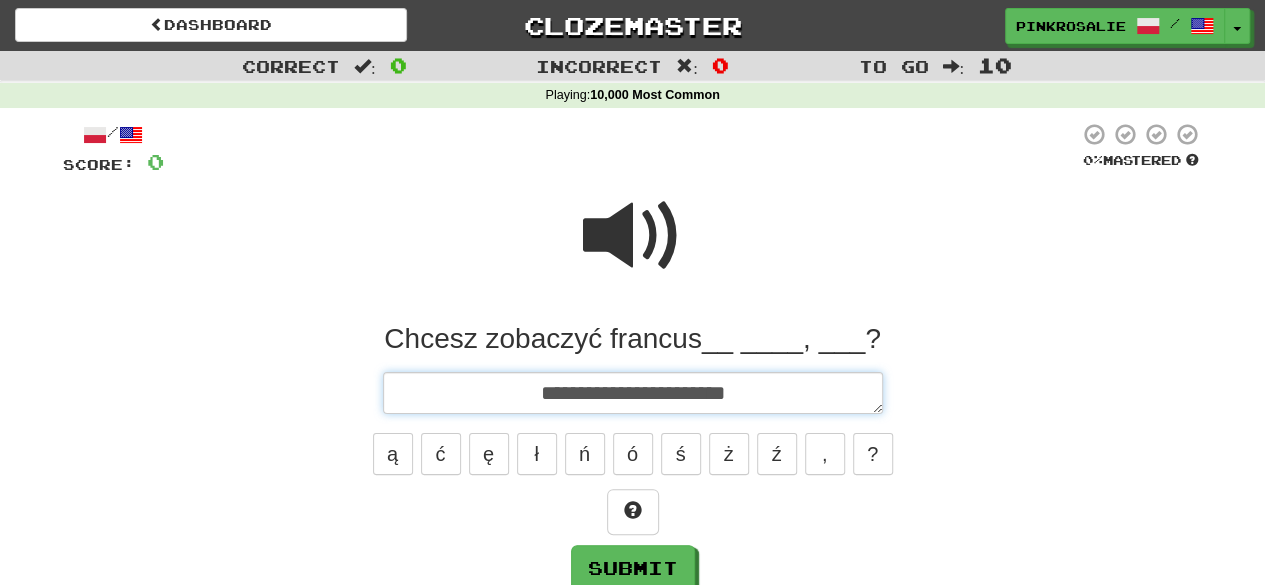 type on "**********" 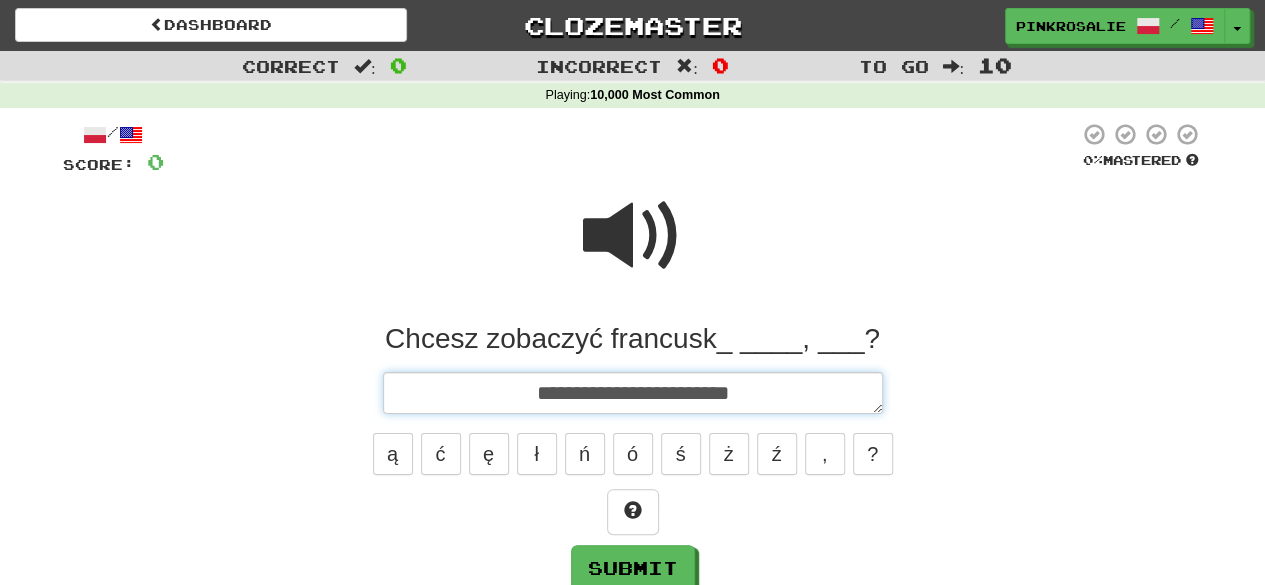 type on "*" 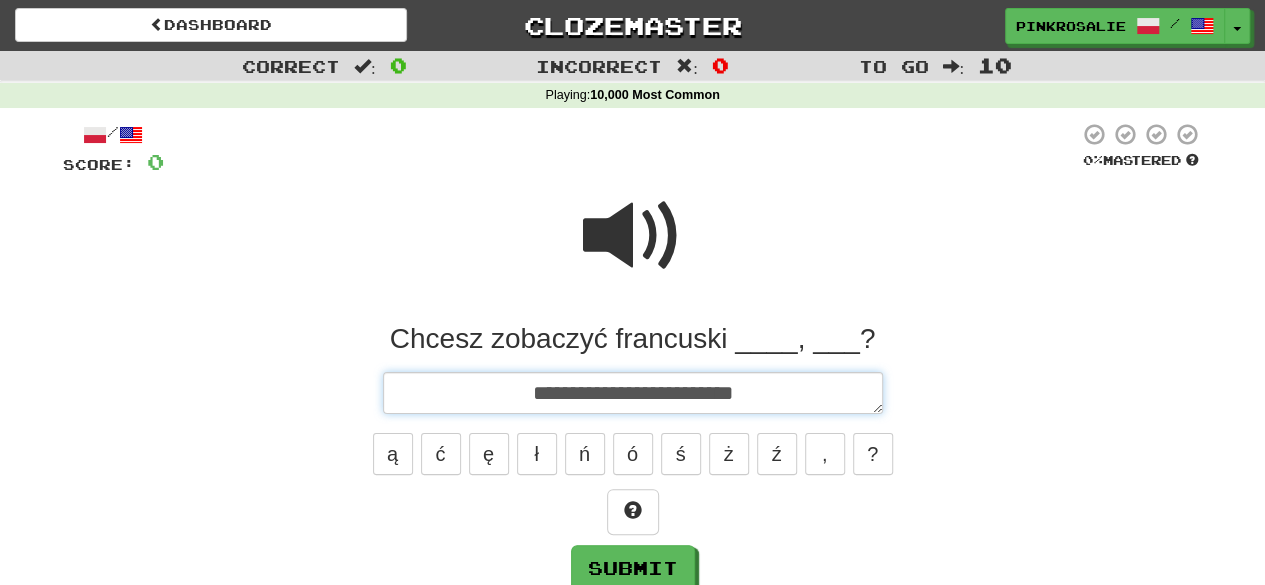 type on "*" 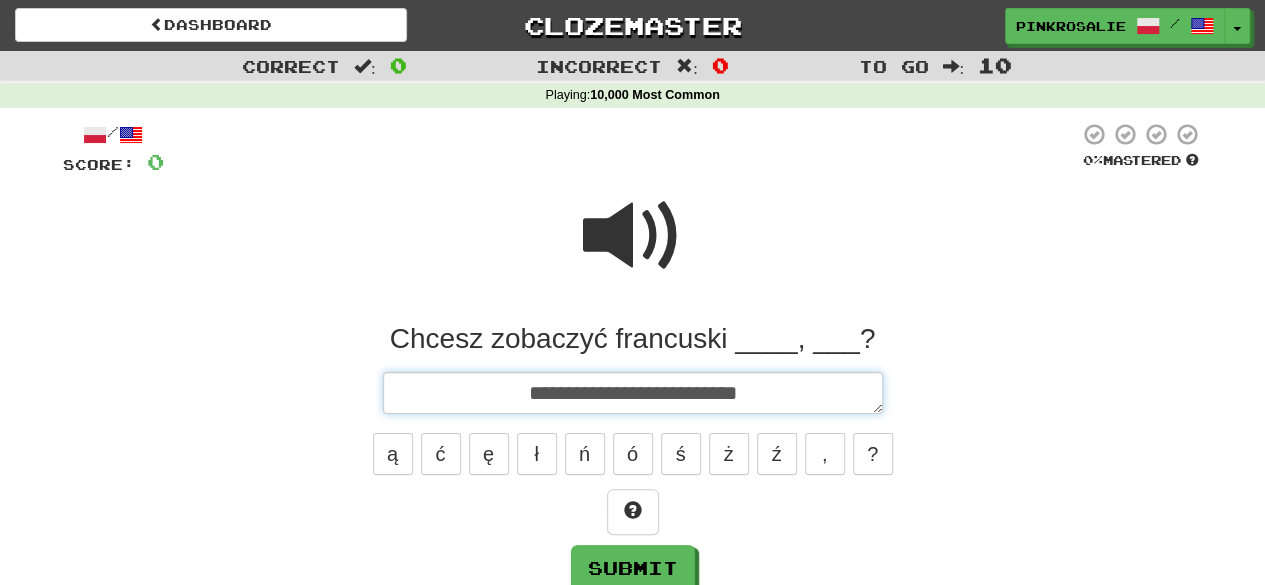 type on "**********" 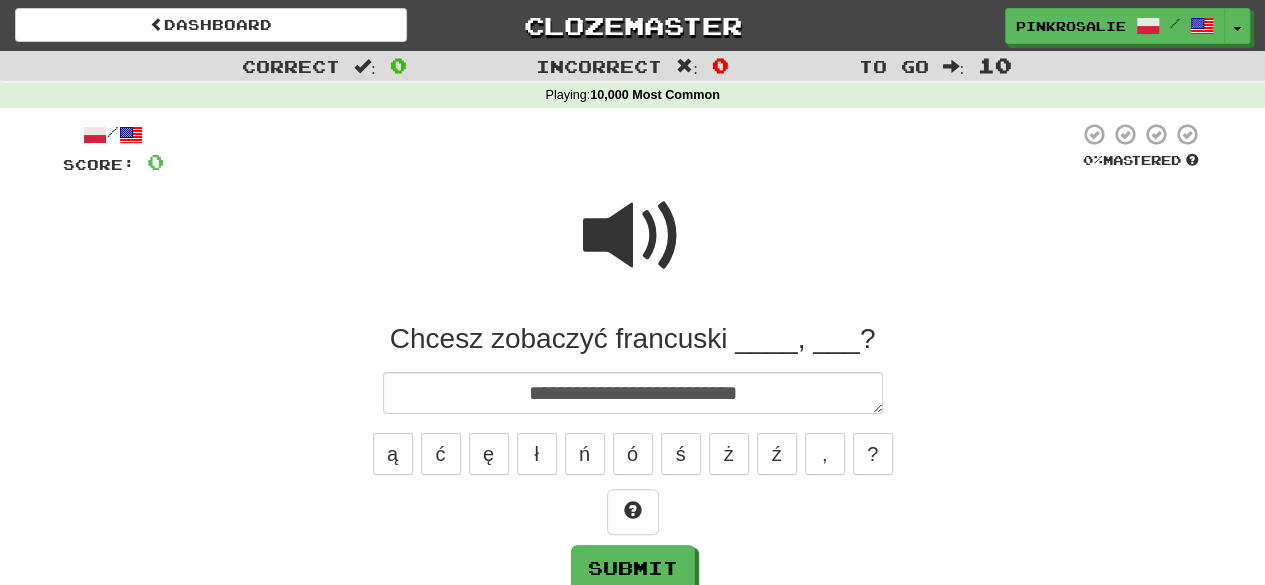 click at bounding box center (633, 236) 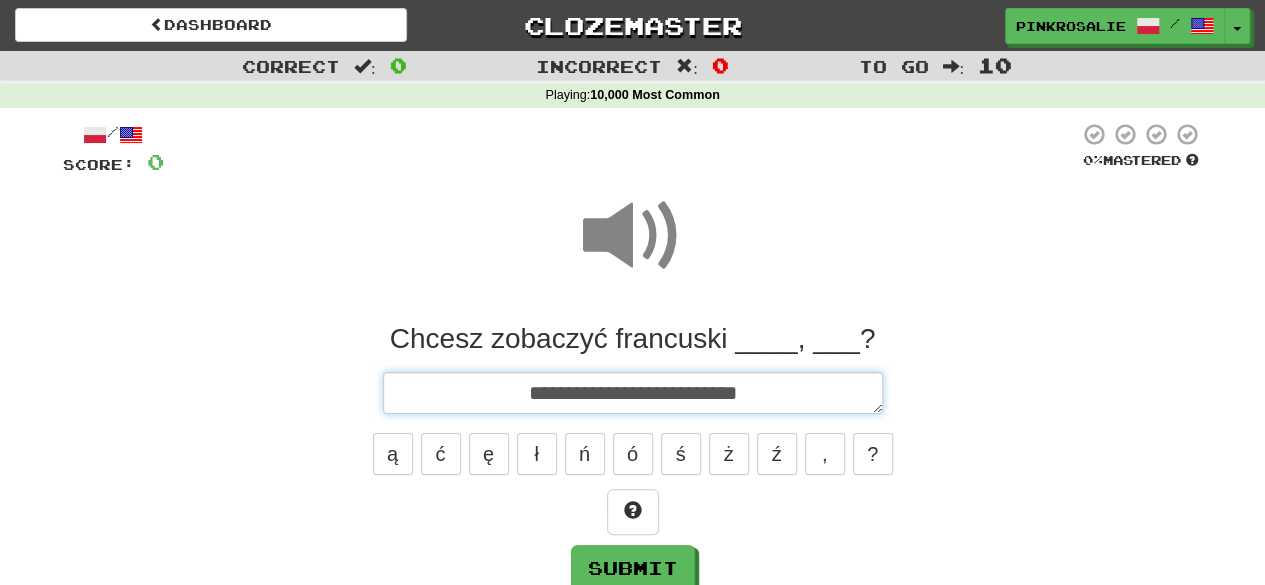 click on "**********" at bounding box center [633, 392] 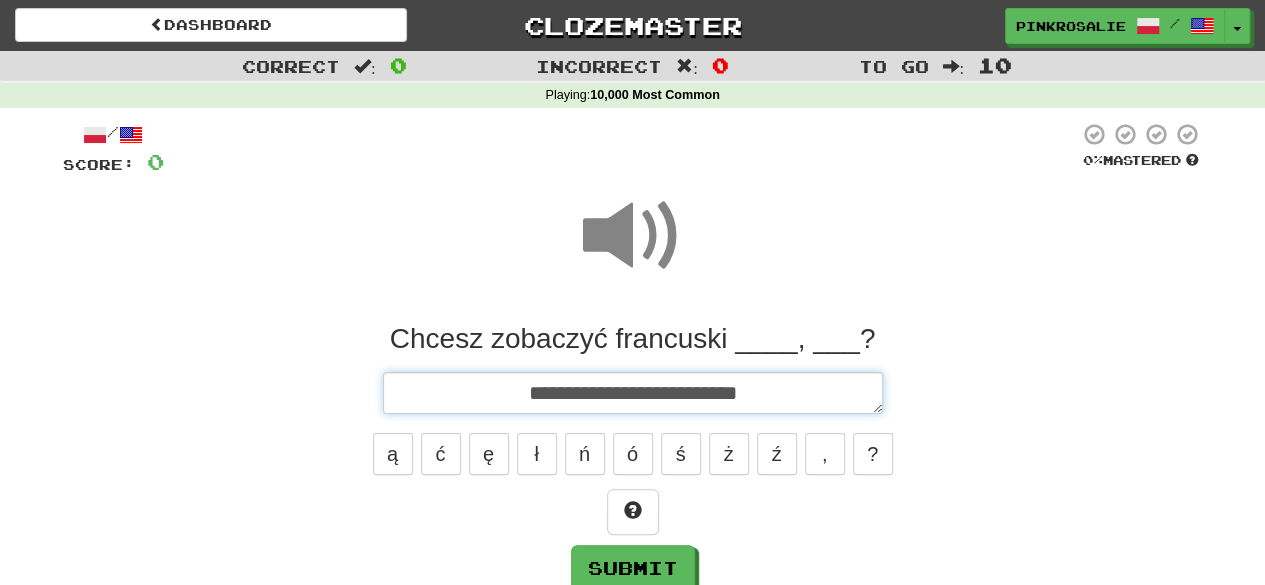 type on "*" 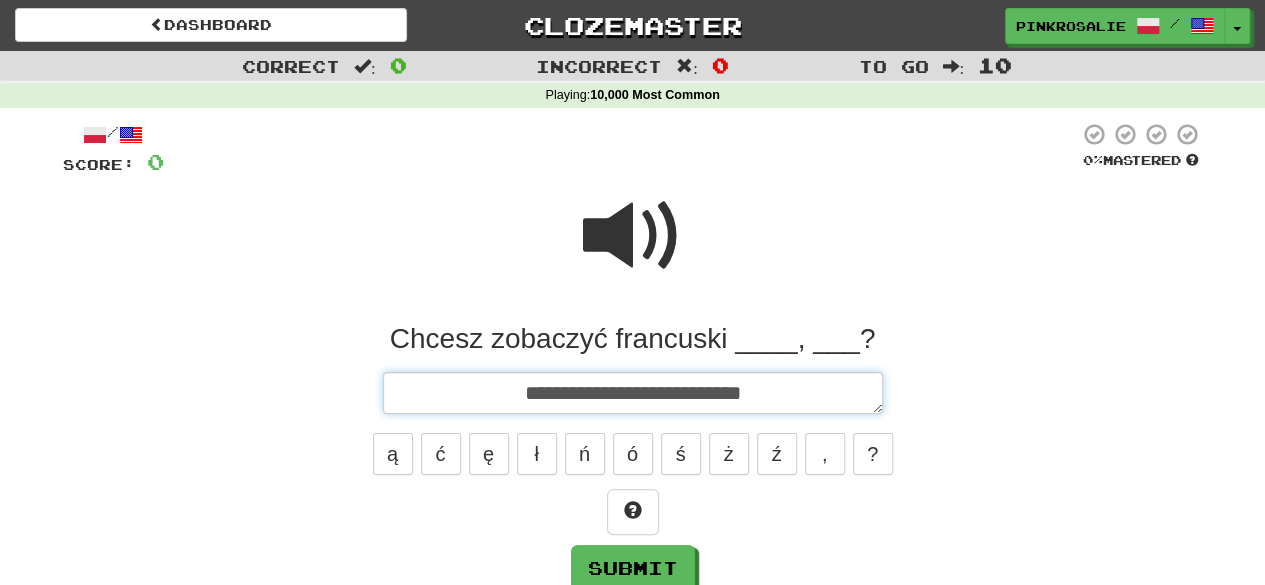 type on "**********" 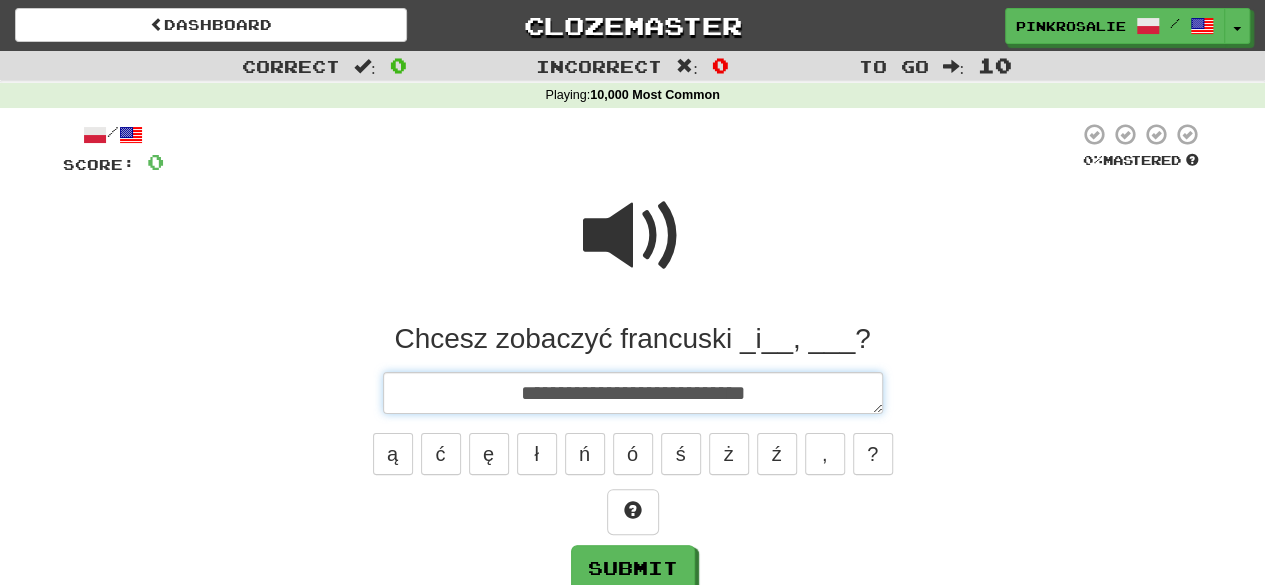 type on "*" 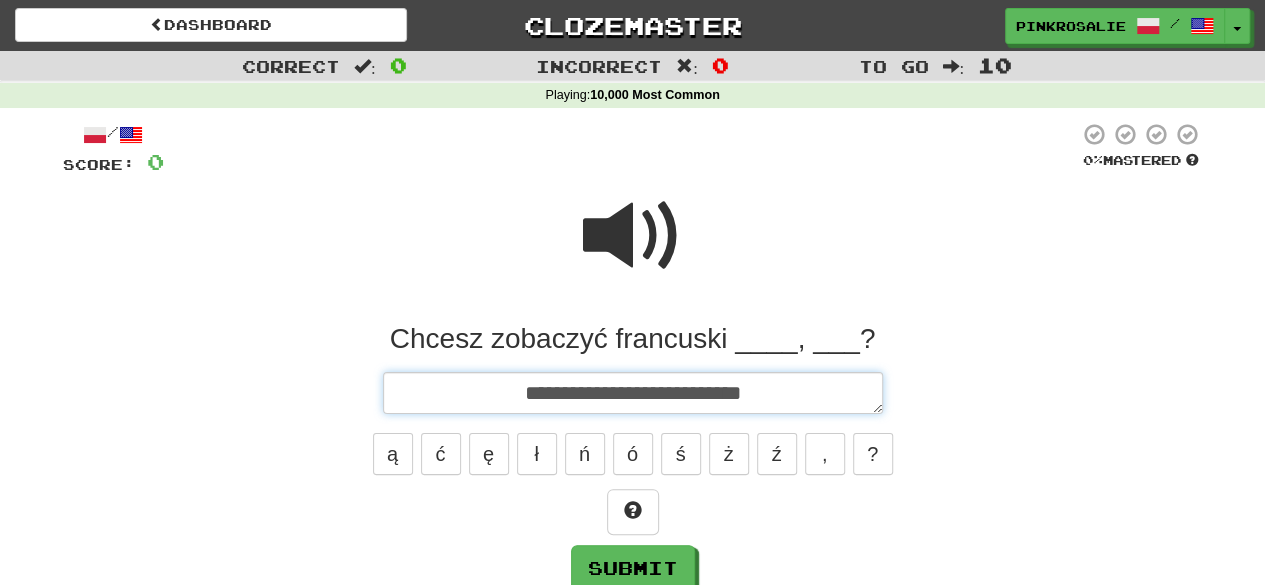 type on "*" 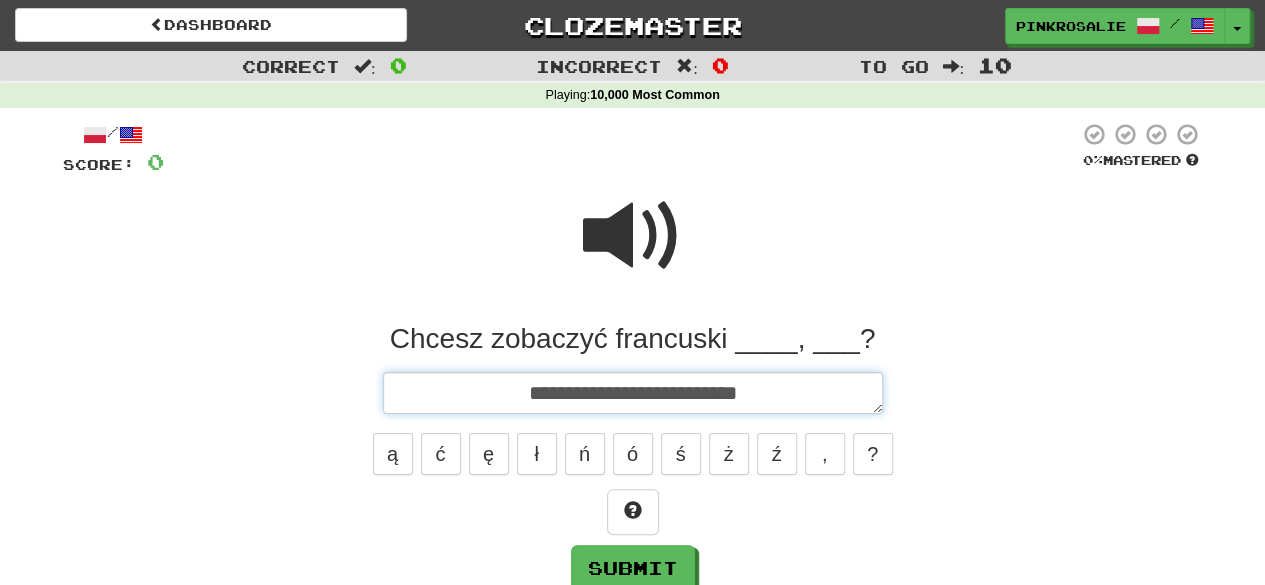 type on "*" 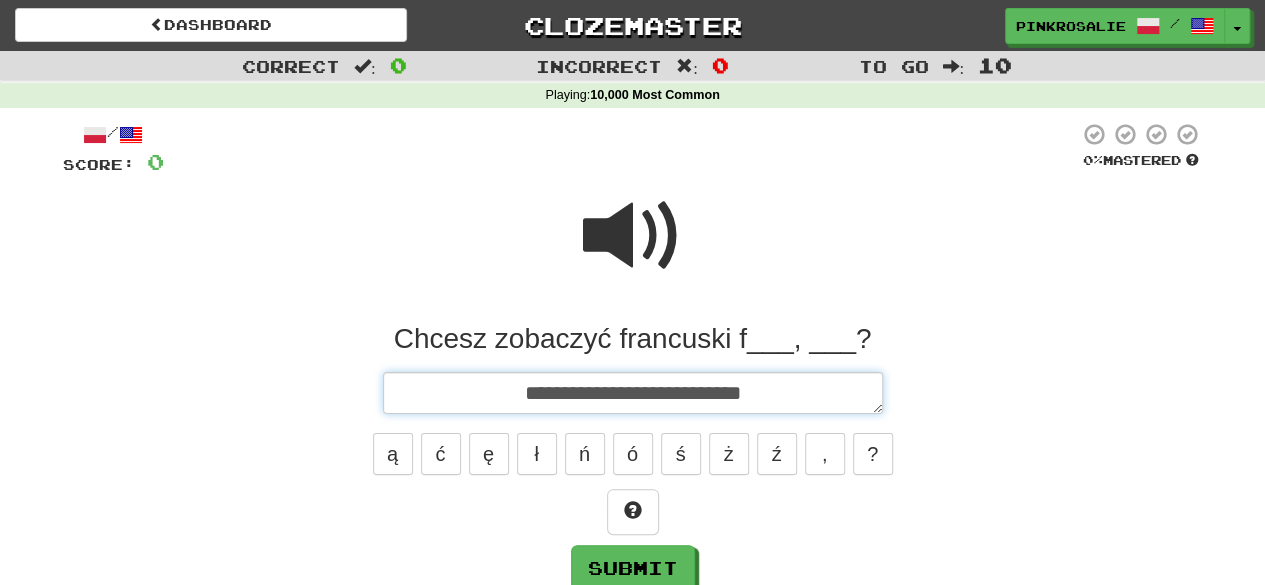 type on "*" 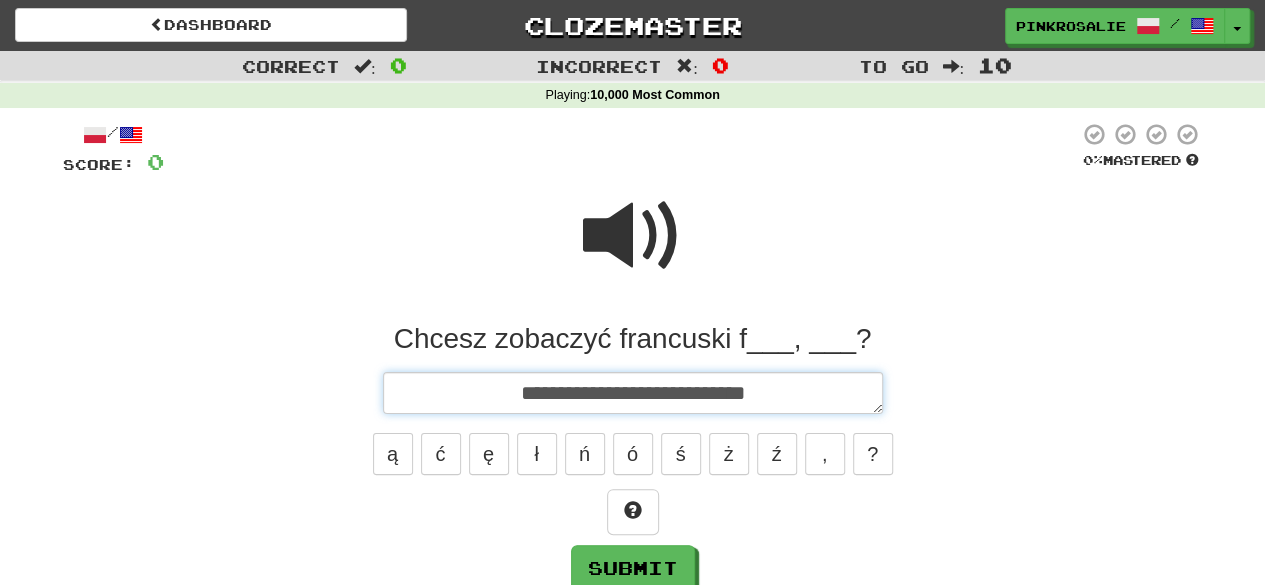 type on "*" 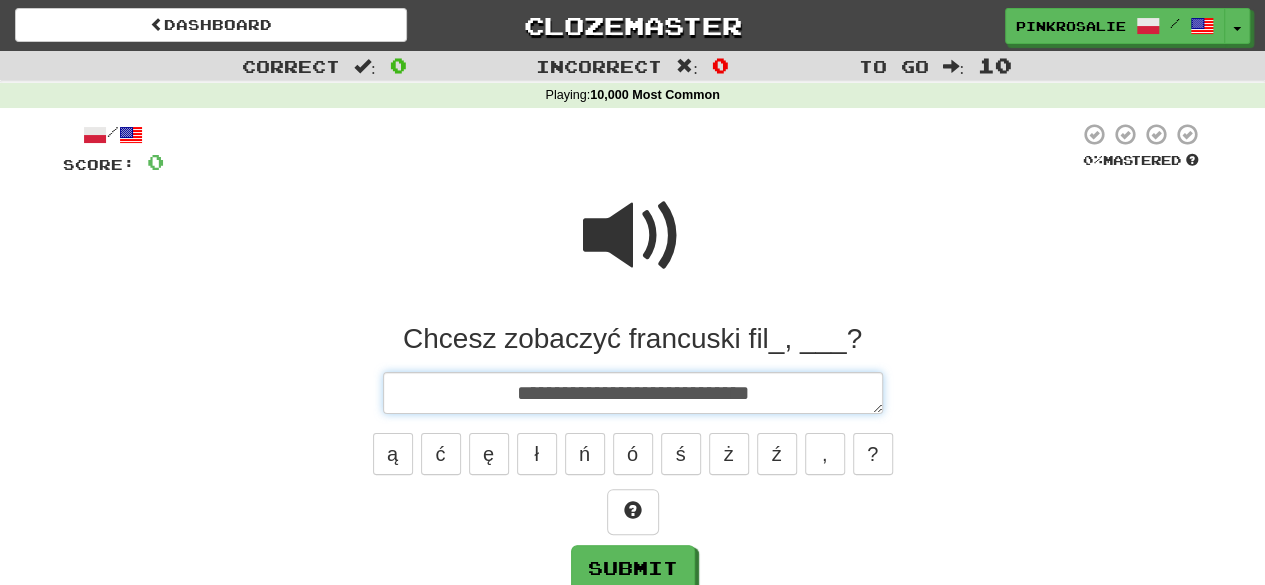 type on "**********" 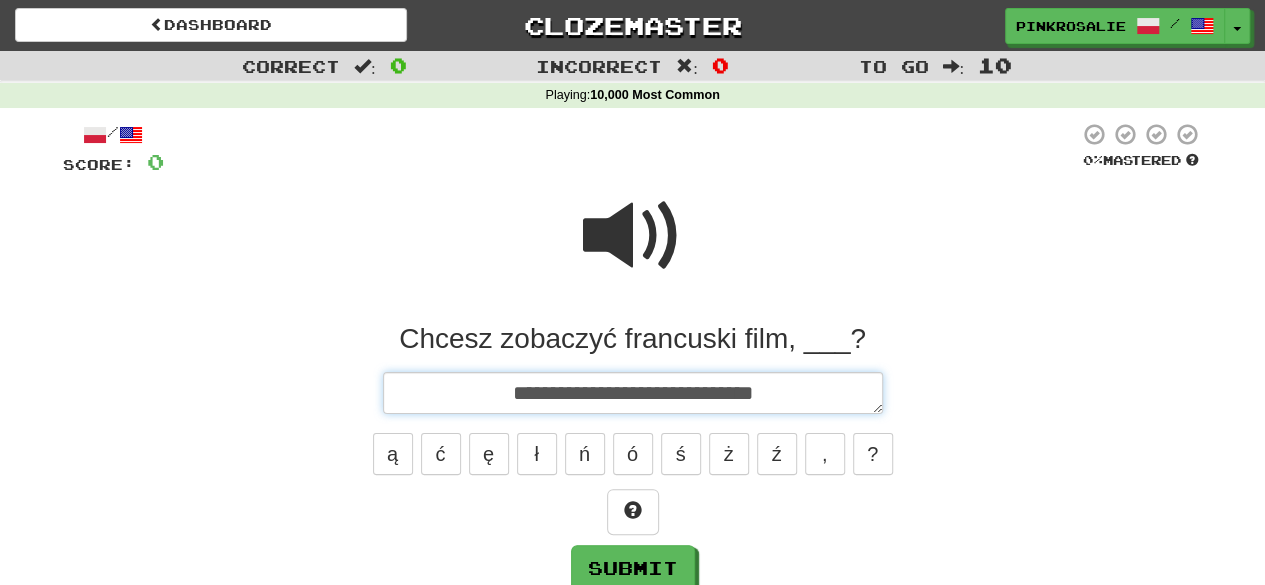 type on "*" 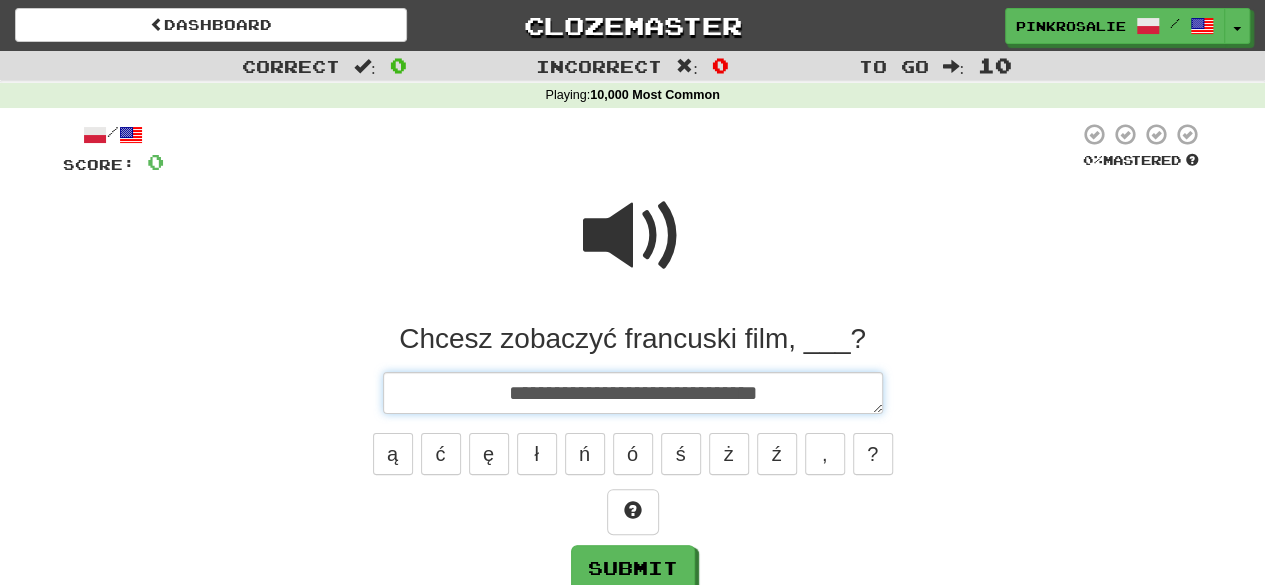 type on "*" 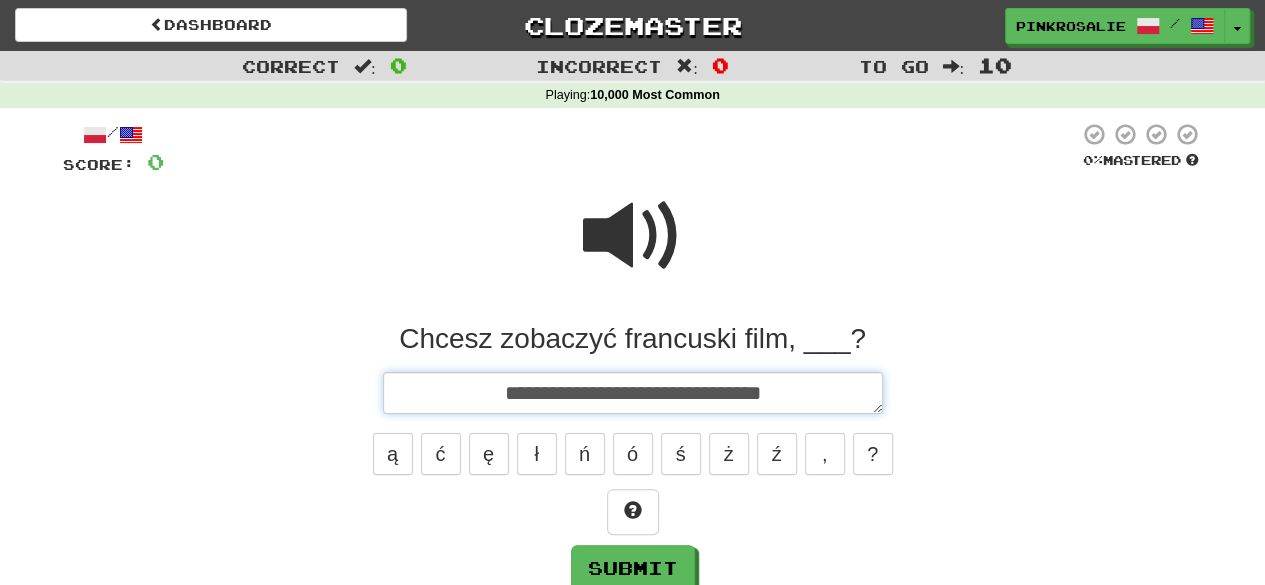 type on "*" 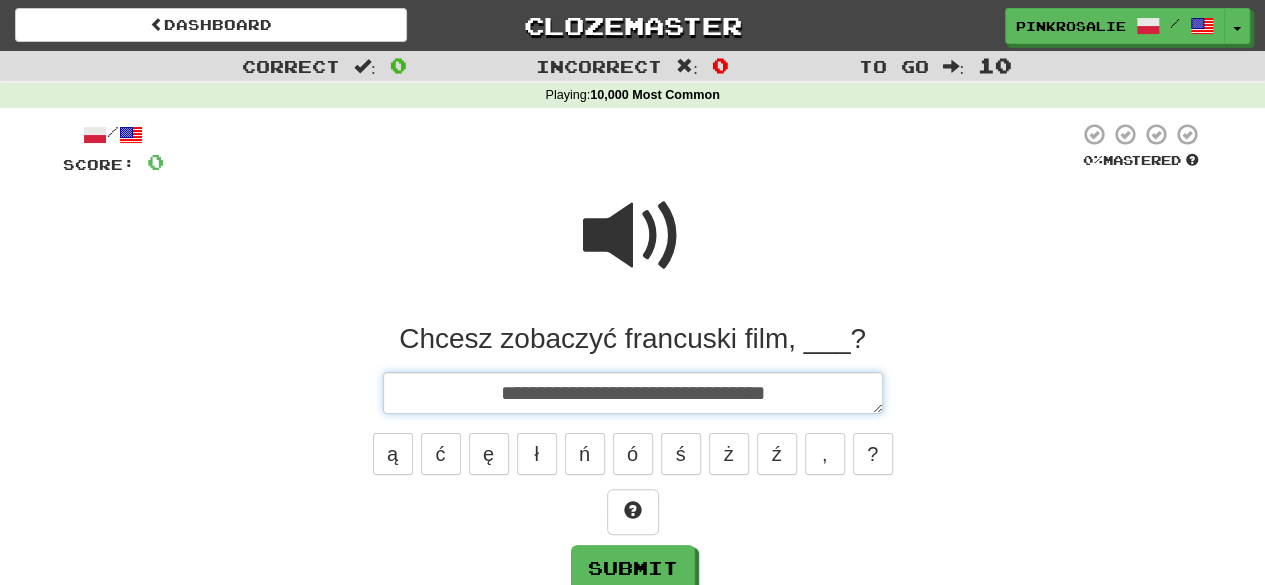 type on "*" 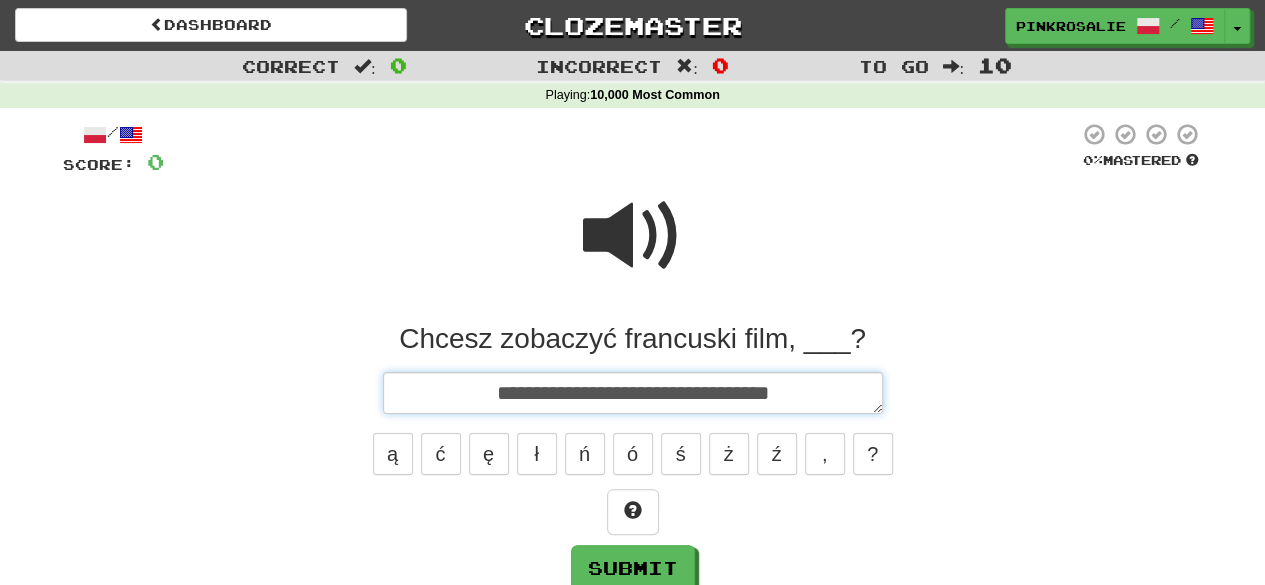 type on "*" 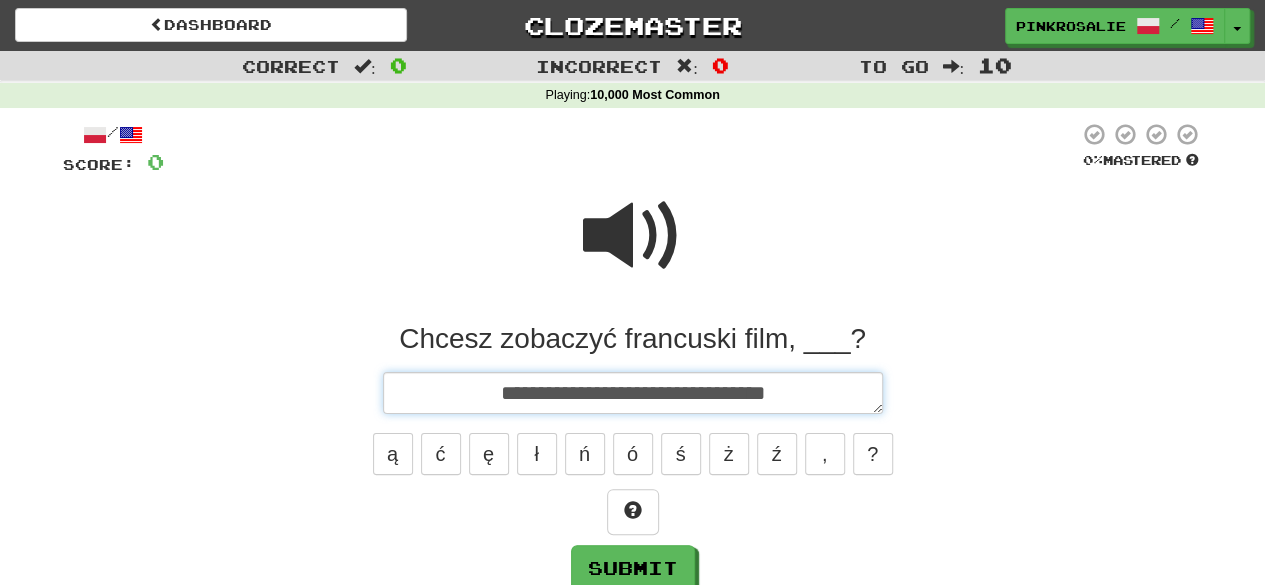 type on "*" 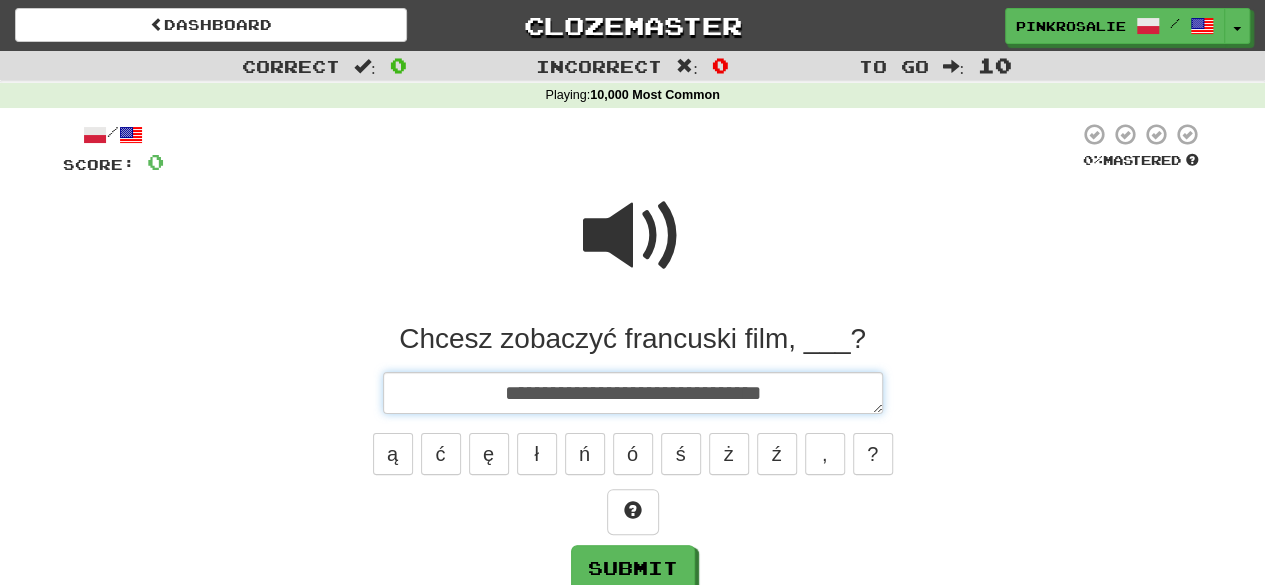 type on "*" 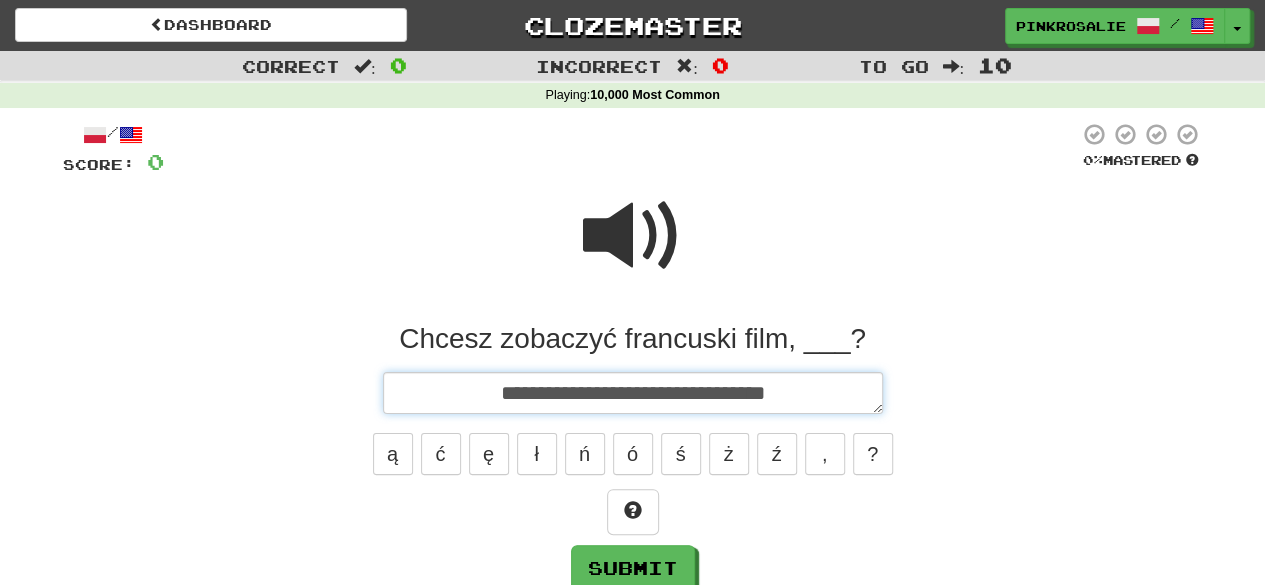 type on "*" 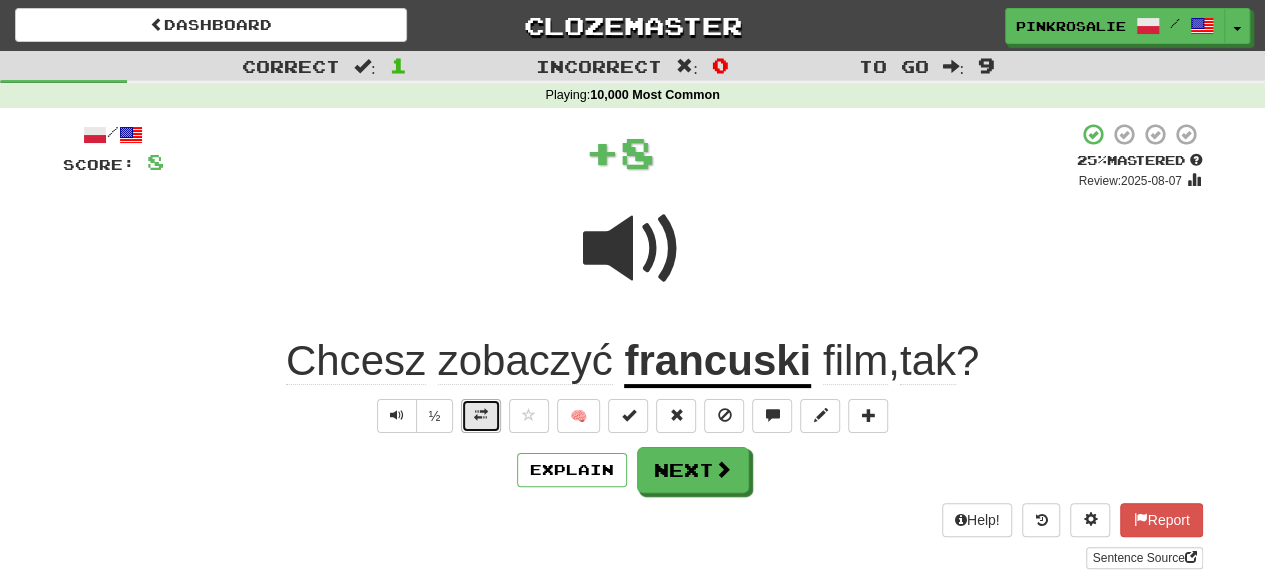click at bounding box center (481, 416) 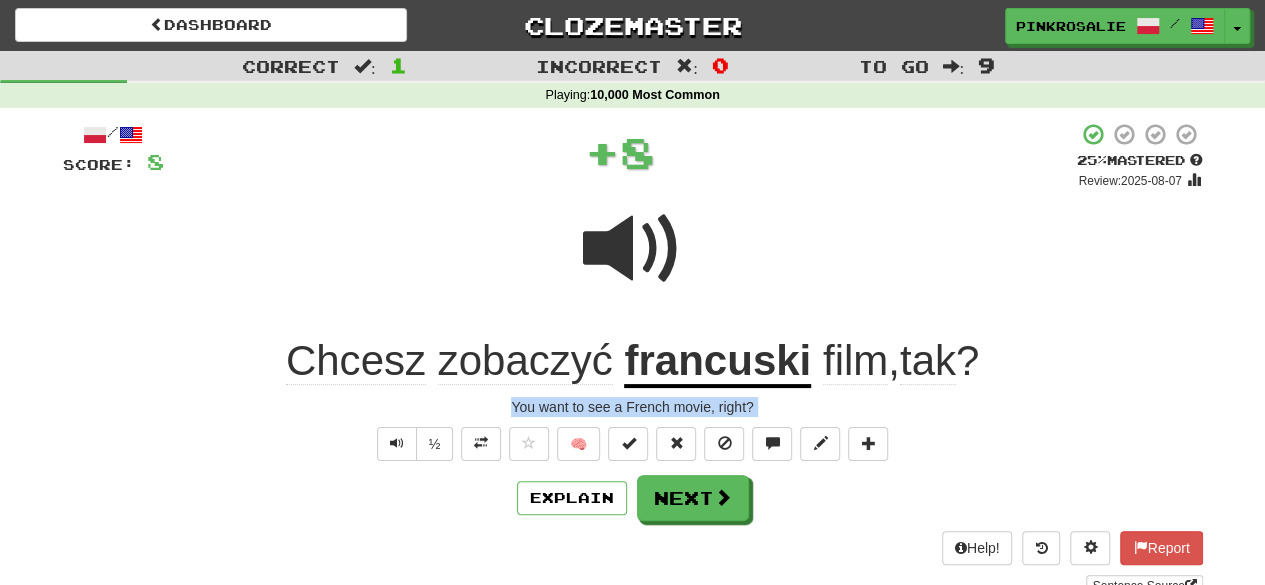drag, startPoint x: 484, startPoint y: 414, endPoint x: 484, endPoint y: 425, distance: 11 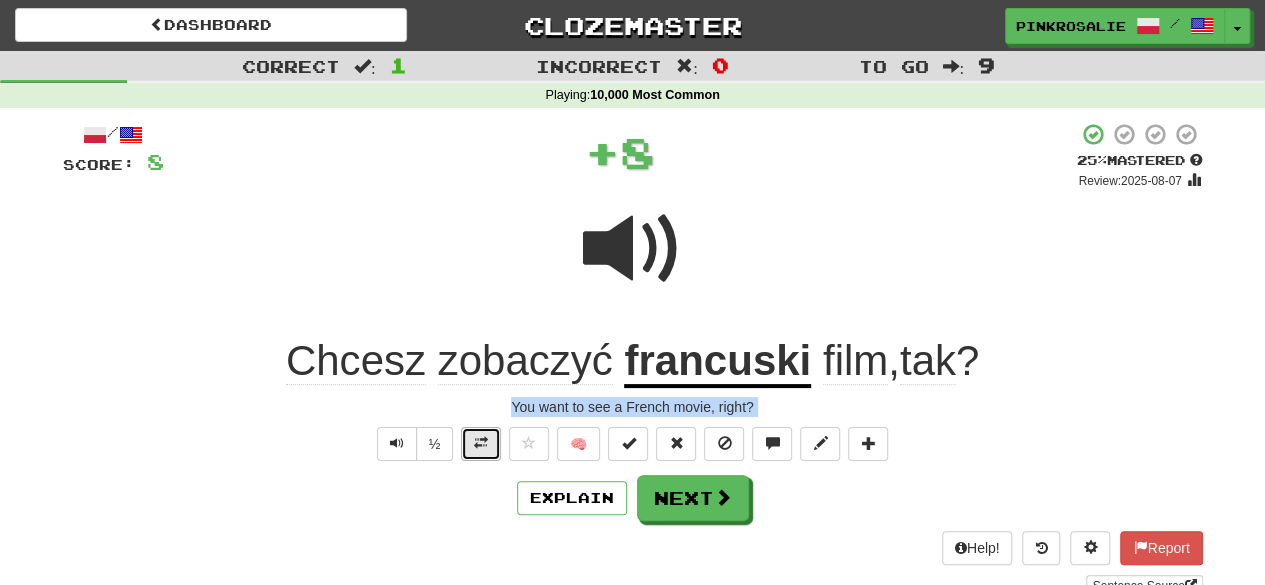 click at bounding box center (481, 444) 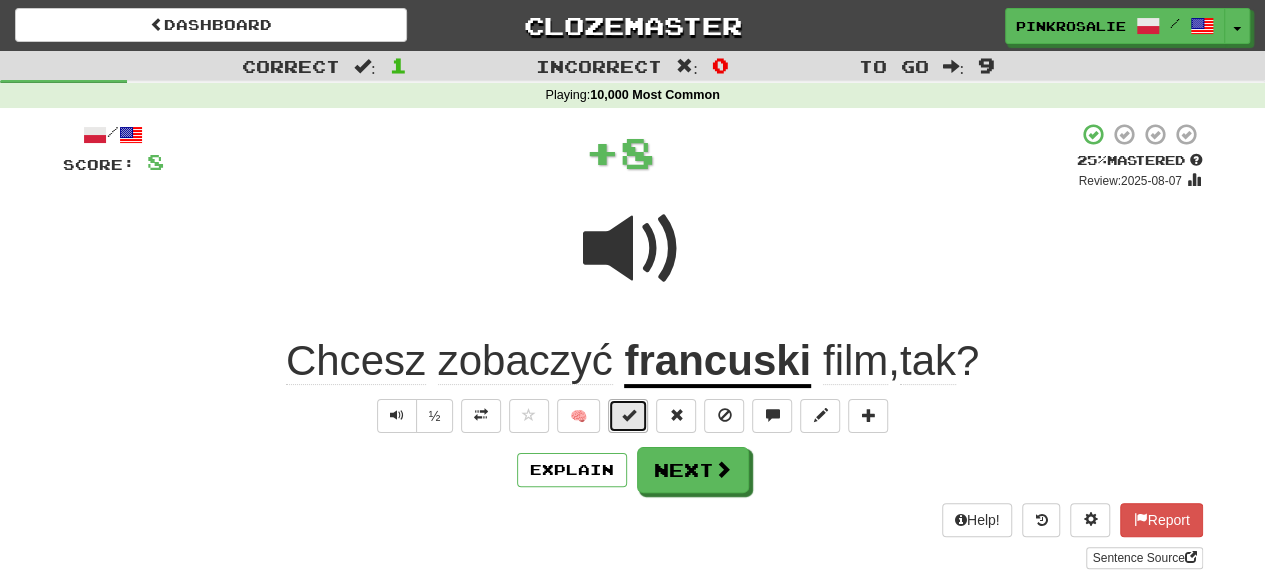 click at bounding box center [628, 415] 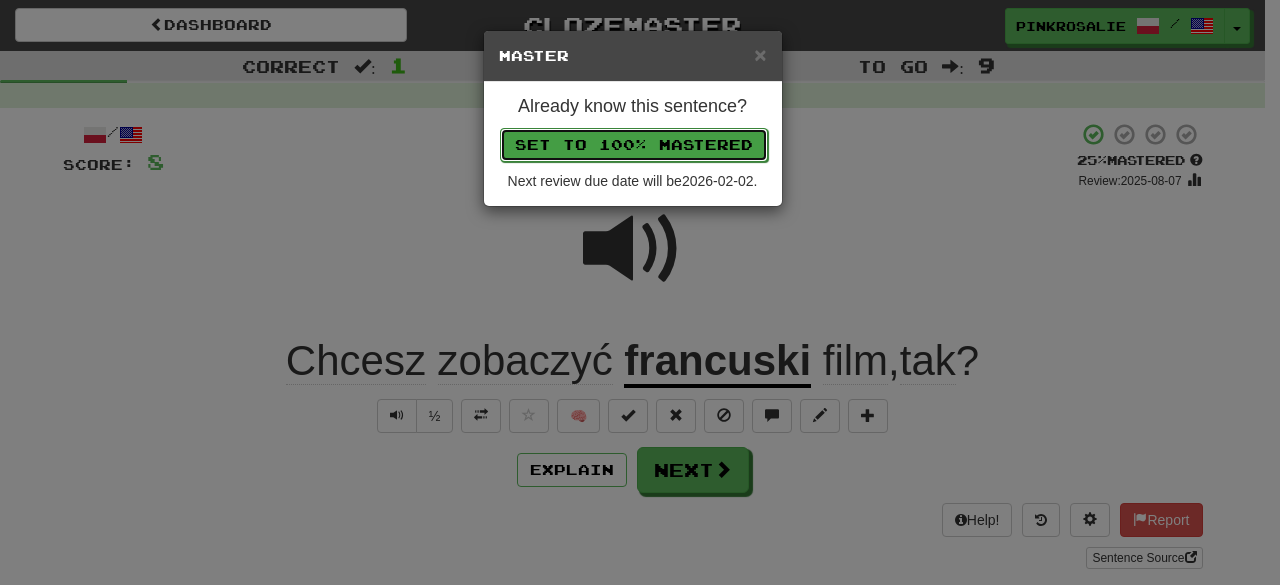 click on "Set to 100% Mastered" at bounding box center (634, 145) 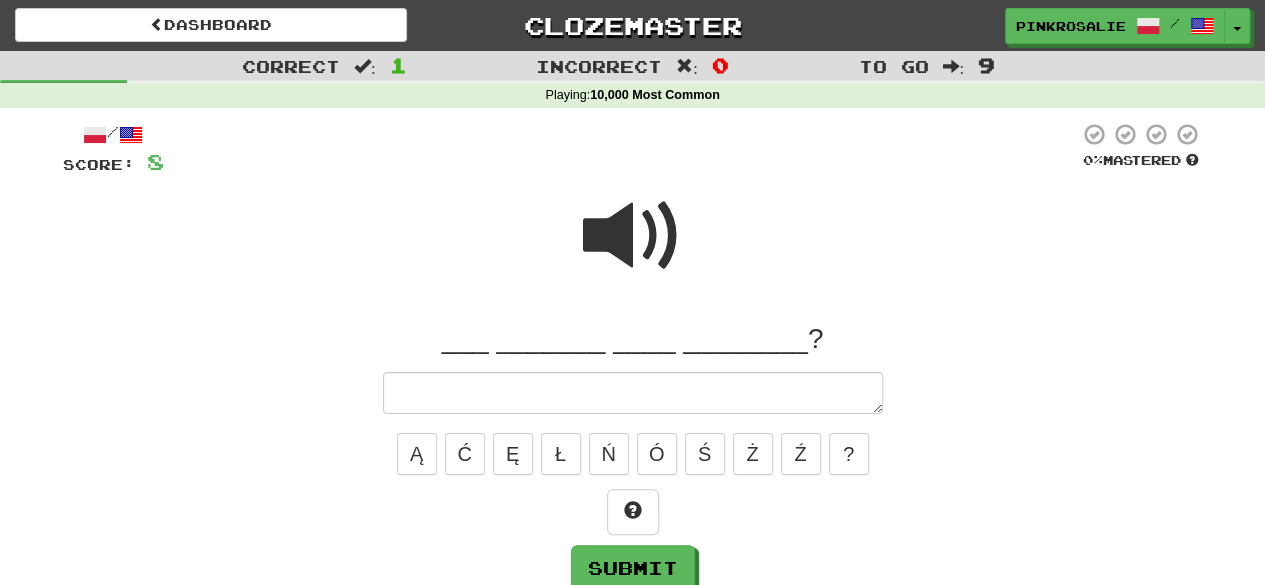 type on "*" 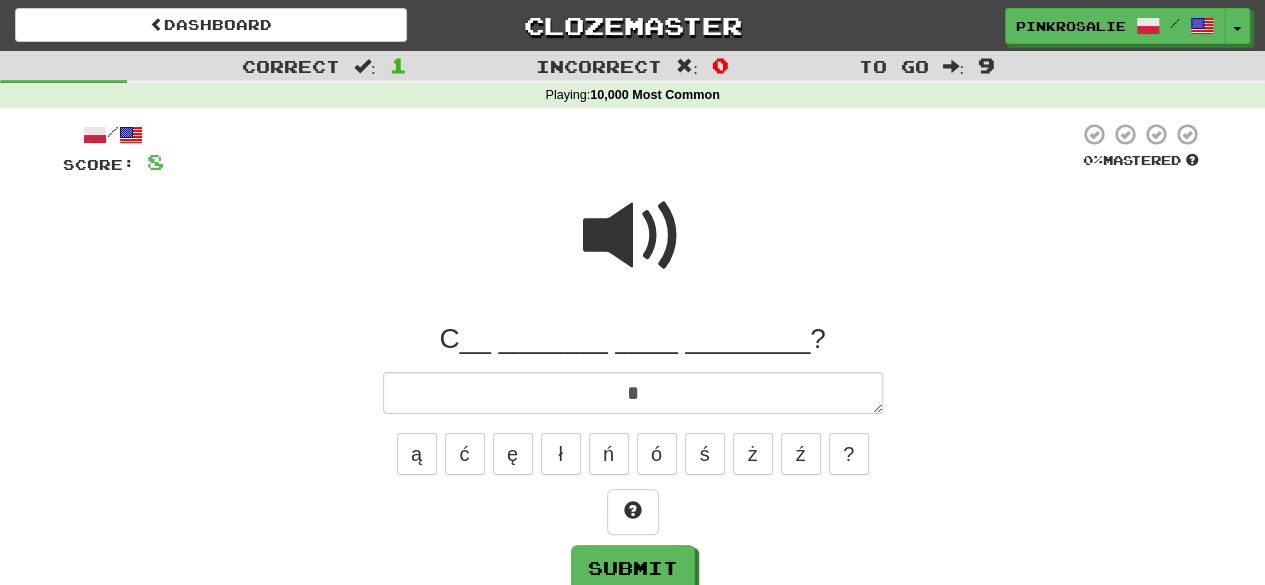 type on "*" 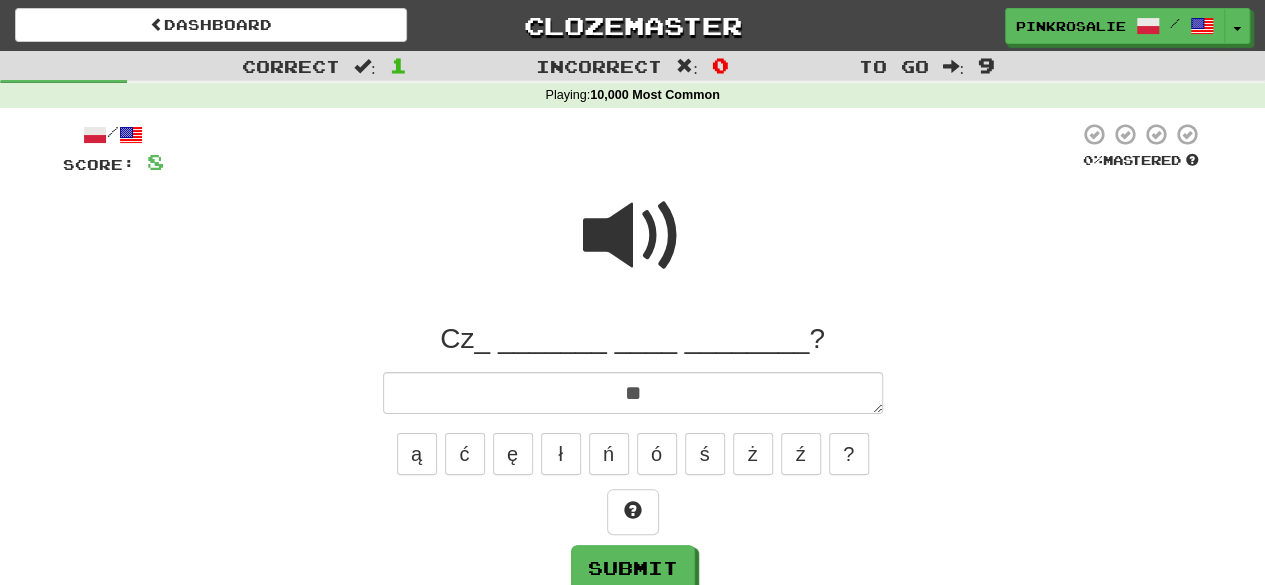 type on "*" 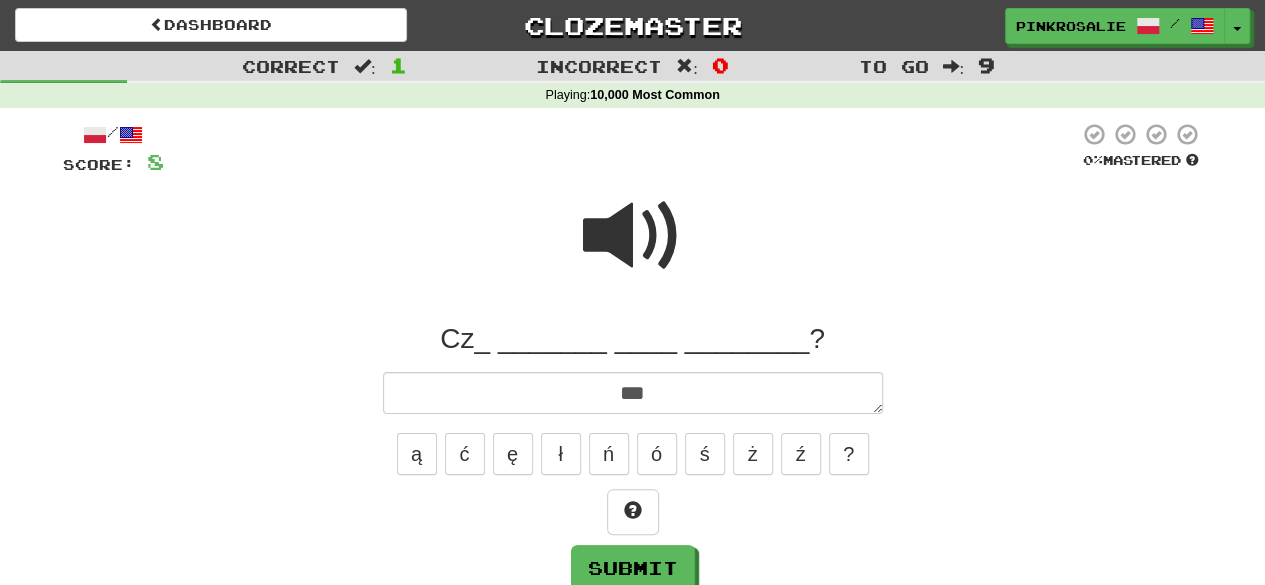 type on "***" 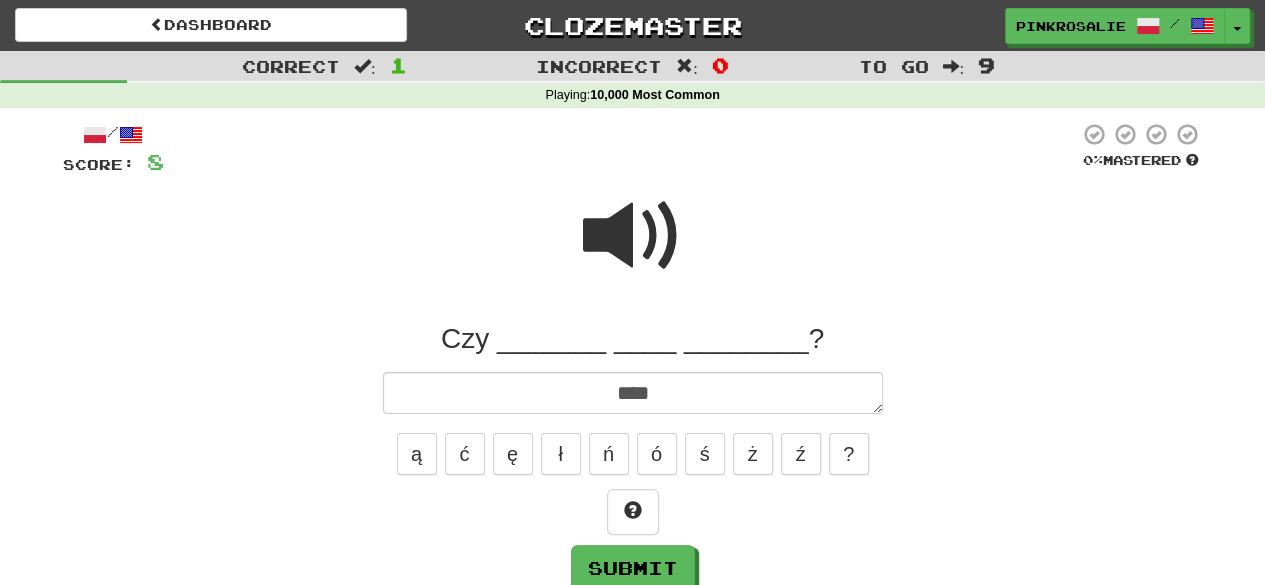 type on "*" 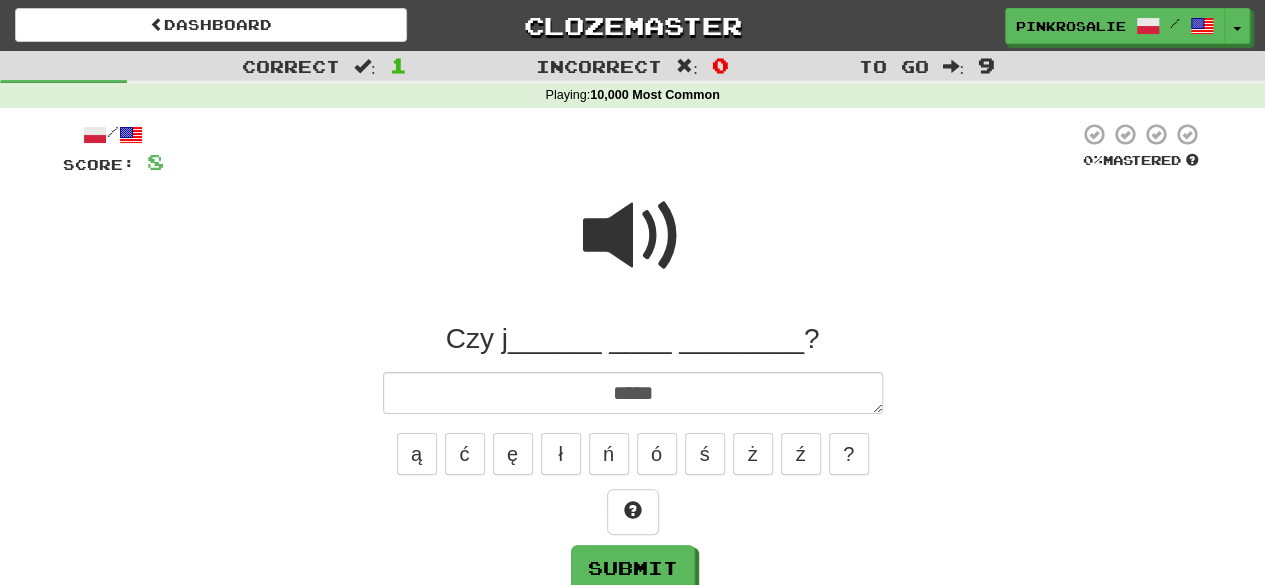 type on "*" 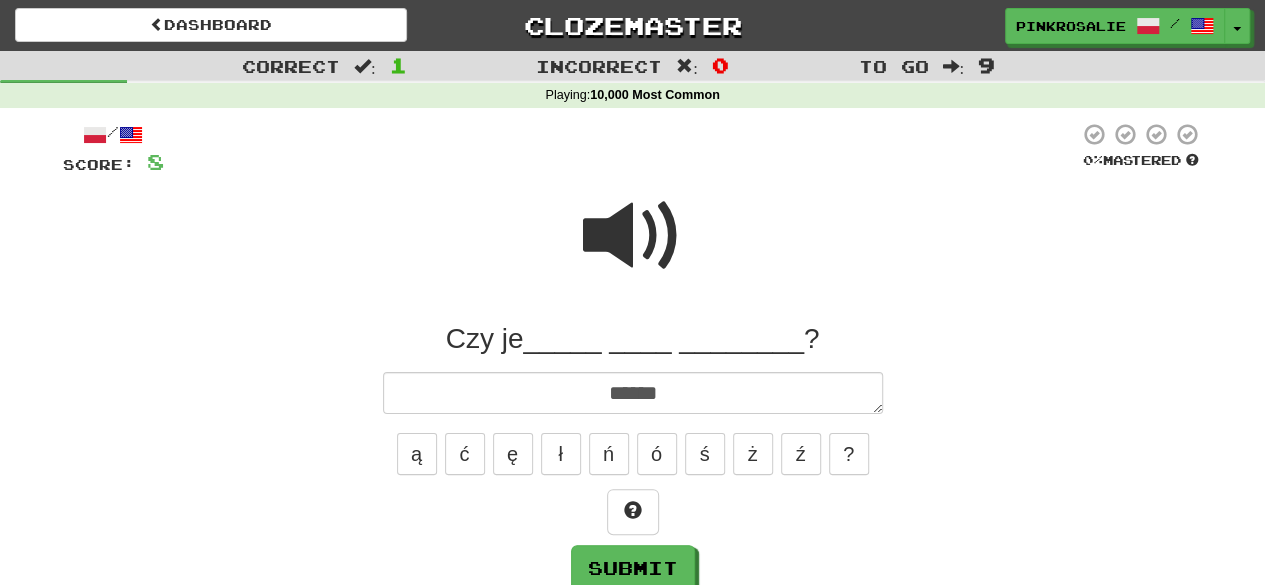type on "*" 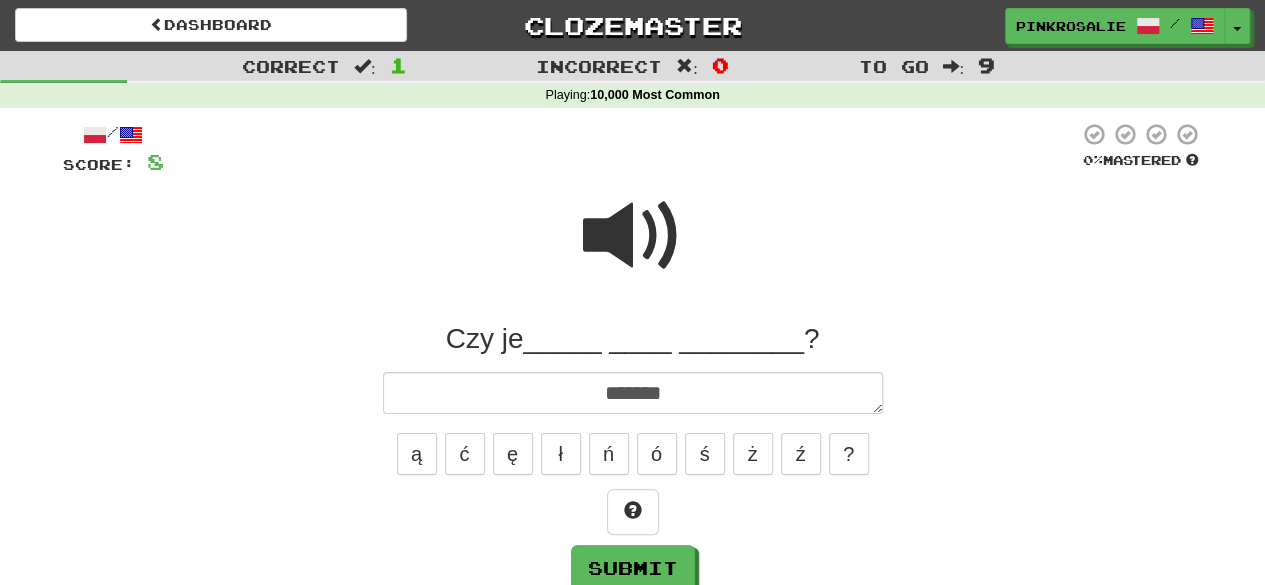 type on "*" 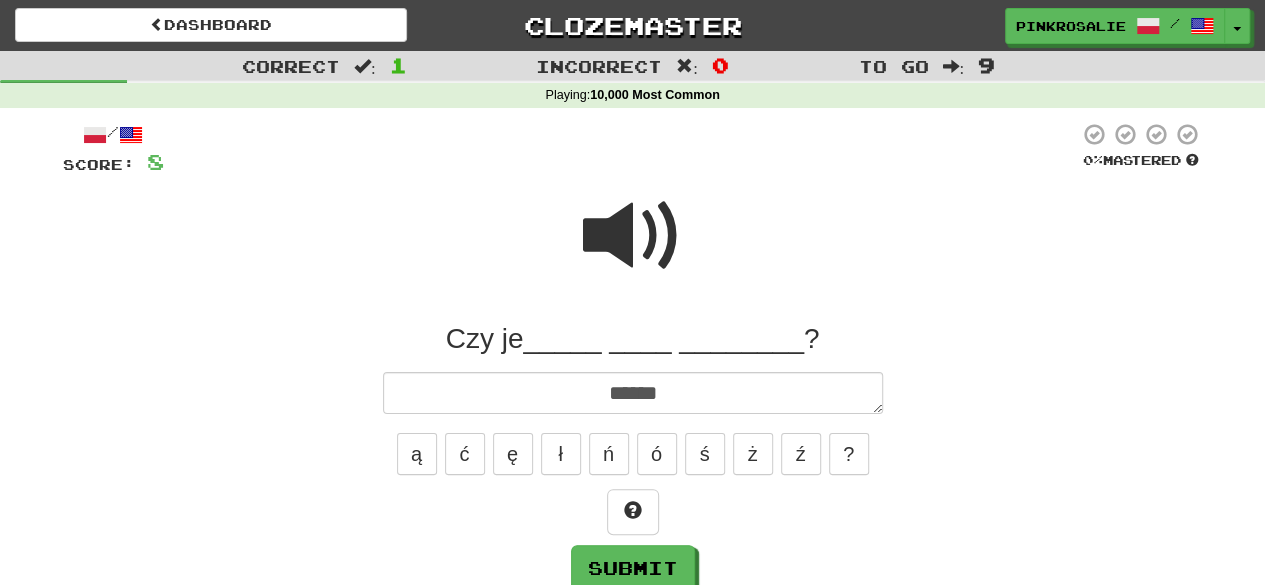 type on "******" 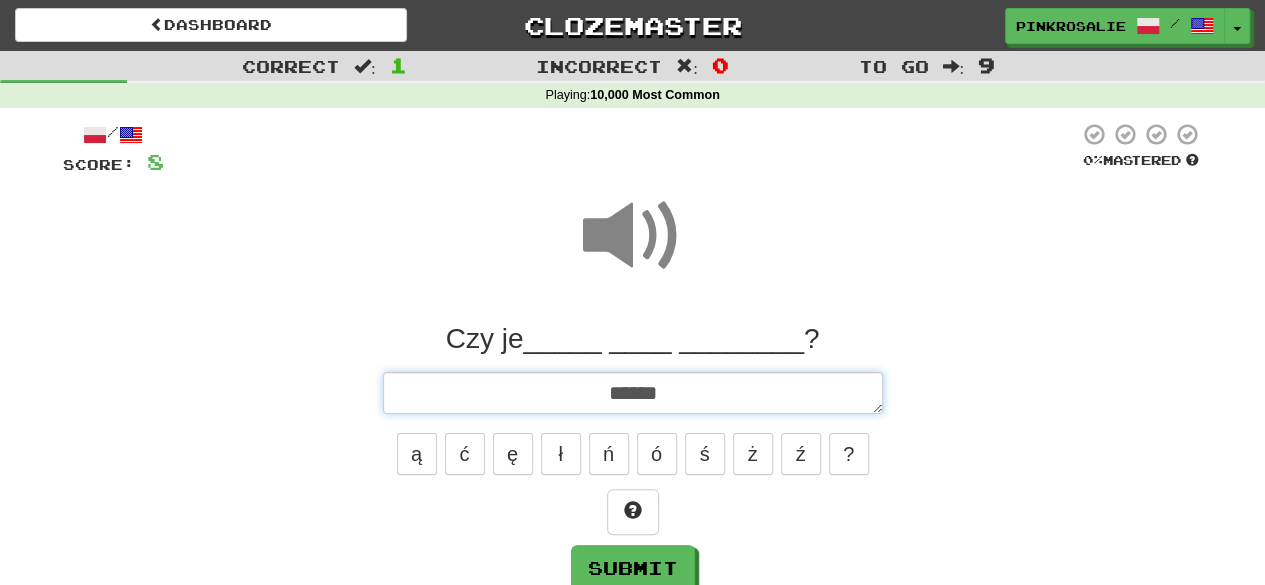 click on "******" at bounding box center (633, 392) 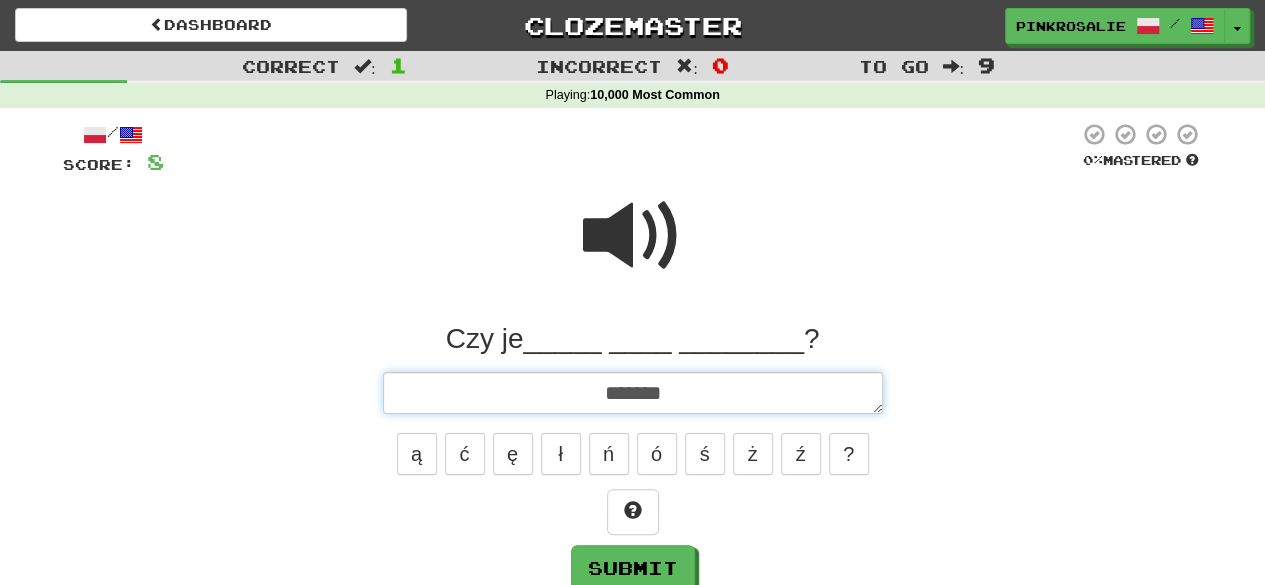 type on "*" 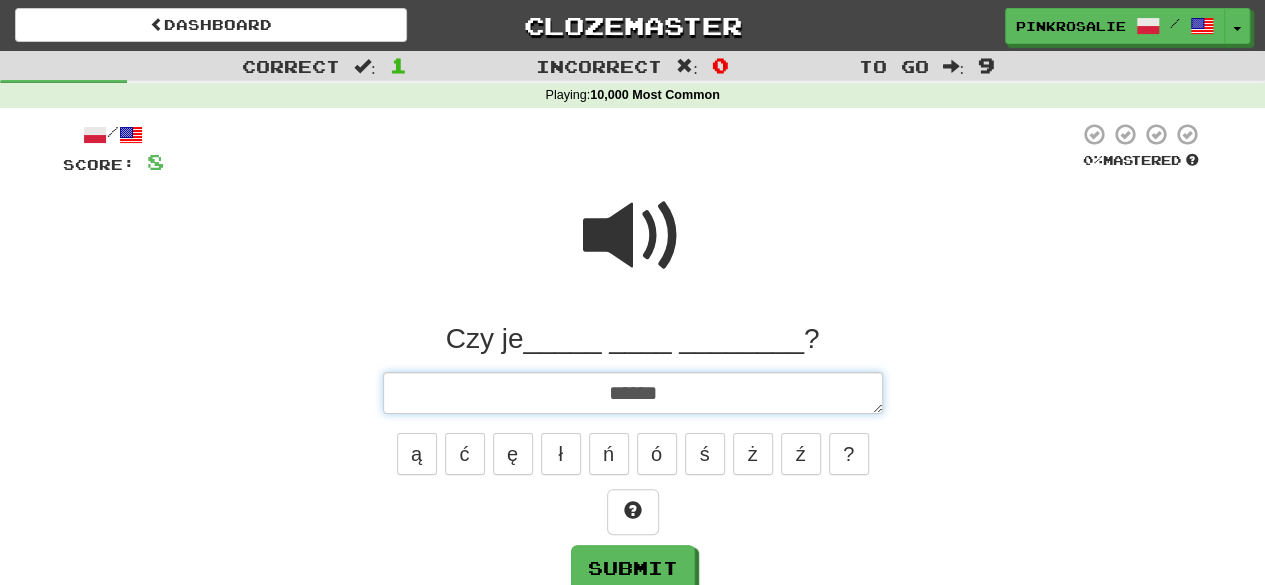 type on "*" 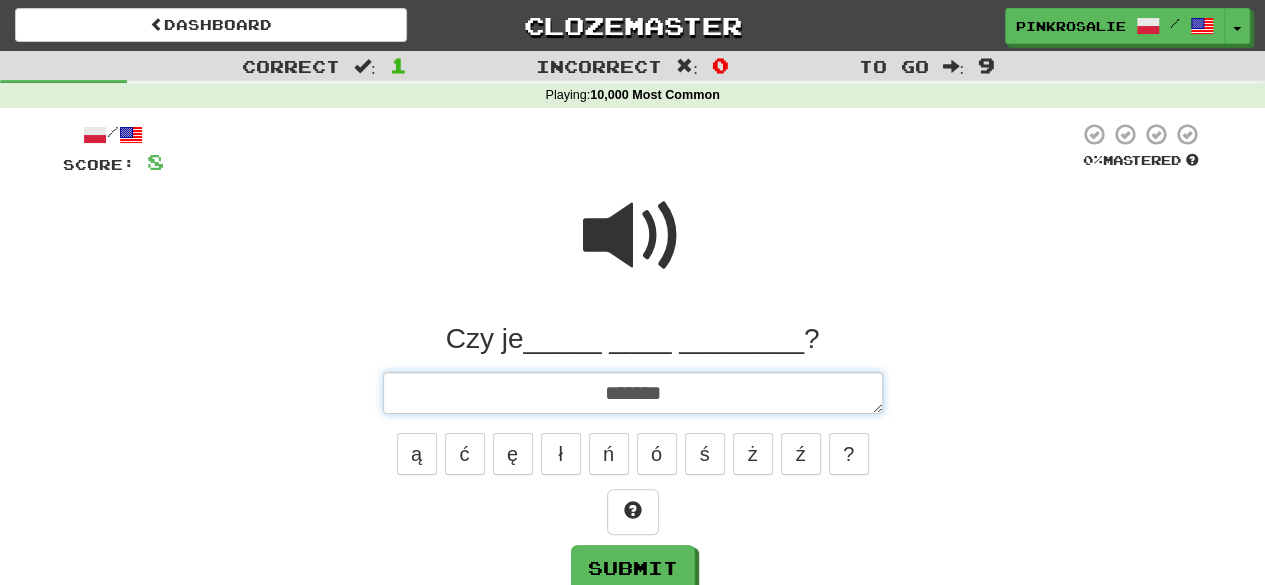 type on "*" 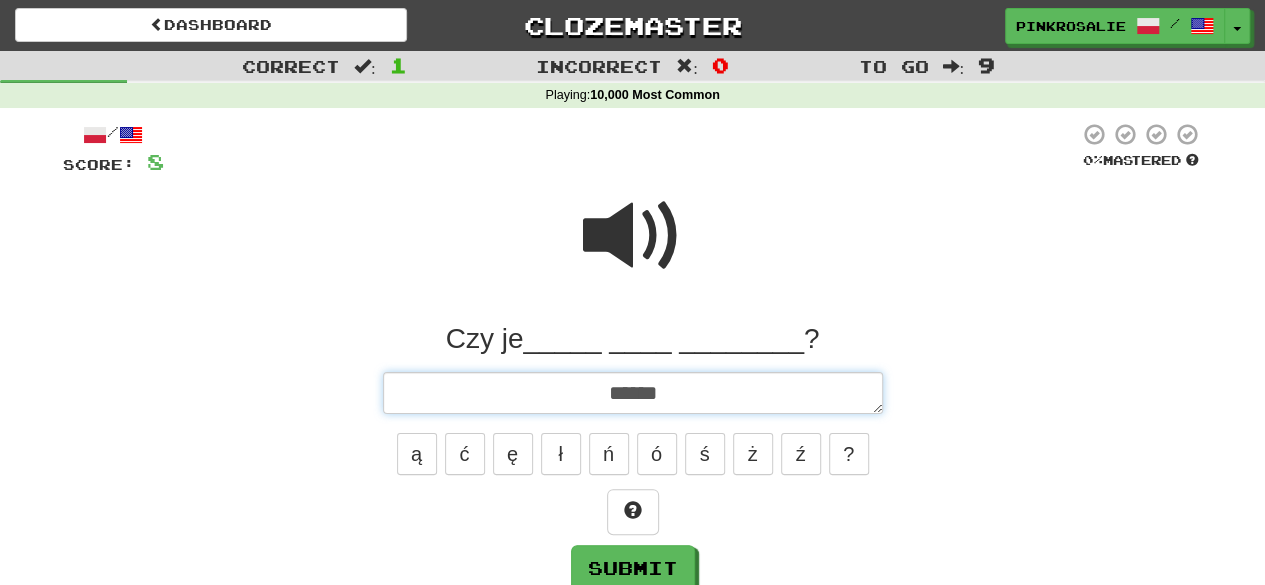 type on "*" 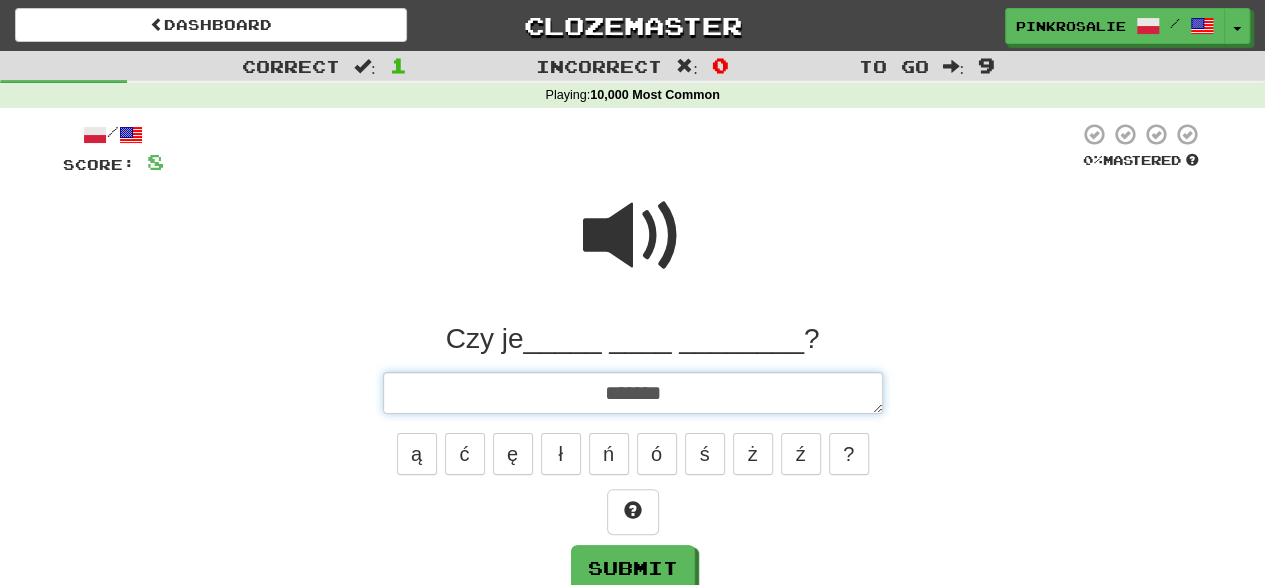 type on "******" 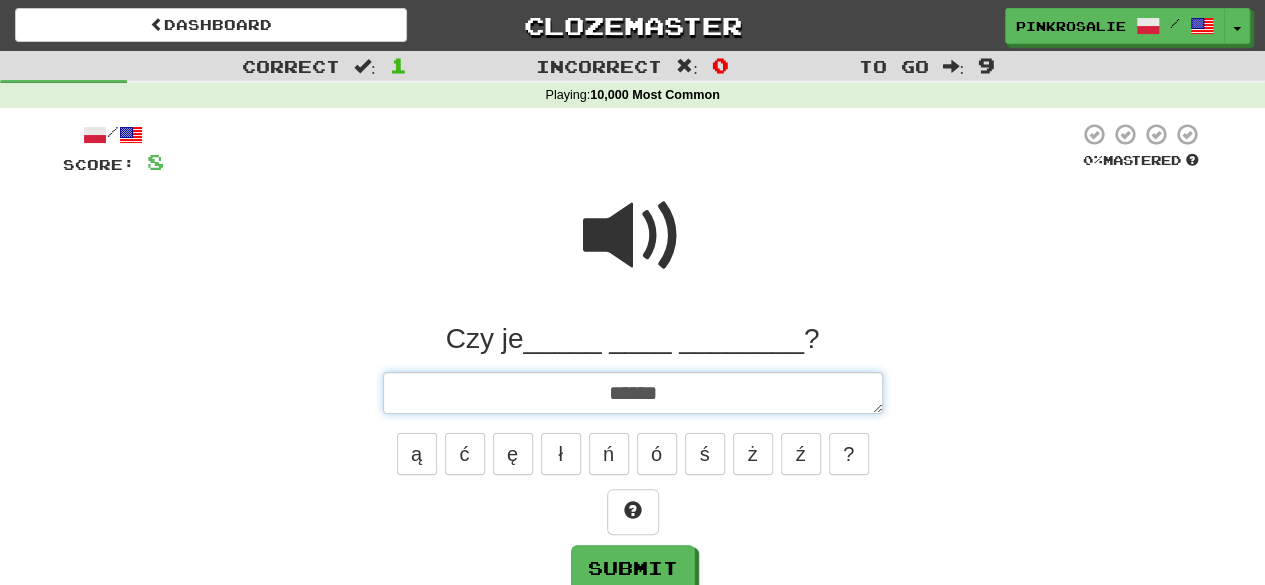 type on "*" 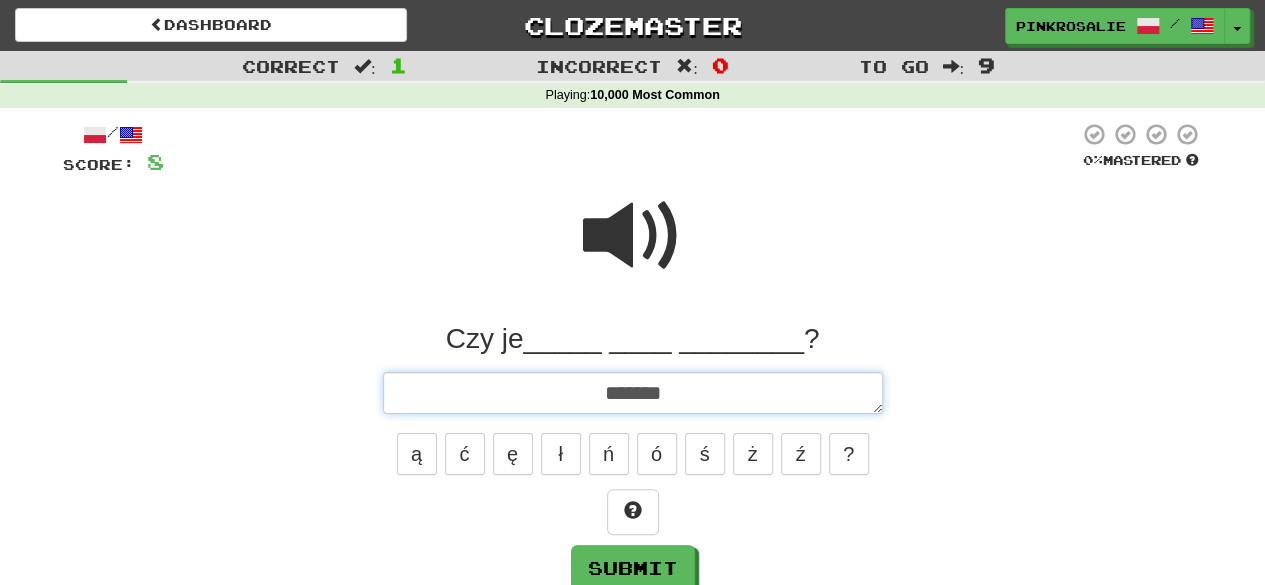 type on "*" 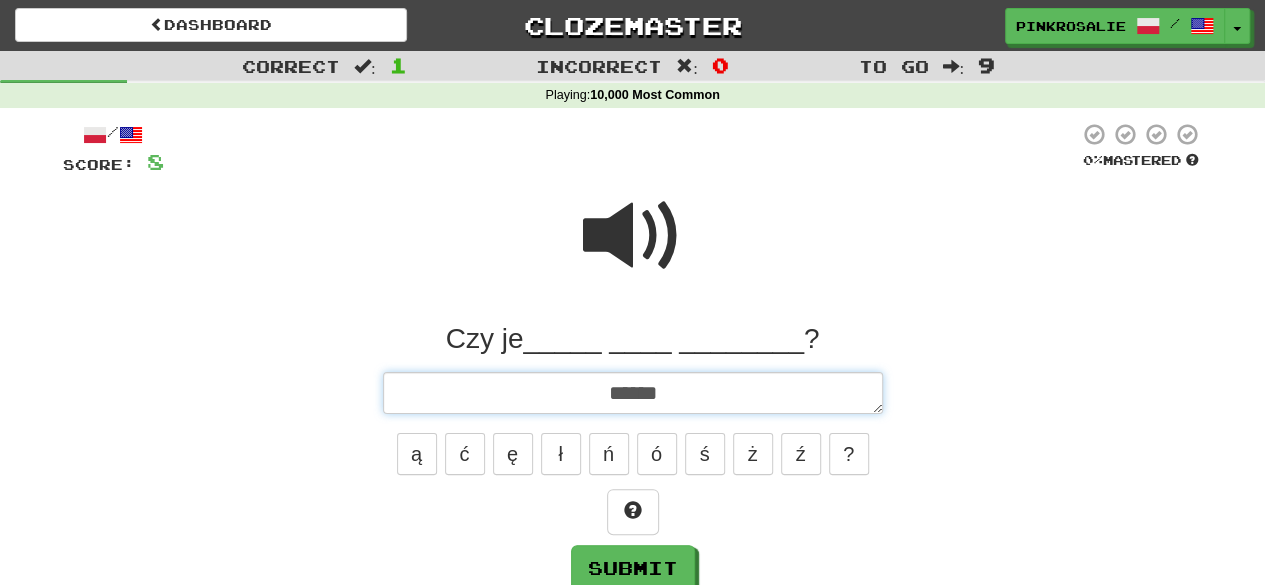 type on "*" 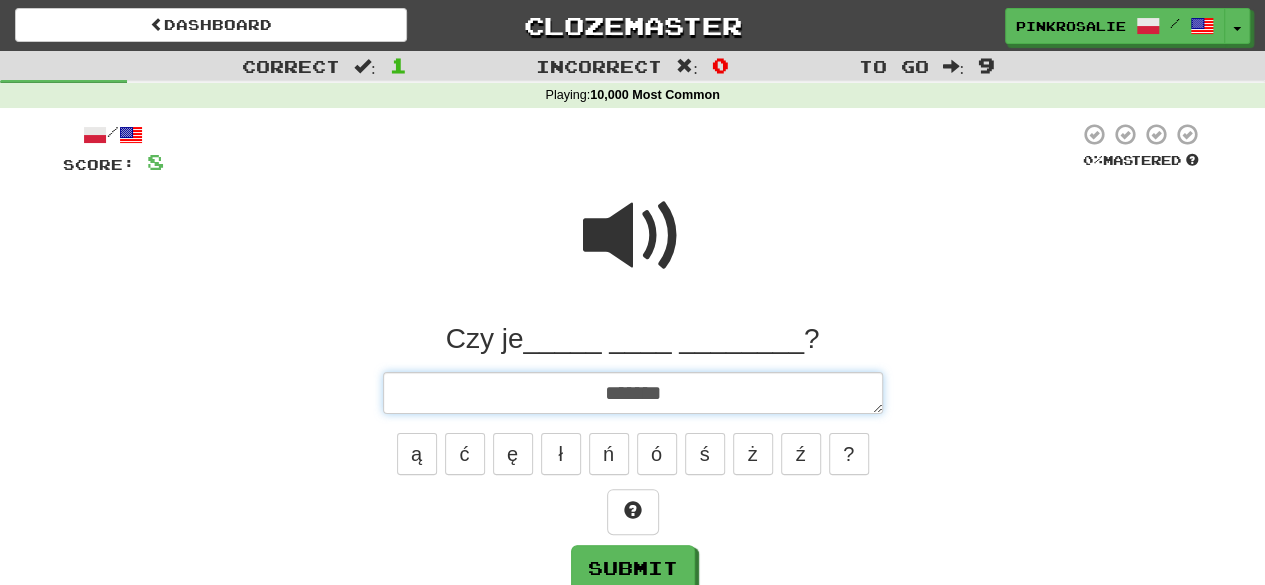 type on "******" 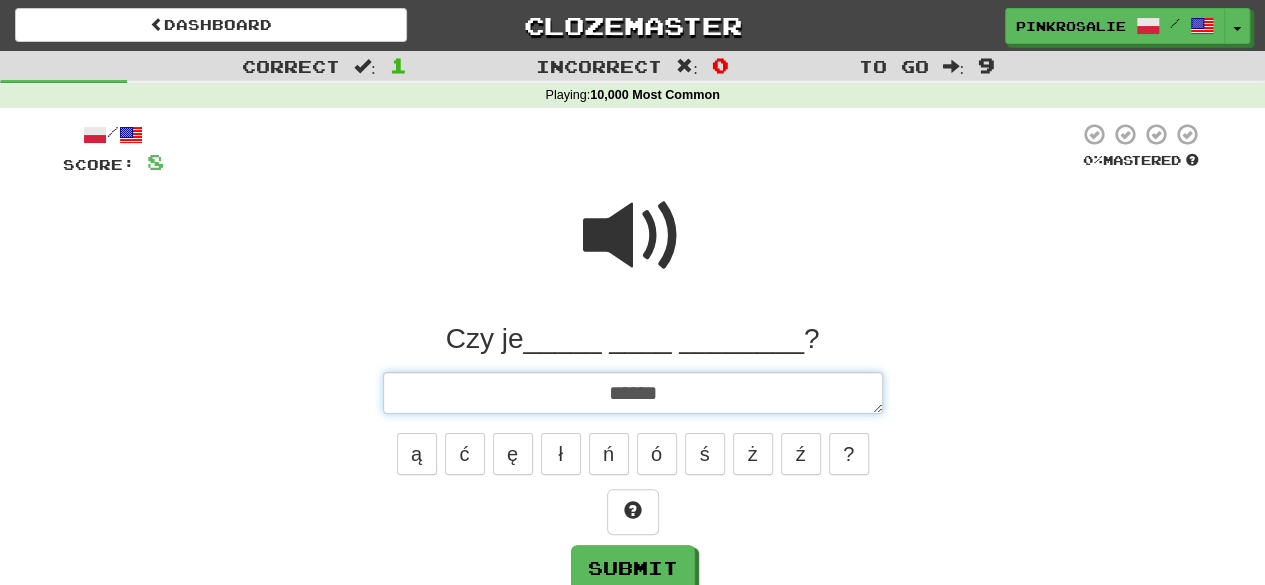 type on "*" 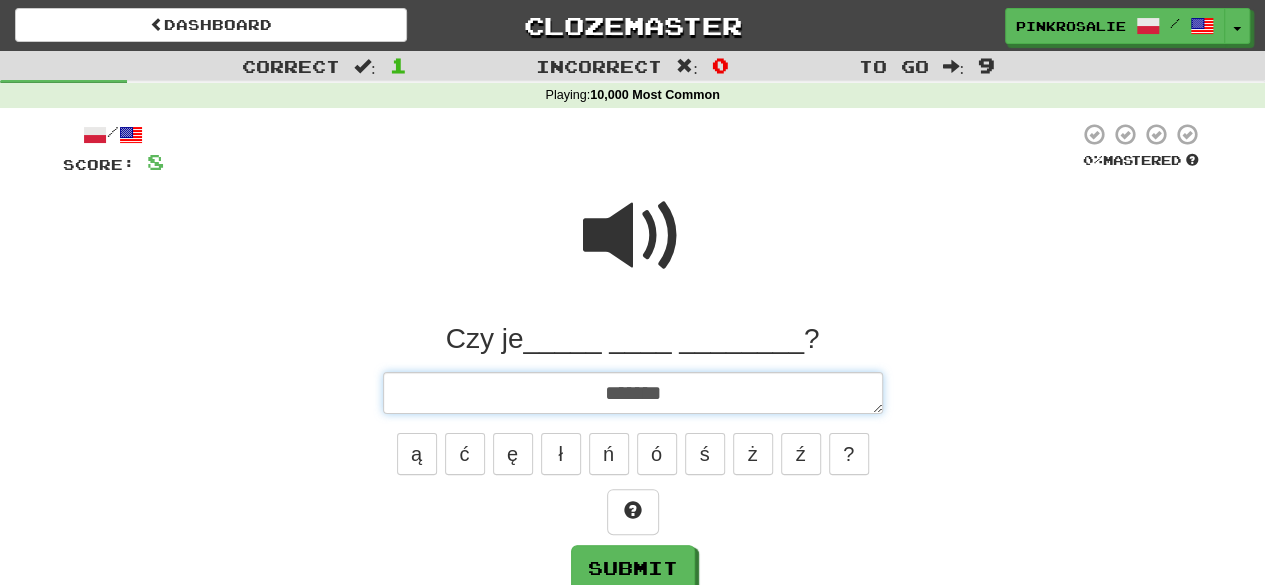 type on "*" 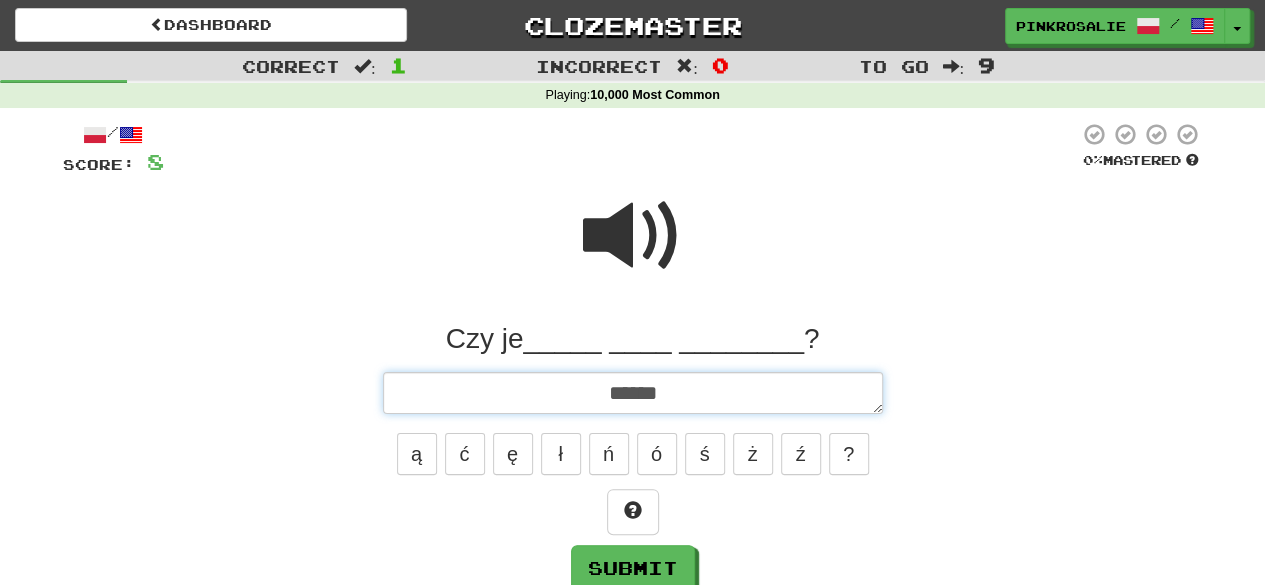 type on "*" 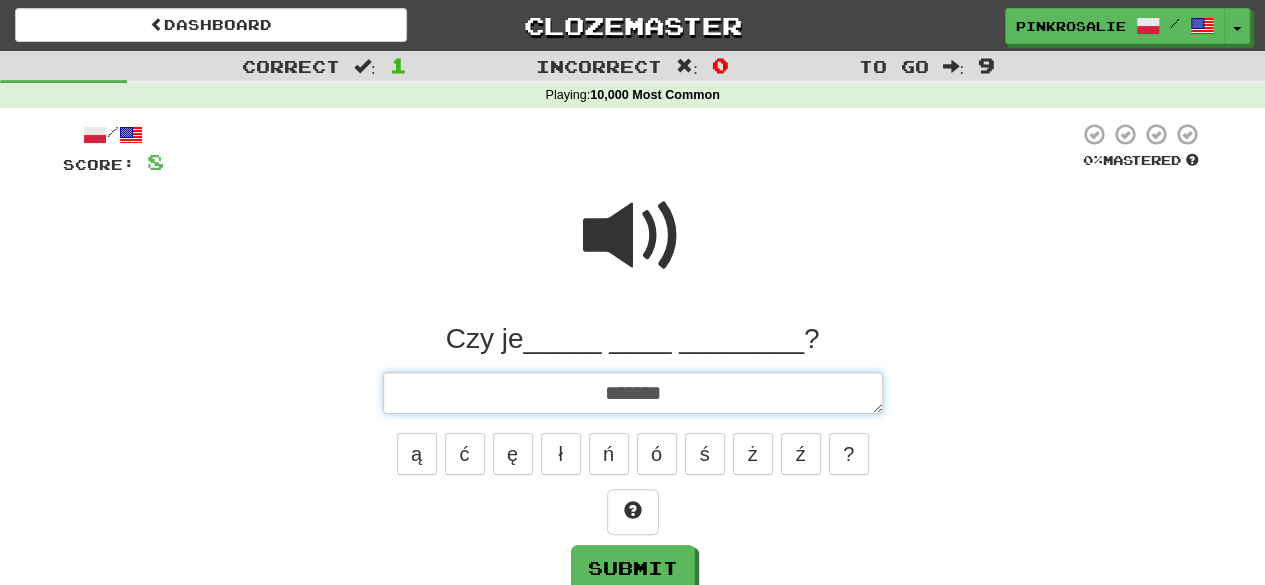 type on "*" 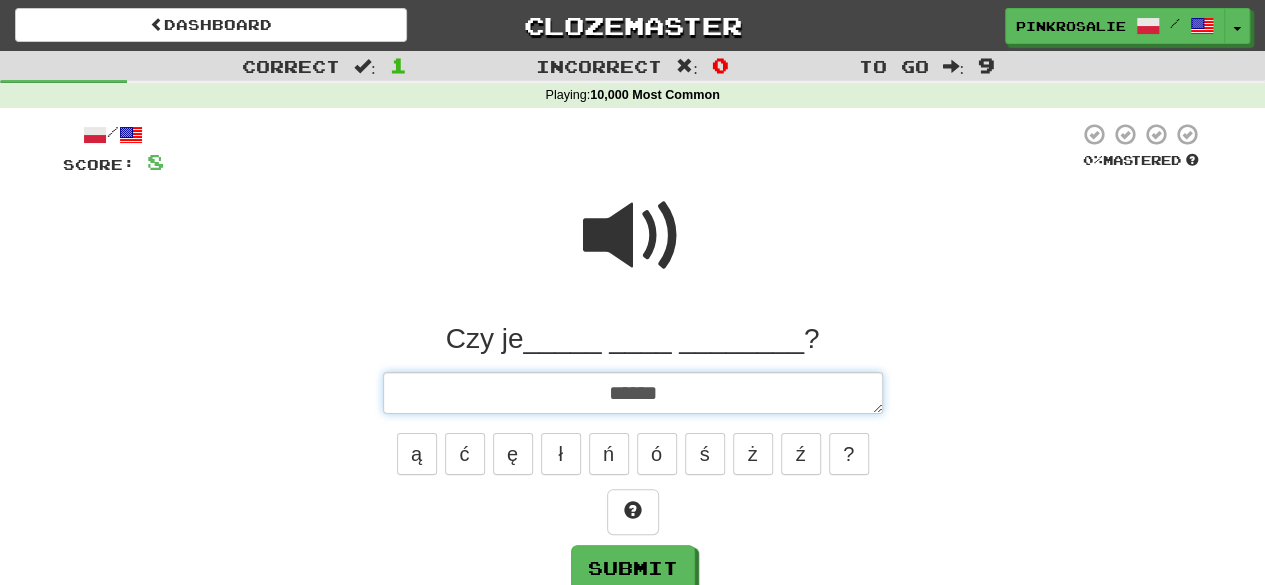 type on "*" 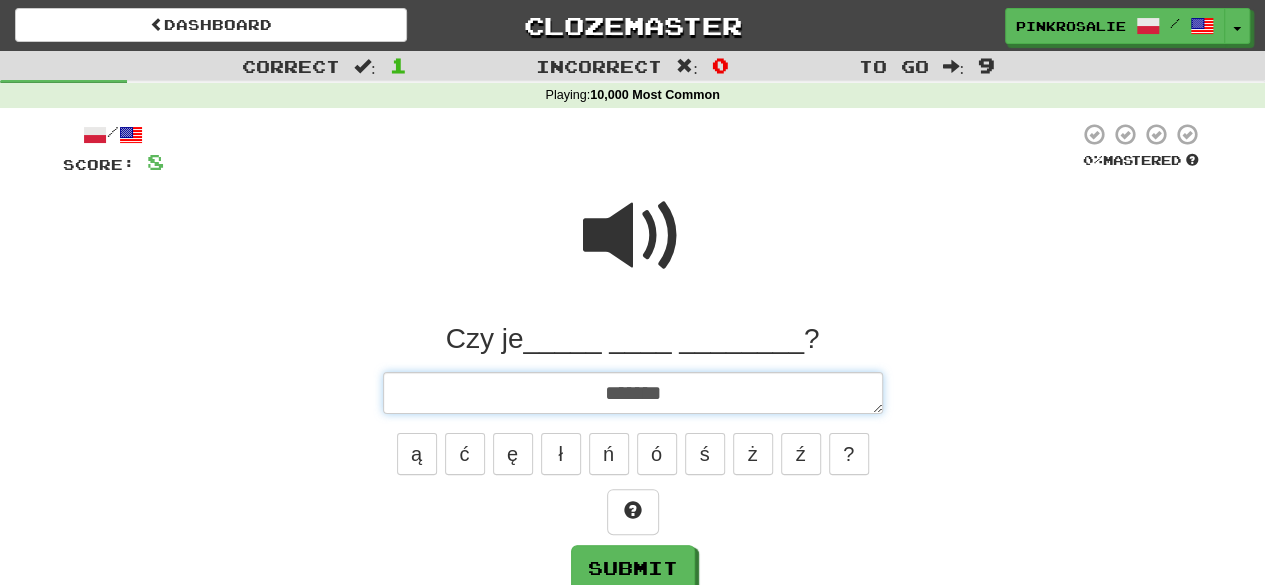 type on "*" 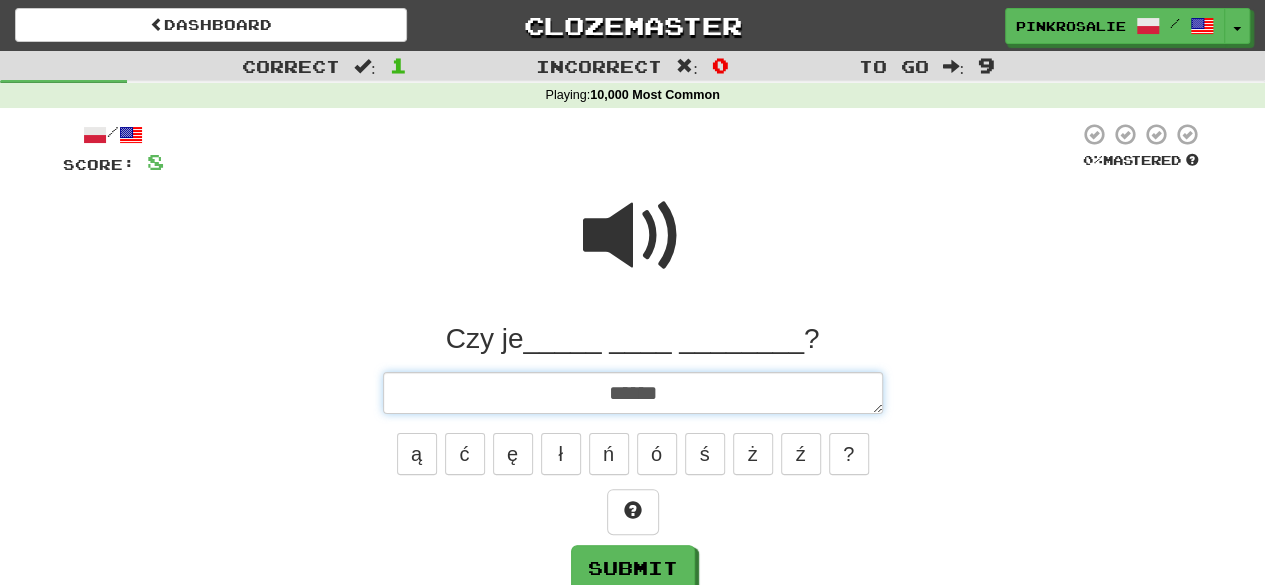 type on "*" 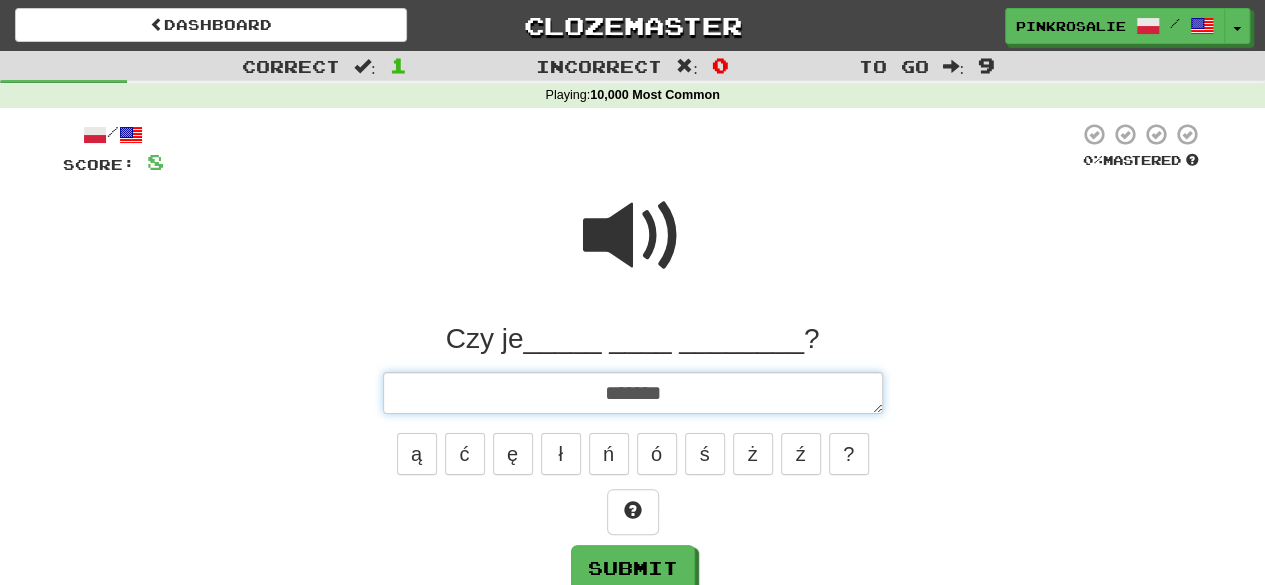 type on "*" 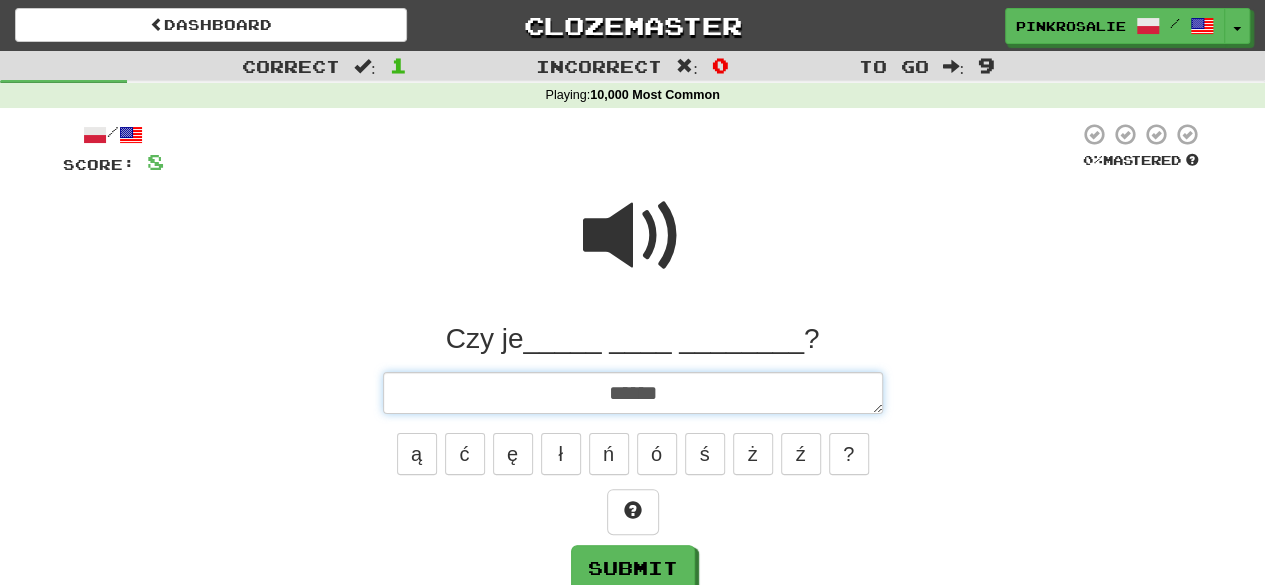 type on "*" 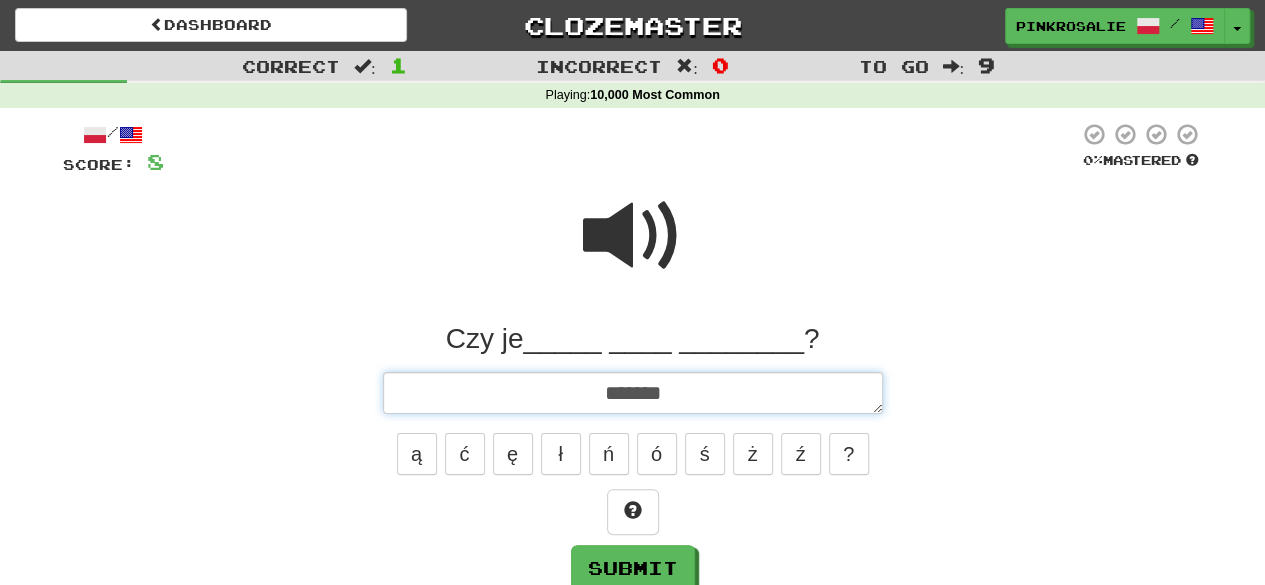 type on "******" 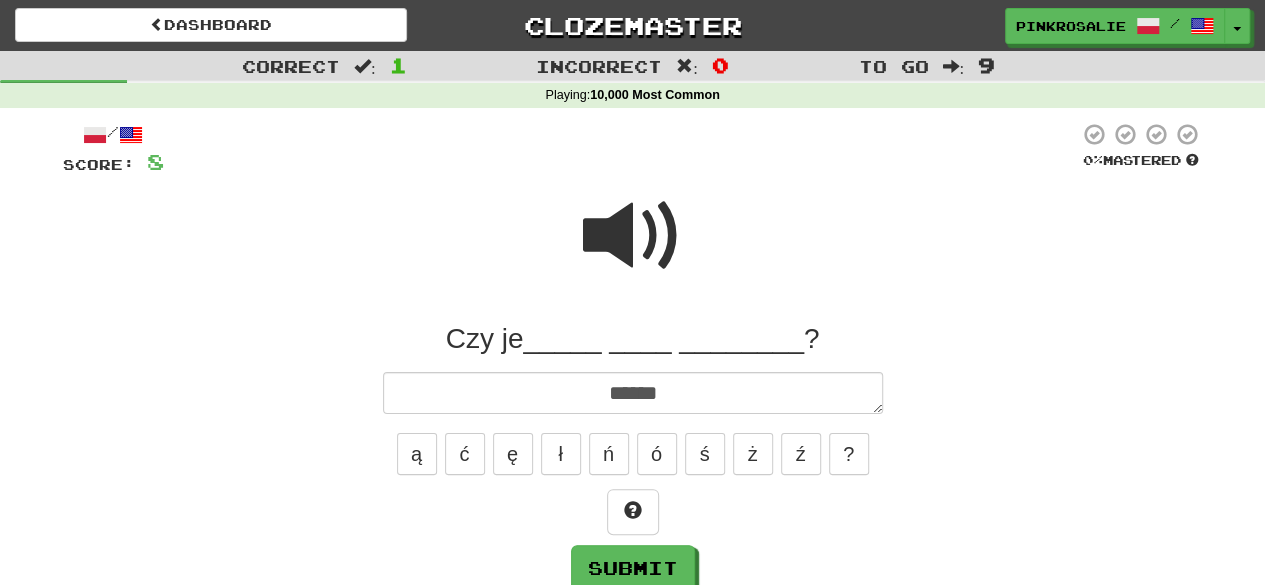 click at bounding box center [633, 236] 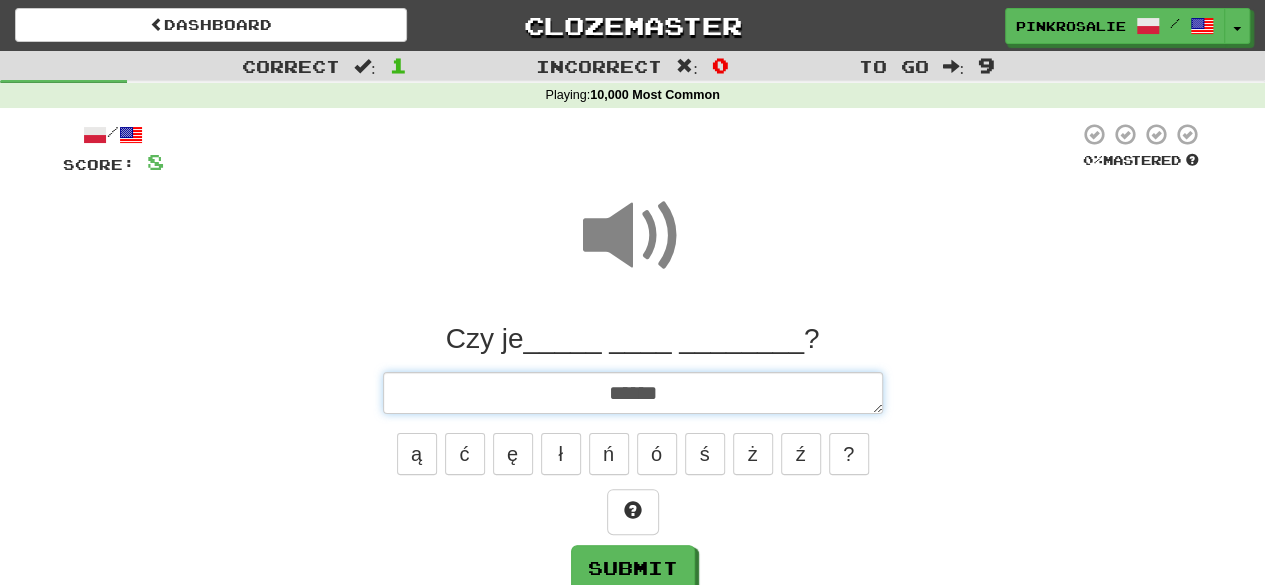 click on "******" at bounding box center (633, 392) 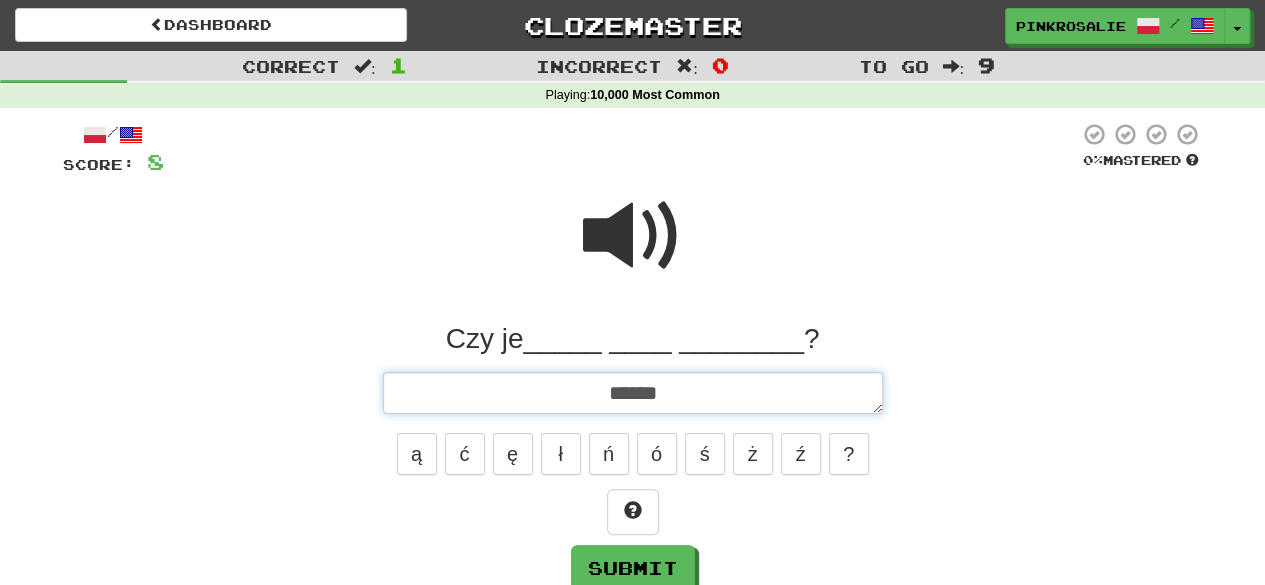 type on "*" 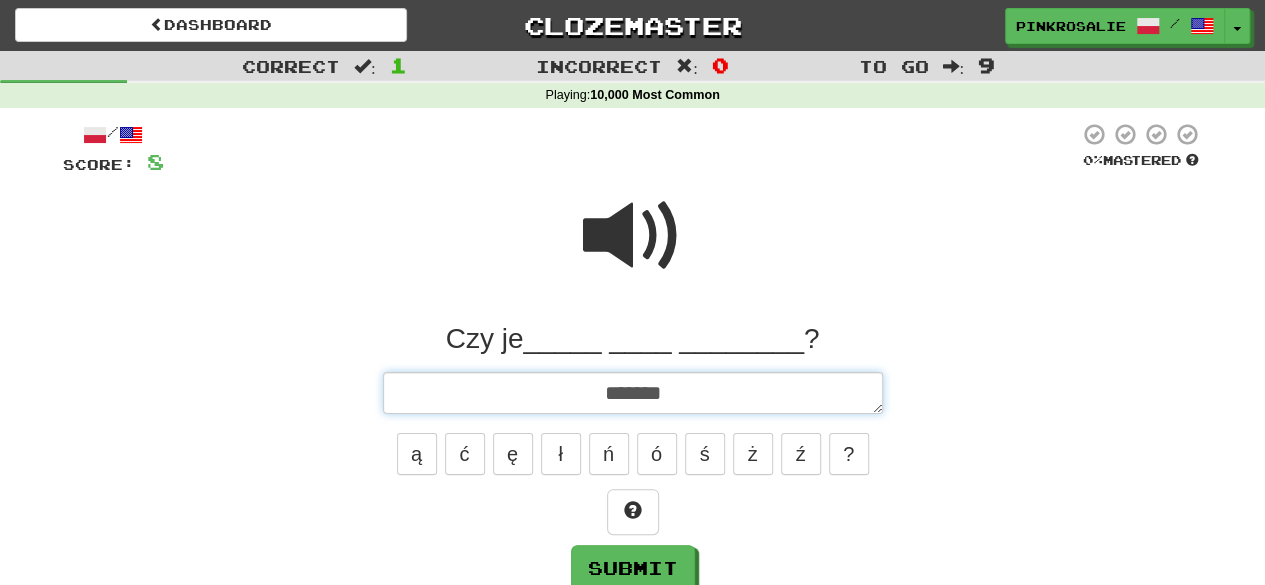type on "*" 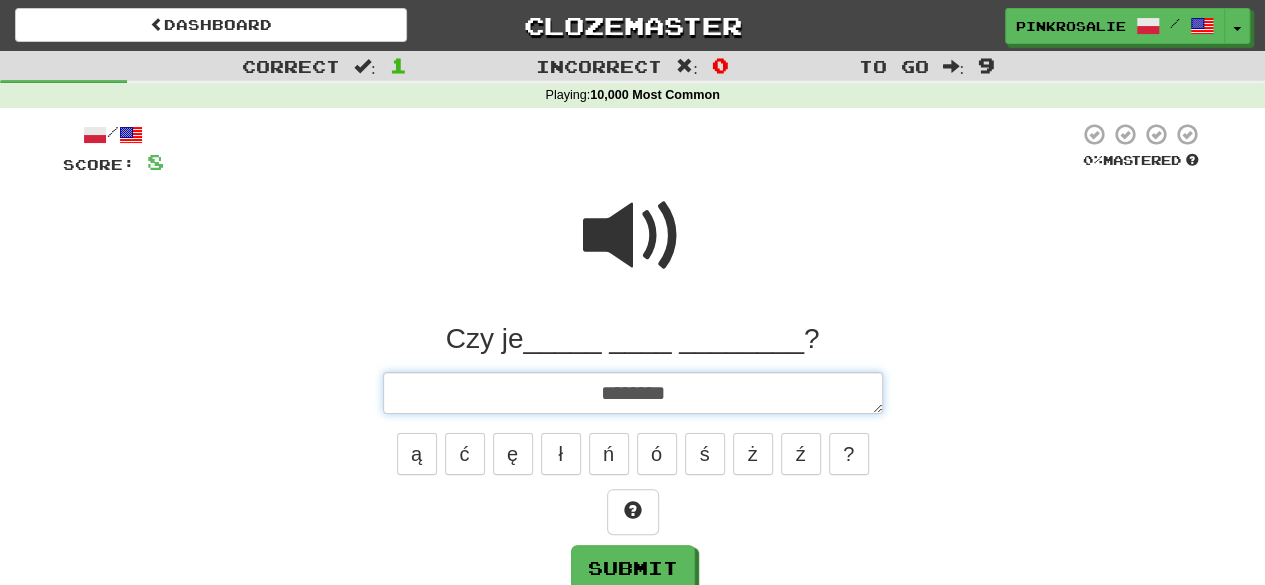 type on "*" 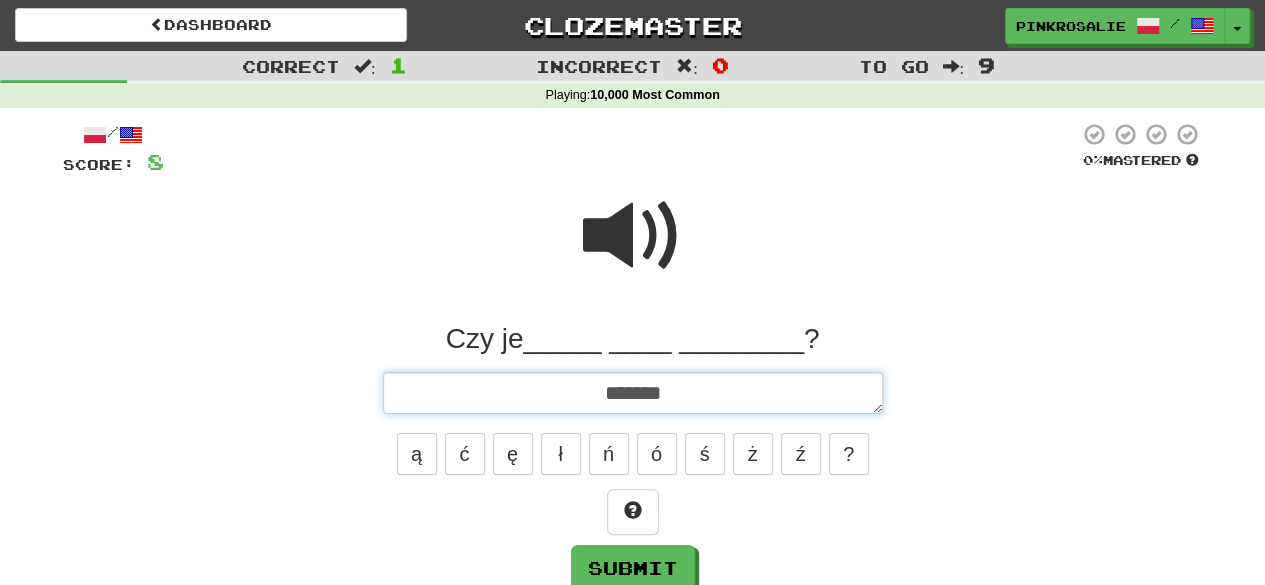 type on "*" 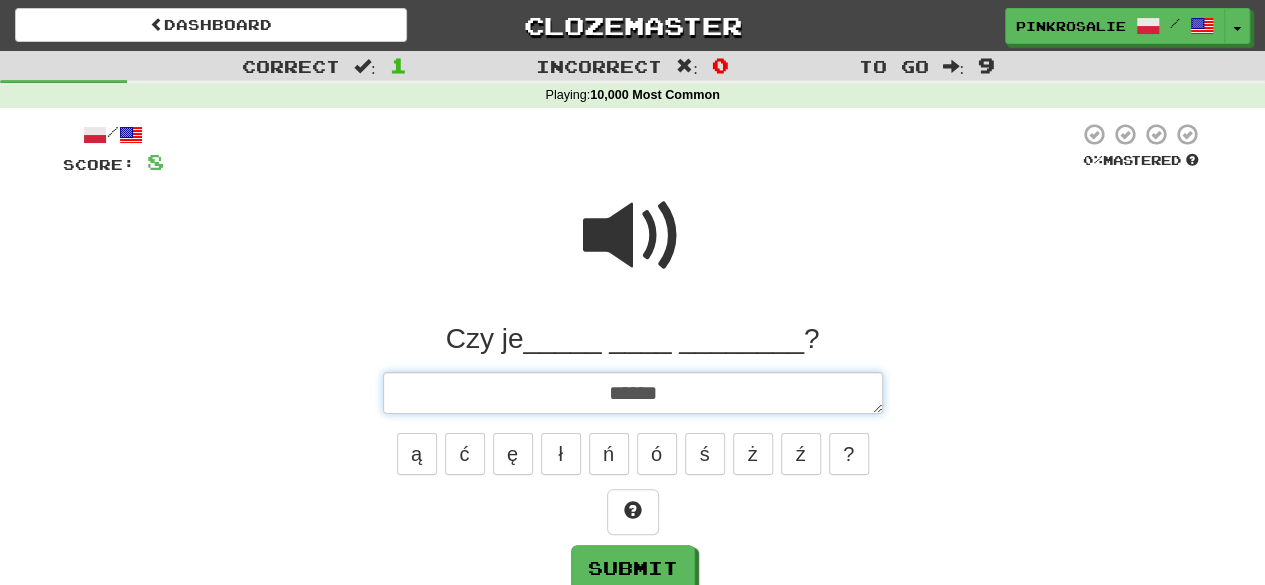 type on "*" 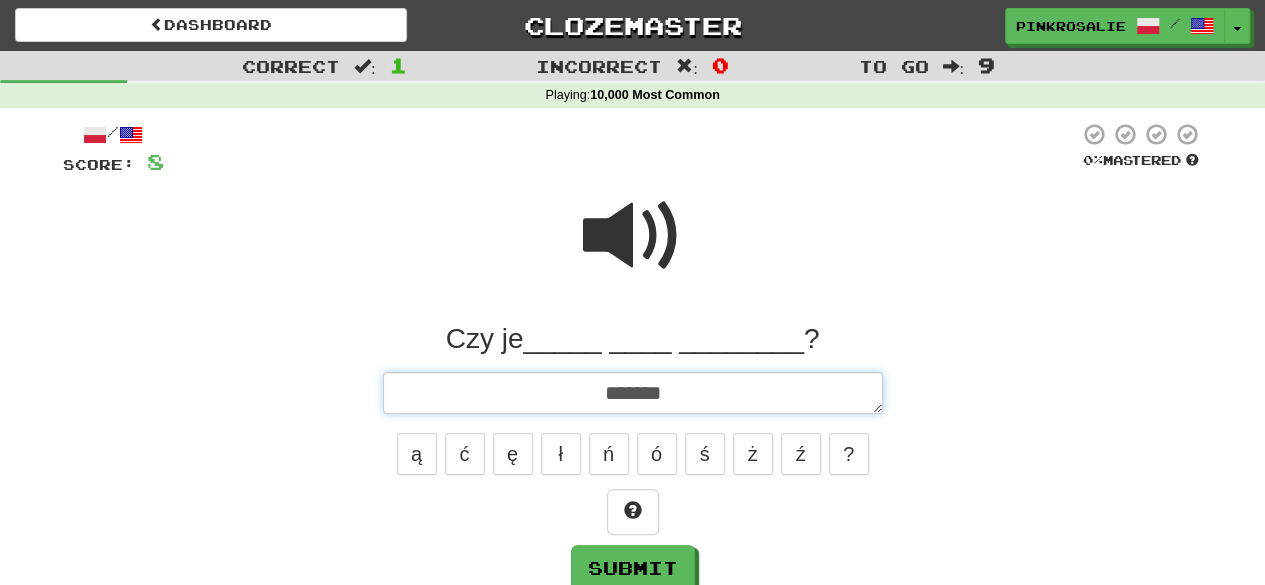 type on "*" 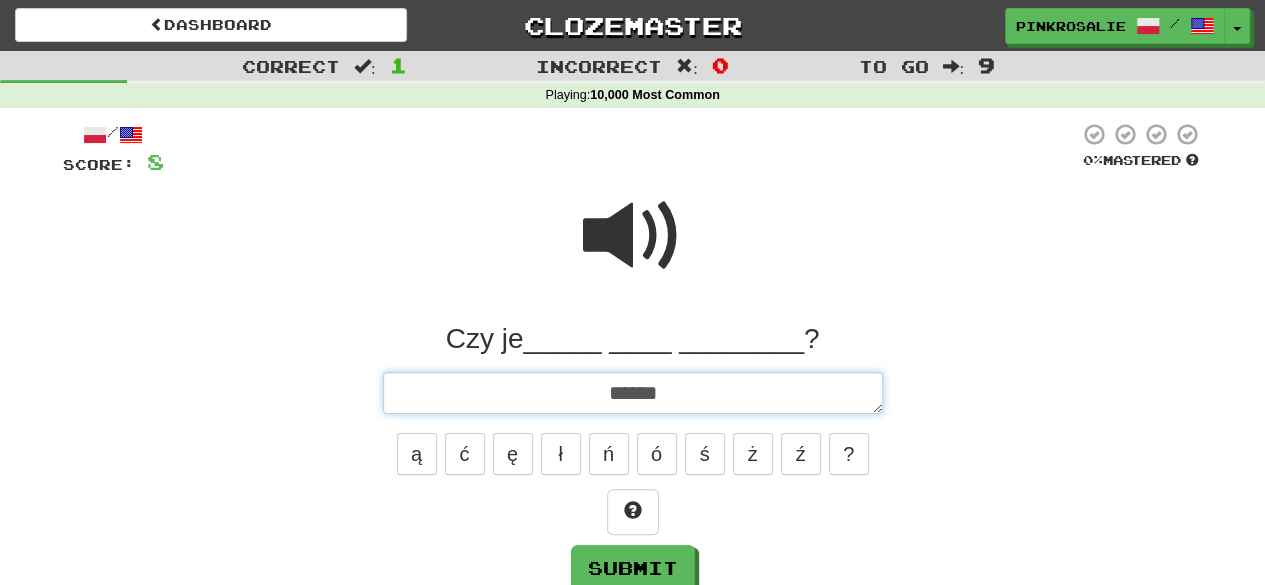 type on "*" 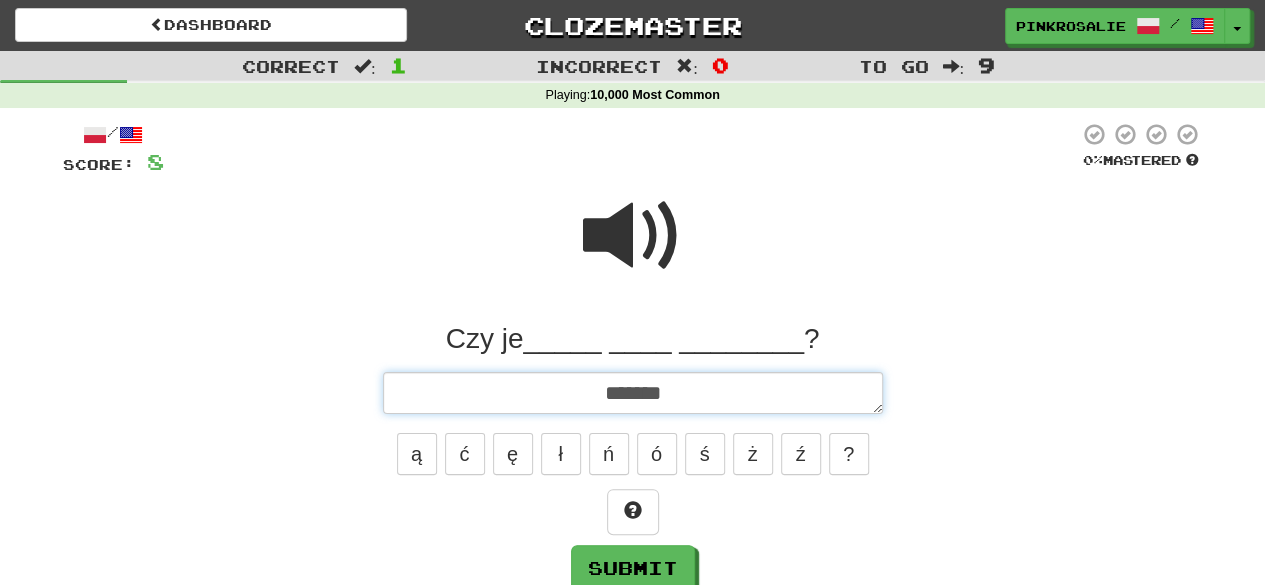 type on "*" 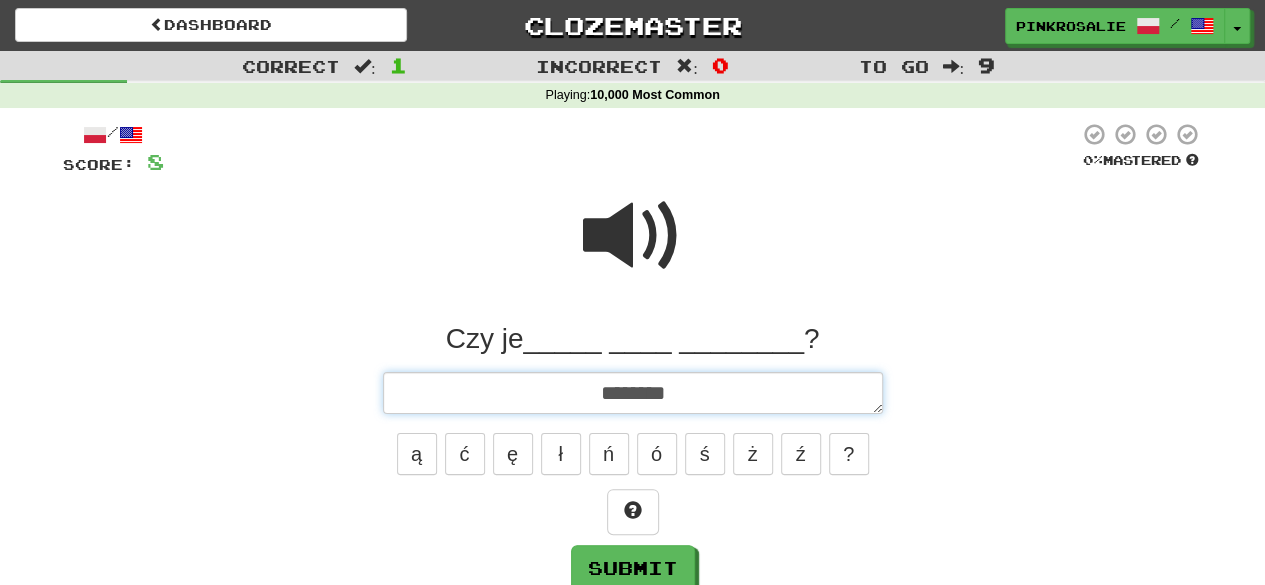 type on "*" 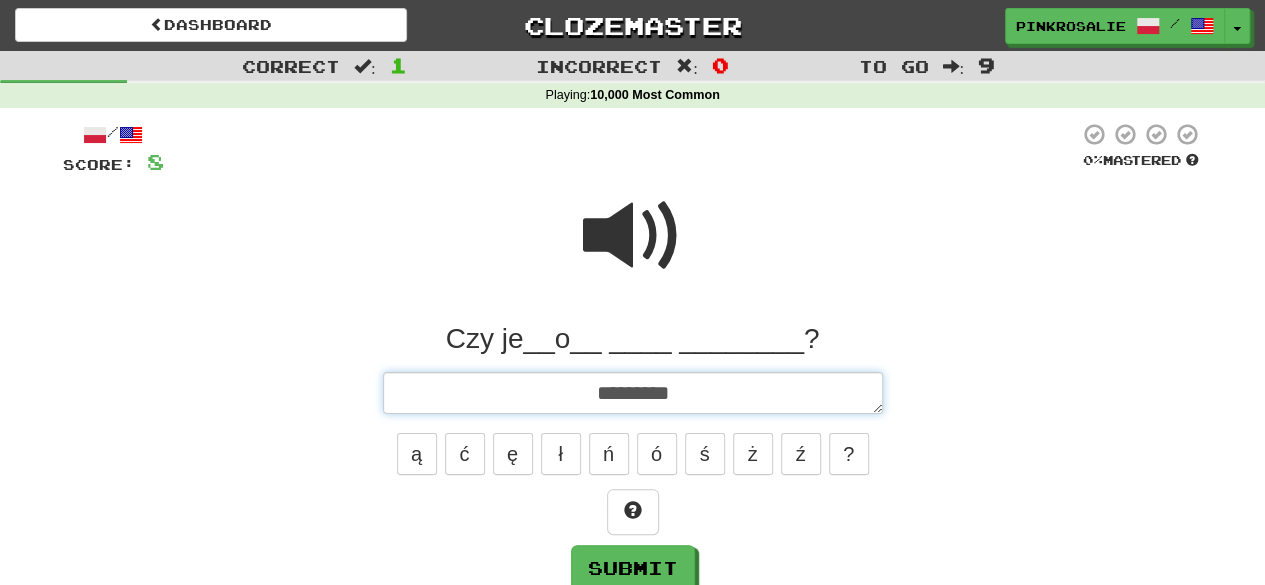 type on "*" 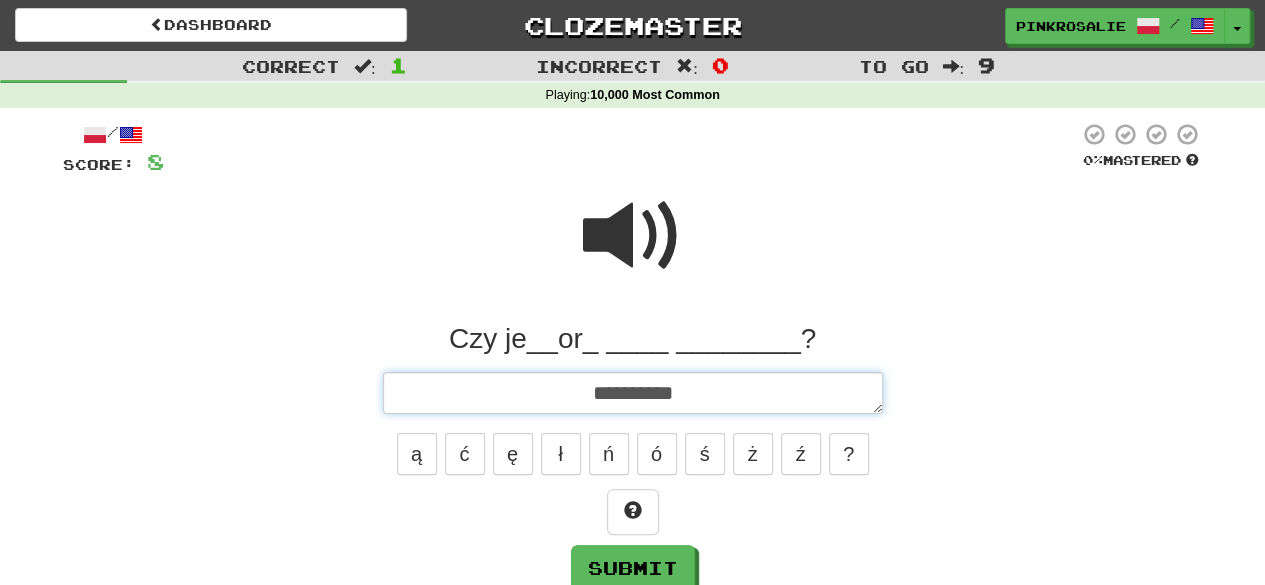 type on "*" 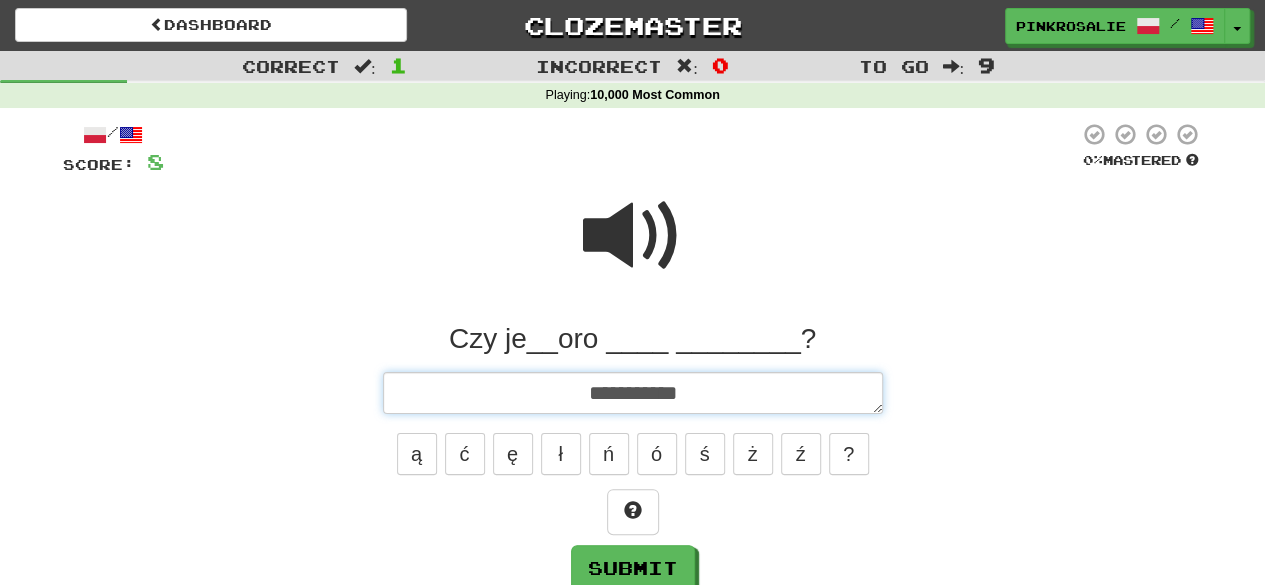 type on "*" 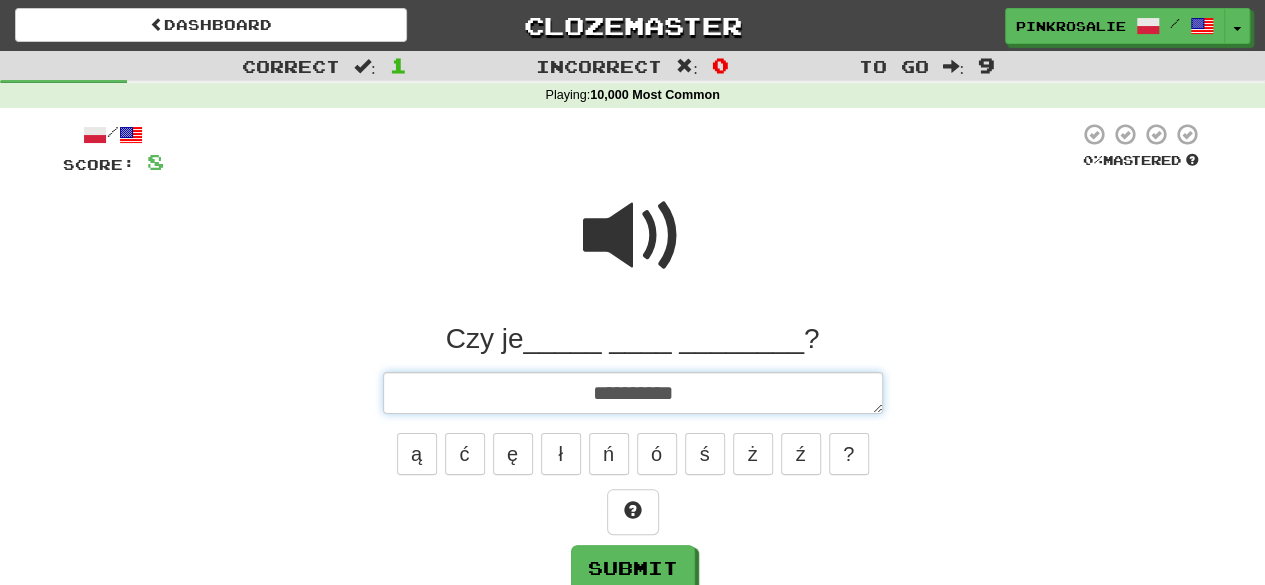 type on "*" 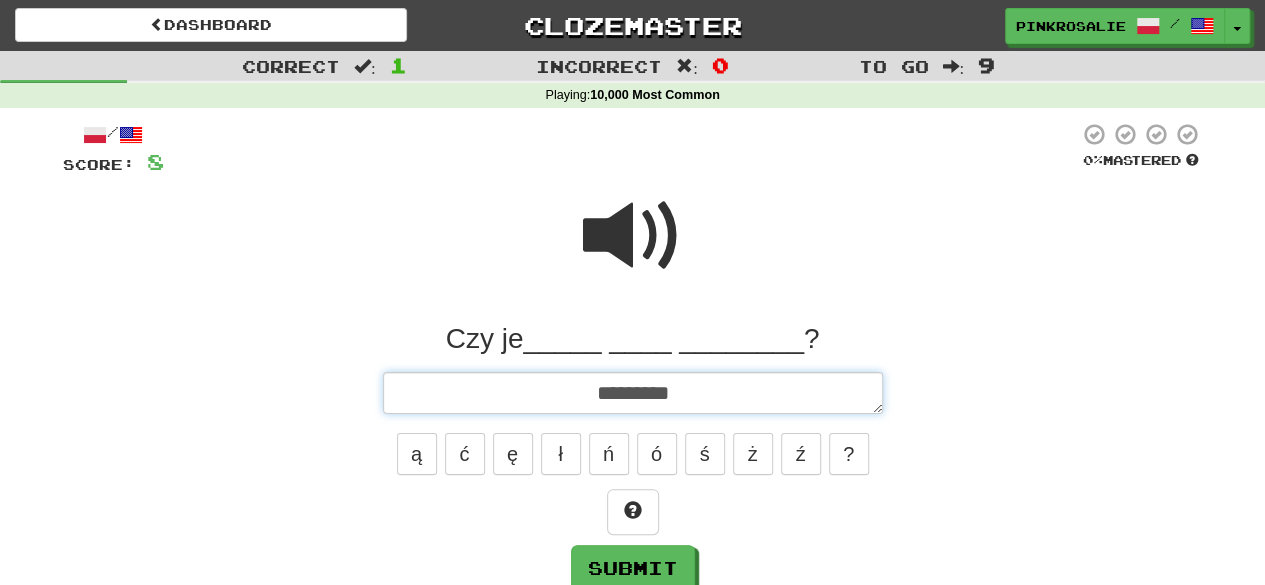 type on "*" 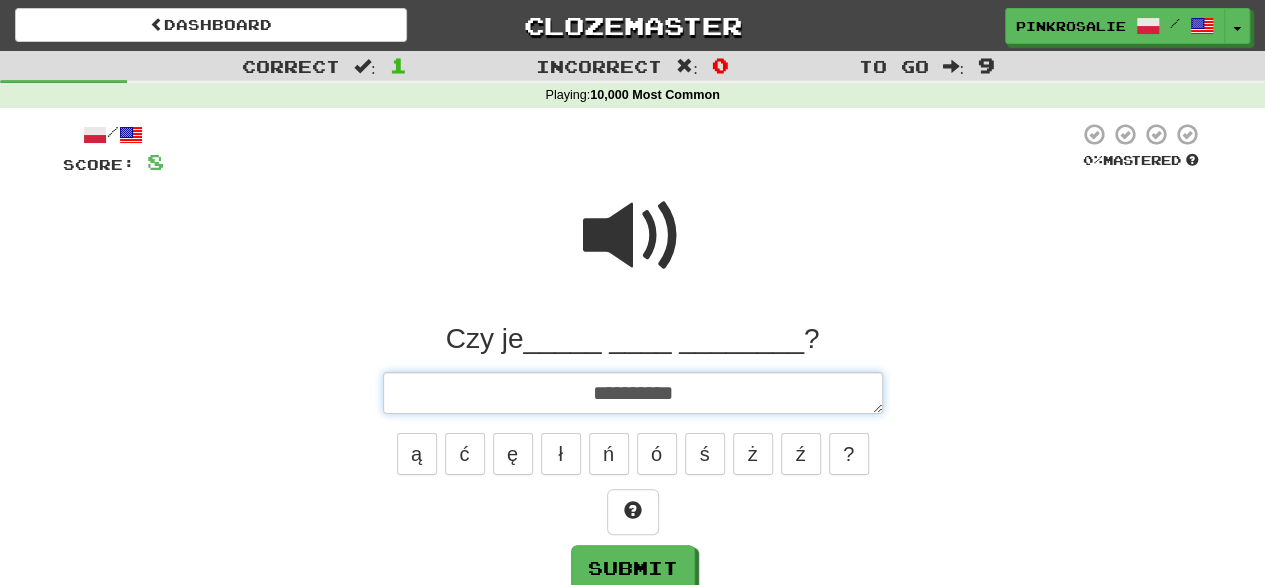 type on "*" 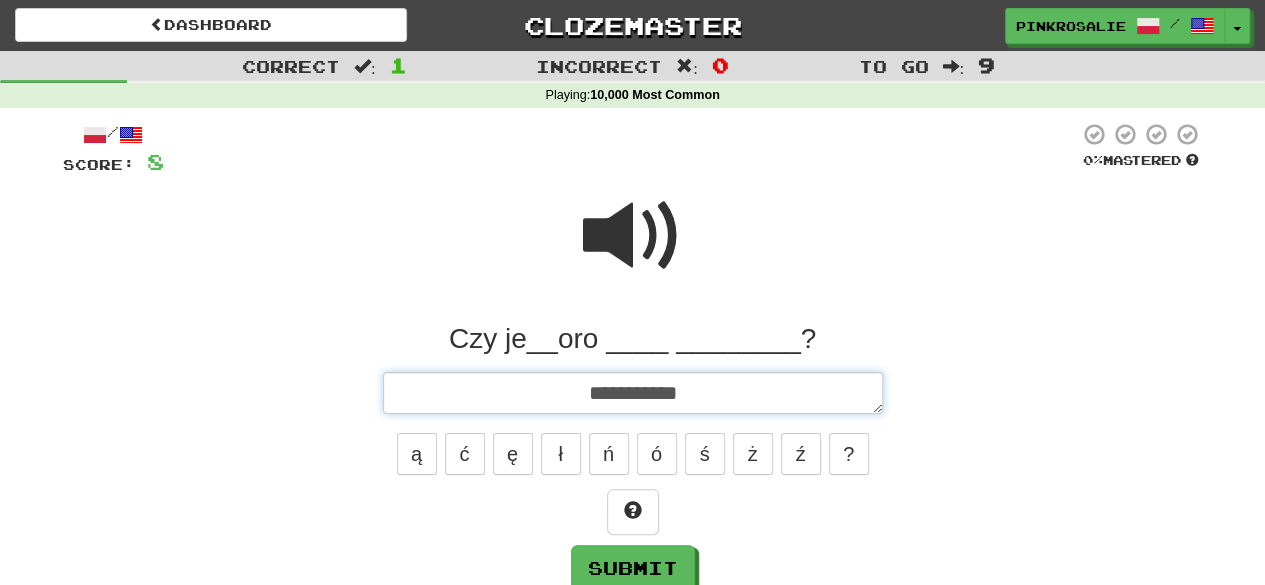 type on "*" 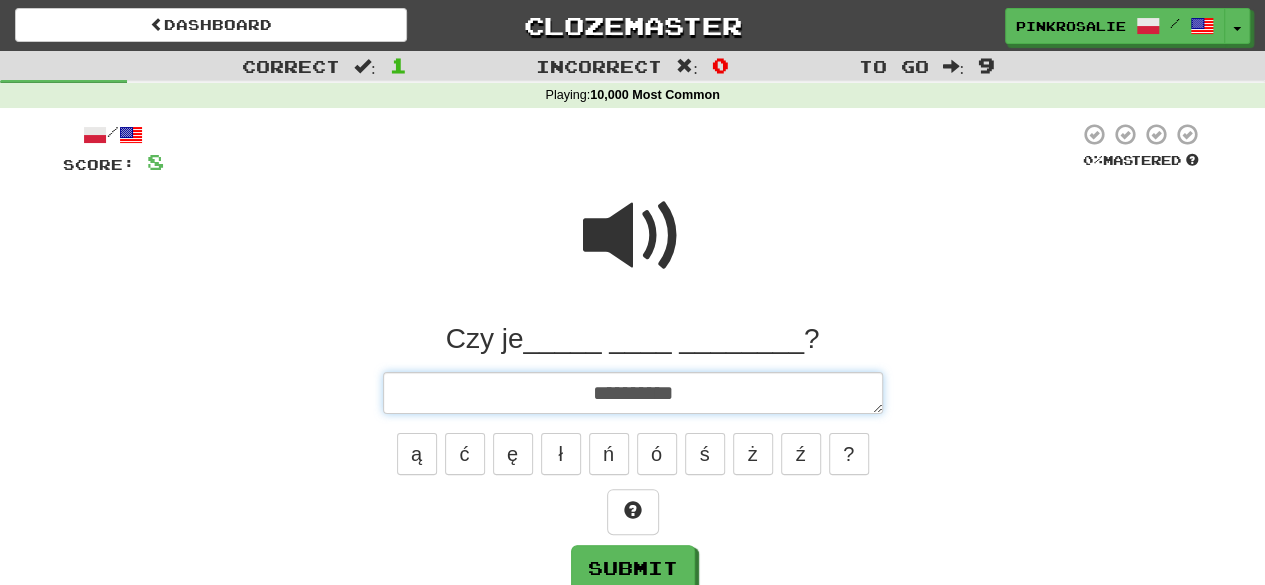 type on "*" 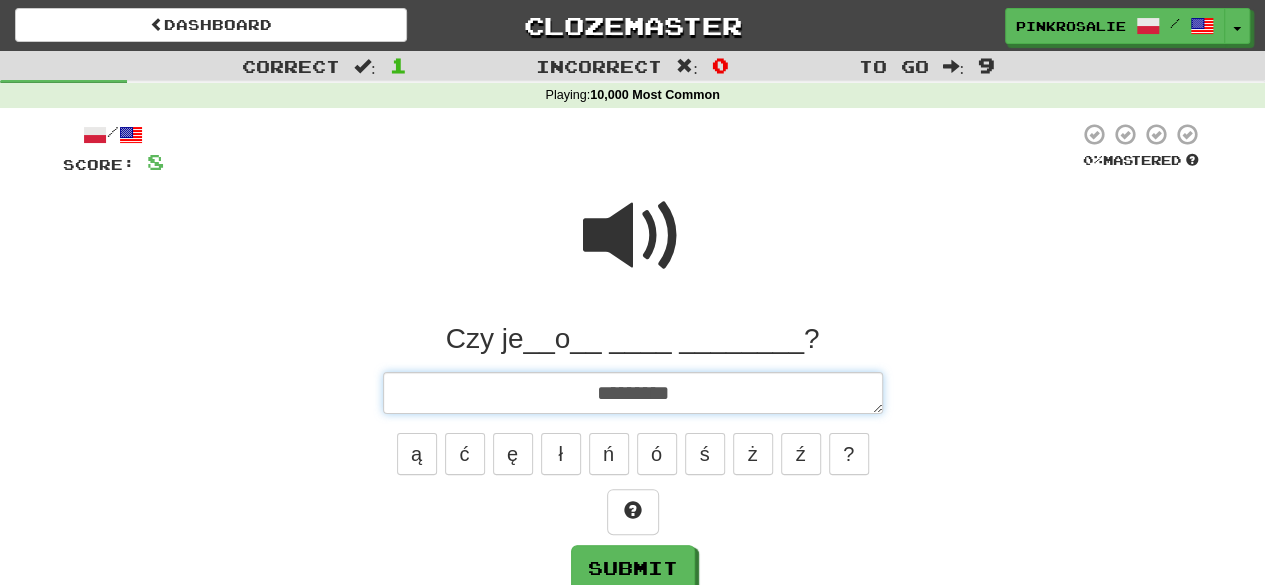 type on "*" 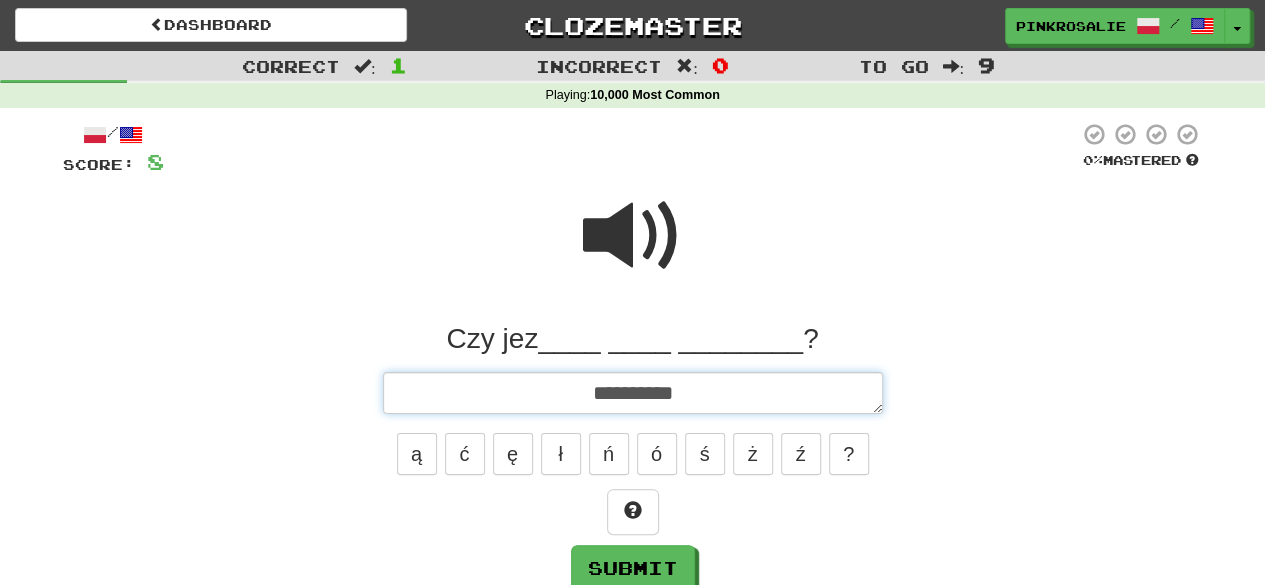 type on "*" 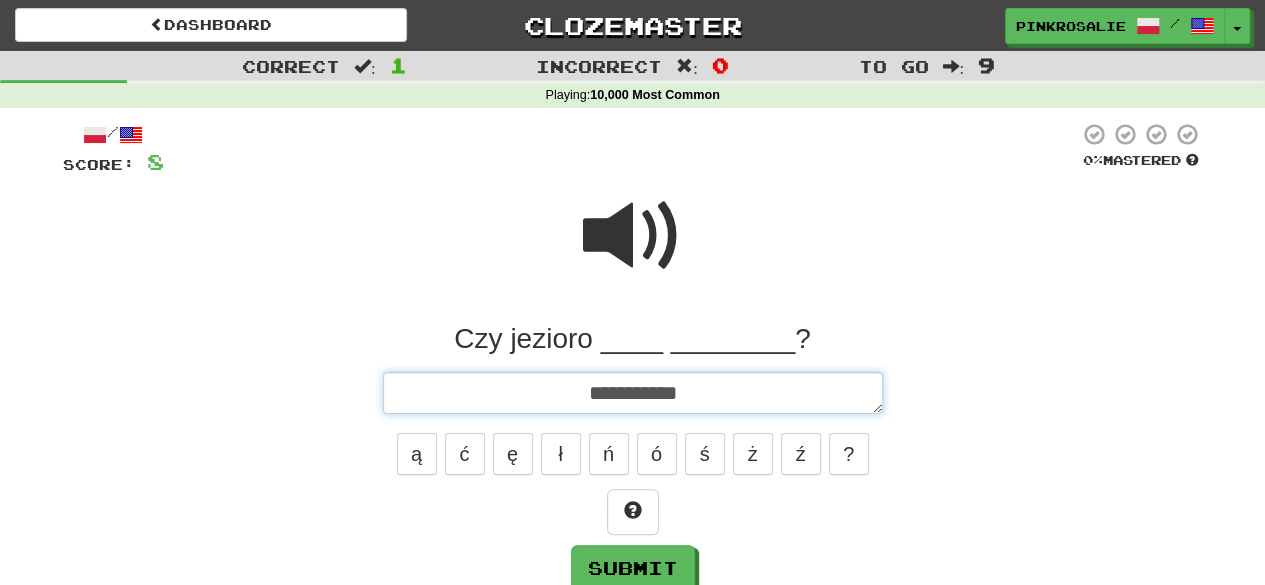type on "*" 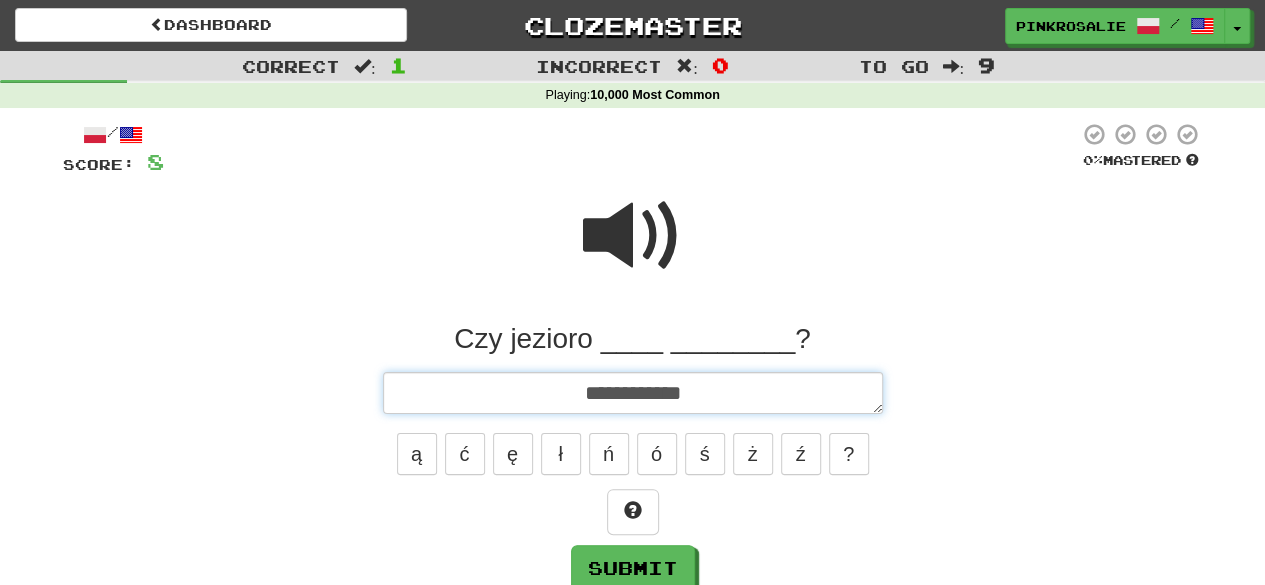 type on "*" 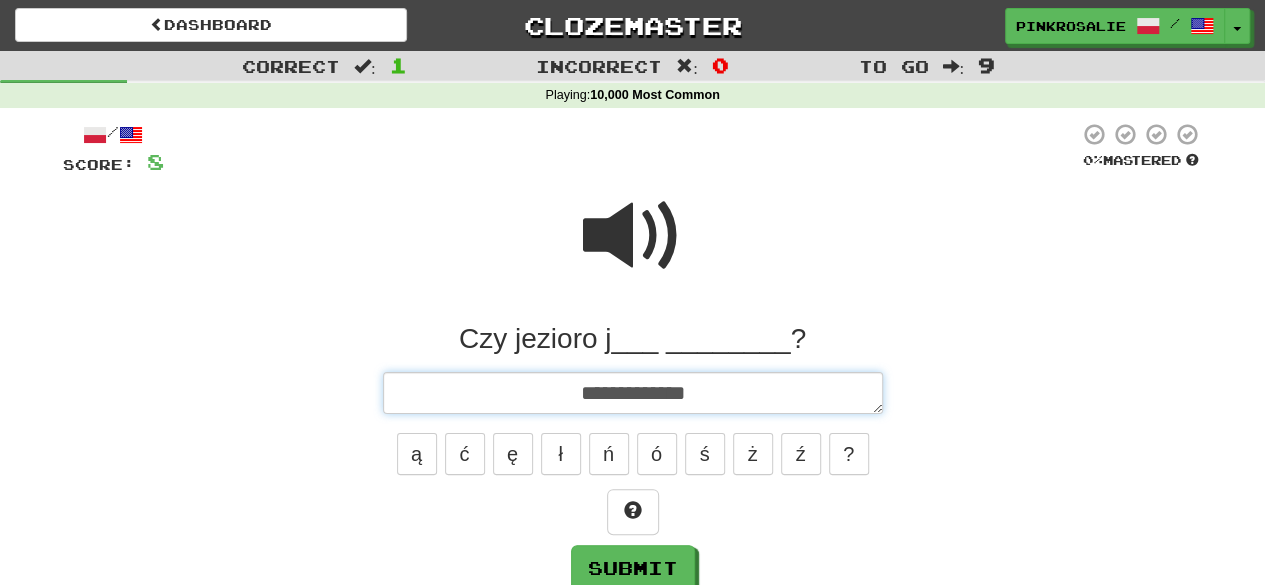 type on "*" 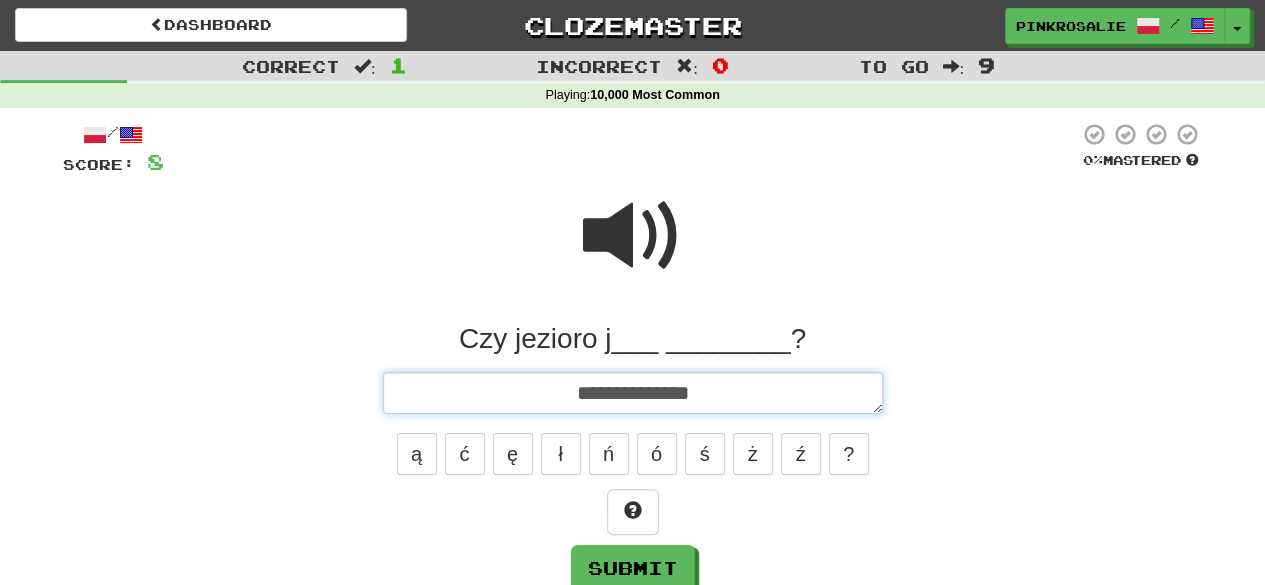 type on "*" 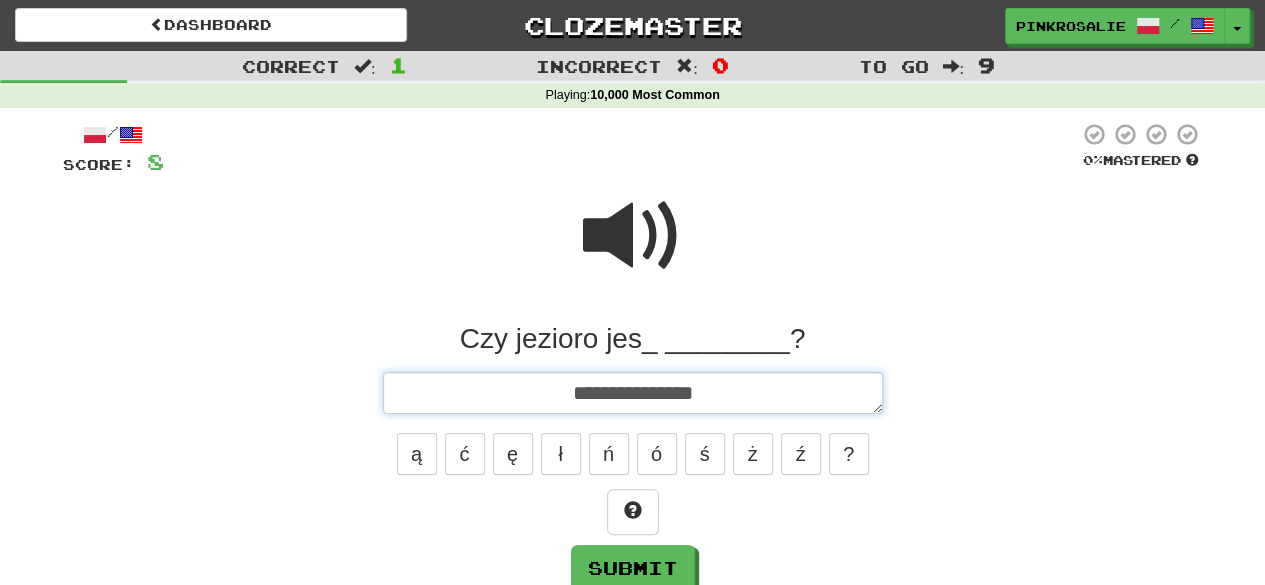 type on "*" 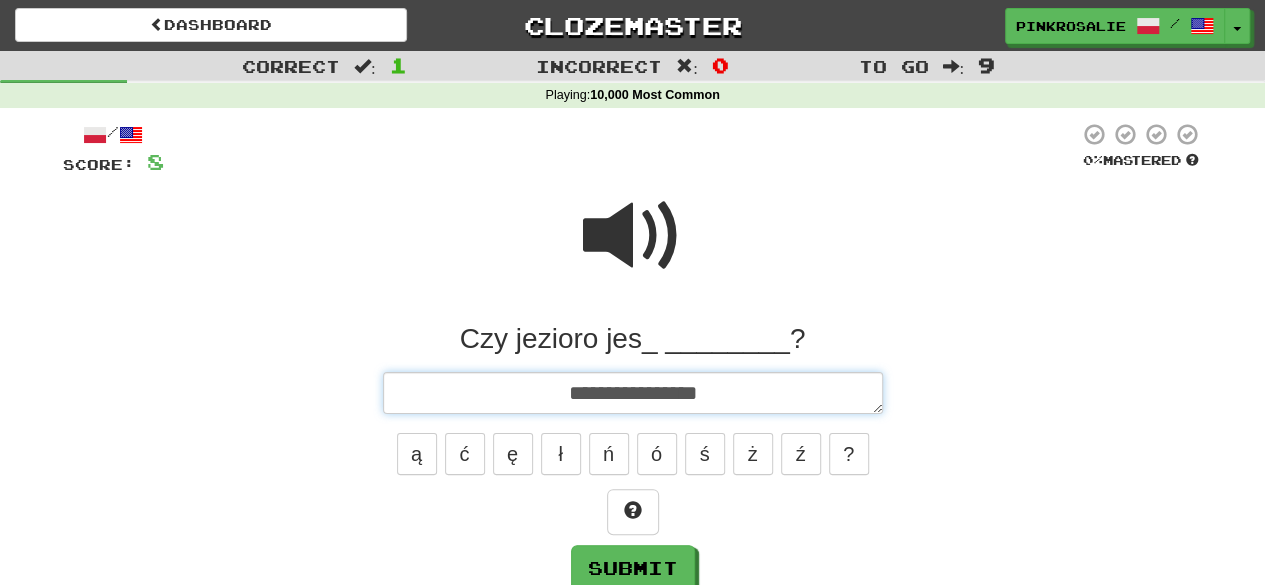 type on "*" 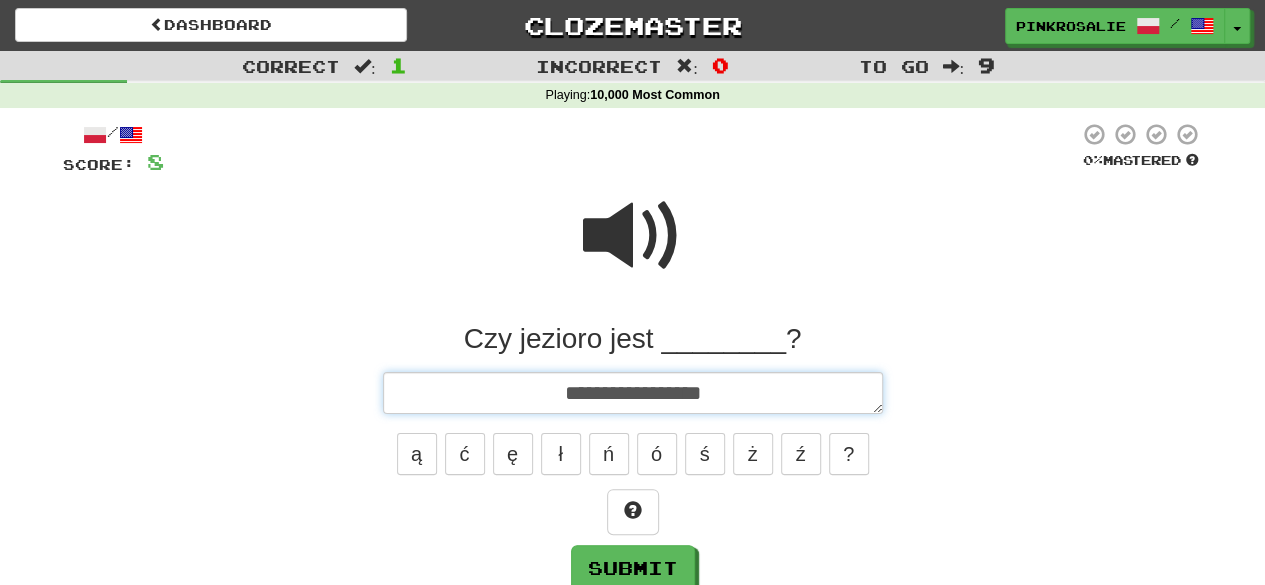 type on "*" 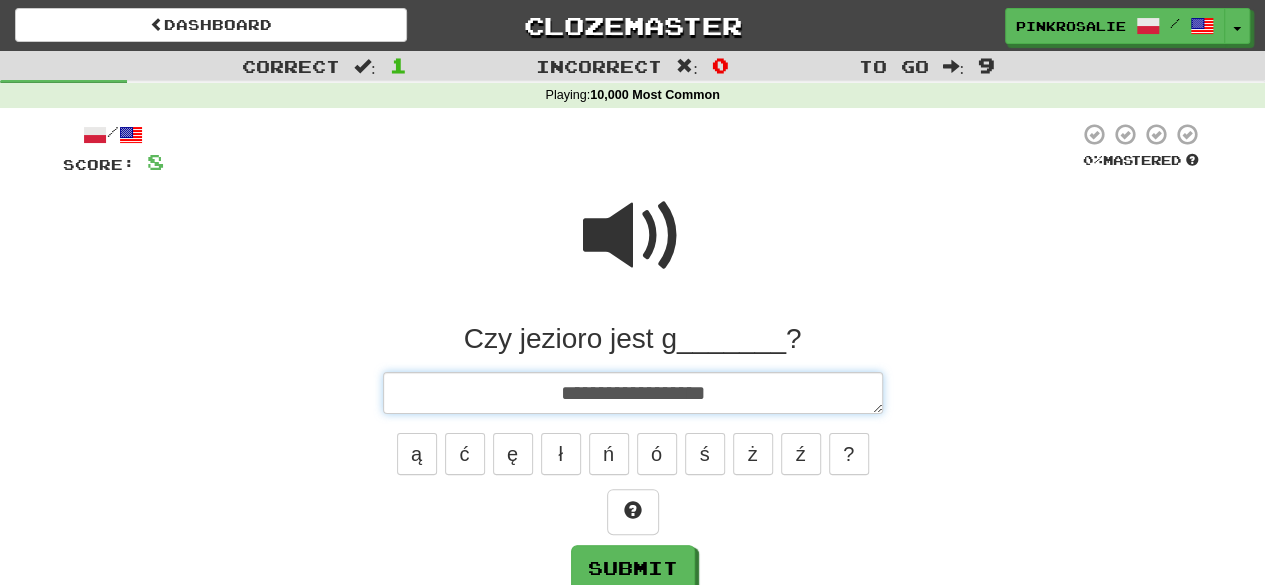 type on "*" 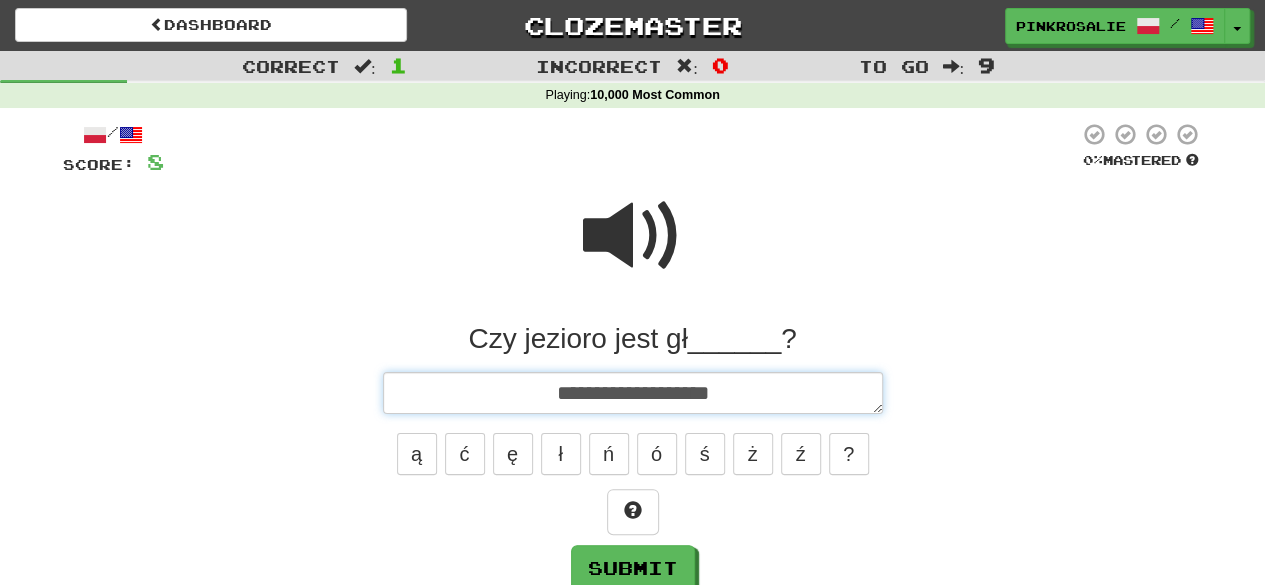 type on "*" 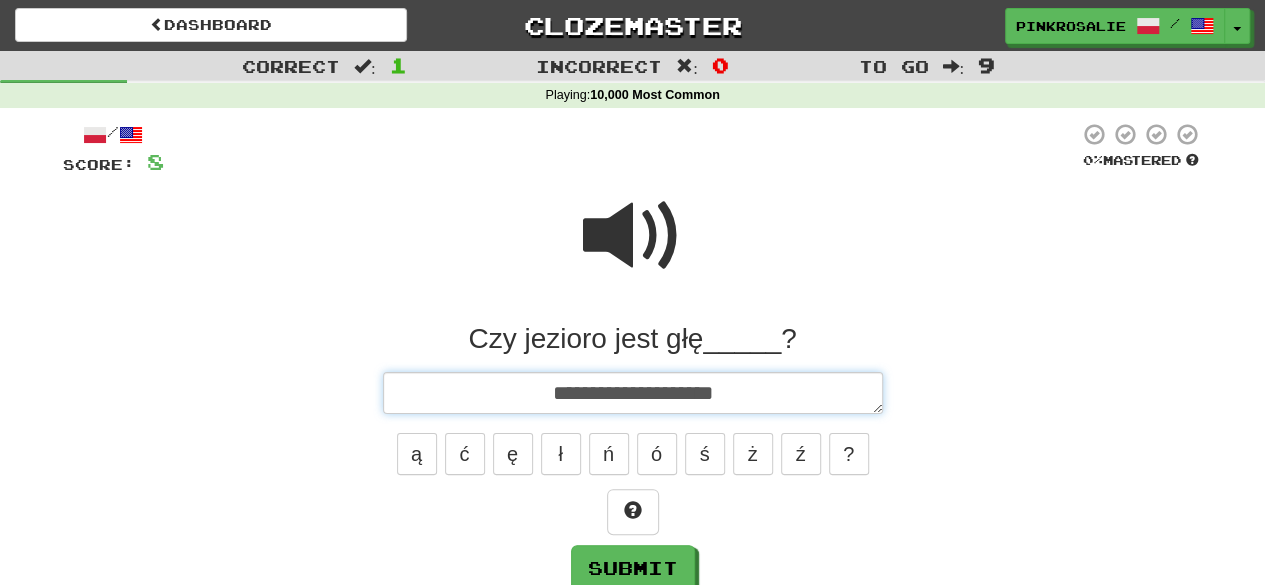type on "*" 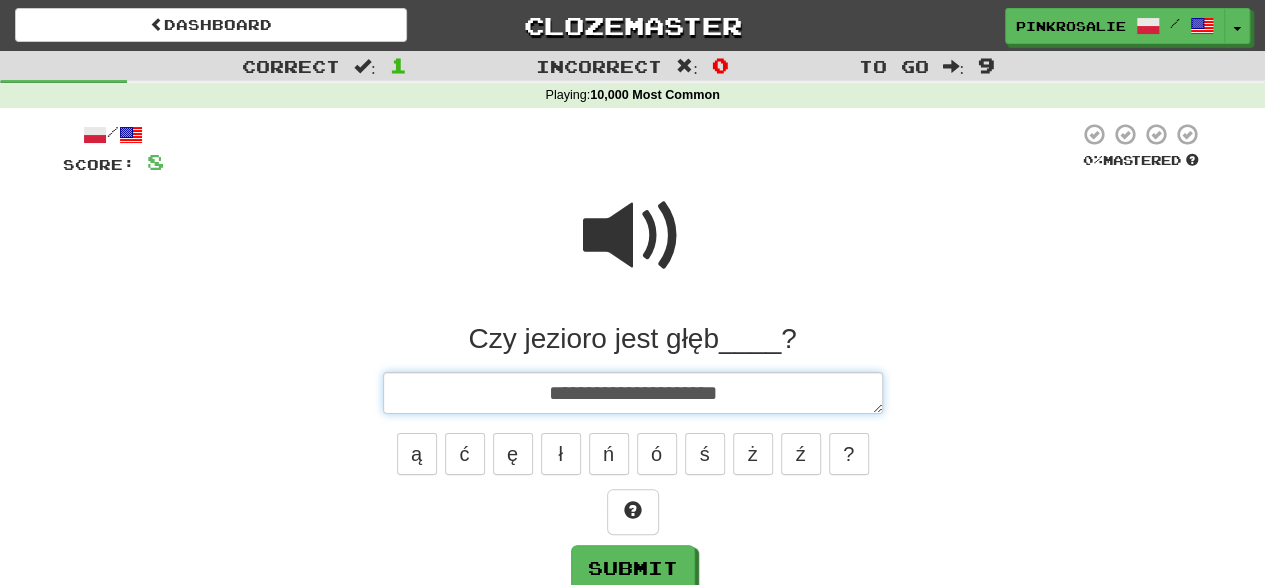 type on "*" 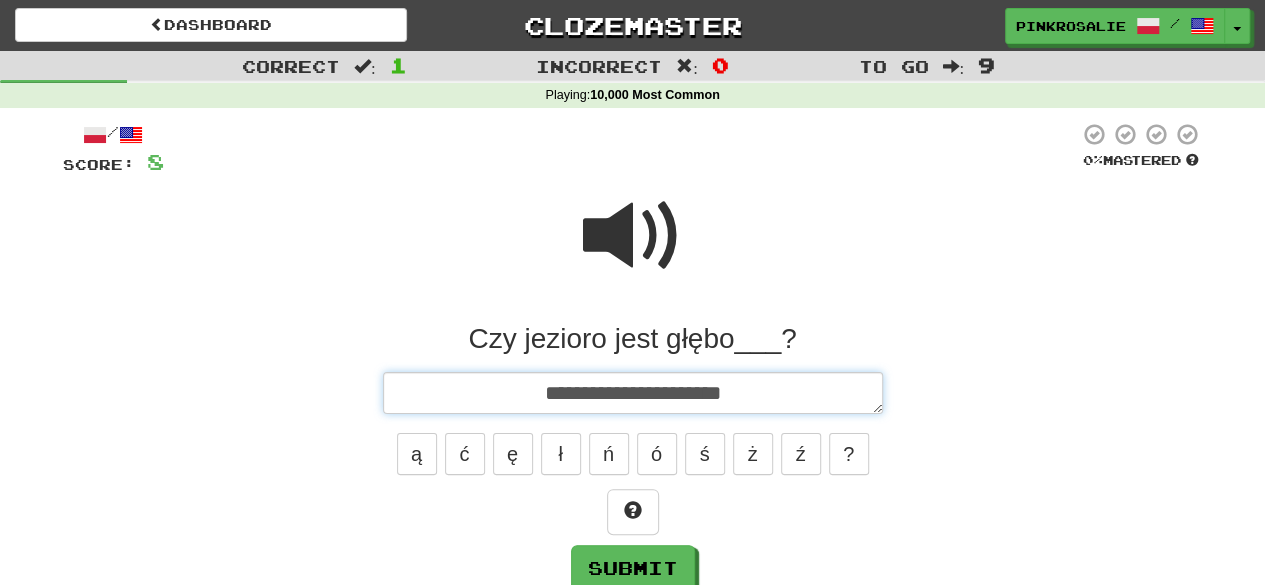 type on "*" 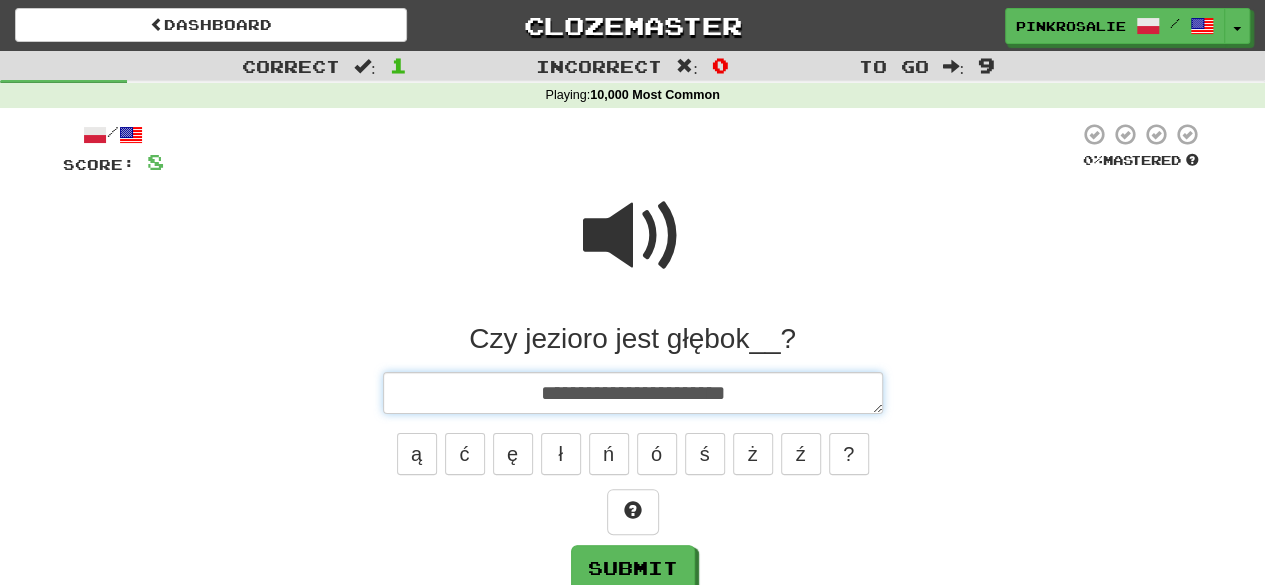 type on "*" 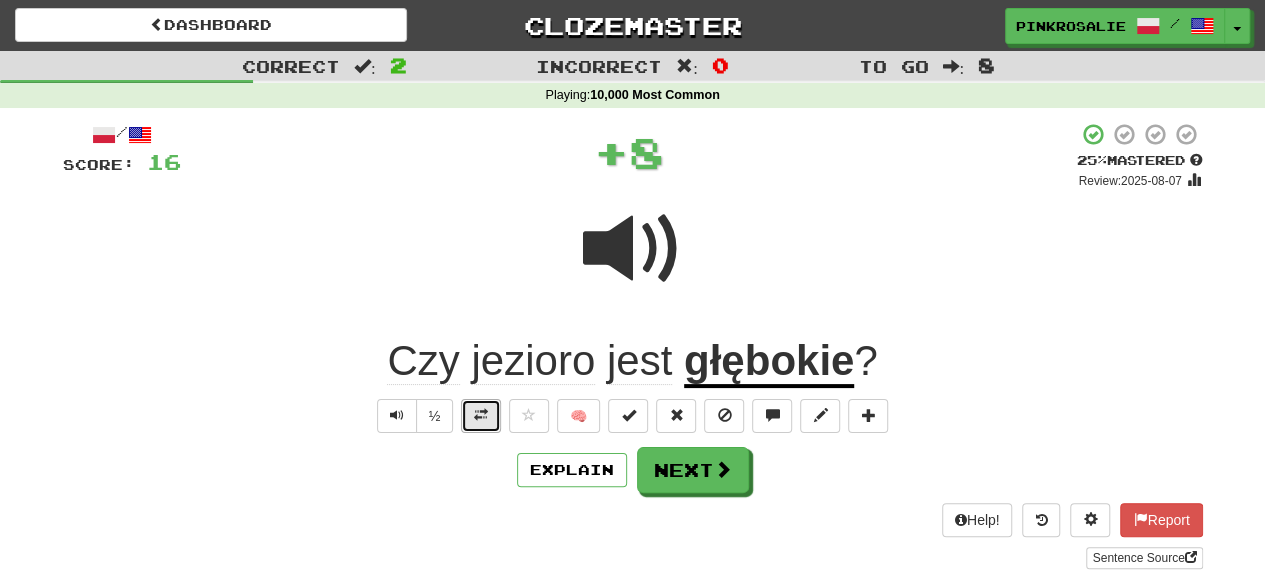 click at bounding box center [481, 416] 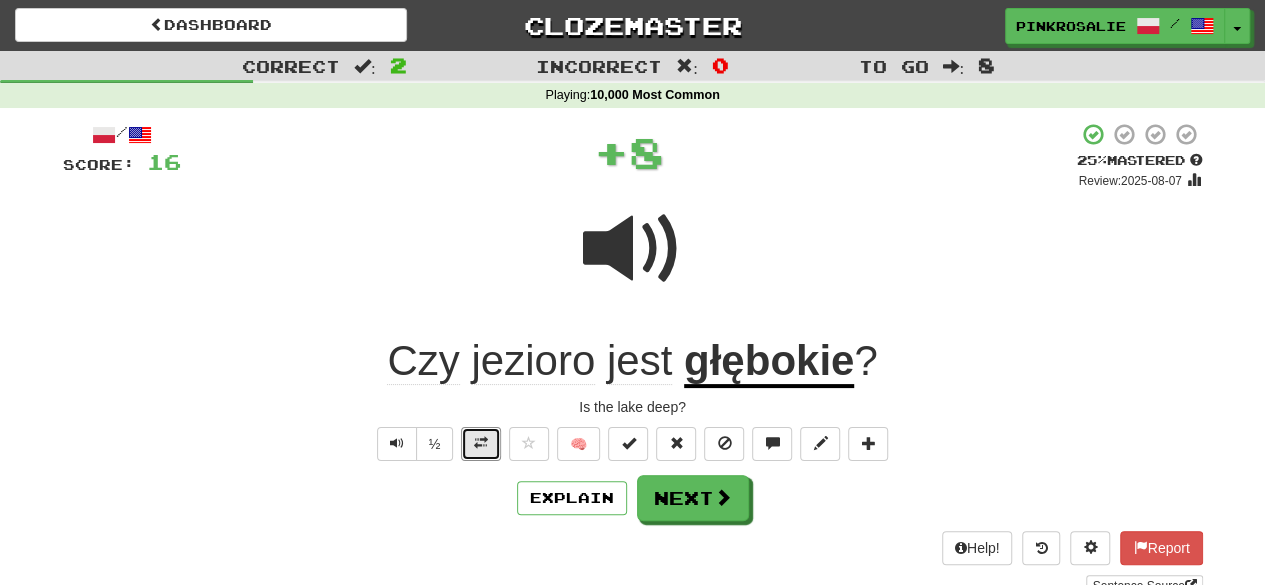 click at bounding box center (481, 444) 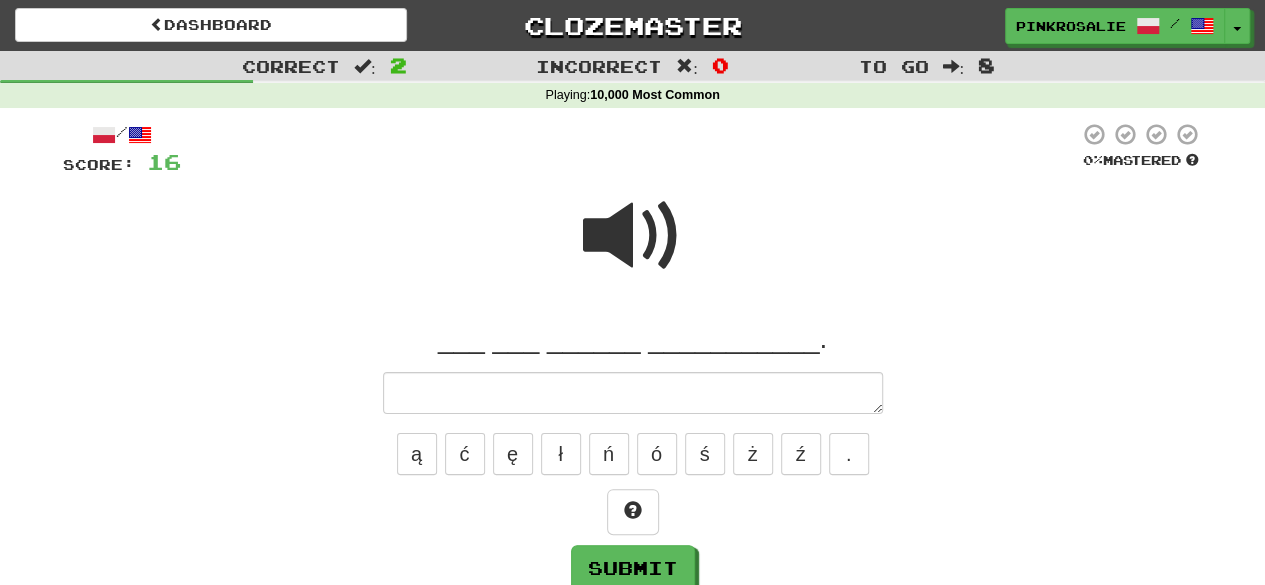 type on "*" 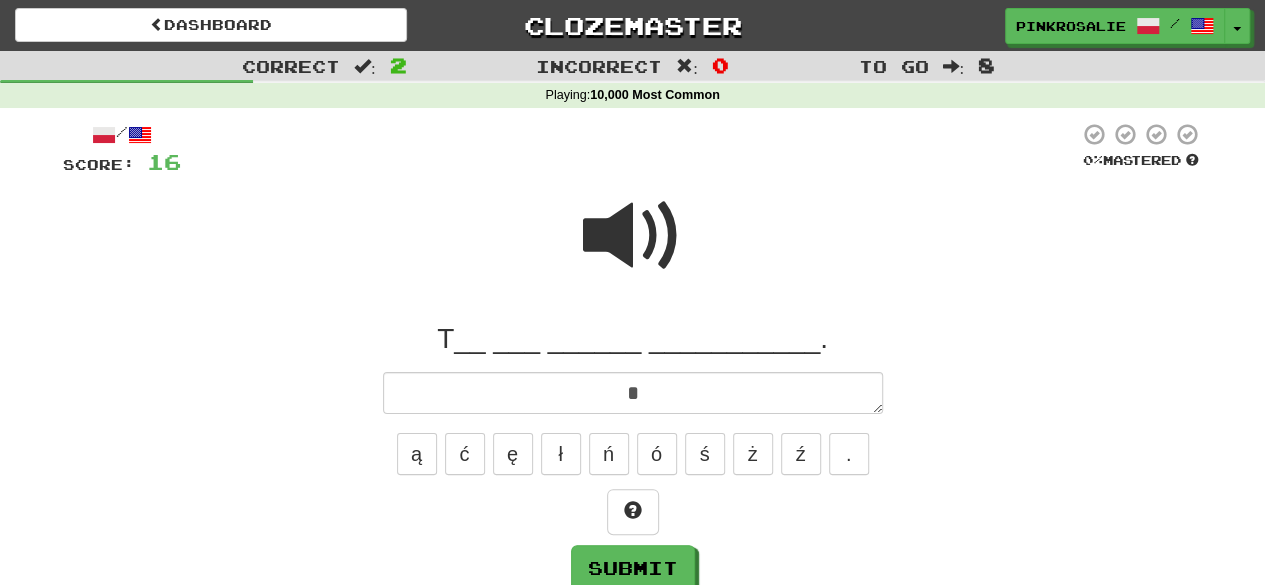 type on "*" 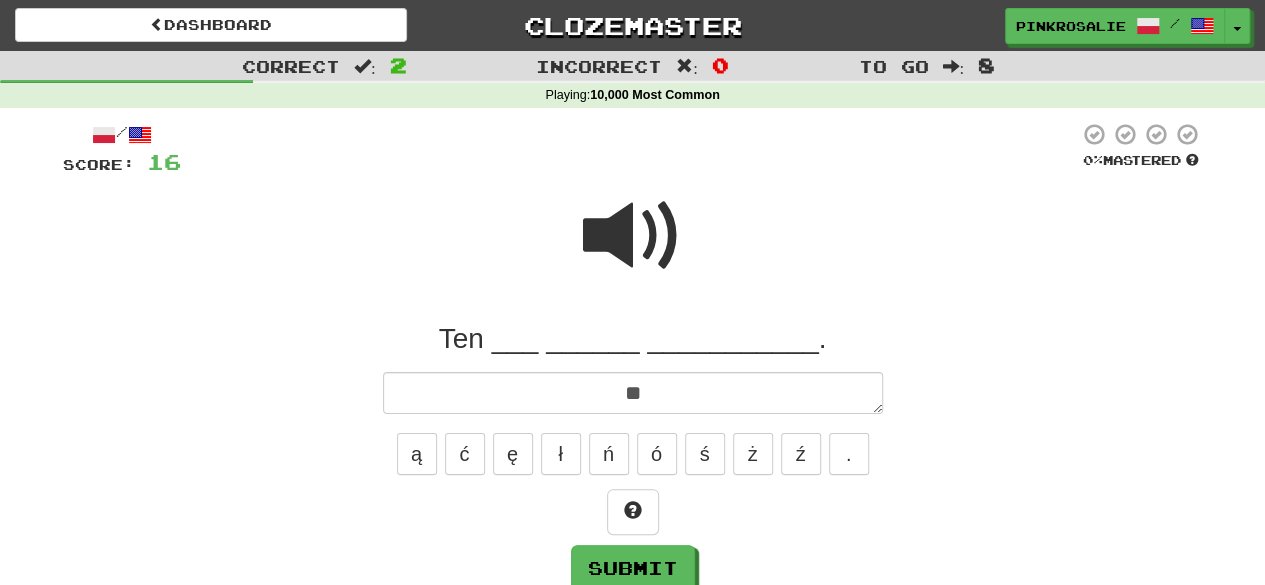 type on "*" 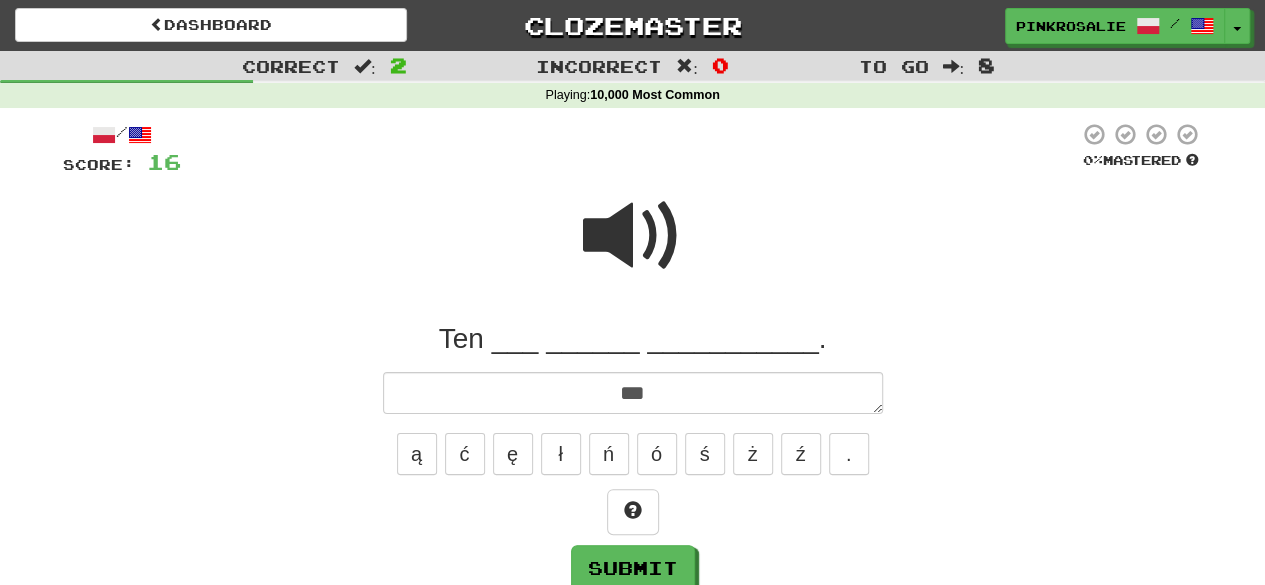 type on "*" 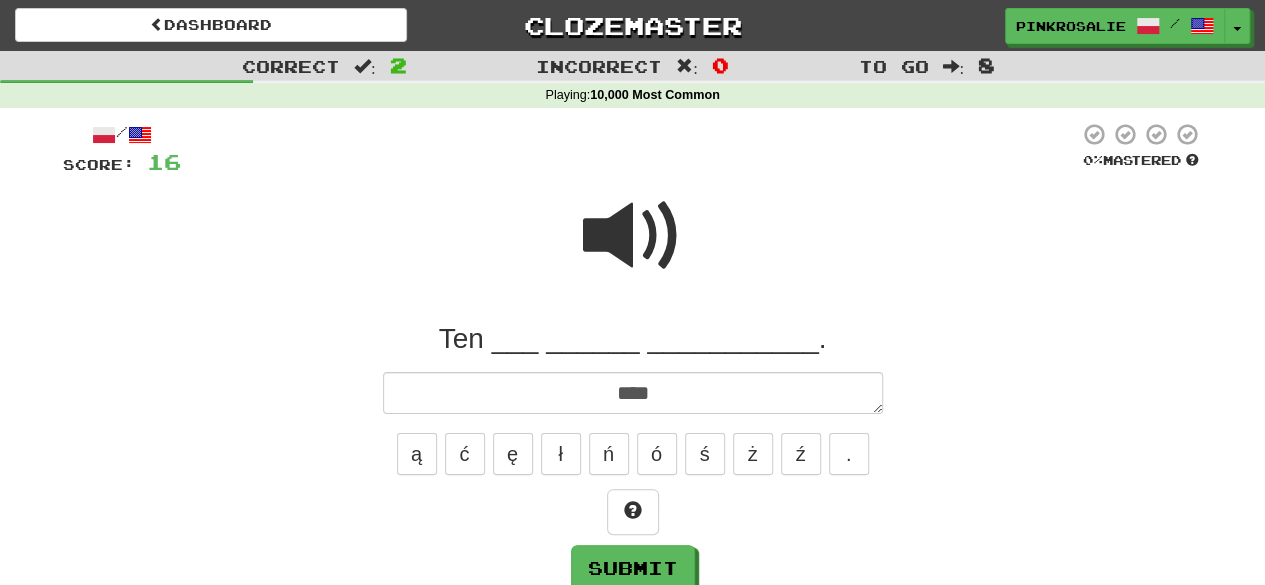 type on "*" 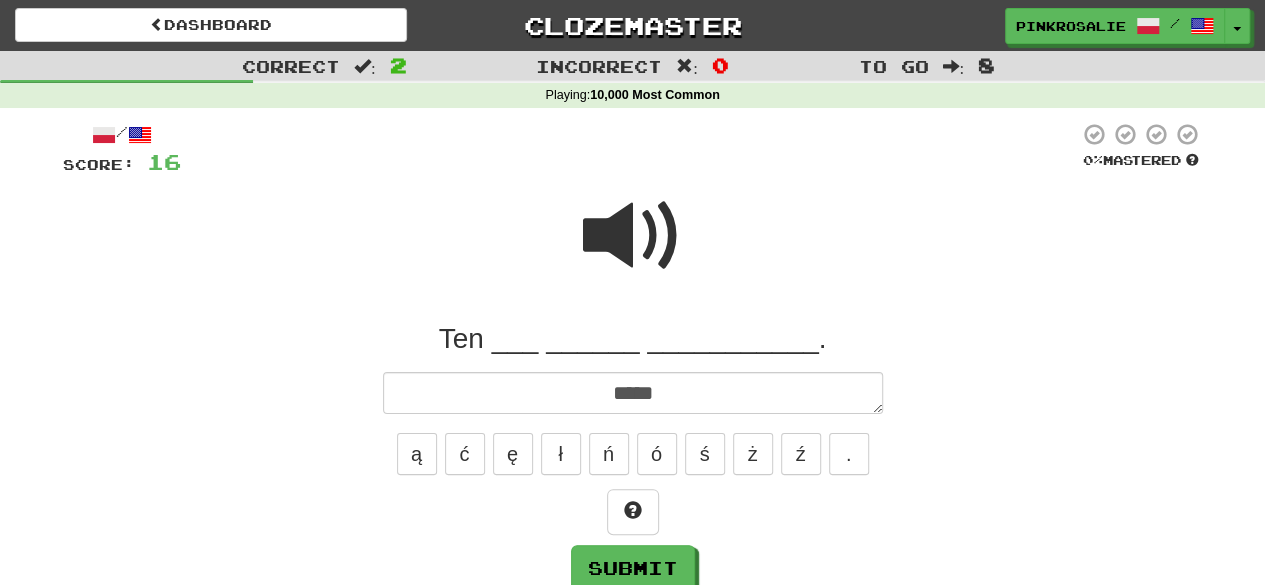 type on "*" 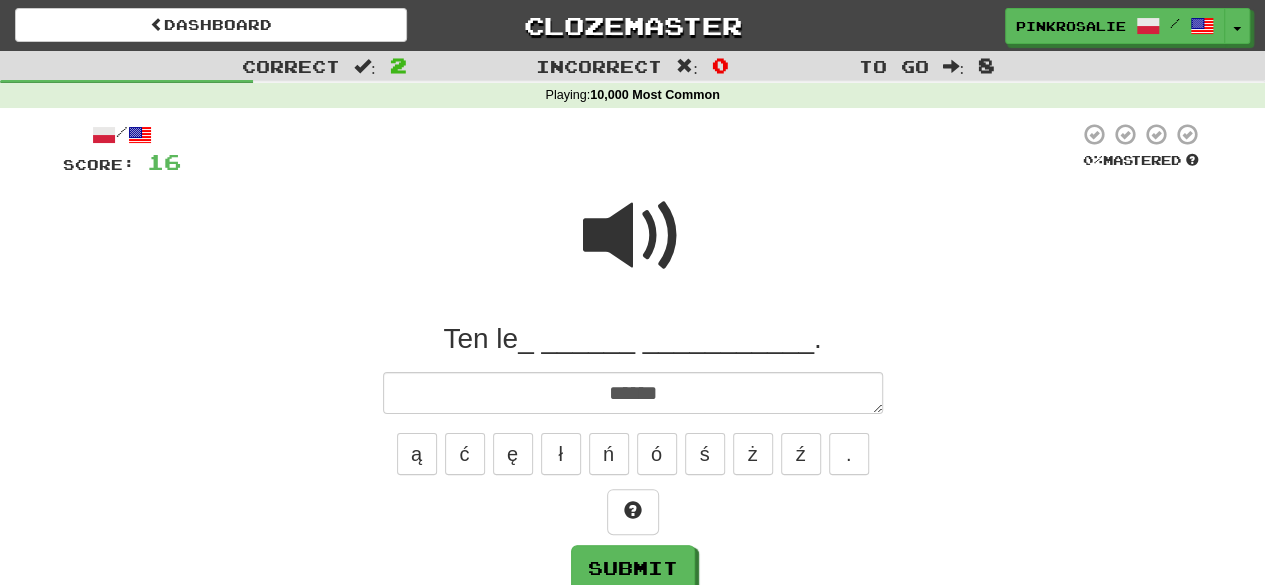 type on "*" 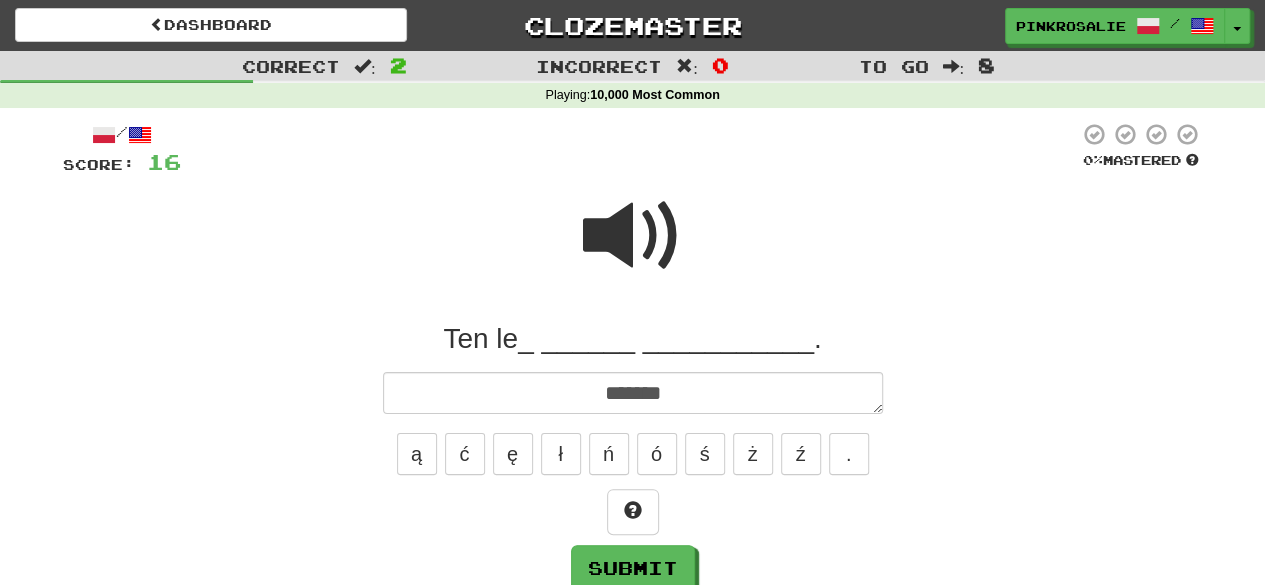 type on "*******" 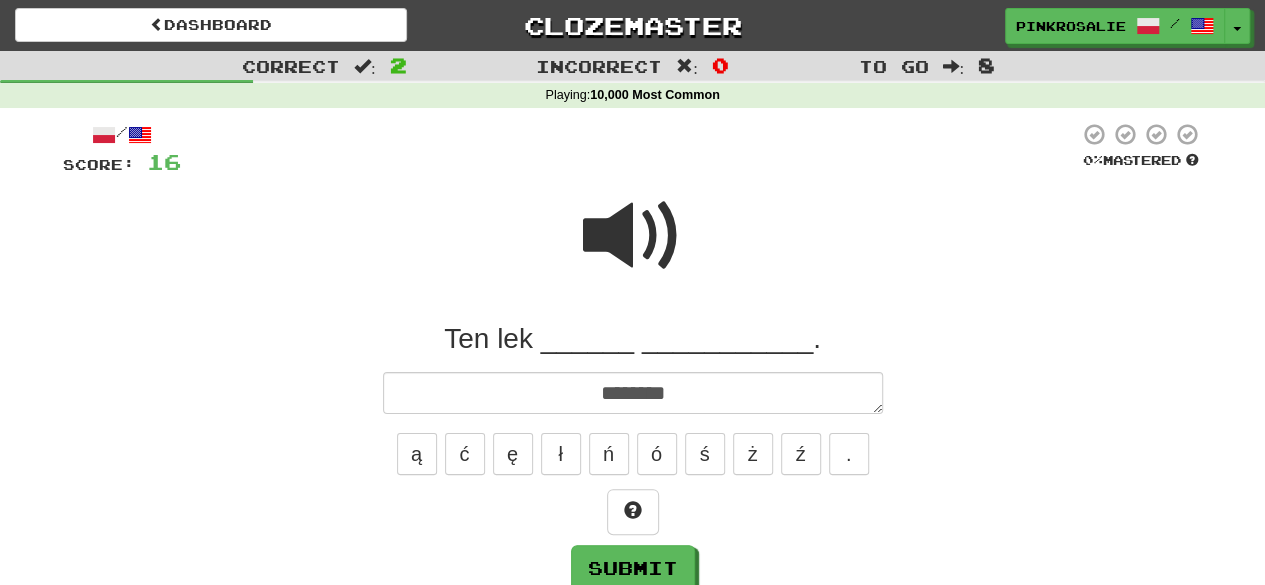 type 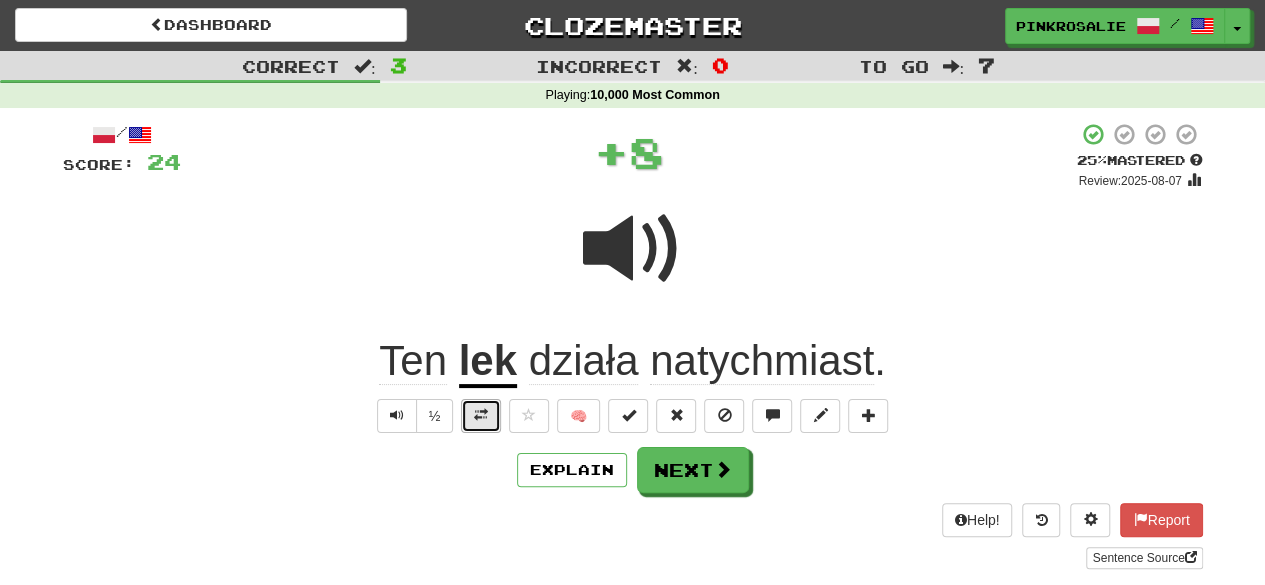 click at bounding box center (481, 416) 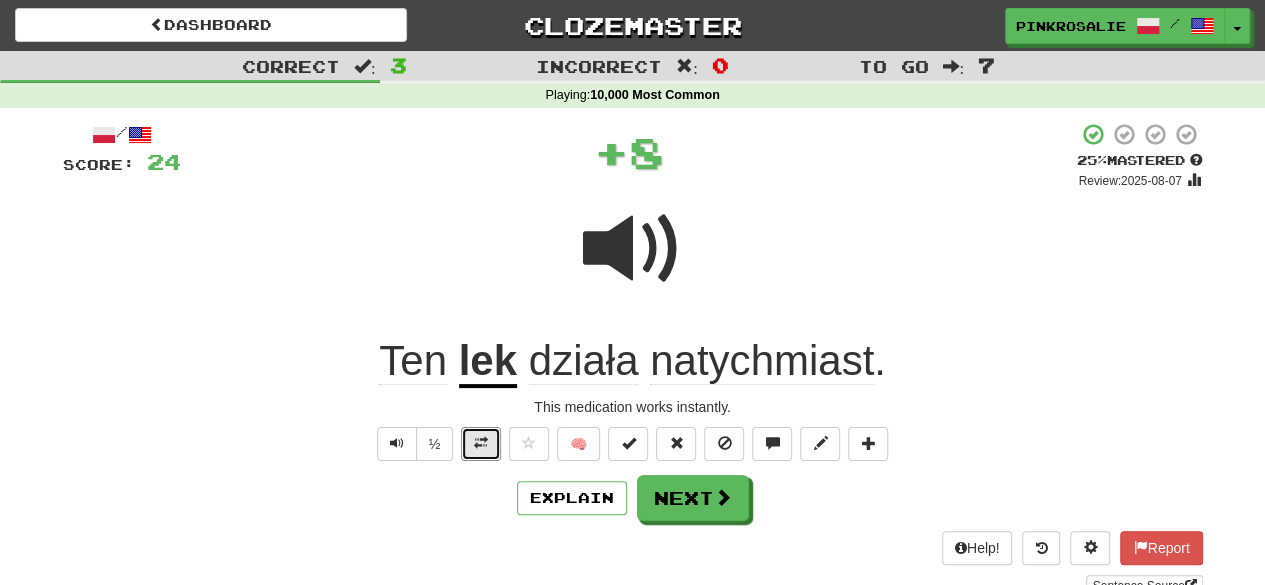 click at bounding box center [481, 444] 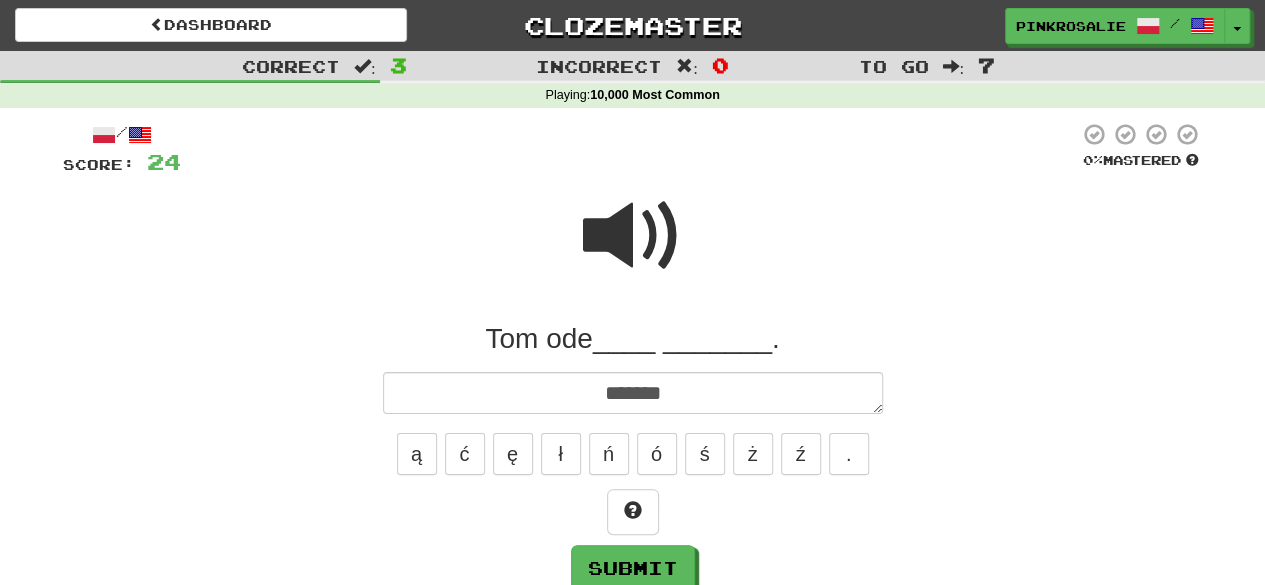 click at bounding box center [633, 236] 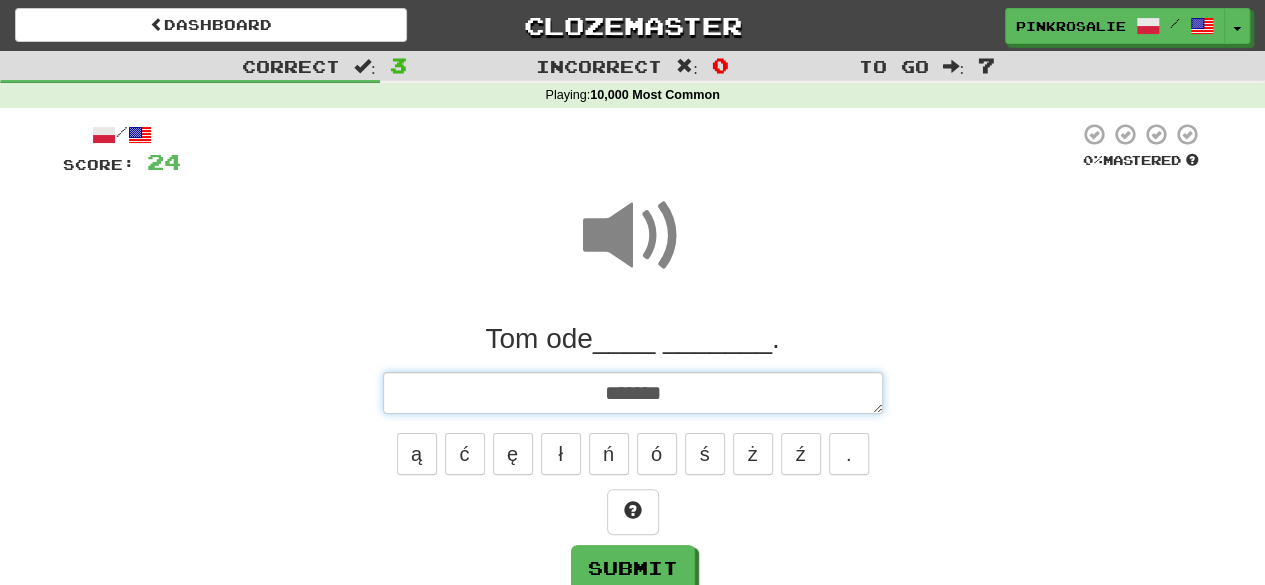 click on "*******" at bounding box center (633, 392) 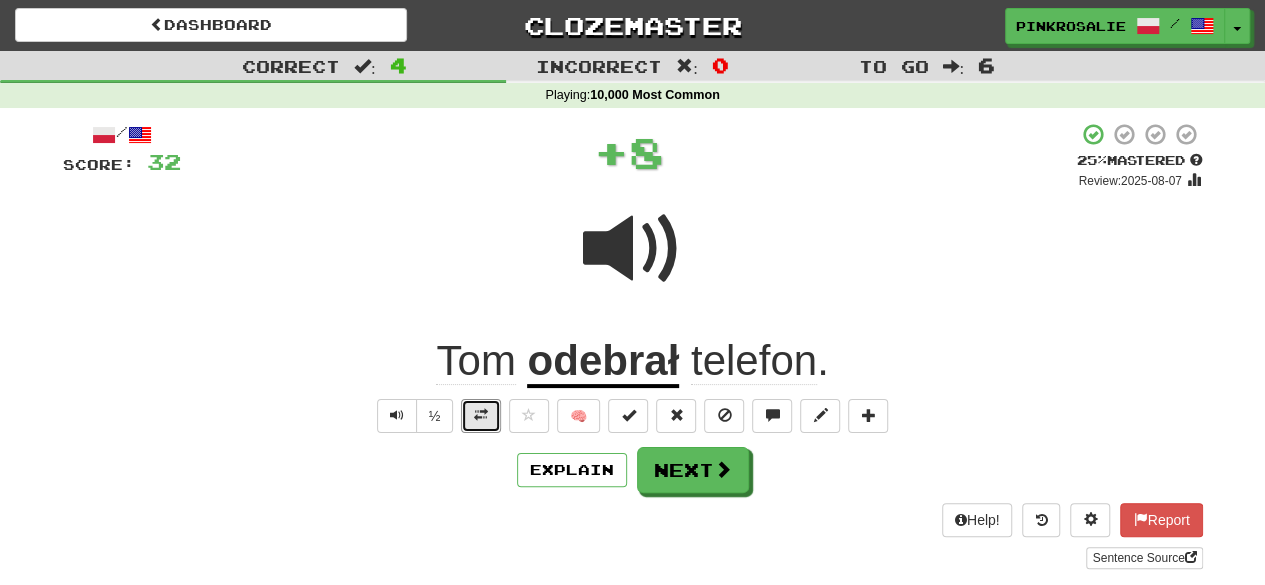 drag, startPoint x: 477, startPoint y: 407, endPoint x: 480, endPoint y: 419, distance: 12.369317 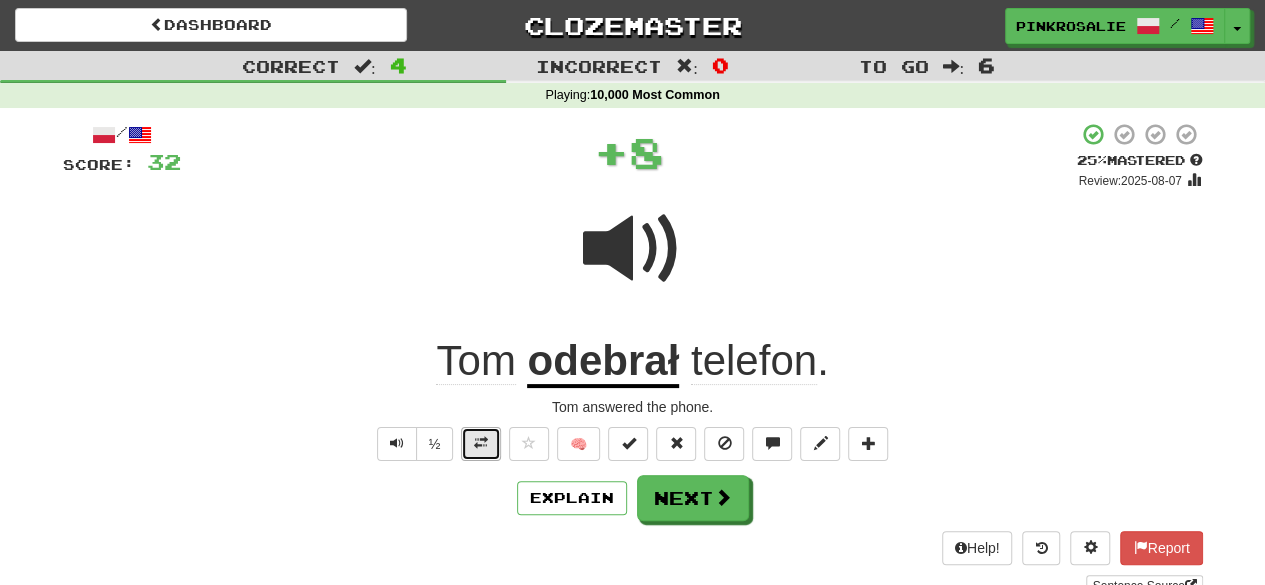 click at bounding box center (481, 443) 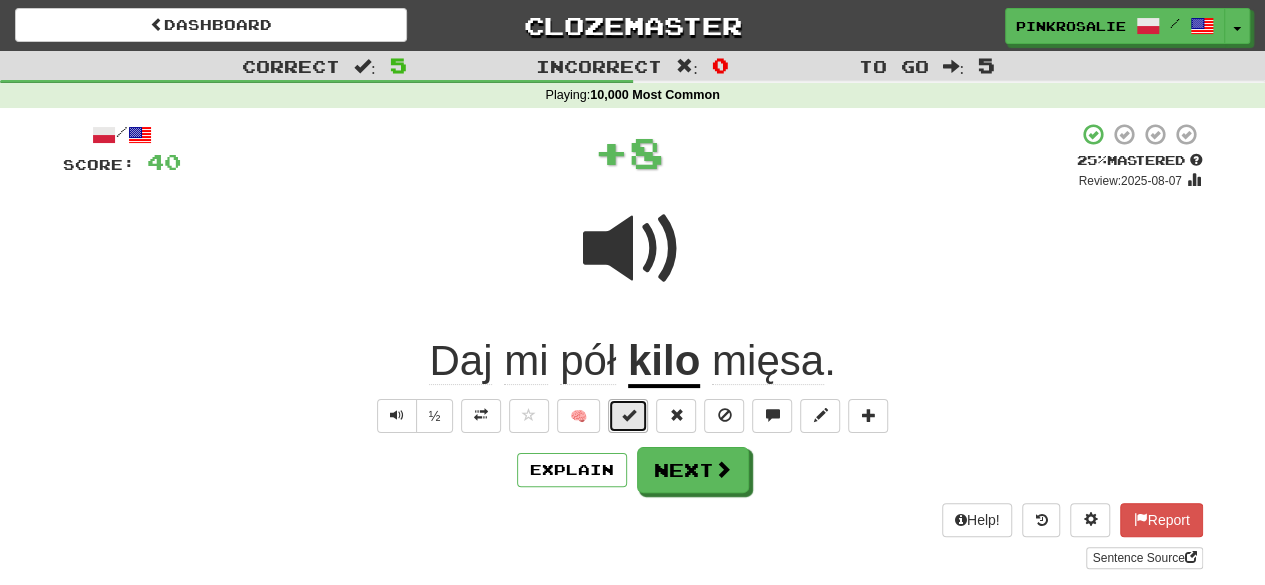 click at bounding box center [628, 415] 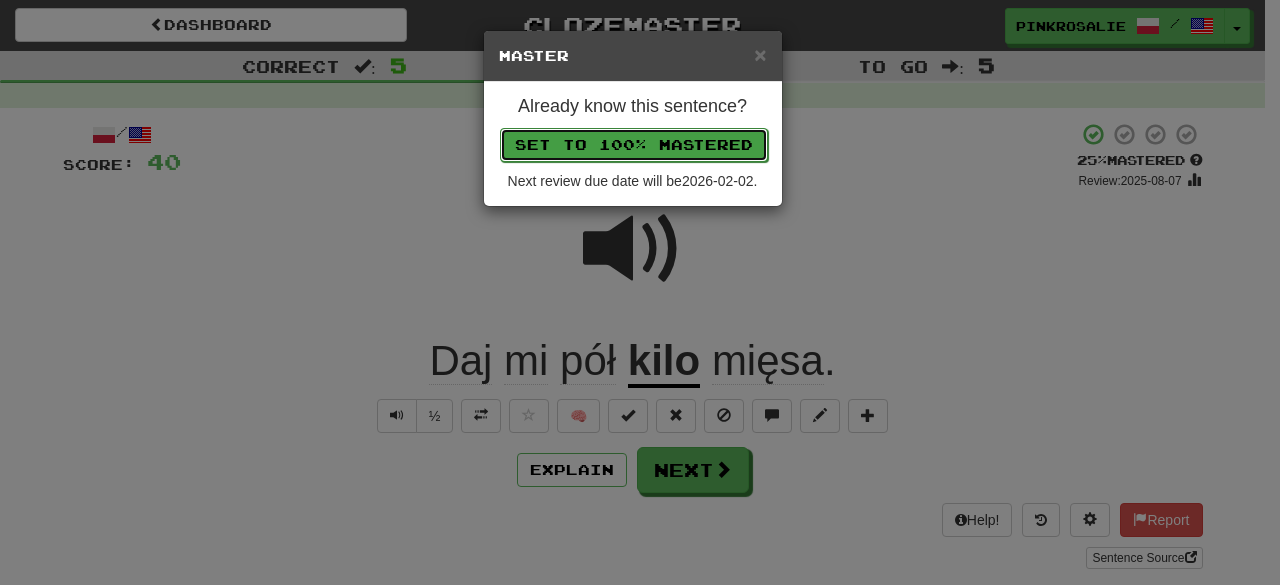 click on "Set to 100% Mastered" at bounding box center (634, 145) 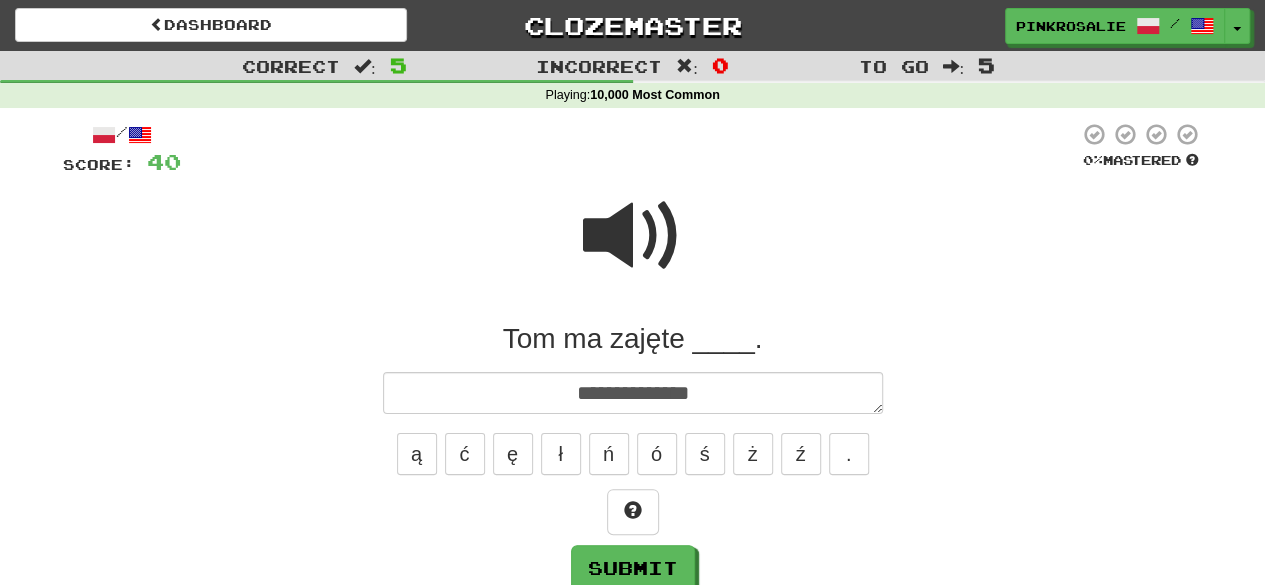 click at bounding box center [633, 236] 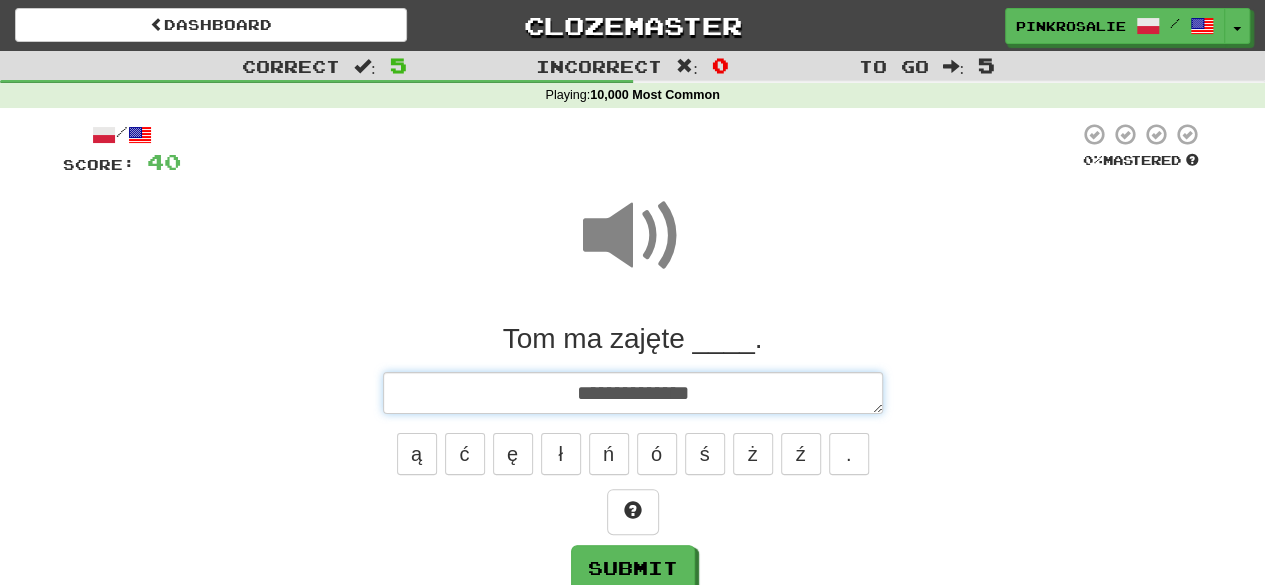 click on "**********" at bounding box center (633, 392) 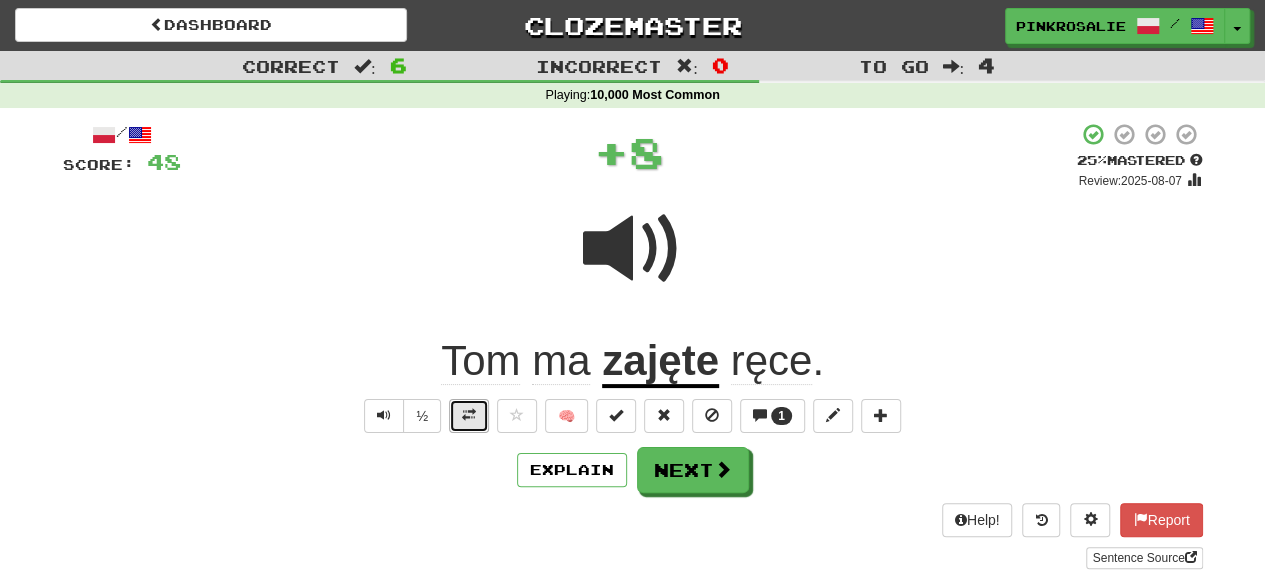 click at bounding box center [469, 415] 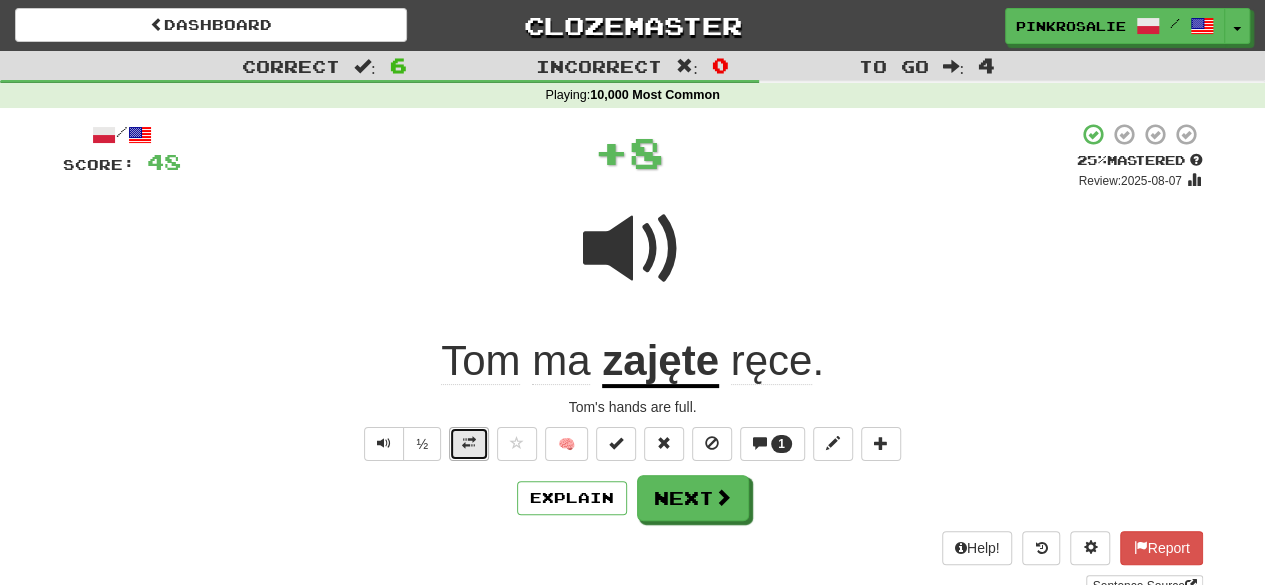 click at bounding box center [469, 444] 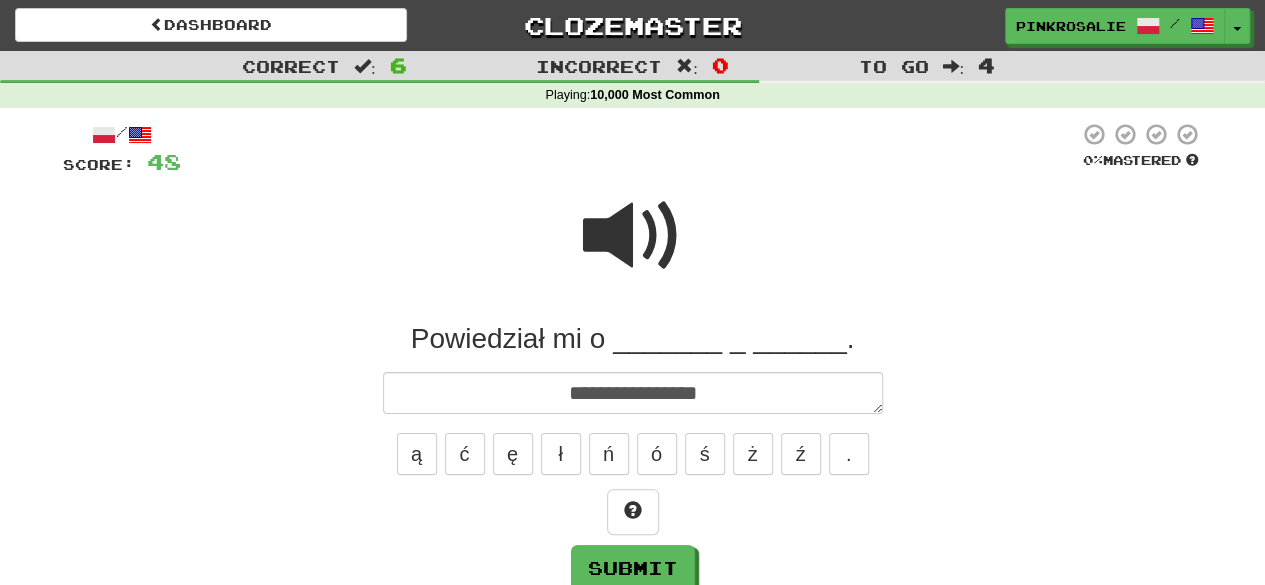 click at bounding box center (633, 236) 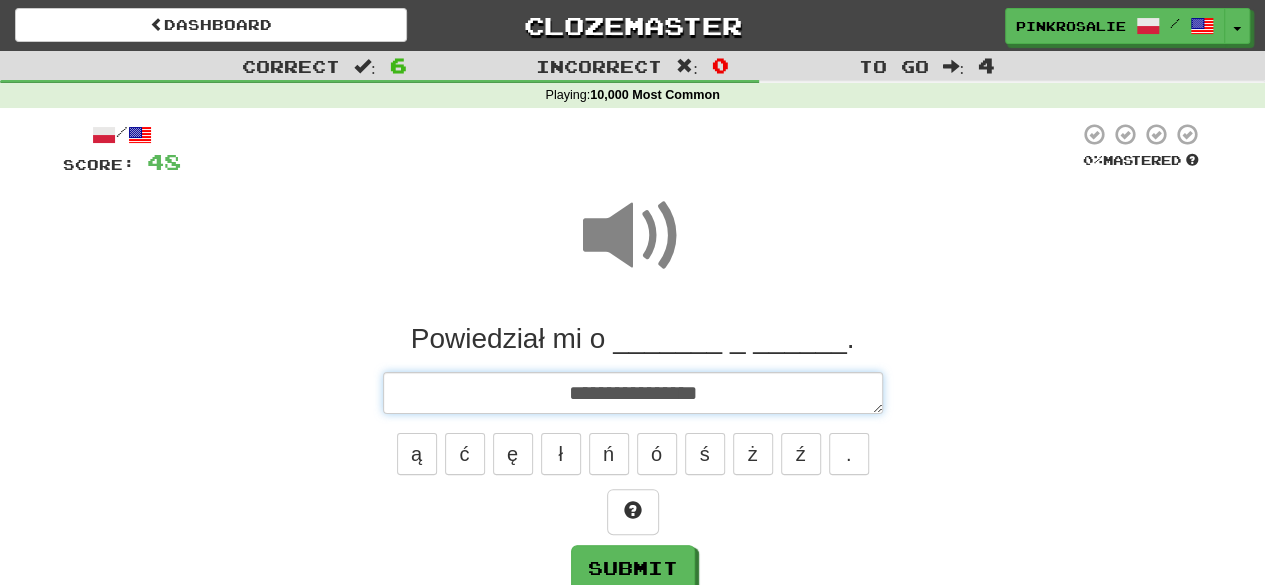 click on "**********" at bounding box center (633, 392) 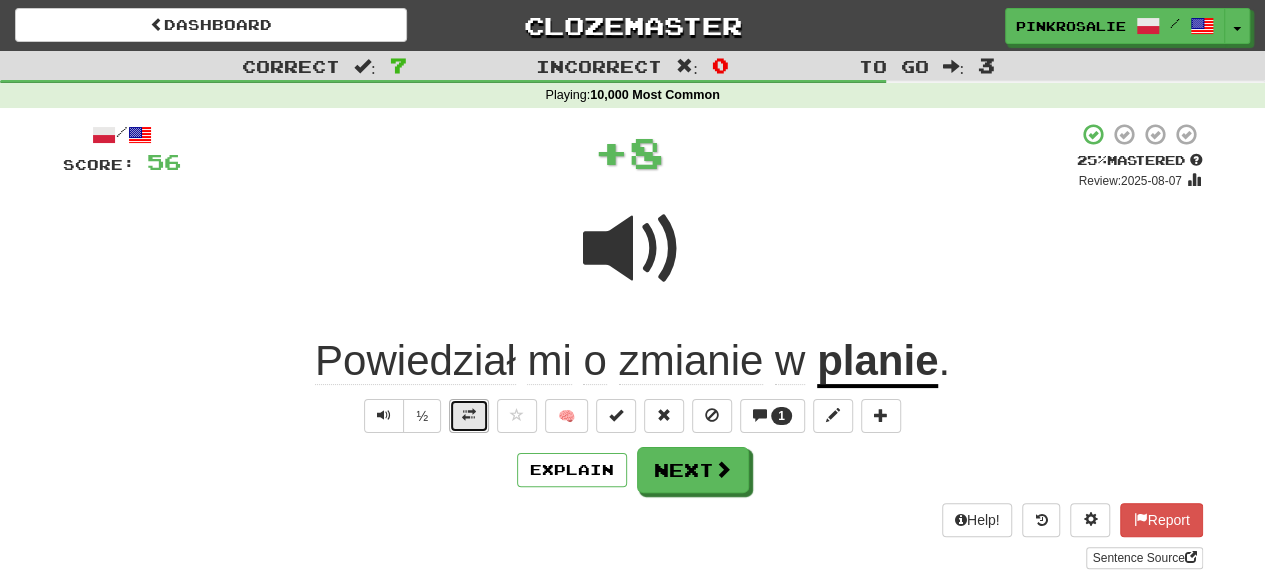 click at bounding box center [469, 416] 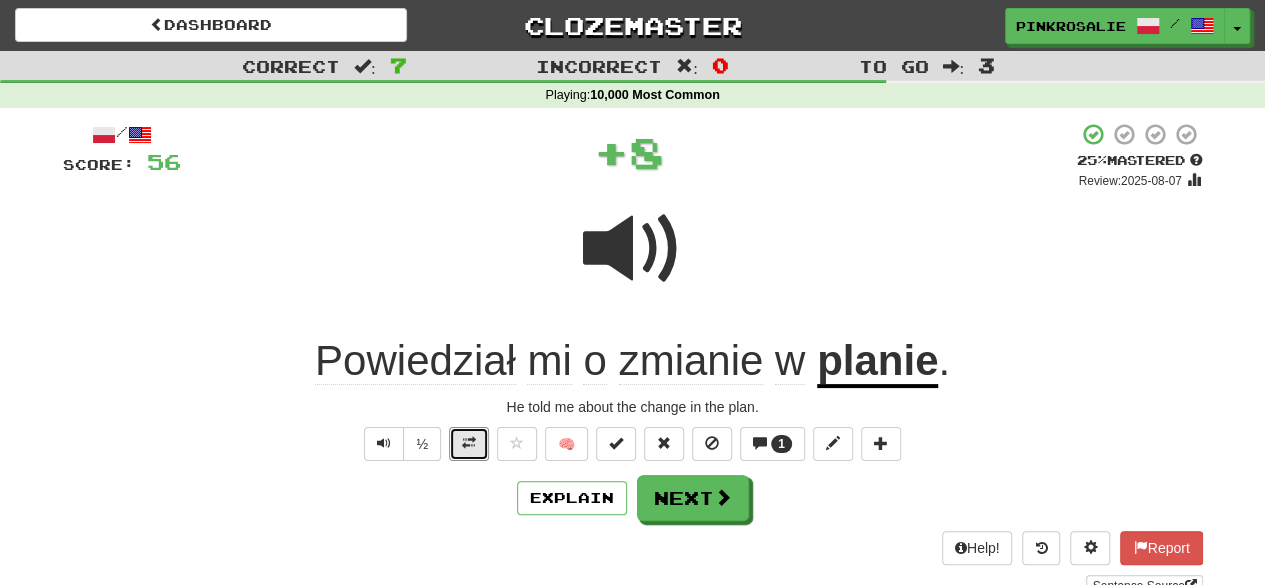 drag, startPoint x: 468, startPoint y: 441, endPoint x: 548, endPoint y: 443, distance: 80.024994 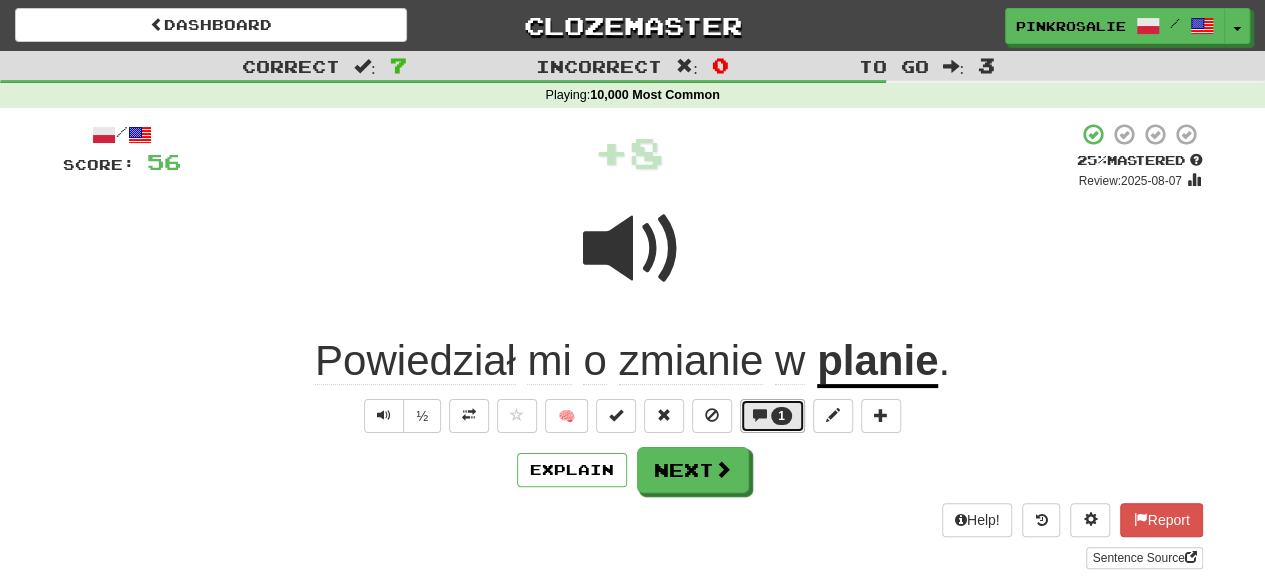 click at bounding box center (760, 415) 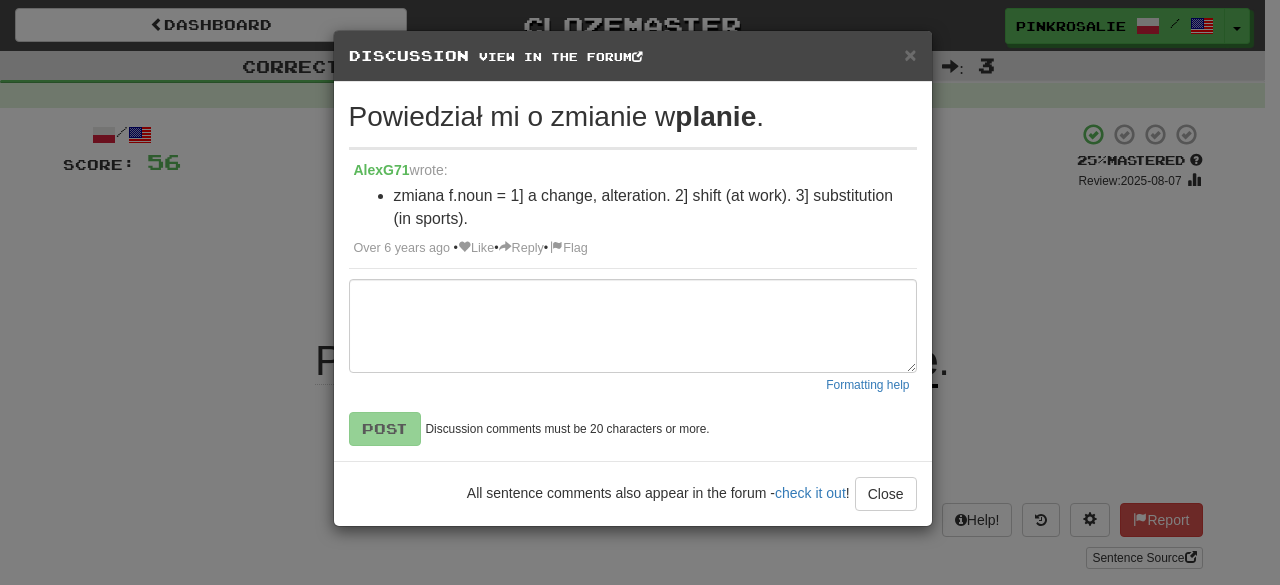 click on "× Discussion View in the forum  Powiedział mi o zmianie w  planie .
AlexG71
wrote:
zmiana f.noun = 1] a change, alteration. 2] shift (at work). 3] substitution (in sports).
Over 6 years ago
•
Like
•
Reply
•
Flag
Formatting help Post Discussion comments must be 20 characters or more. All sentence comments also appear in the forum -  check it out ! Close Loading" at bounding box center [640, 292] 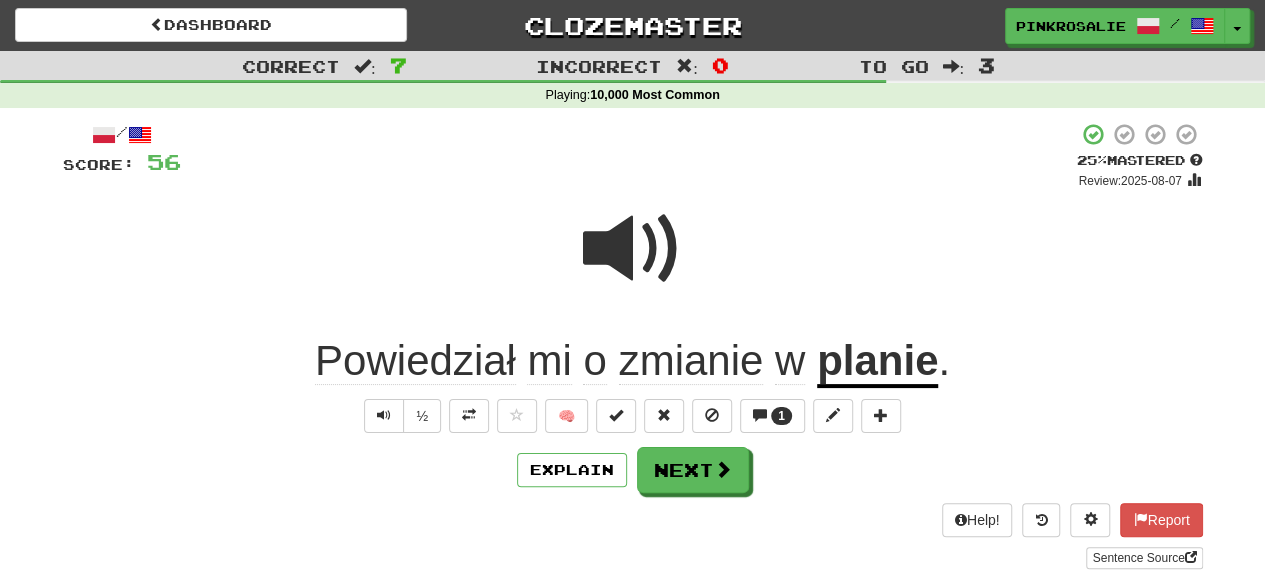 click on "/  Score:   56 + 8 25 %  Mastered Review:  2025-08-07 Powiedział   mi   o   zmianie   w   planie . ½ 🧠 1 Explain Next  Help!  Report Sentence Source" at bounding box center (633, 345) 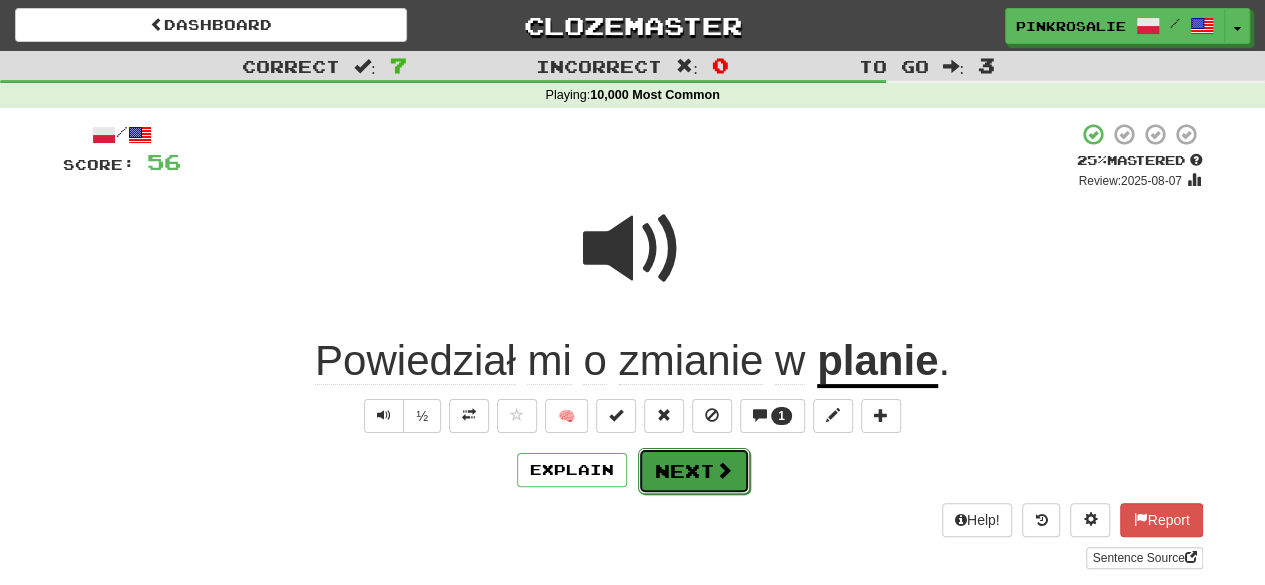 click on "Next" at bounding box center [694, 471] 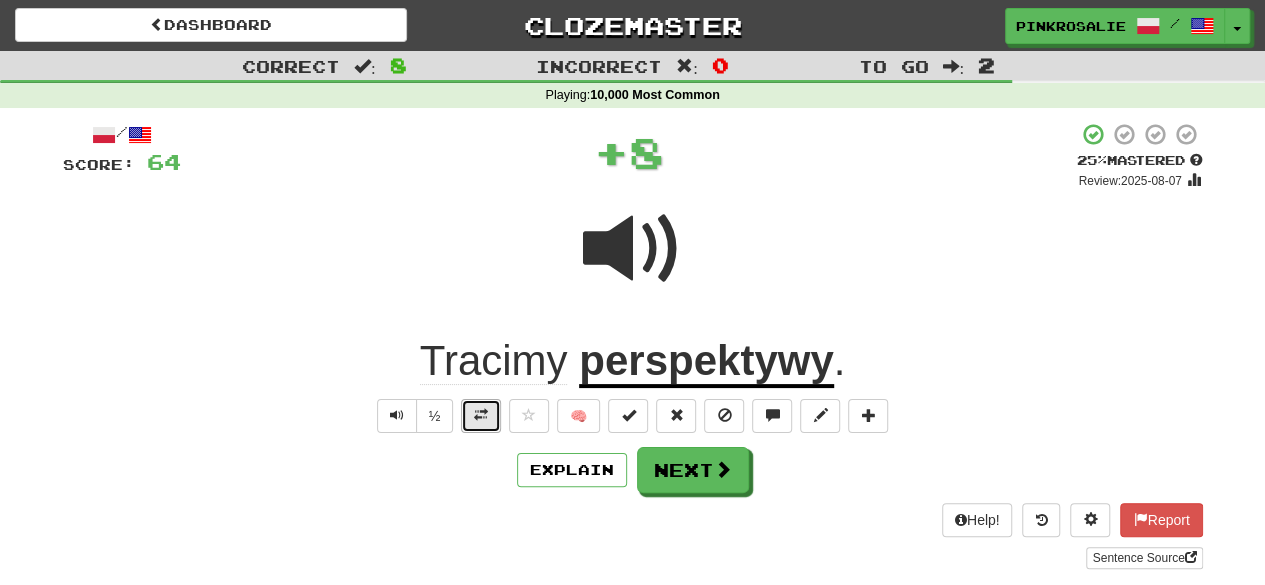 click at bounding box center [481, 416] 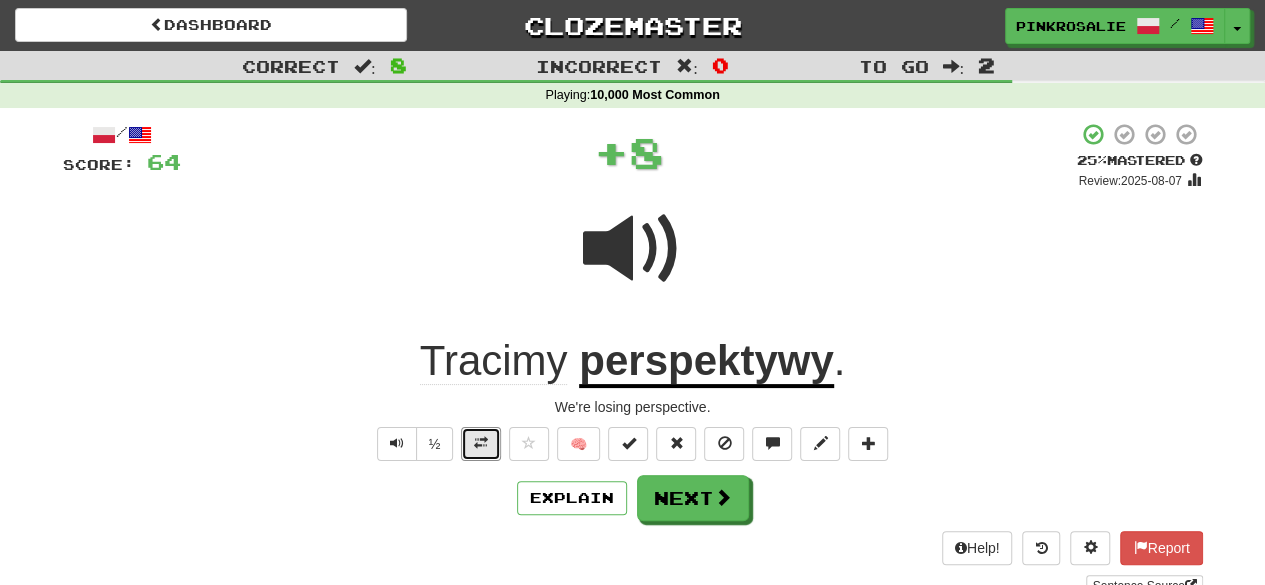 click at bounding box center (481, 443) 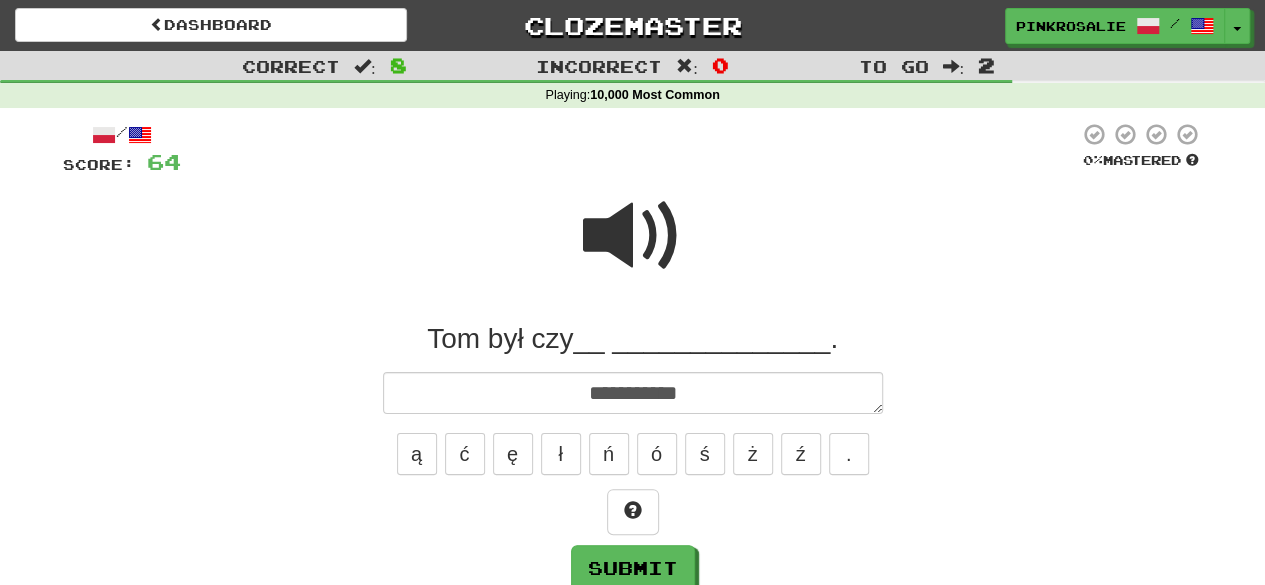 drag, startPoint x: 661, startPoint y: 254, endPoint x: 684, endPoint y: 341, distance: 89.98889 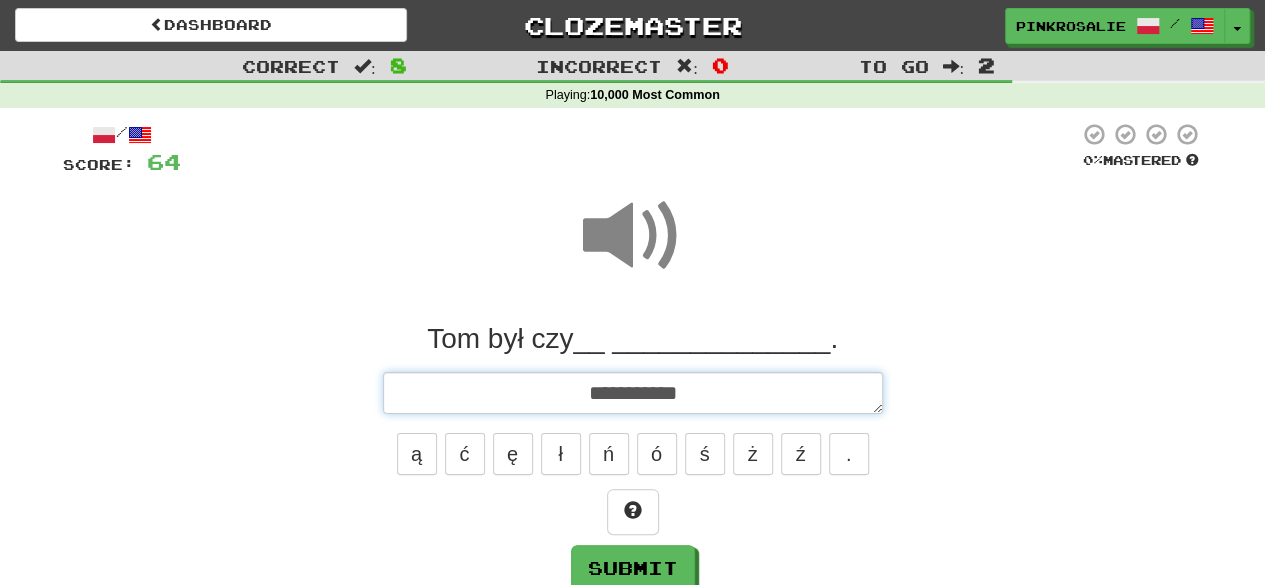 click on "**********" at bounding box center (633, 392) 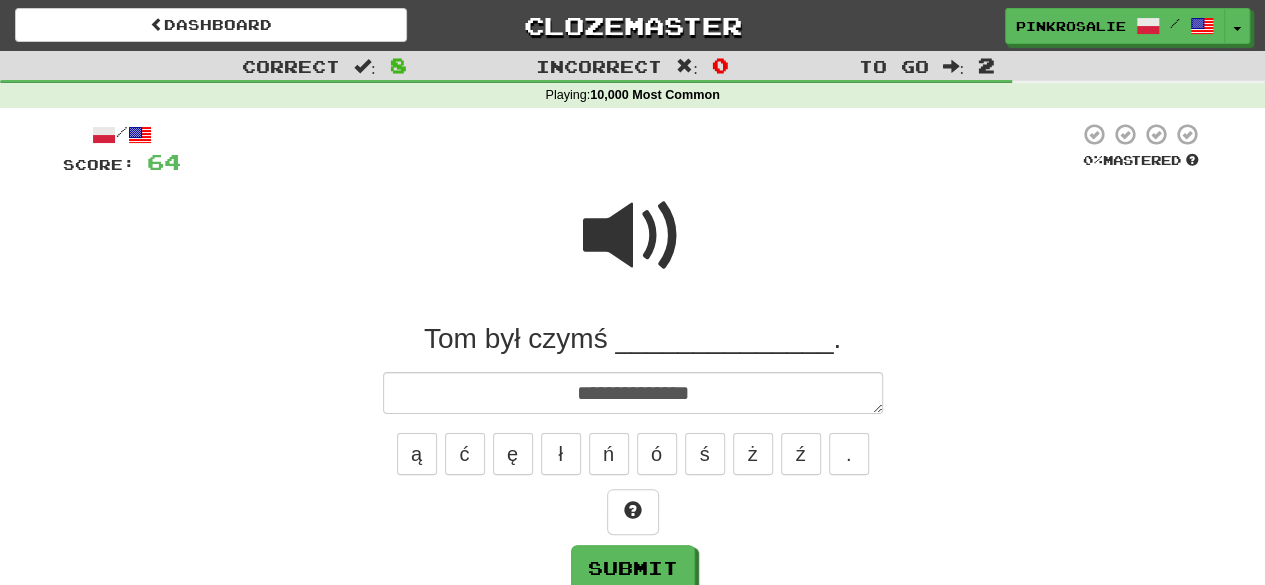 click at bounding box center (633, 236) 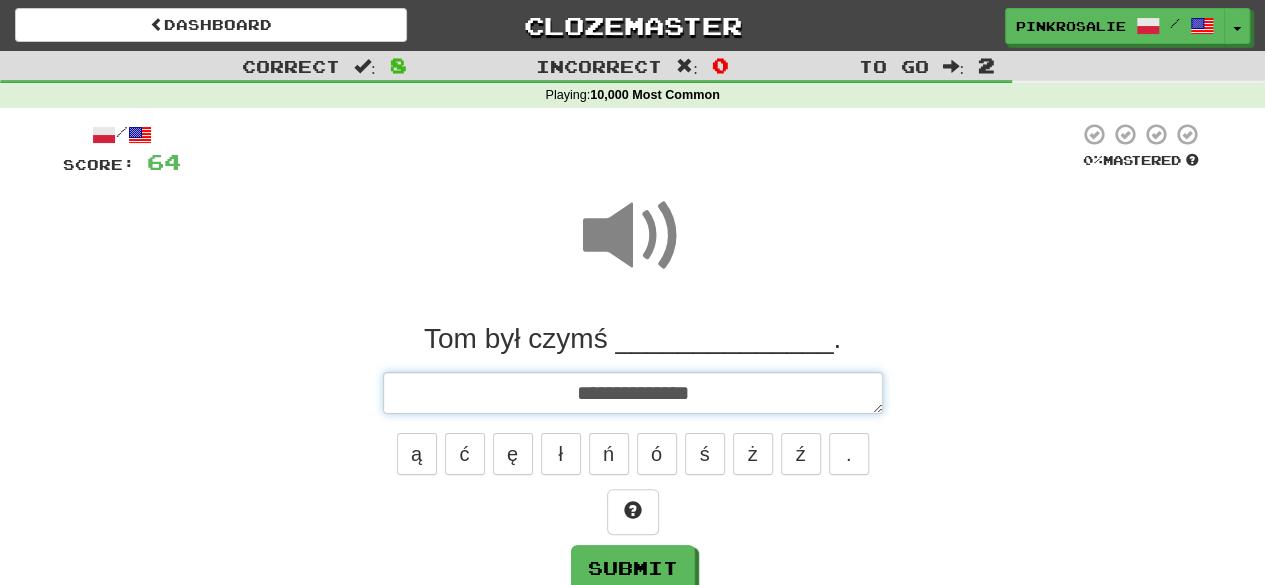click on "**********" at bounding box center [633, 392] 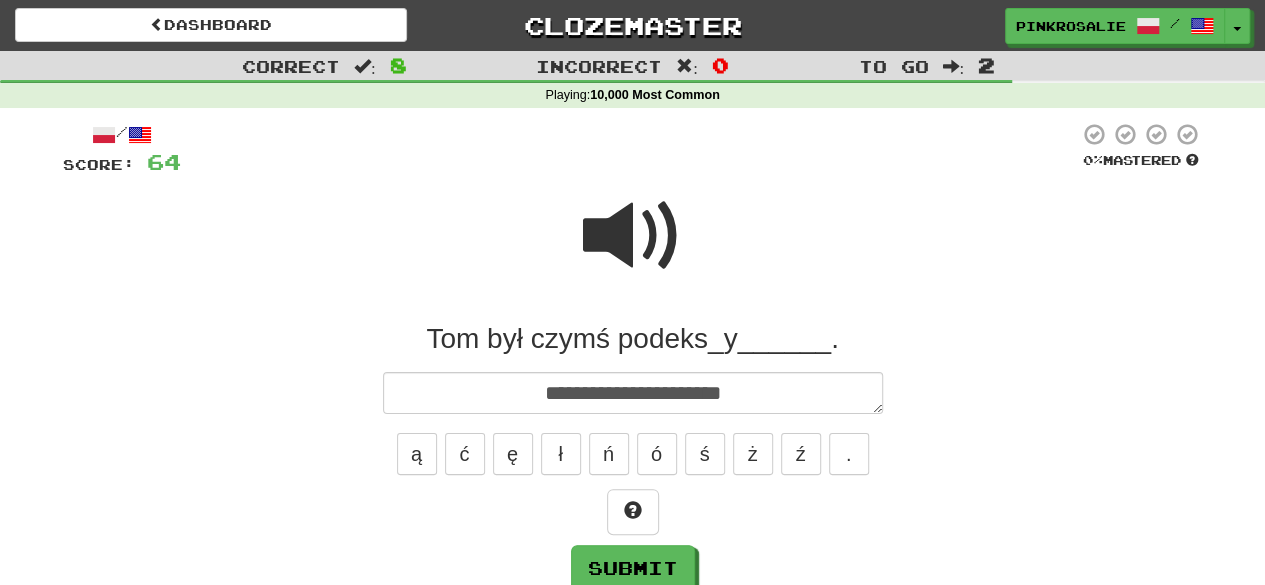 drag, startPoint x: 616, startPoint y: 296, endPoint x: 615, endPoint y: 277, distance: 19.026299 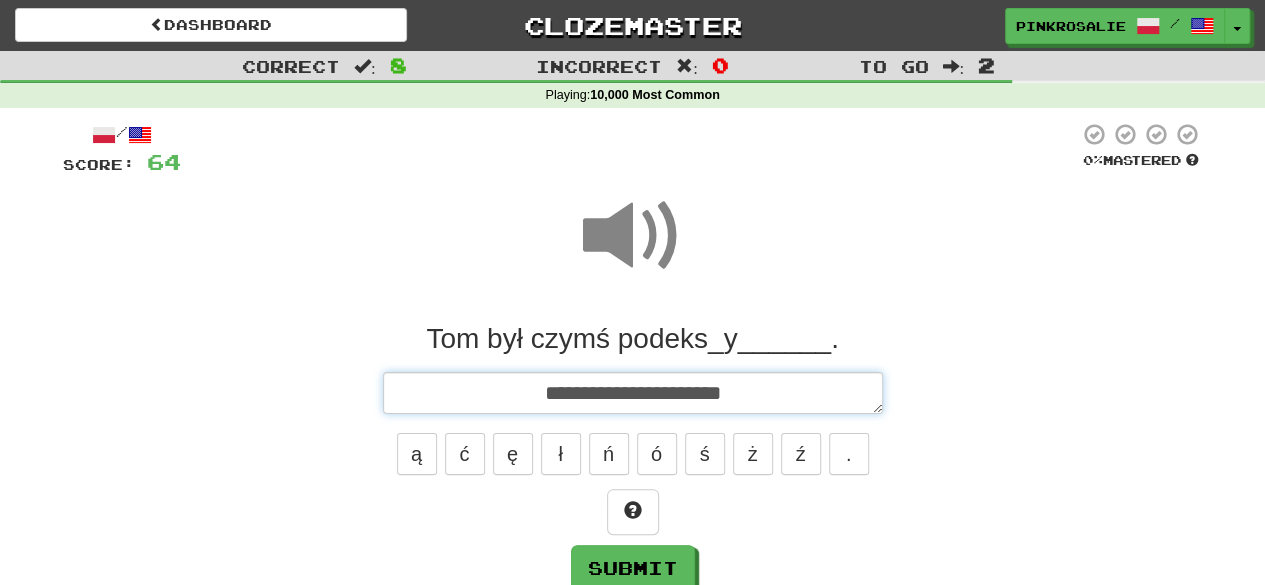click on "**********" at bounding box center (633, 392) 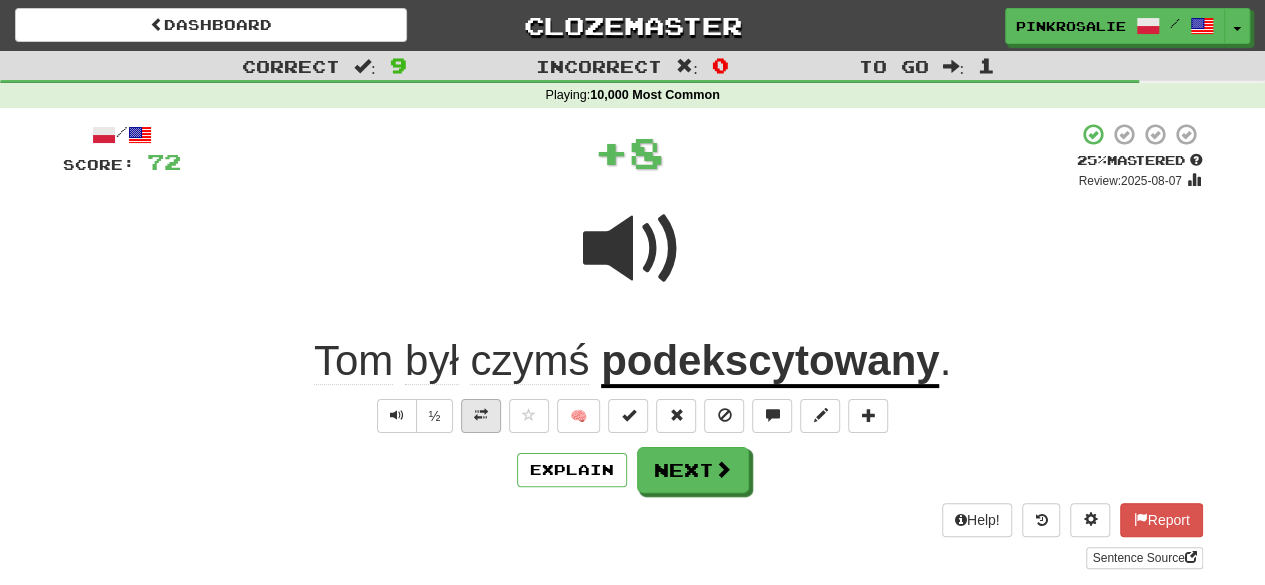 drag, startPoint x: 502, startPoint y: 423, endPoint x: 488, endPoint y: 423, distance: 14 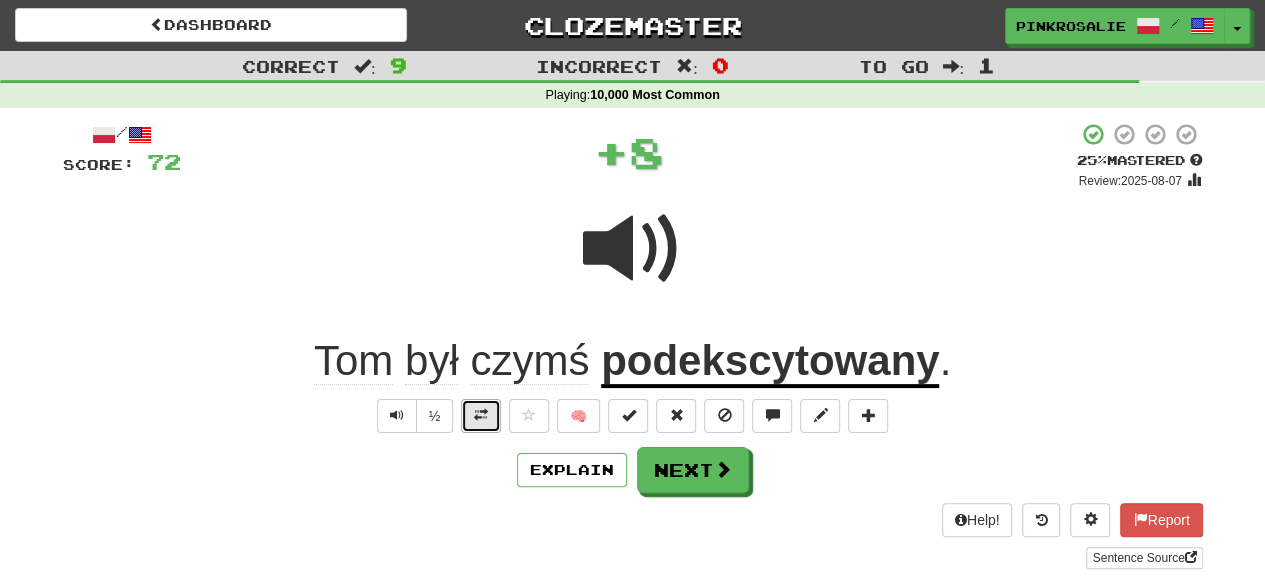 drag, startPoint x: 486, startPoint y: 423, endPoint x: 484, endPoint y: 435, distance: 12.165525 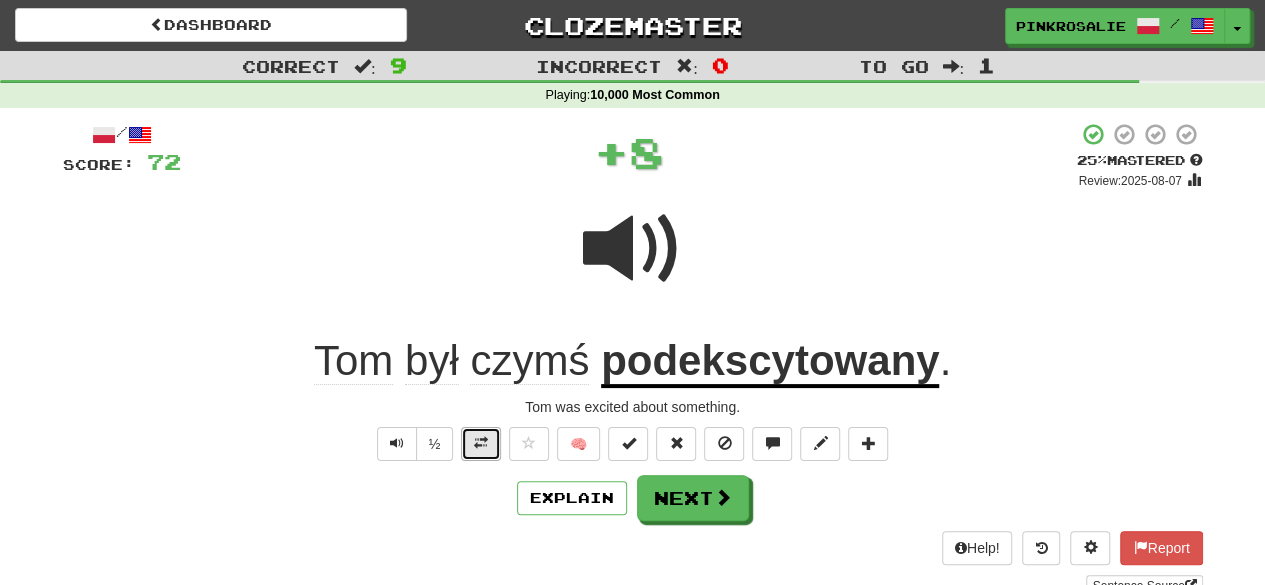 click at bounding box center (481, 444) 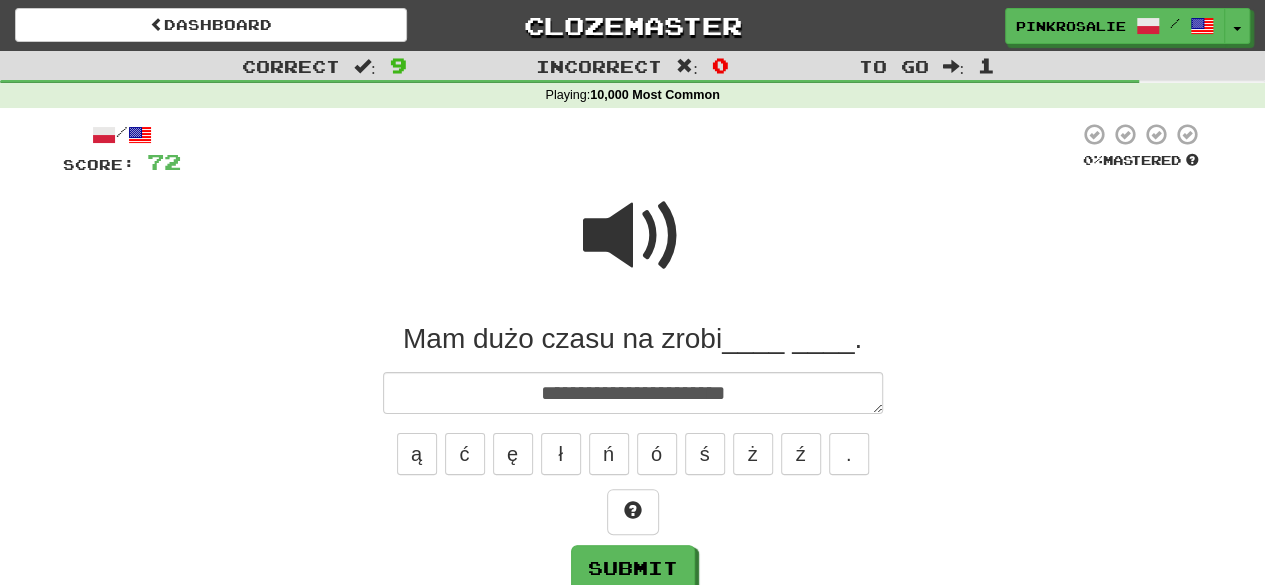 drag, startPoint x: 580, startPoint y: 293, endPoint x: 634, endPoint y: 402, distance: 121.64292 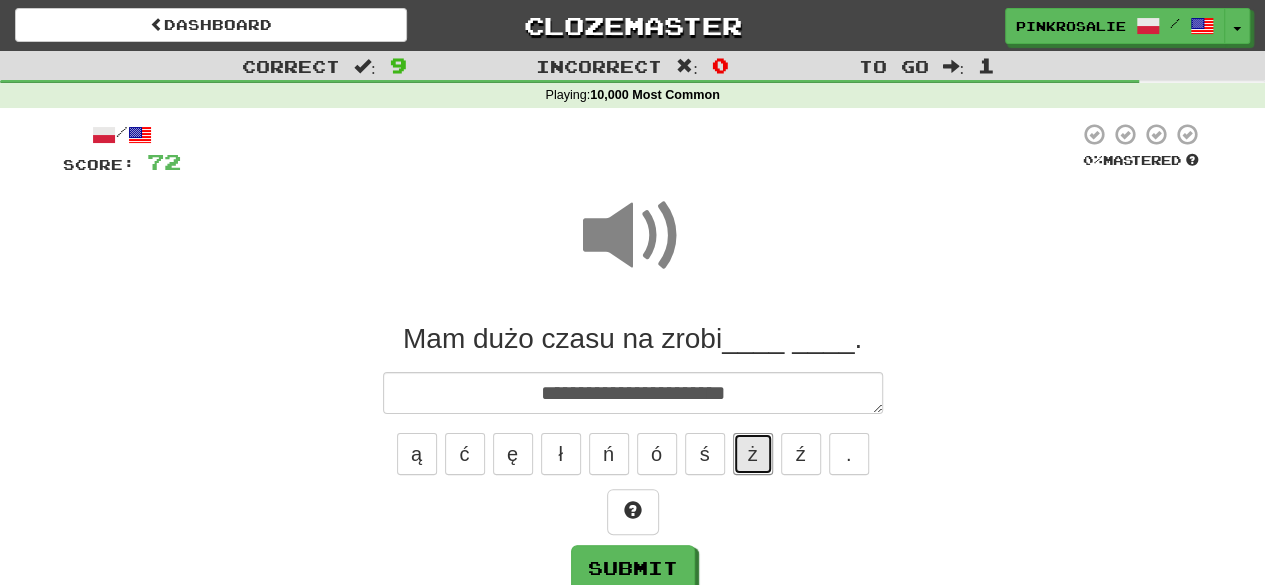 click on "**********" at bounding box center (633, 456) 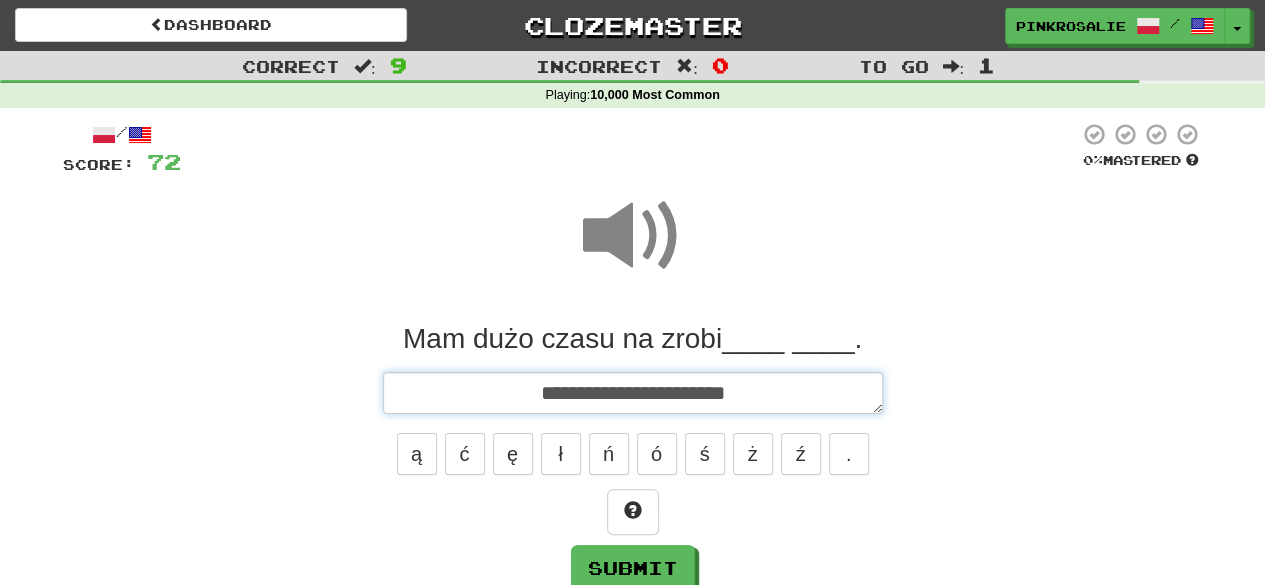click on "**********" at bounding box center (633, 392) 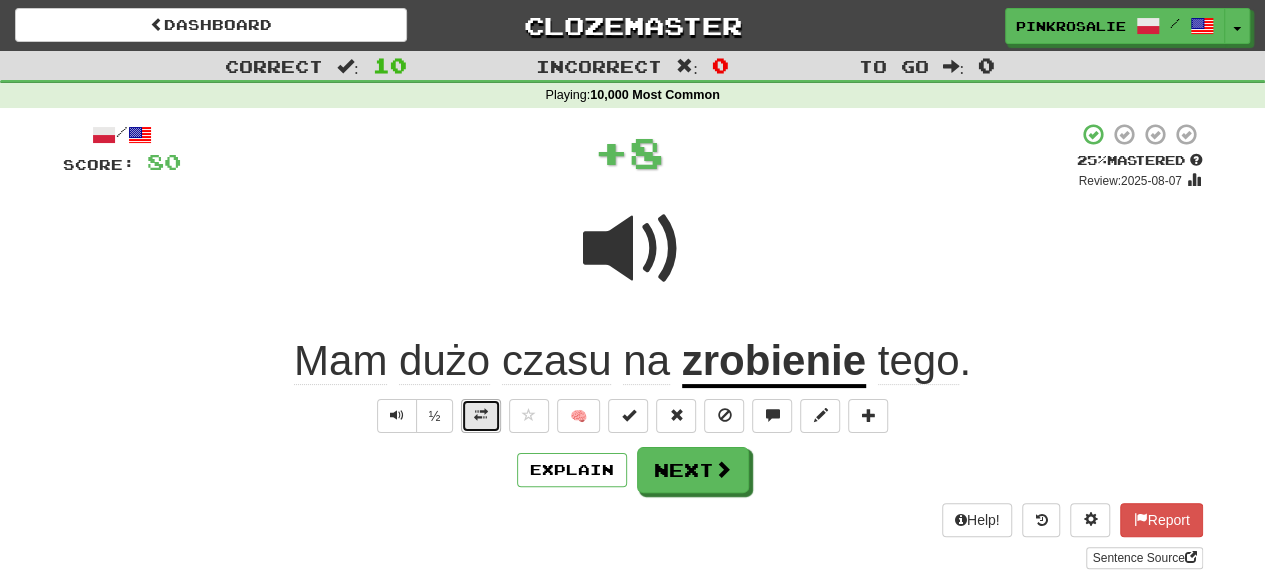 click at bounding box center (481, 416) 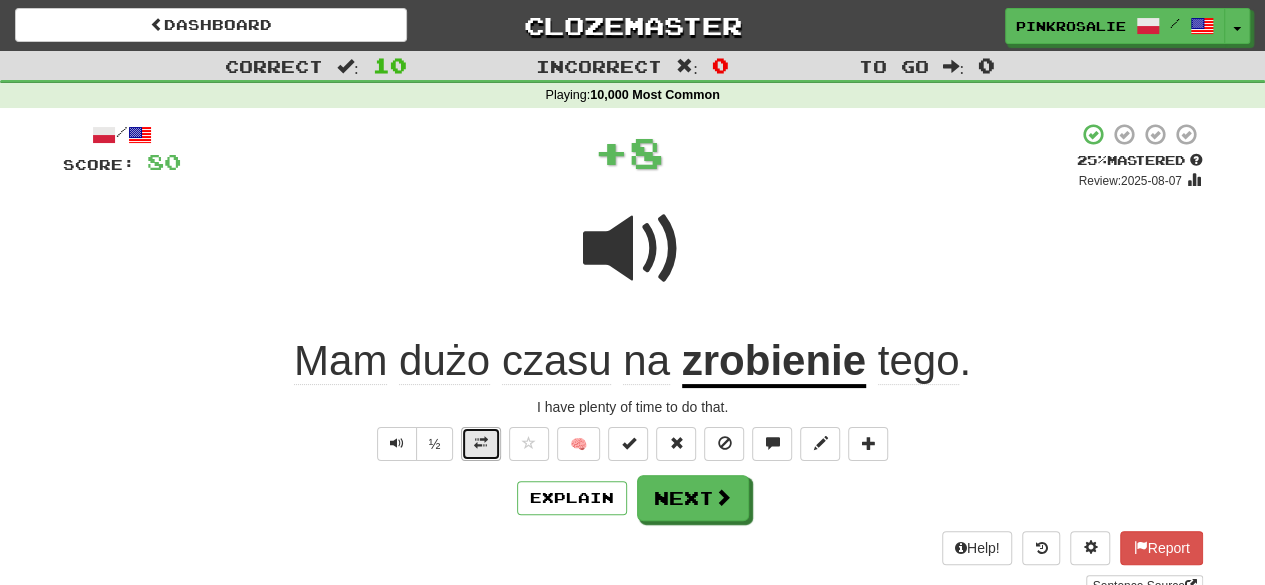 click at bounding box center [481, 443] 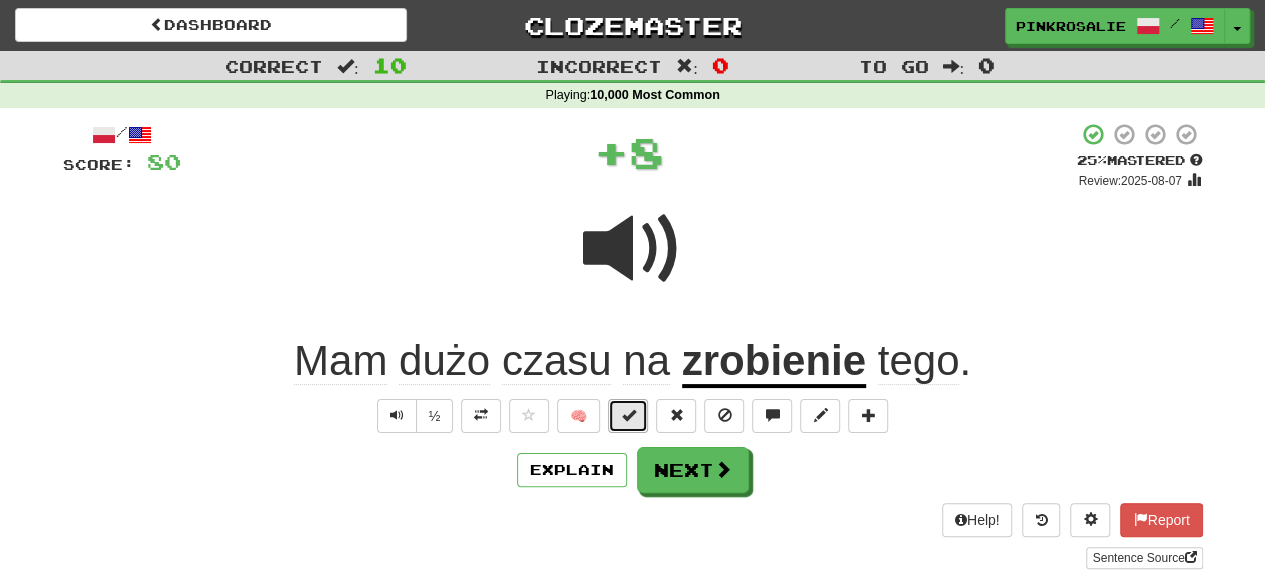 click at bounding box center (628, 416) 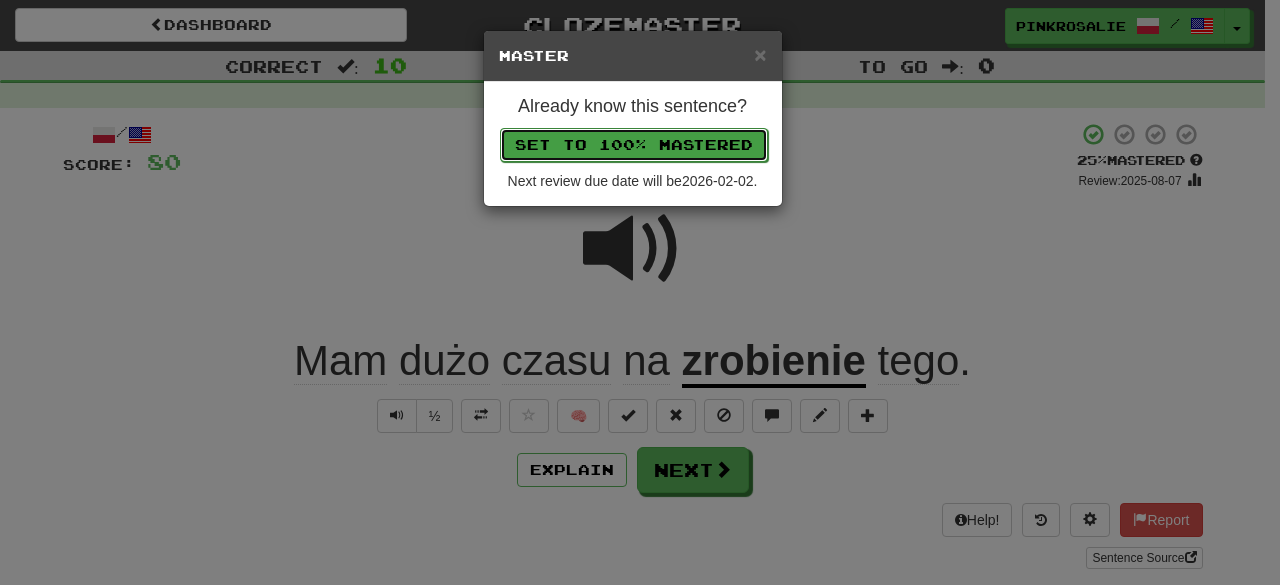 click on "Set to 100% Mastered" at bounding box center (634, 145) 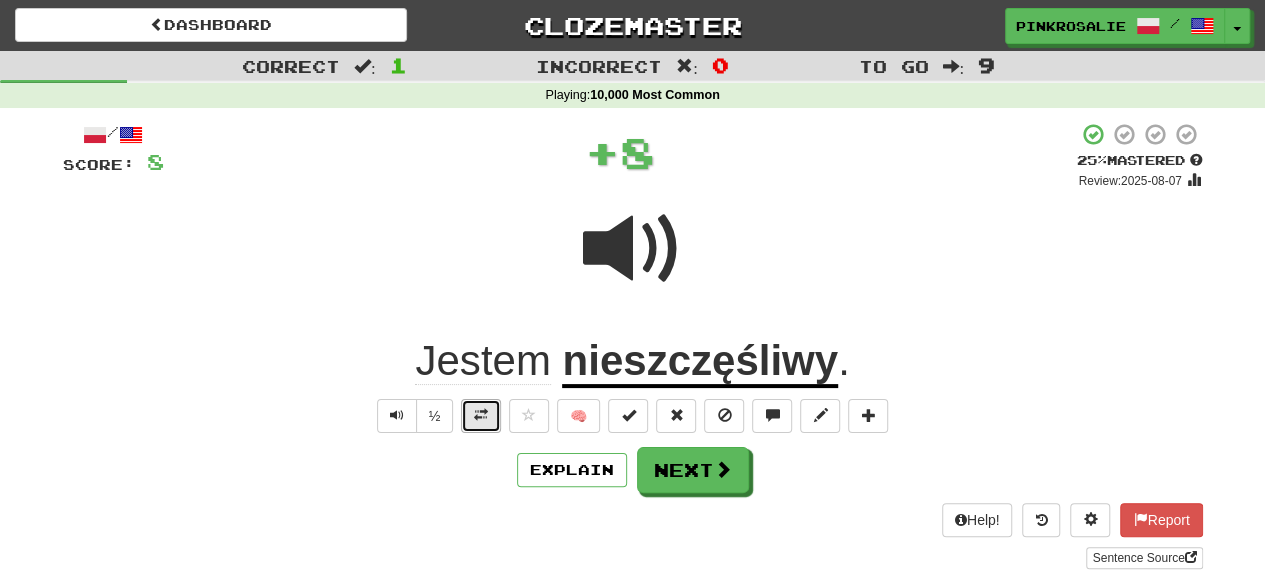 click at bounding box center [481, 416] 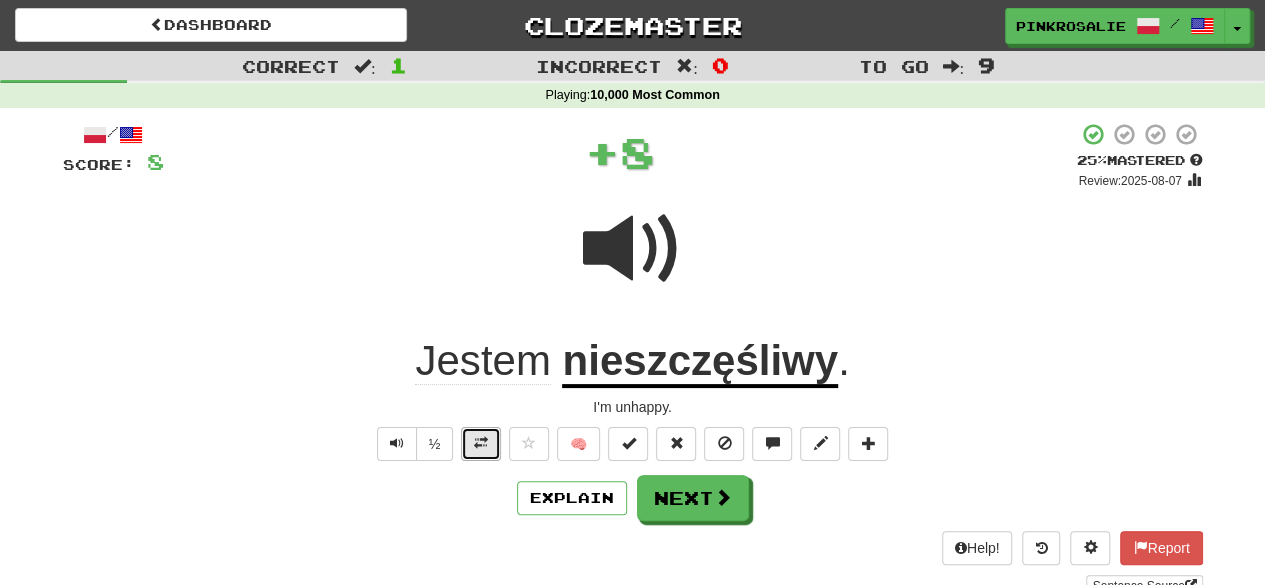 drag, startPoint x: 485, startPoint y: 432, endPoint x: 482, endPoint y: 444, distance: 12.369317 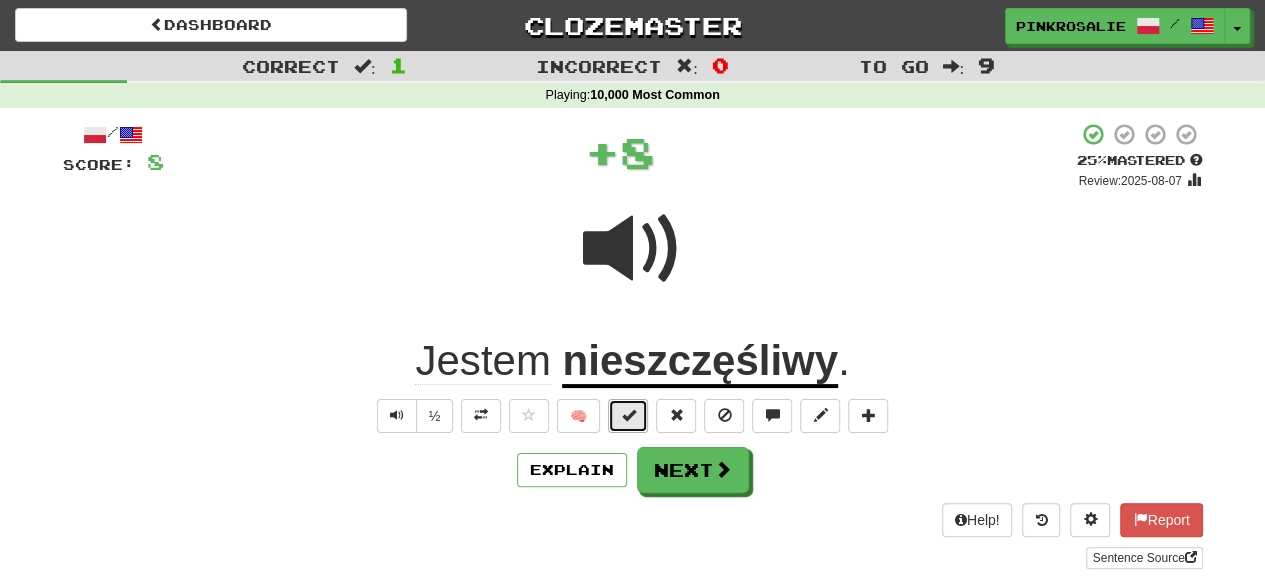 click at bounding box center [628, 416] 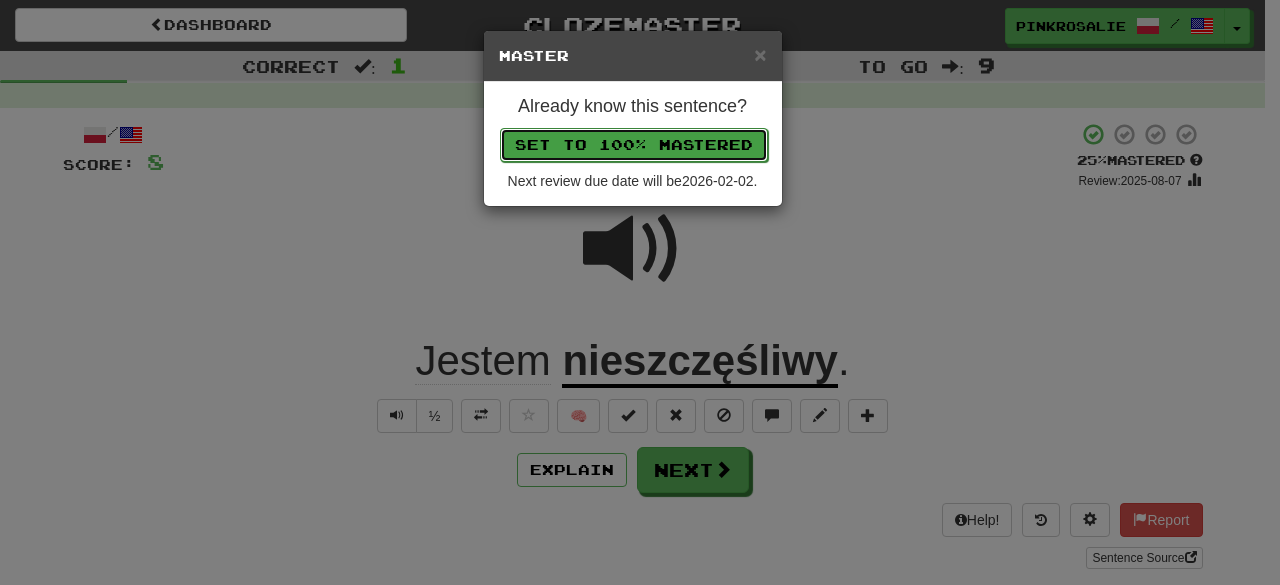 click on "Set to 100% Mastered" at bounding box center [634, 145] 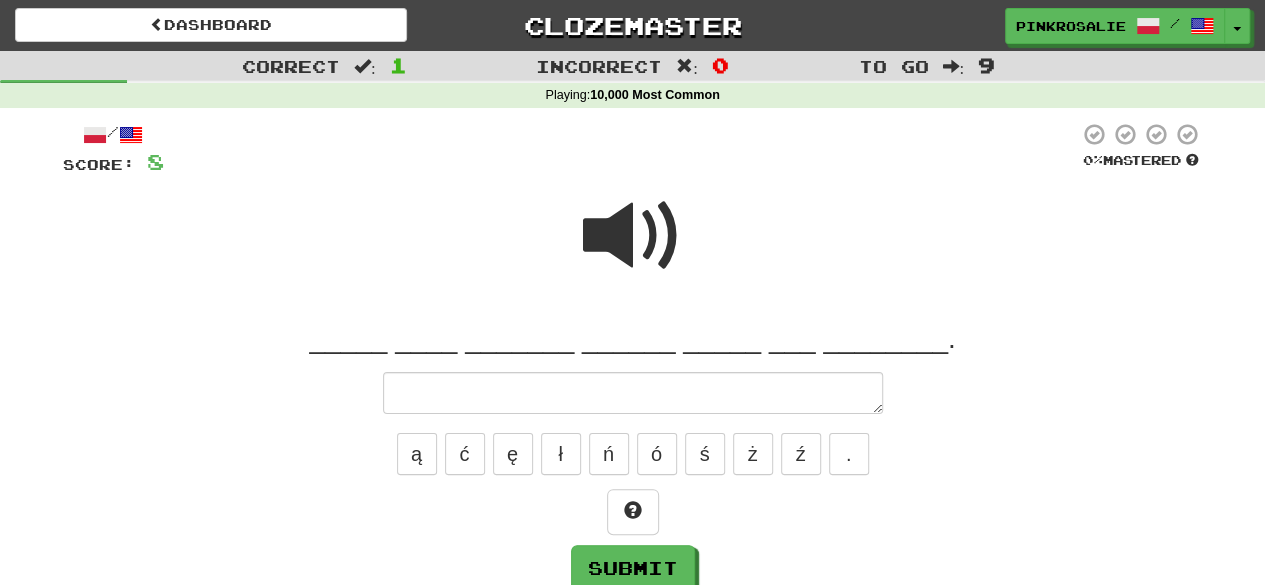 click at bounding box center [633, 236] 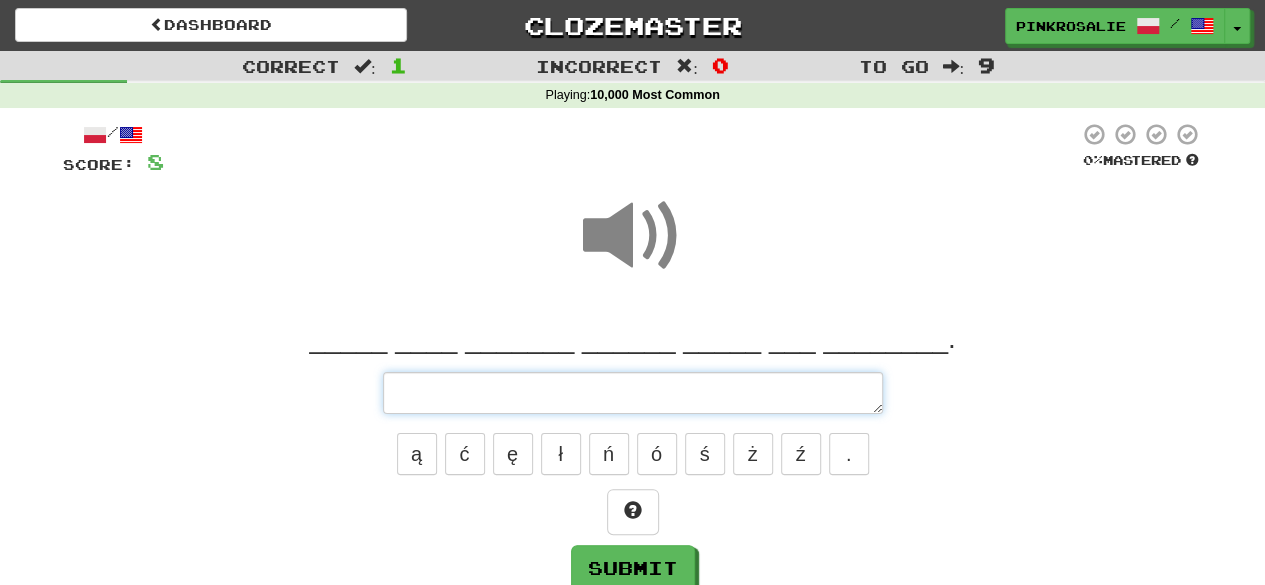 click at bounding box center (633, 392) 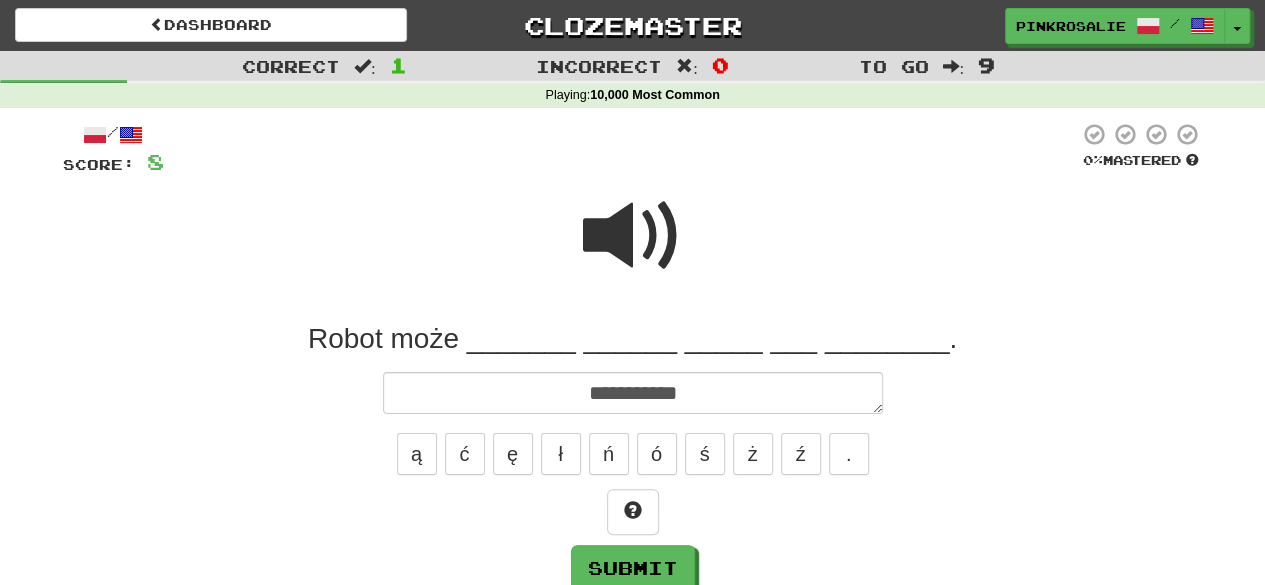 click at bounding box center (621, 149) 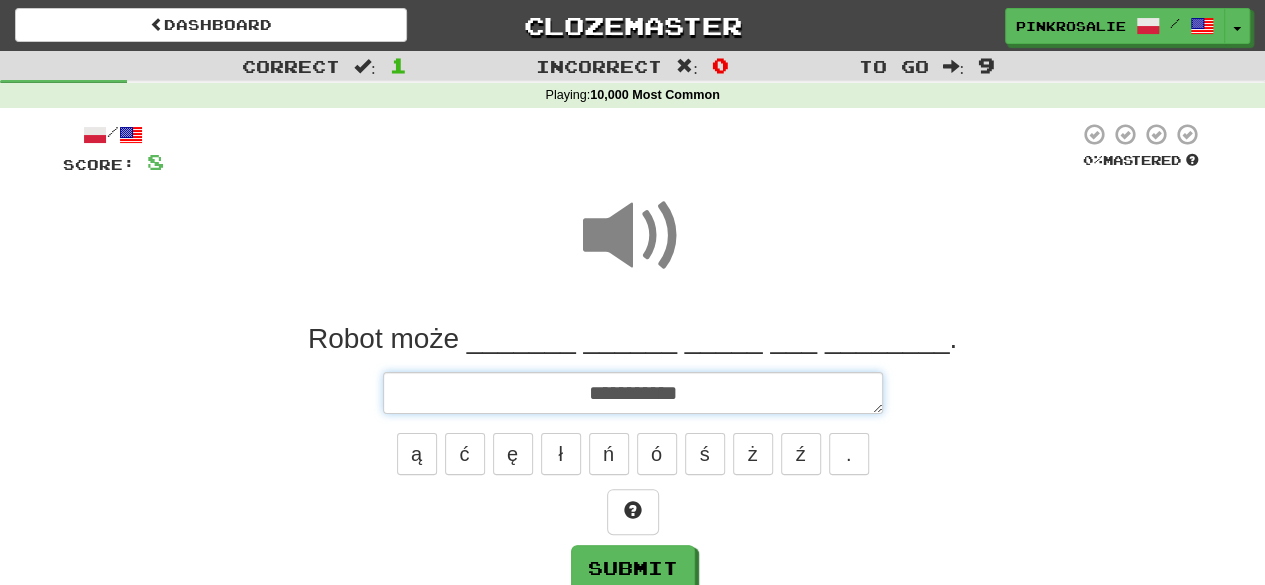 click on "**********" at bounding box center [633, 392] 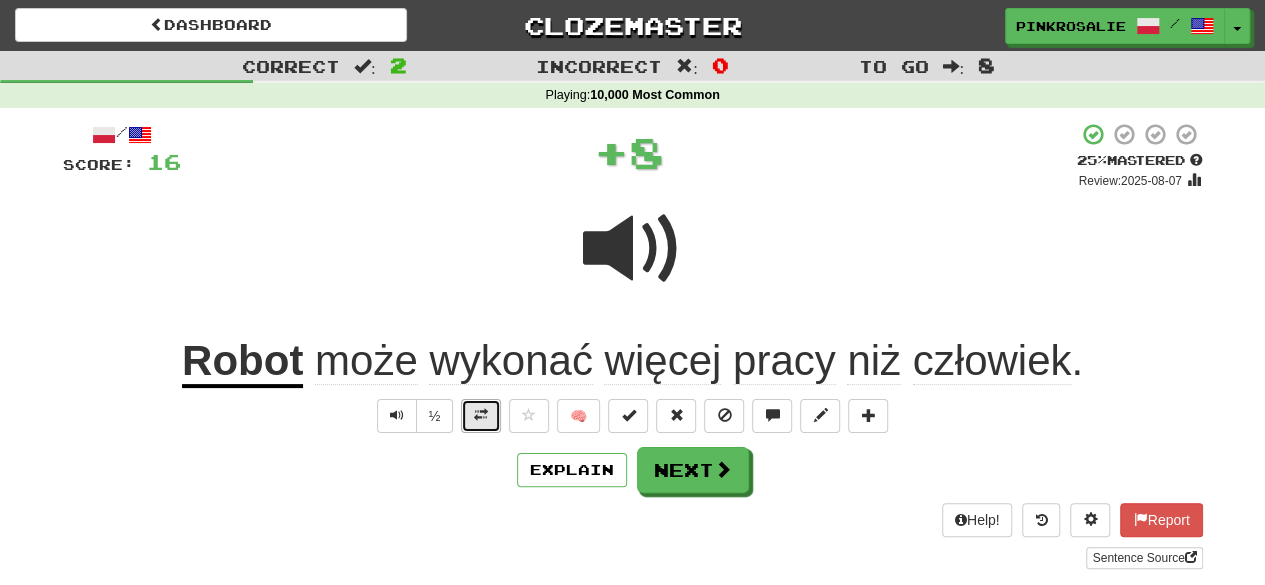click at bounding box center (481, 416) 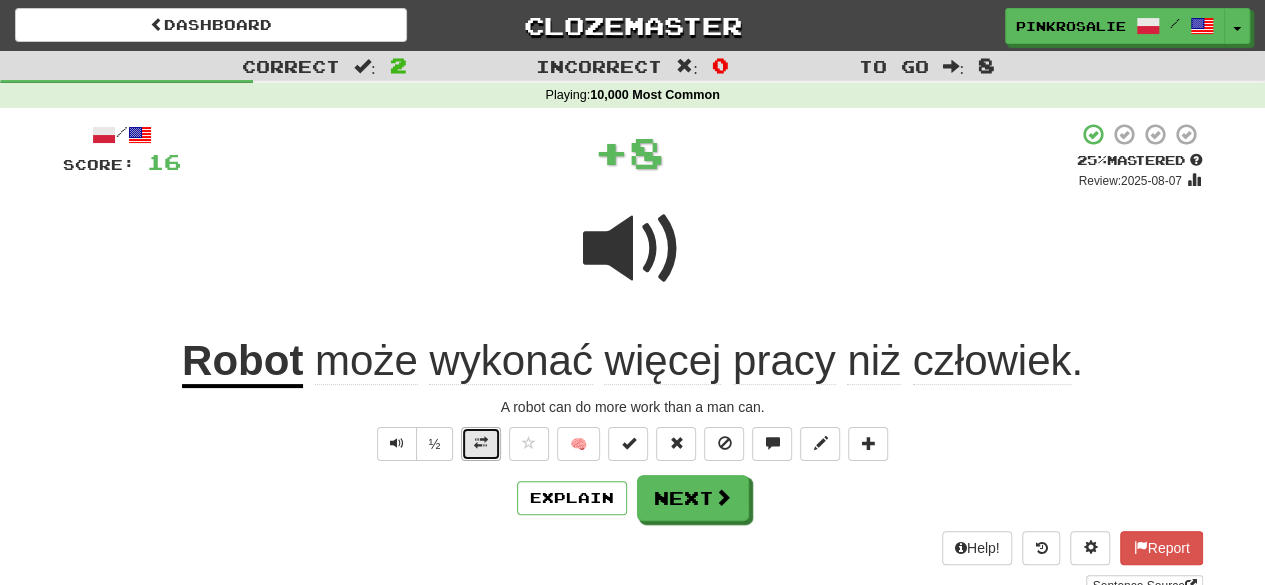 click at bounding box center [481, 444] 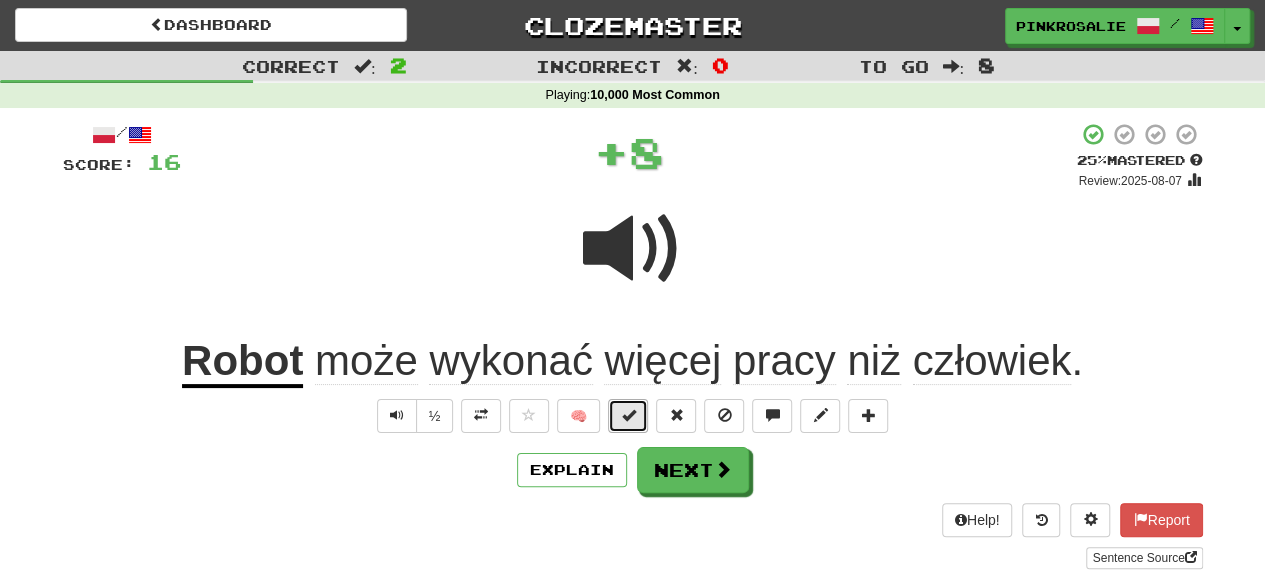 click at bounding box center (628, 415) 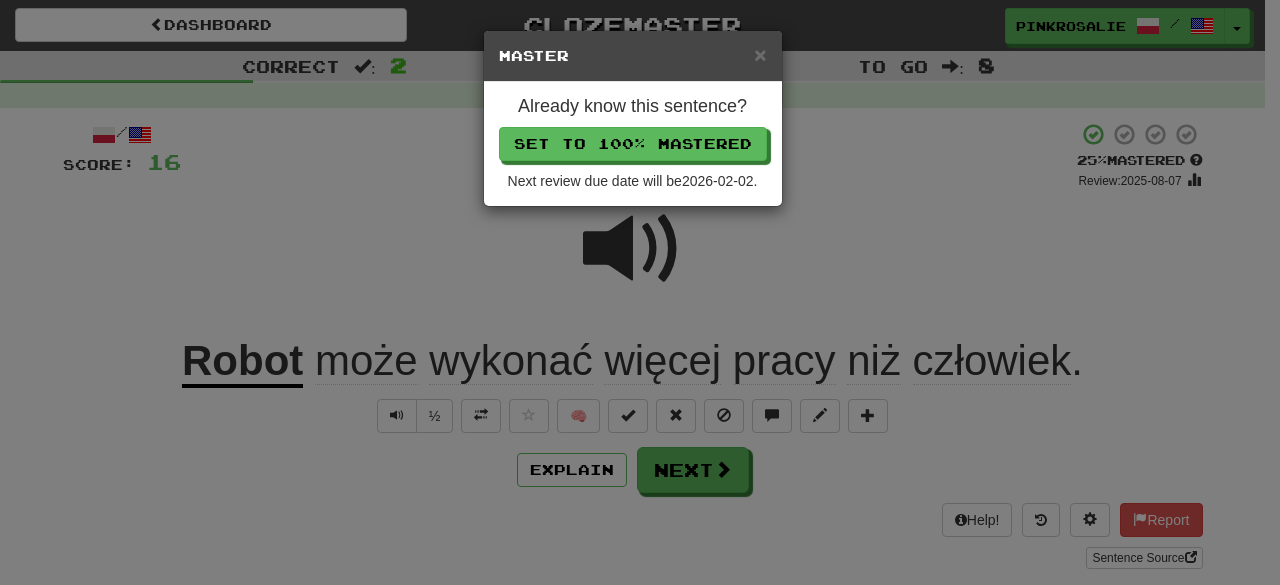 click on "Already know this sentence? Set to 100% Mastered Next review due date will be  2026-02-02 ." at bounding box center [633, 144] 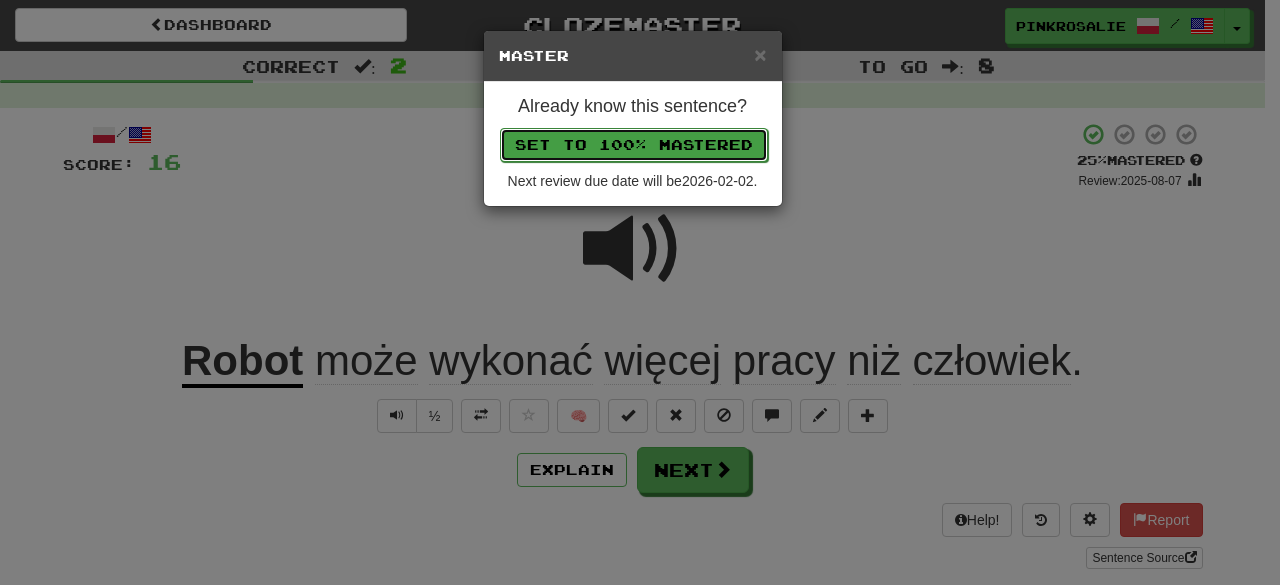 click on "Set to 100% Mastered" at bounding box center (634, 145) 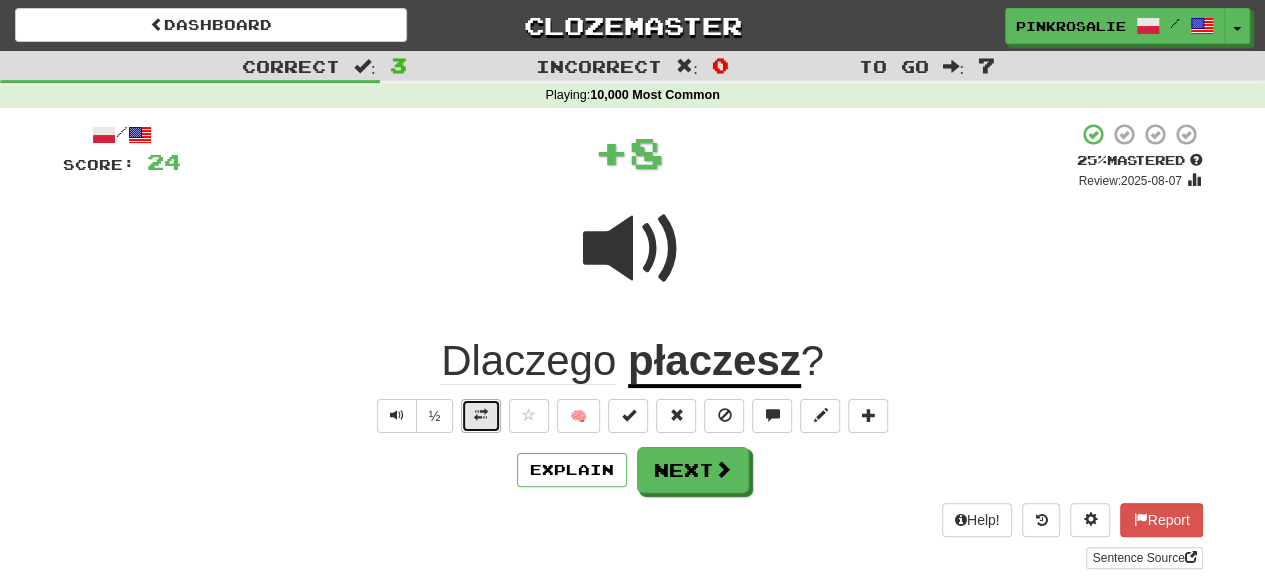 click at bounding box center [481, 415] 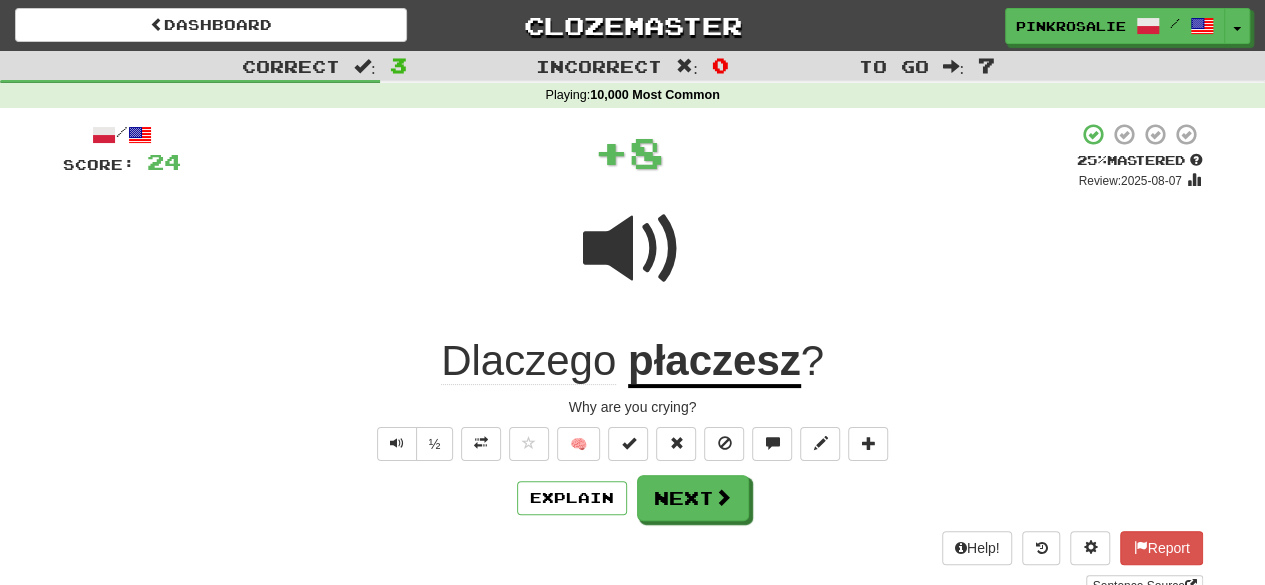 click on "/  Score:   24 + 8 25 %  Mastered Review:  2025-08-07 Dlaczego   płaczesz ? Why are you crying? ½ 🧠 Explain Next  Help!  Report Sentence Source" at bounding box center (633, 359) 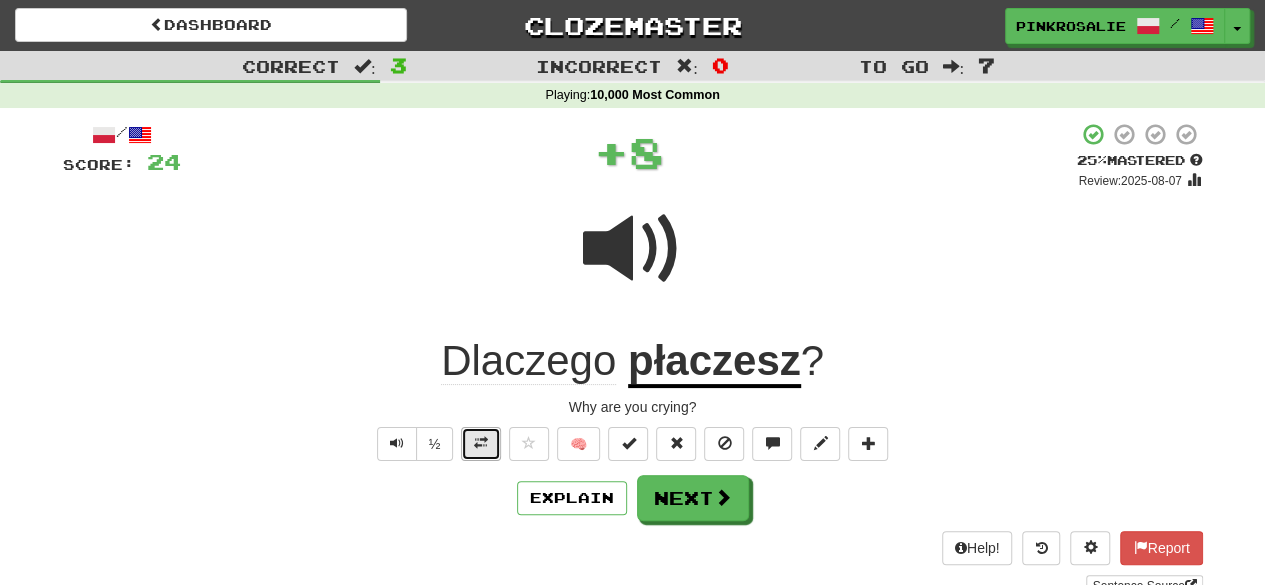 click at bounding box center [481, 444] 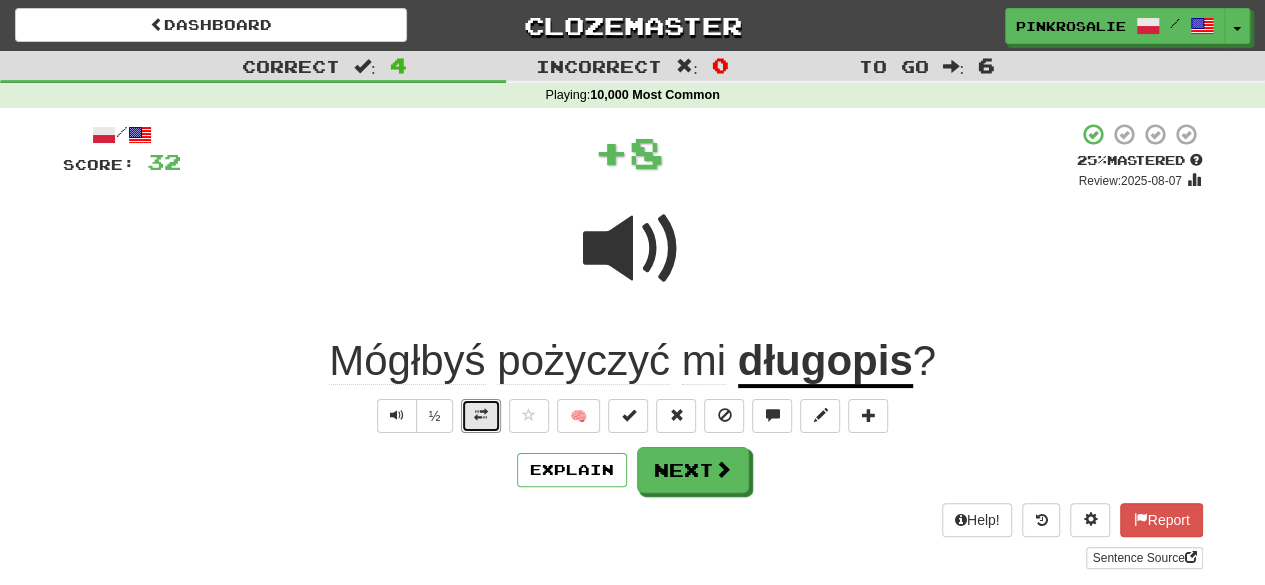 click at bounding box center [481, 416] 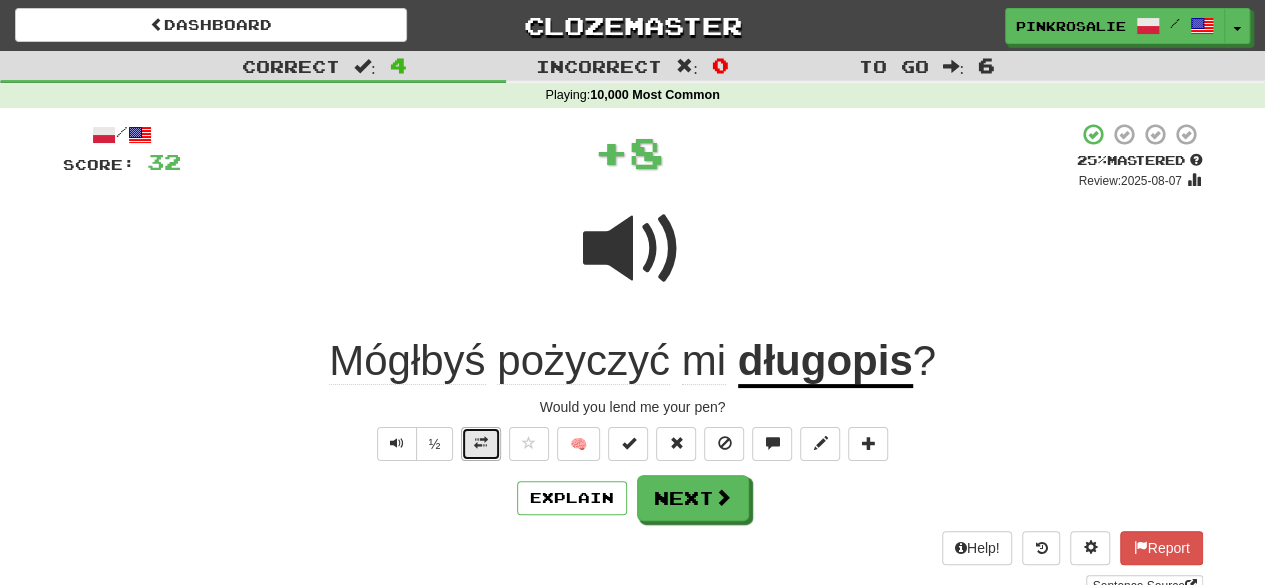 click at bounding box center [481, 444] 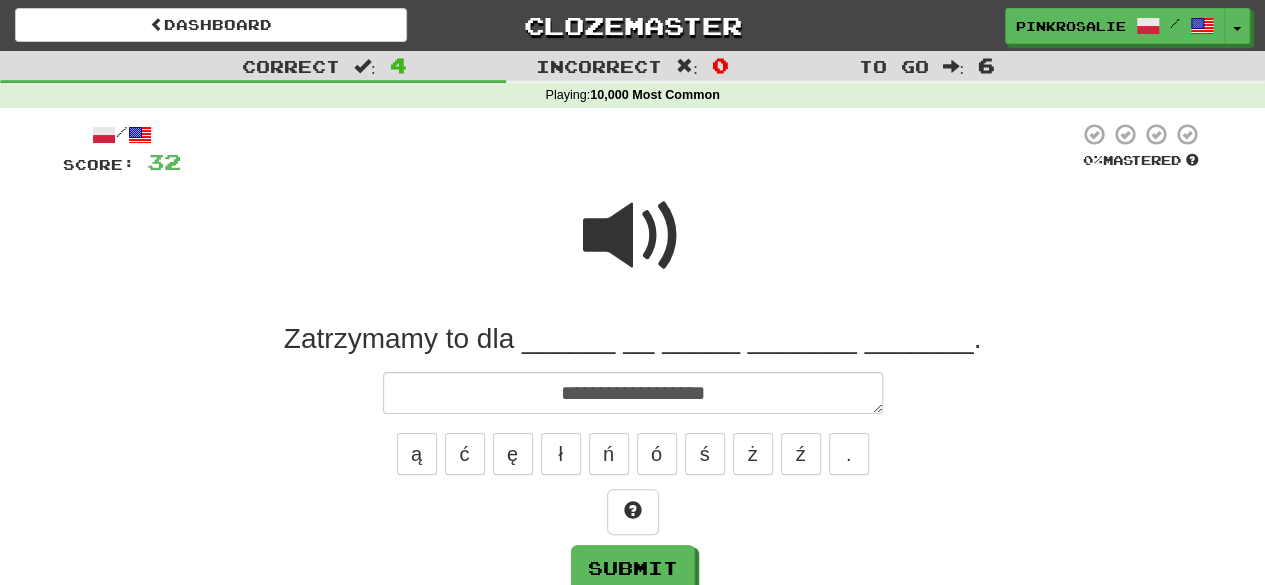 click at bounding box center [633, 236] 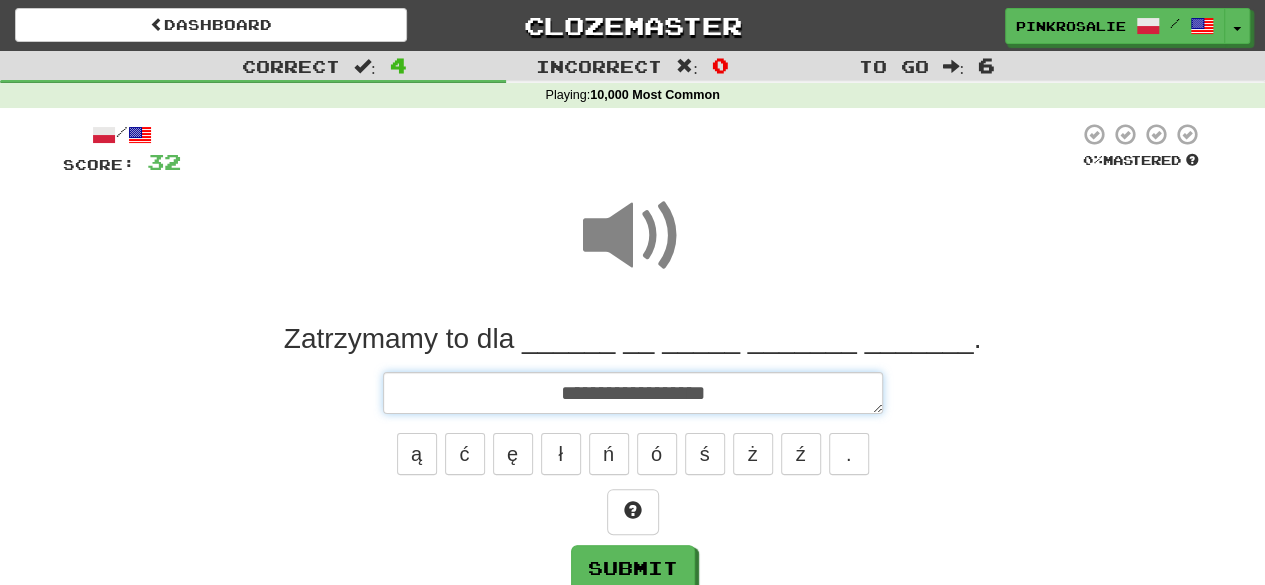 click on "**********" at bounding box center [633, 392] 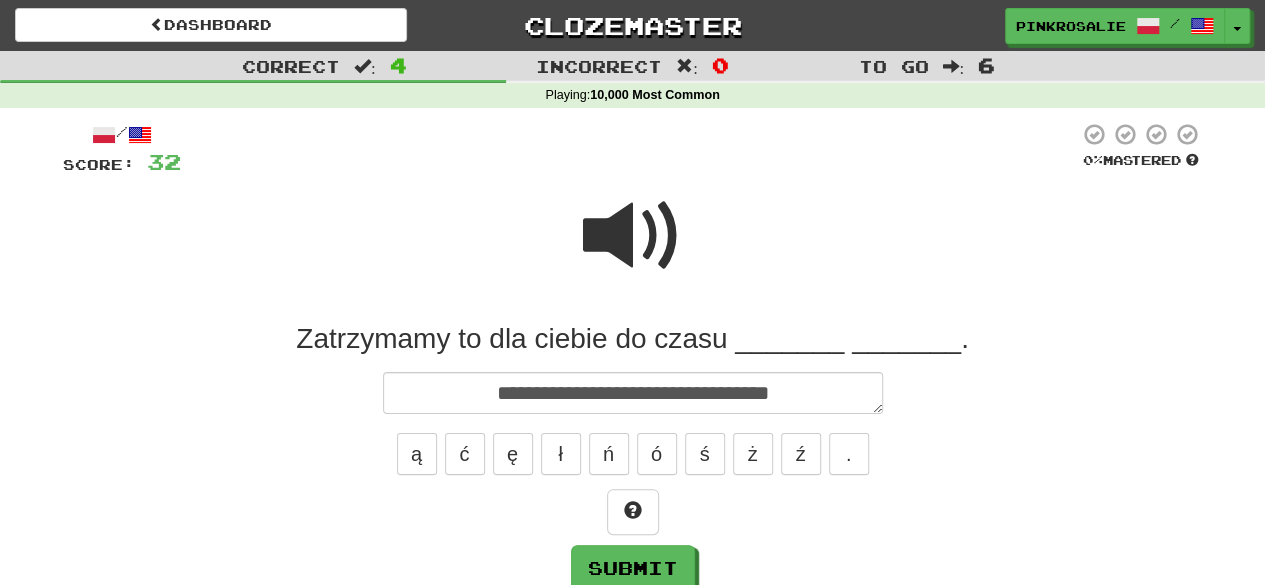 drag, startPoint x: 614, startPoint y: 259, endPoint x: 692, endPoint y: 300, distance: 88.11924 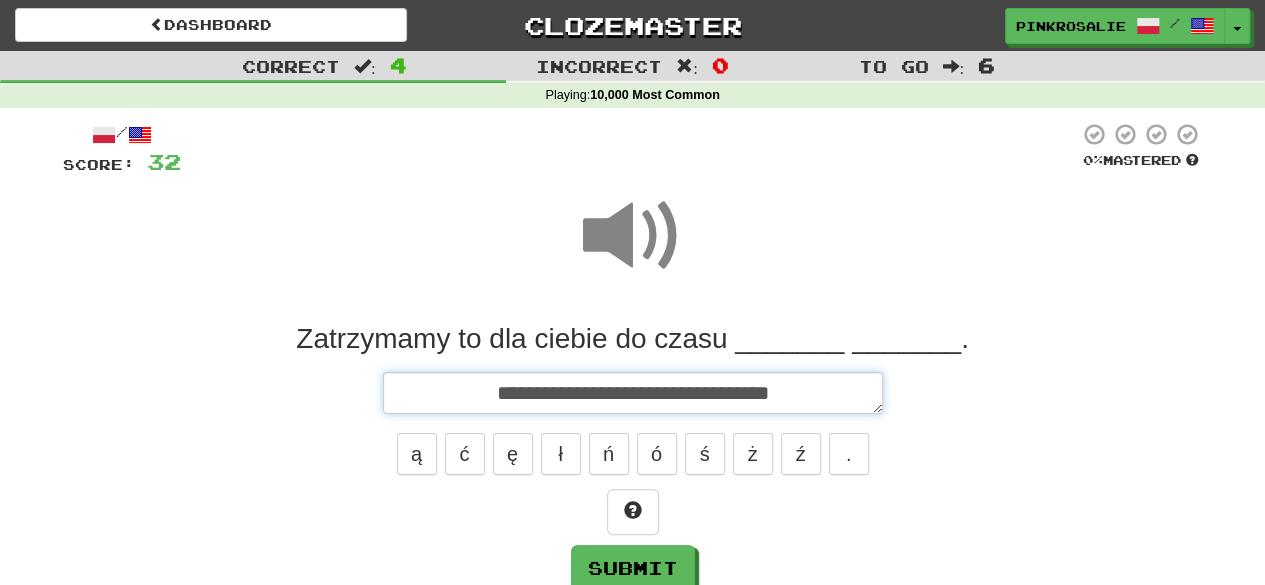 click on "**********" at bounding box center [633, 392] 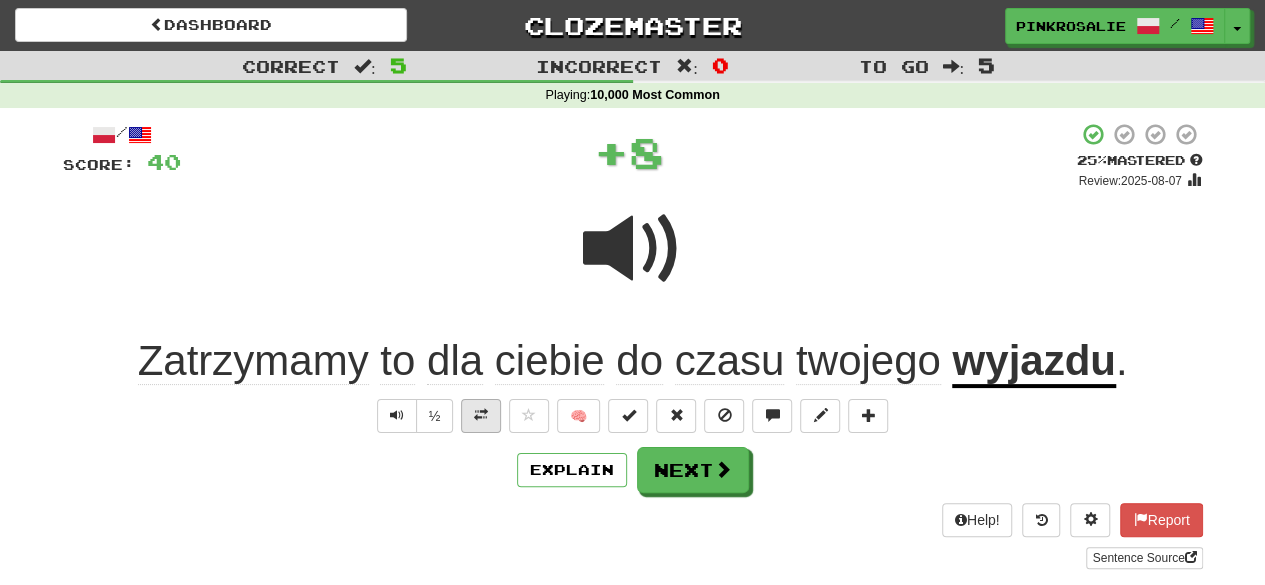 click on "½ 🧠" at bounding box center (633, 416) 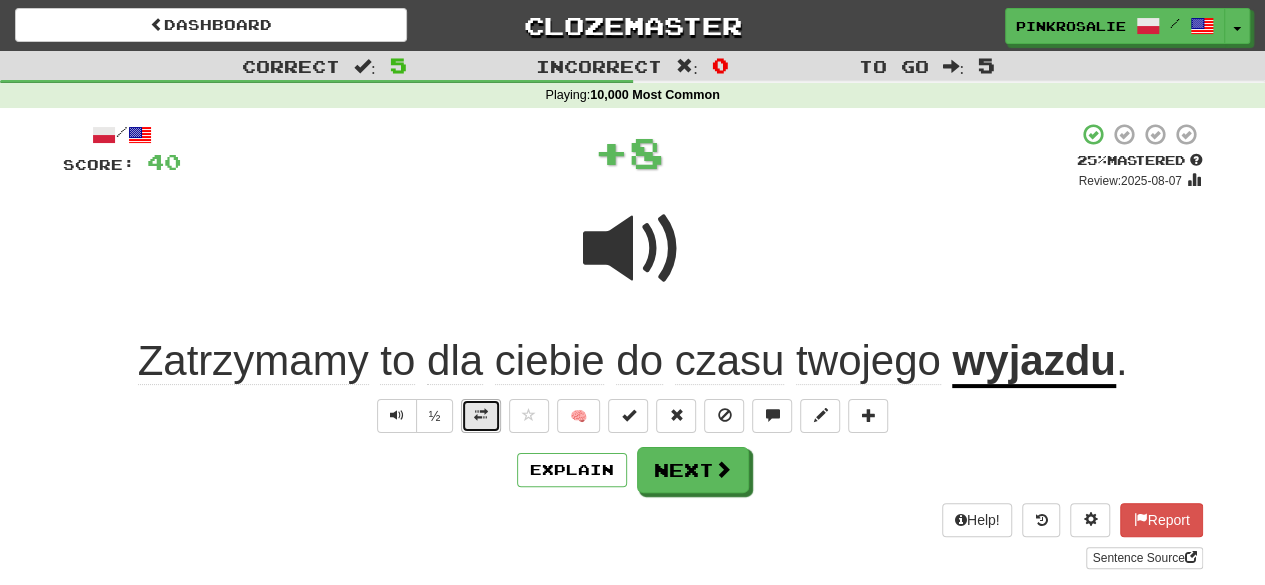 click at bounding box center (481, 415) 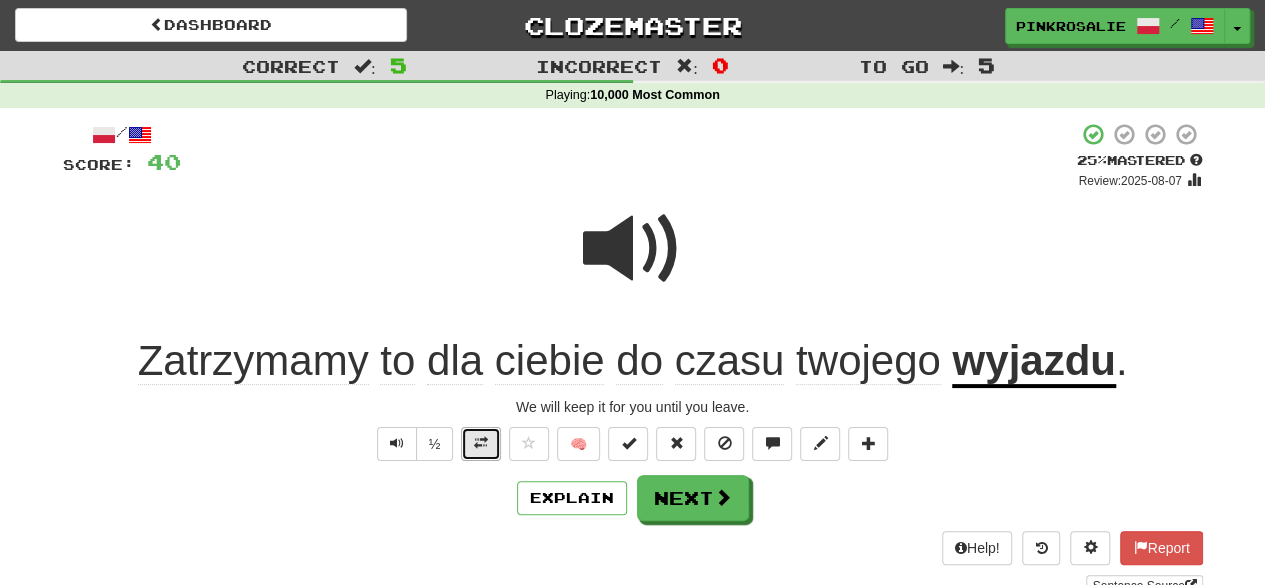 click at bounding box center (481, 443) 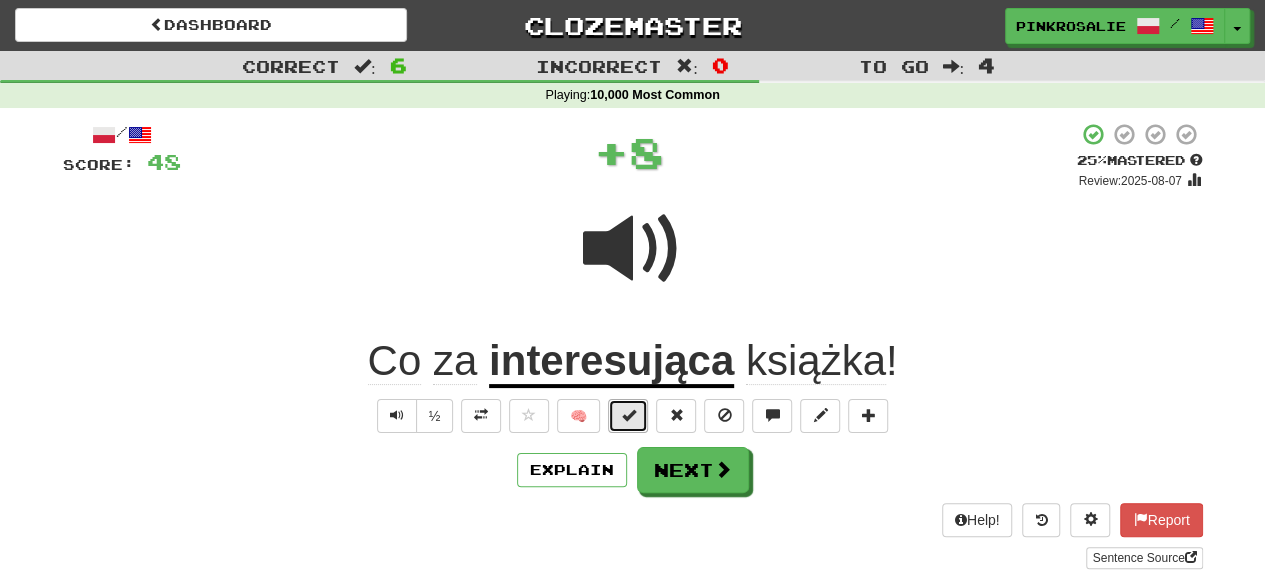 click at bounding box center (628, 416) 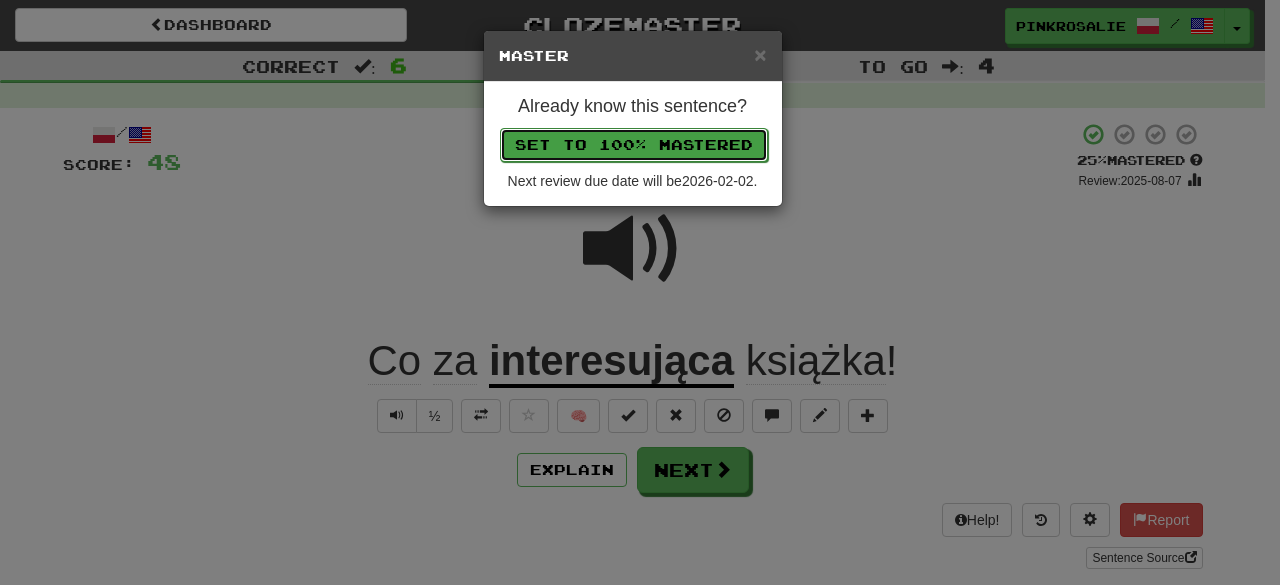 click on "Set to 100% Mastered" at bounding box center [634, 145] 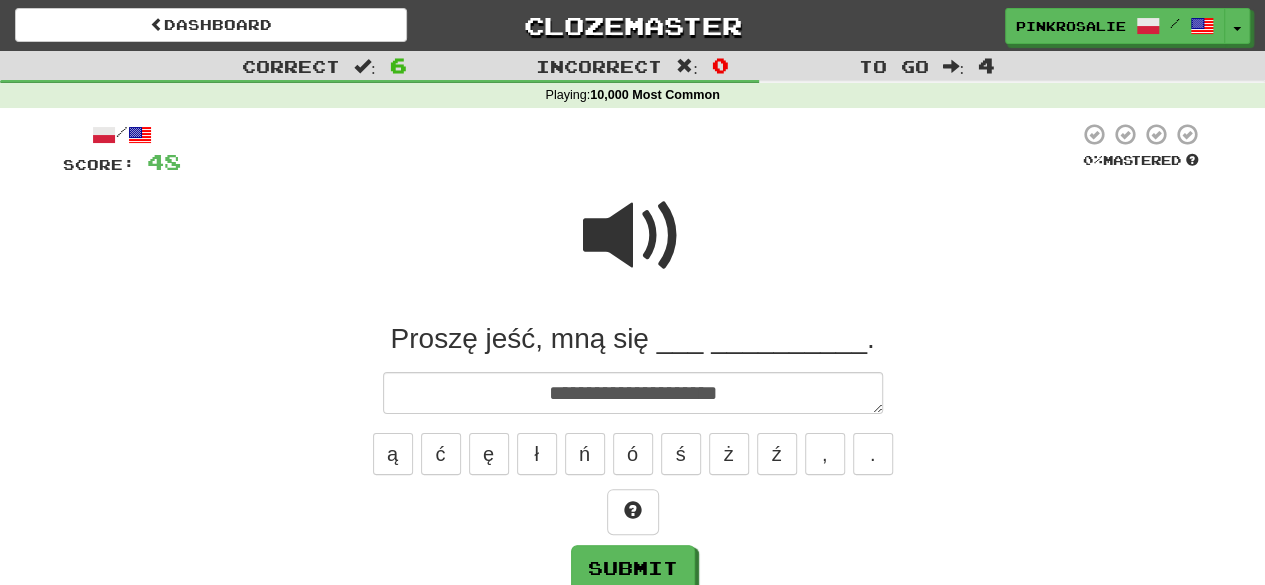 drag, startPoint x: 604, startPoint y: 251, endPoint x: 644, endPoint y: 290, distance: 55.86591 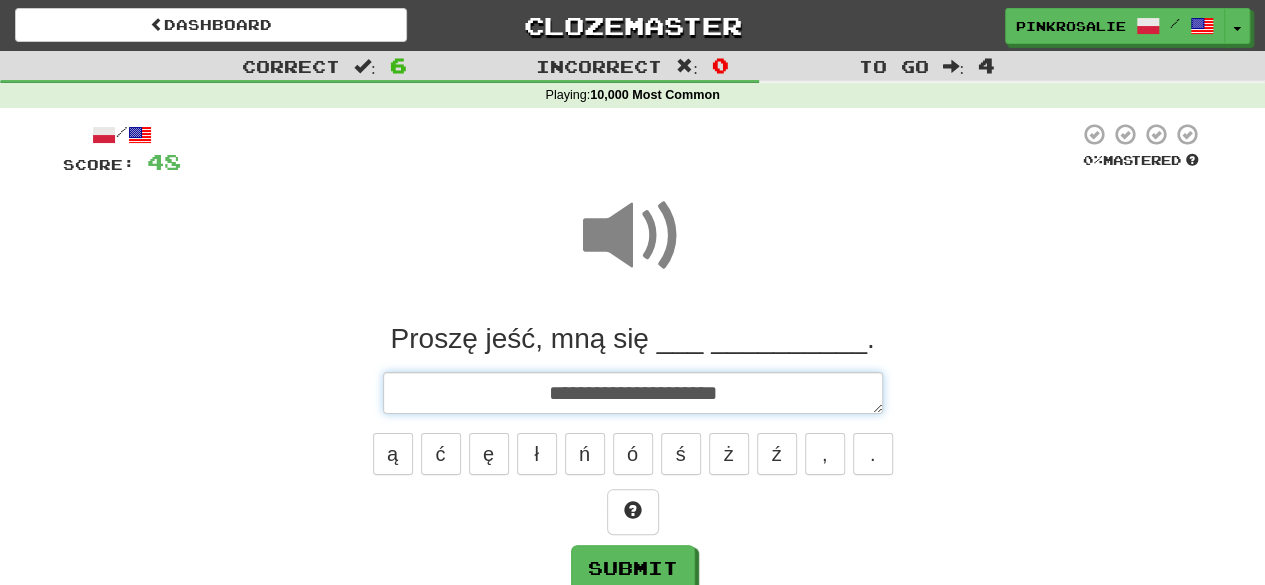 click on "**********" at bounding box center [633, 392] 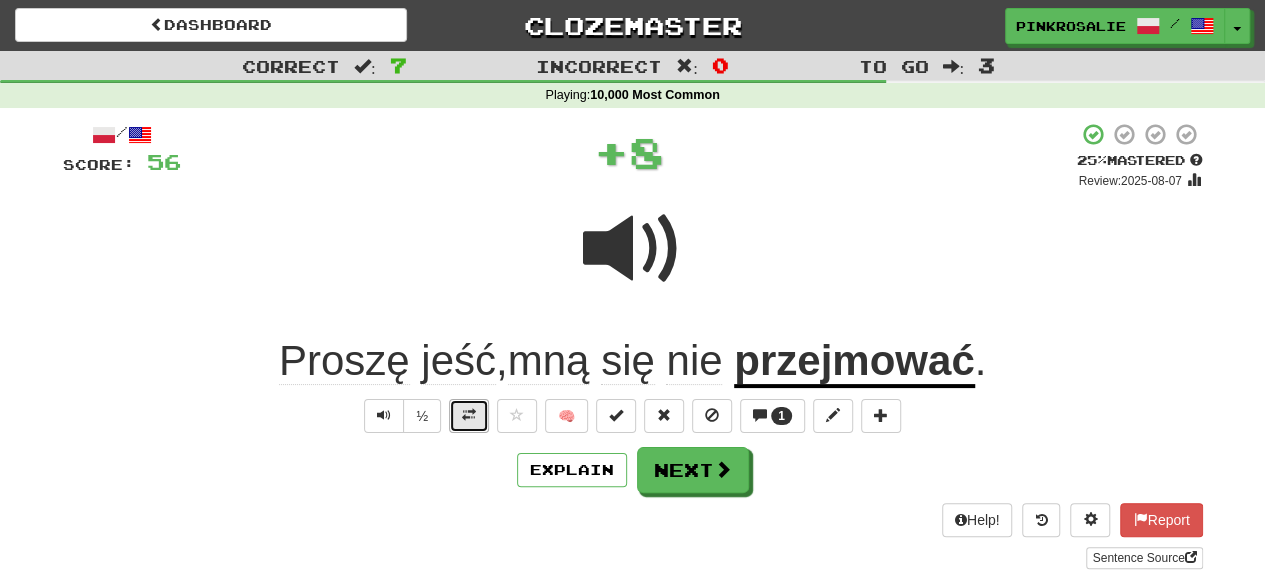 drag, startPoint x: 482, startPoint y: 423, endPoint x: 472, endPoint y: 440, distance: 19.723083 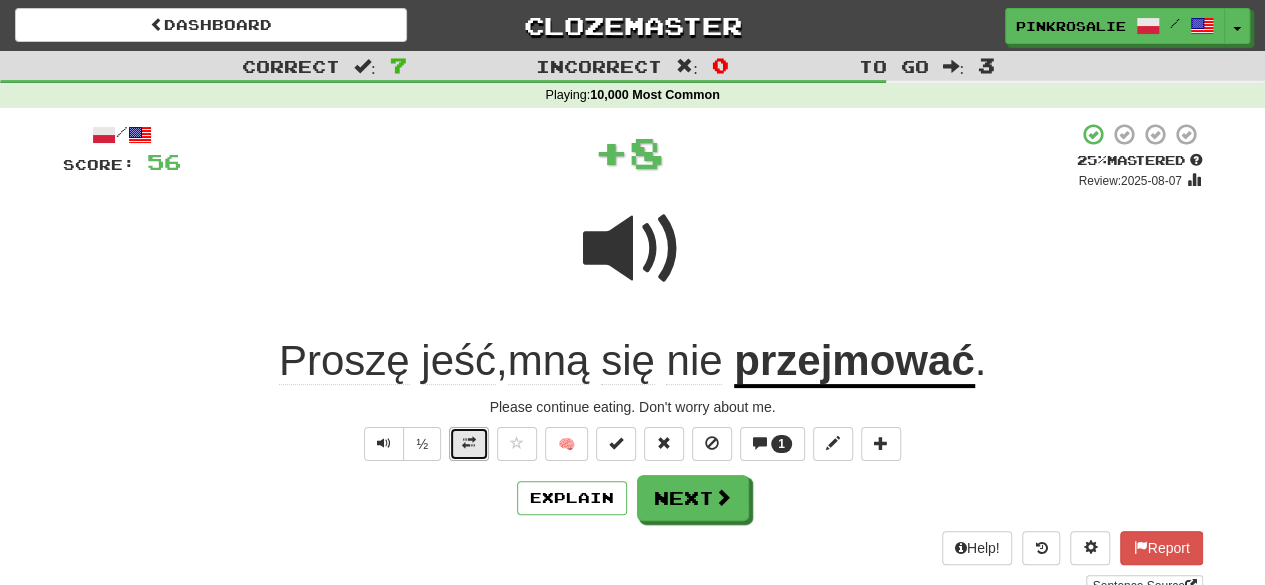 click at bounding box center [469, 443] 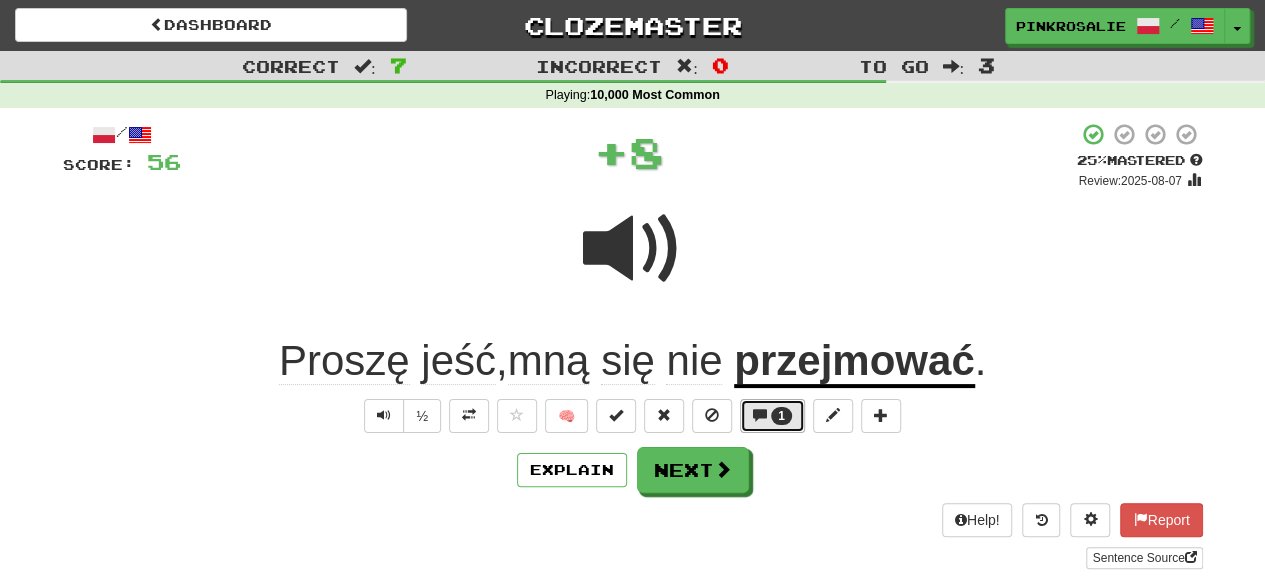 click on "1" at bounding box center (772, 416) 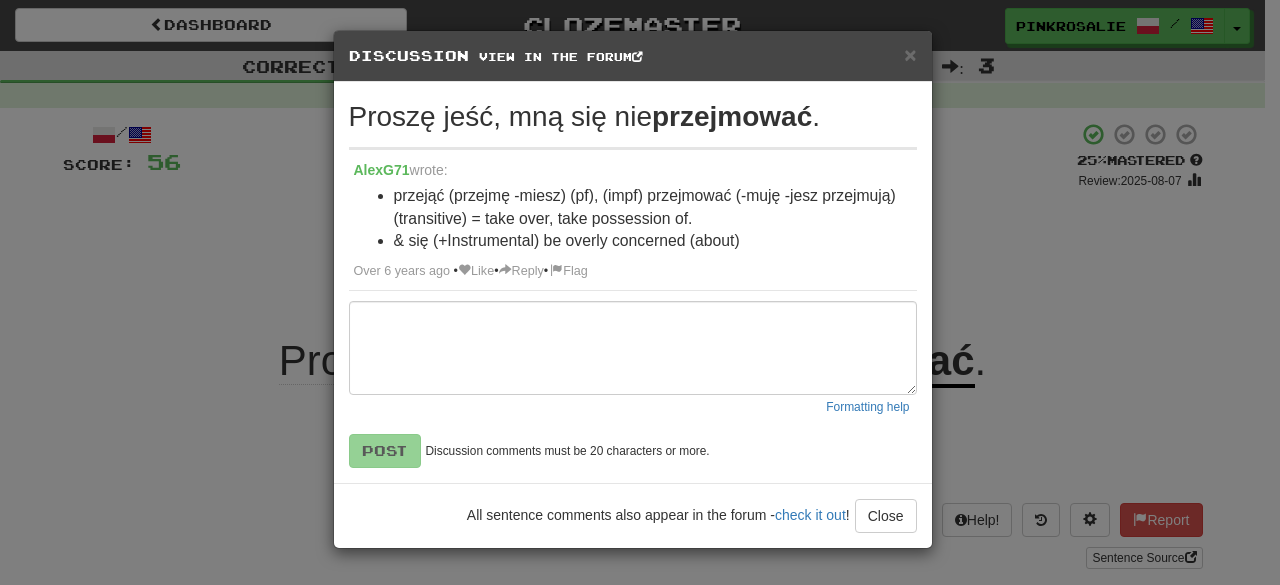 click on "× Discussion View in the forum  Proszę jeść, mną się nie  przejmować .
AlexG71
wrote:
przejąć (przejmę -miesz) (pf), (impf) przejmować (-muję -jesz przejmują) (transitive) = take over, take possession of.
& się (+Instrumental) be overly concerned (about)
Over 6 years ago
•
Like
•
Reply
•
Flag
Formatting help Post Discussion comments must be 20 characters or more. All sentence comments also appear in the forum -  check it out ! Close Loading ." at bounding box center [640, 292] 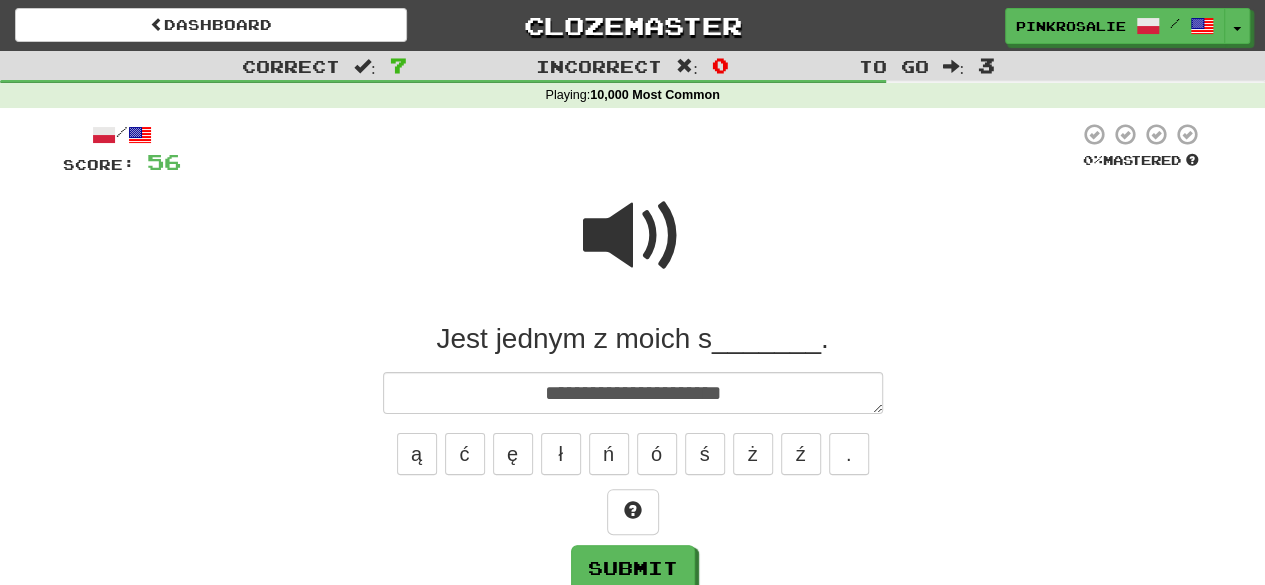 click at bounding box center (633, 236) 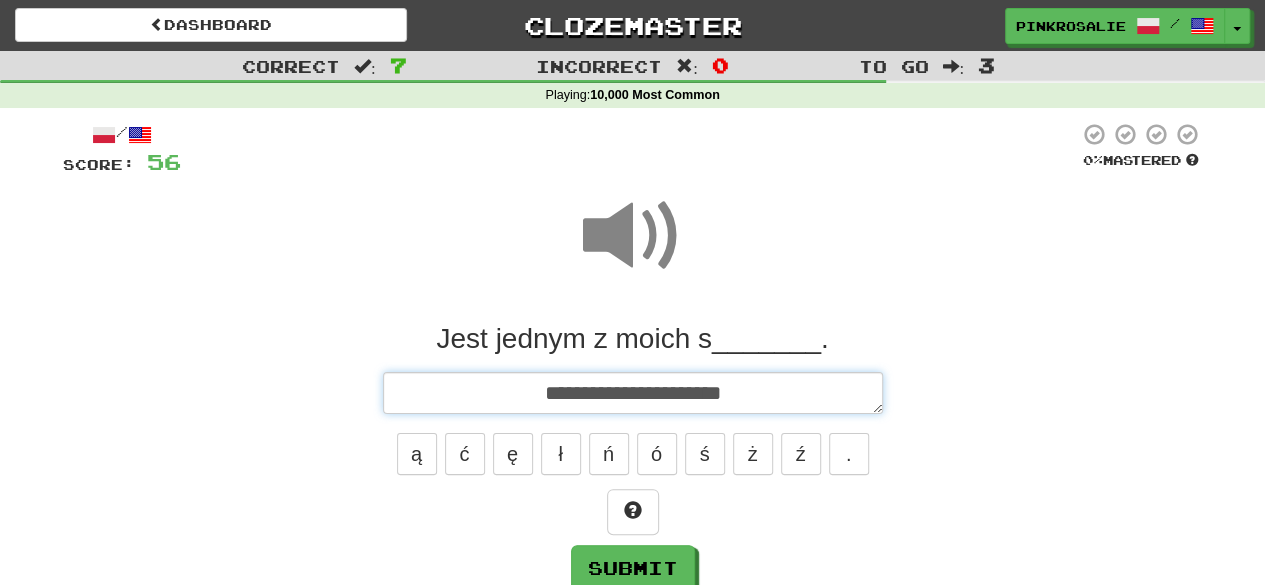 click on "**********" at bounding box center (633, 392) 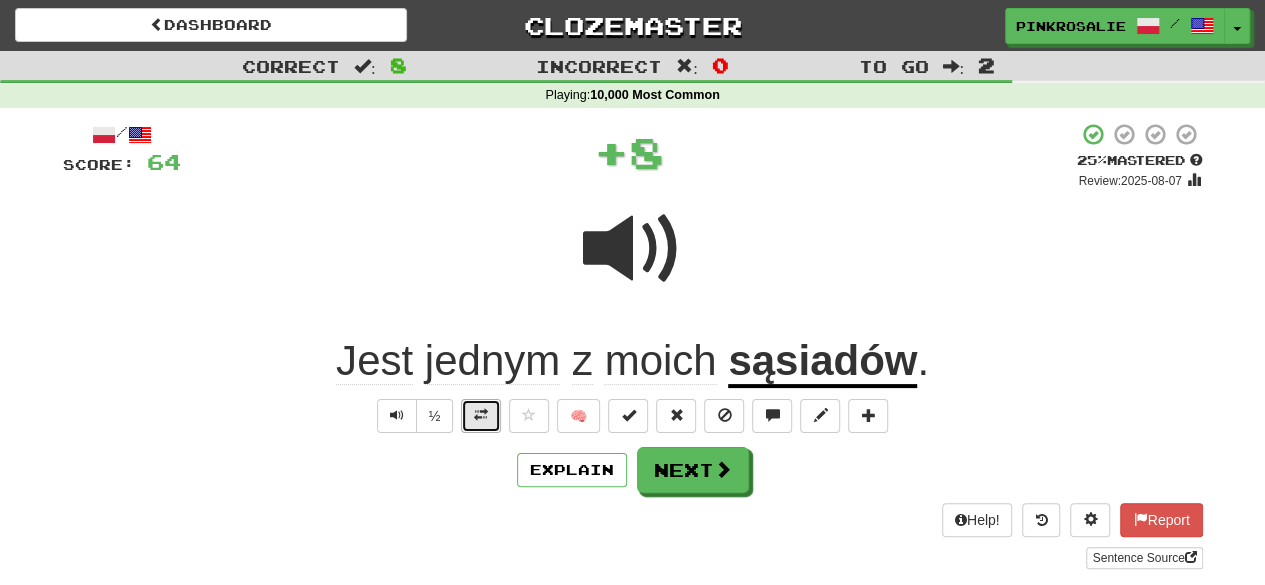 drag, startPoint x: 478, startPoint y: 408, endPoint x: 480, endPoint y: 427, distance: 19.104973 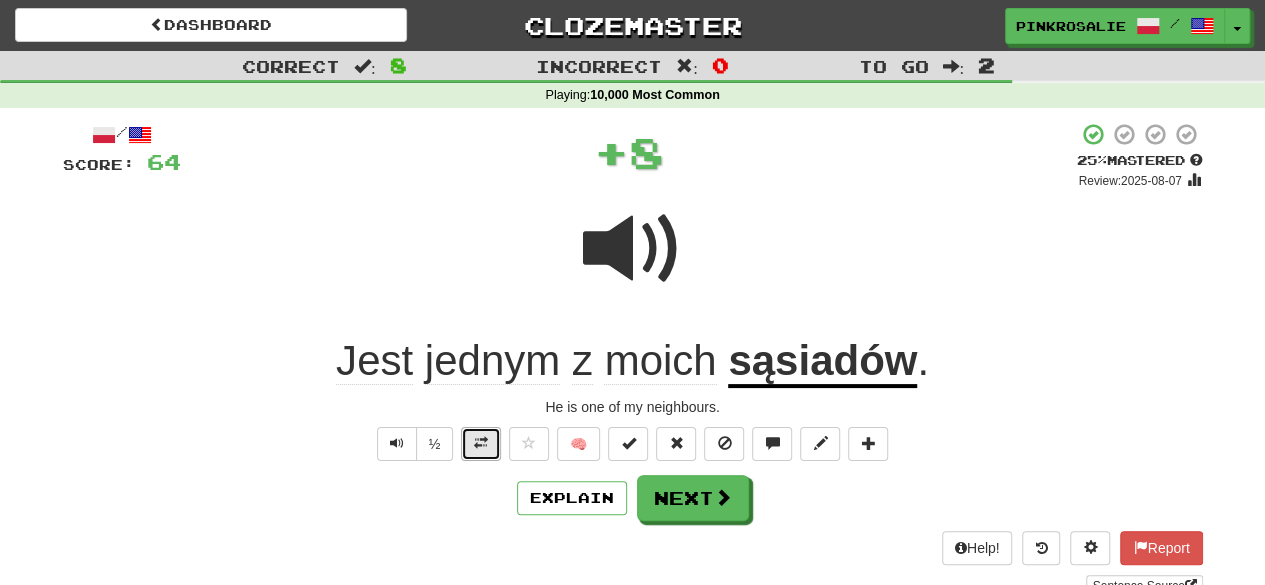 click at bounding box center (481, 443) 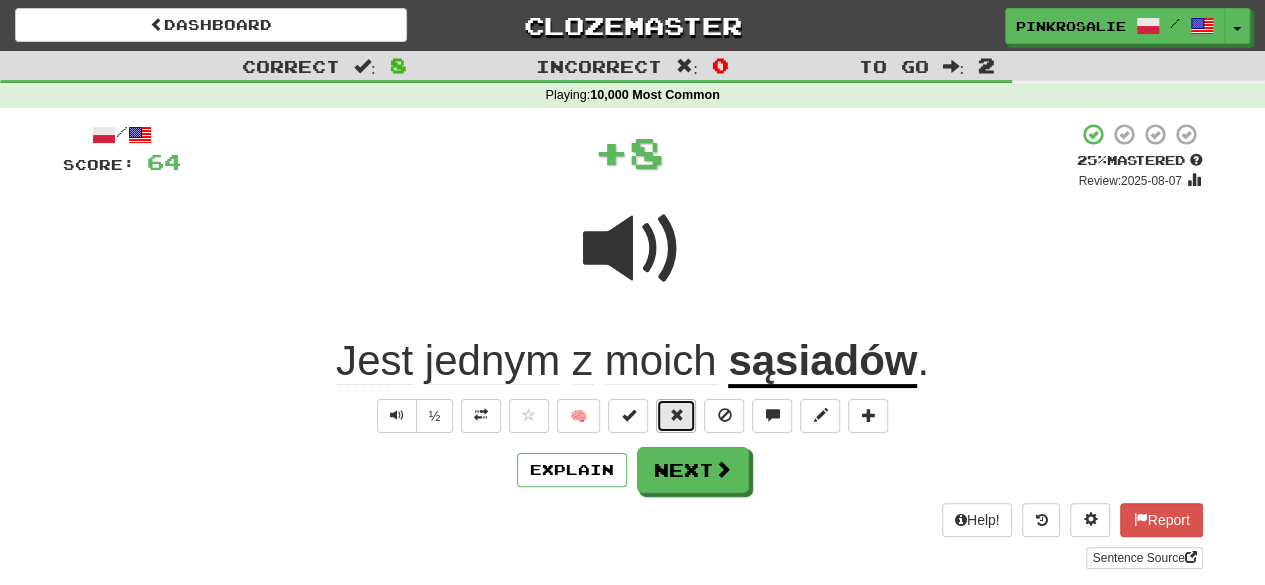 click at bounding box center (676, 416) 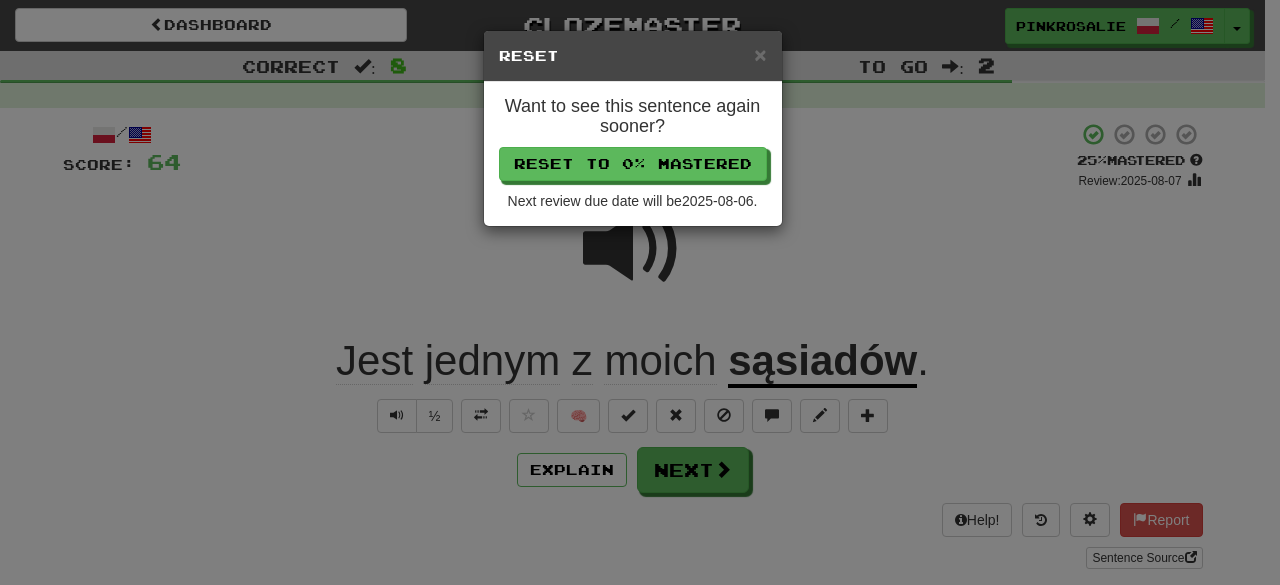 click on "× Reset Want to see this sentence again sooner? Reset to 0% Mastered Next review due date will be  2025-08-06 ." at bounding box center [640, 292] 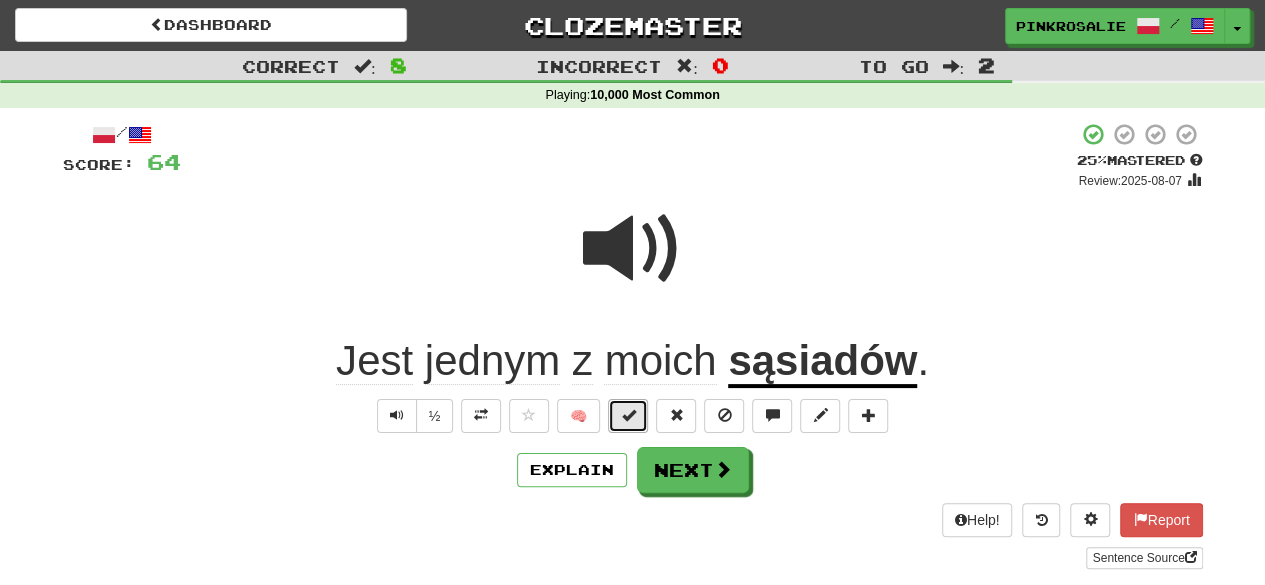 click at bounding box center (628, 415) 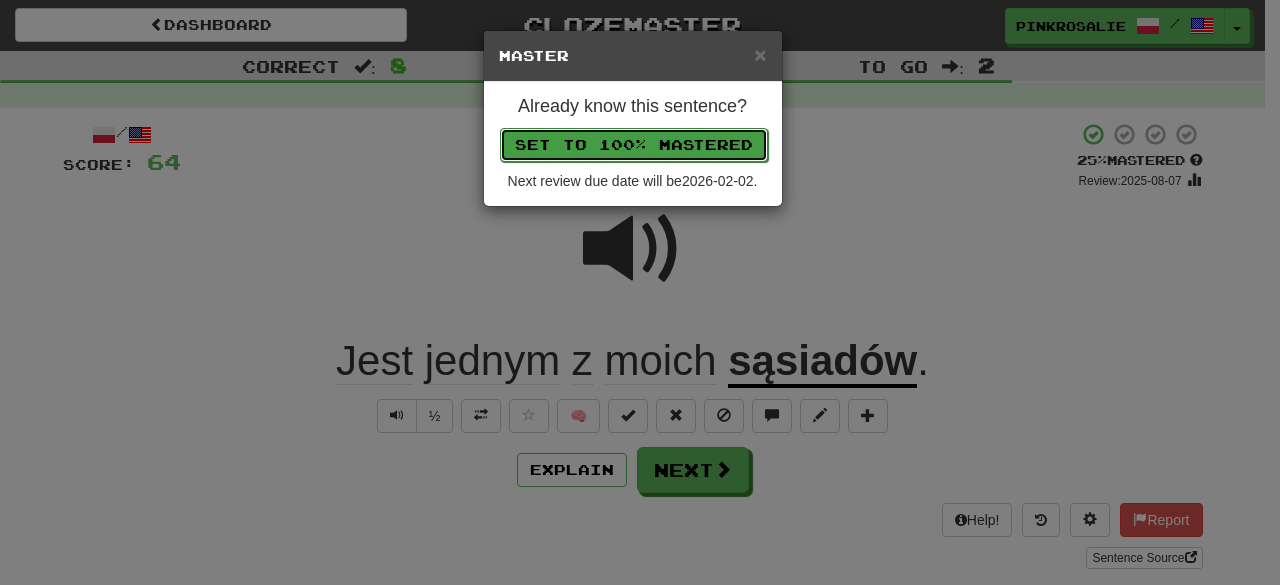click on "Set to 100% Mastered" at bounding box center (634, 145) 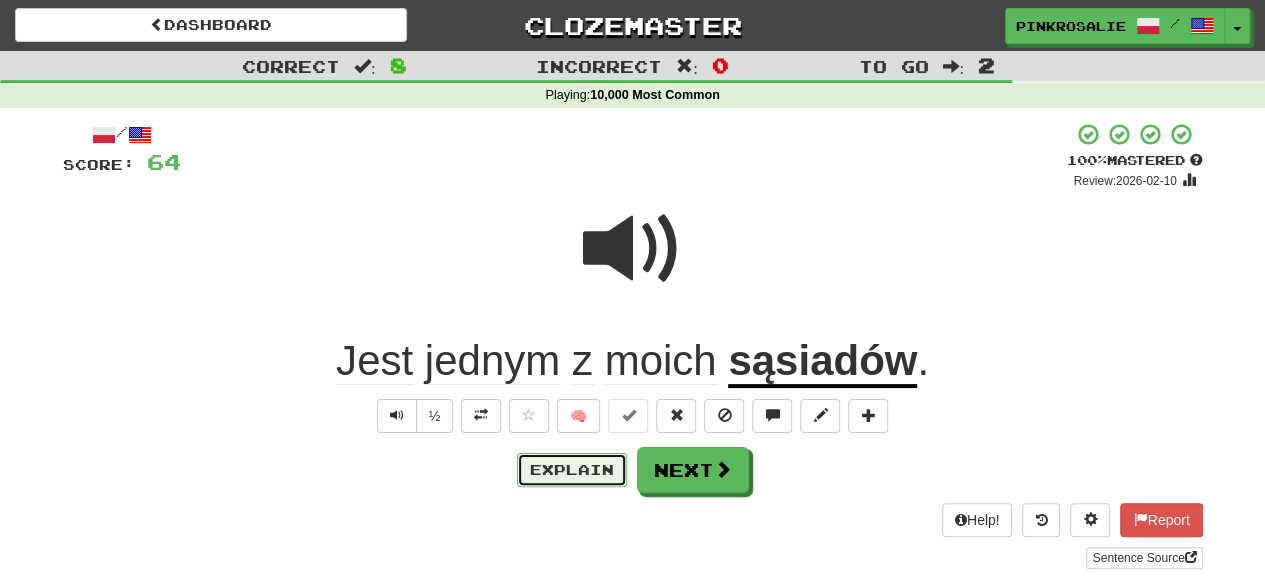 click on "Explain" at bounding box center (572, 470) 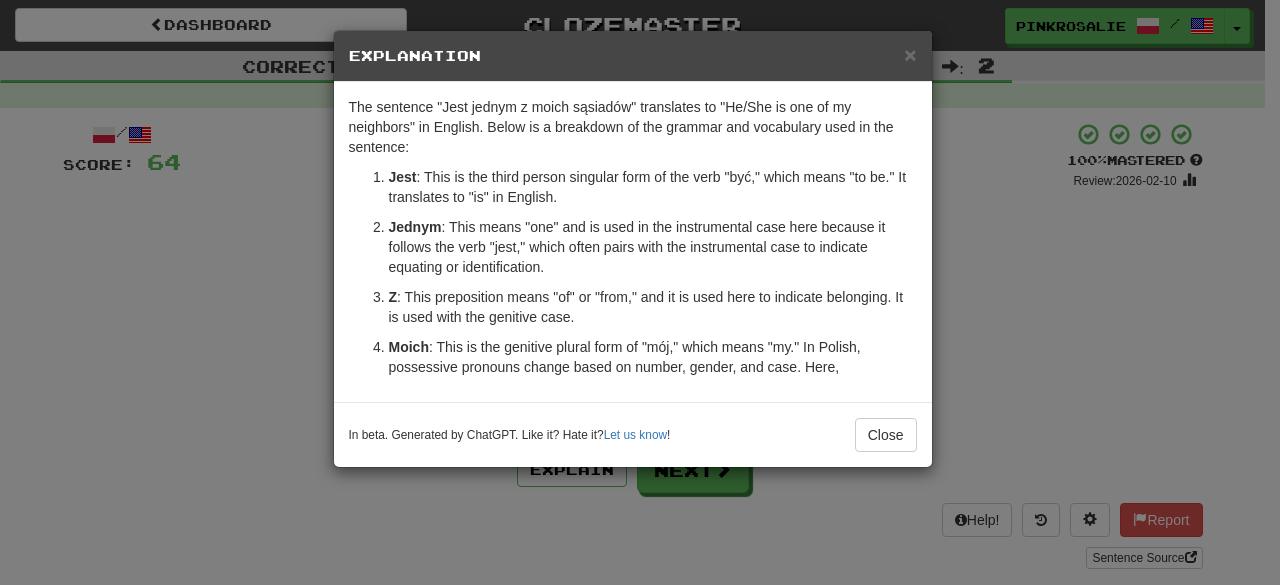 click on "× Explanation The sentence "Jest jednym z moich sąsiadów" translates to "He/She is one of my neighbors" in English. Below is a breakdown of the grammar and vocabulary used in the sentence:
Jest : This is the third person singular form of the verb "być," which means "to be." It translates to "is" in English.
Jednym : This means "one" and is used in the instrumental case here because it follows the verb "jest," which often pairs with the instrumental case to indicate equating or identification.
Z : This preposition means "of" or "from," and it is used here to indicate belonging. It is used with the genitive case.
Moich : This is the genitive plural form of "mój," which means "my." In Polish, possessive pronouns change based on number, gender, and case. Here,
In beta. Generated by ChatGPT. Like it? Hate it?  Let us know ! Close" at bounding box center [640, 292] 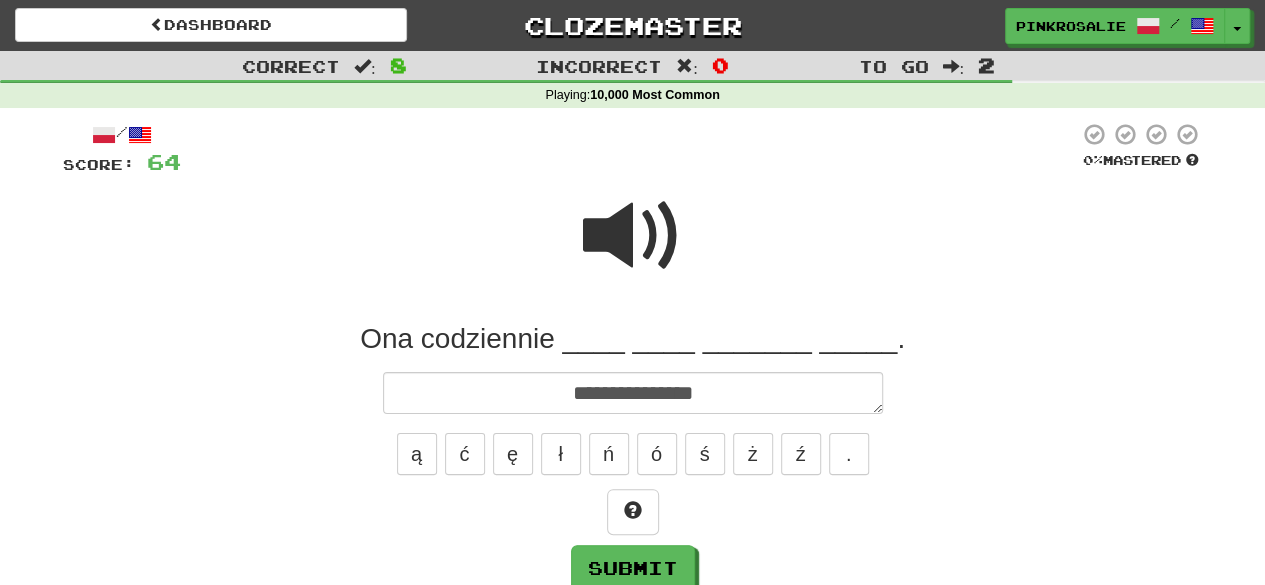 drag, startPoint x: 565, startPoint y: 302, endPoint x: 588, endPoint y: 285, distance: 28.600698 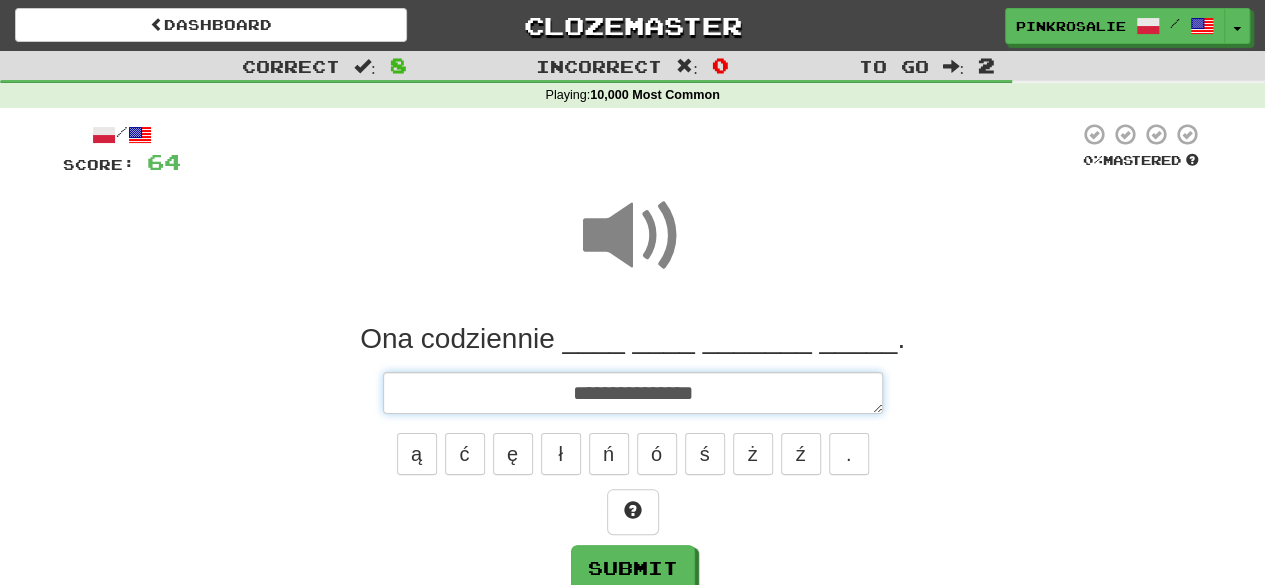 click on "**********" at bounding box center (633, 392) 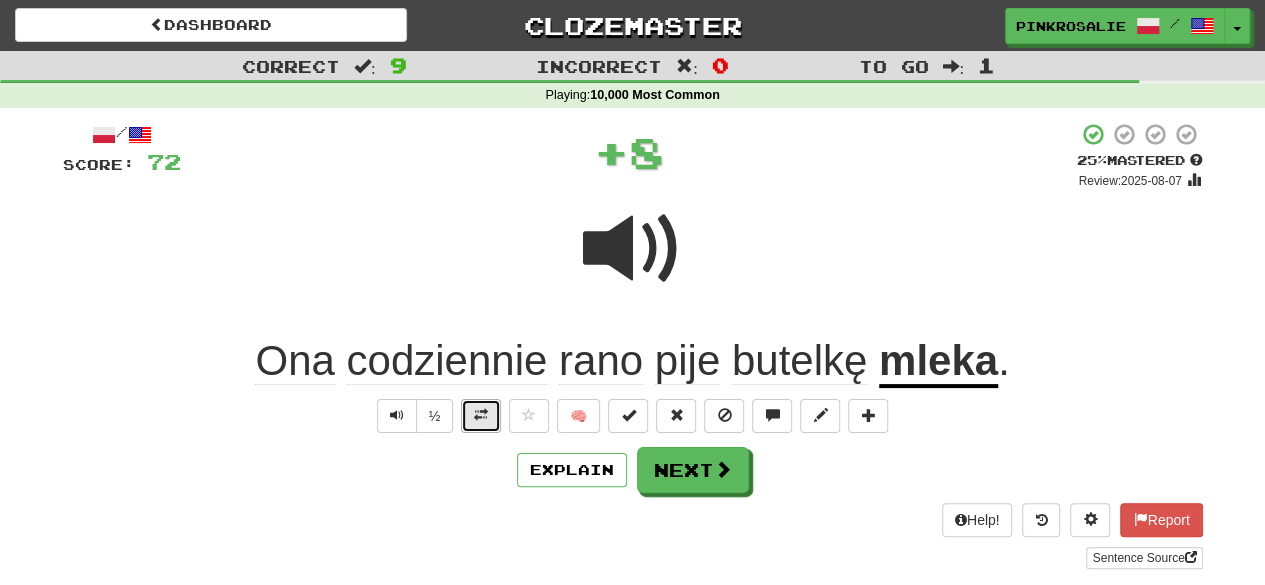 drag, startPoint x: 488, startPoint y: 419, endPoint x: 488, endPoint y: 431, distance: 12 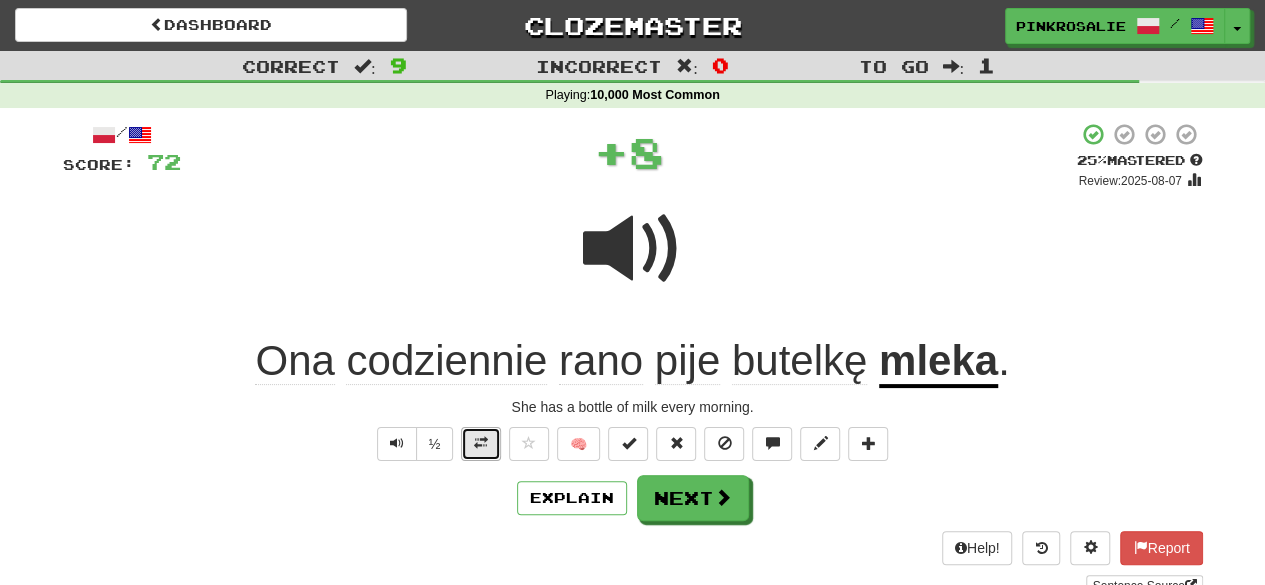 click at bounding box center (481, 444) 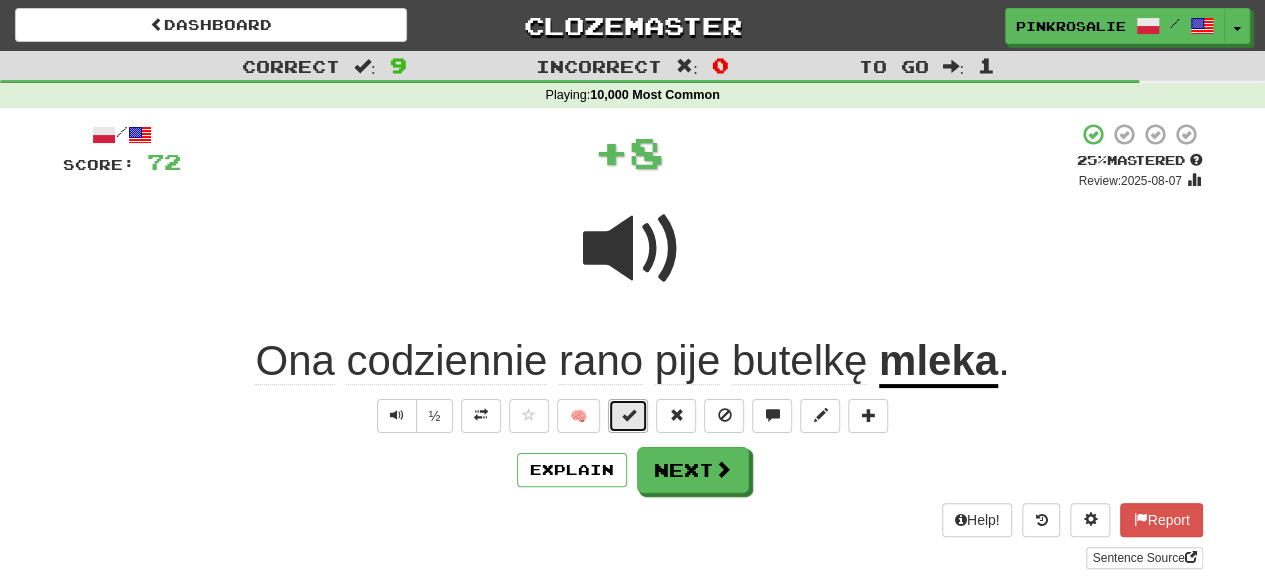 click at bounding box center (628, 416) 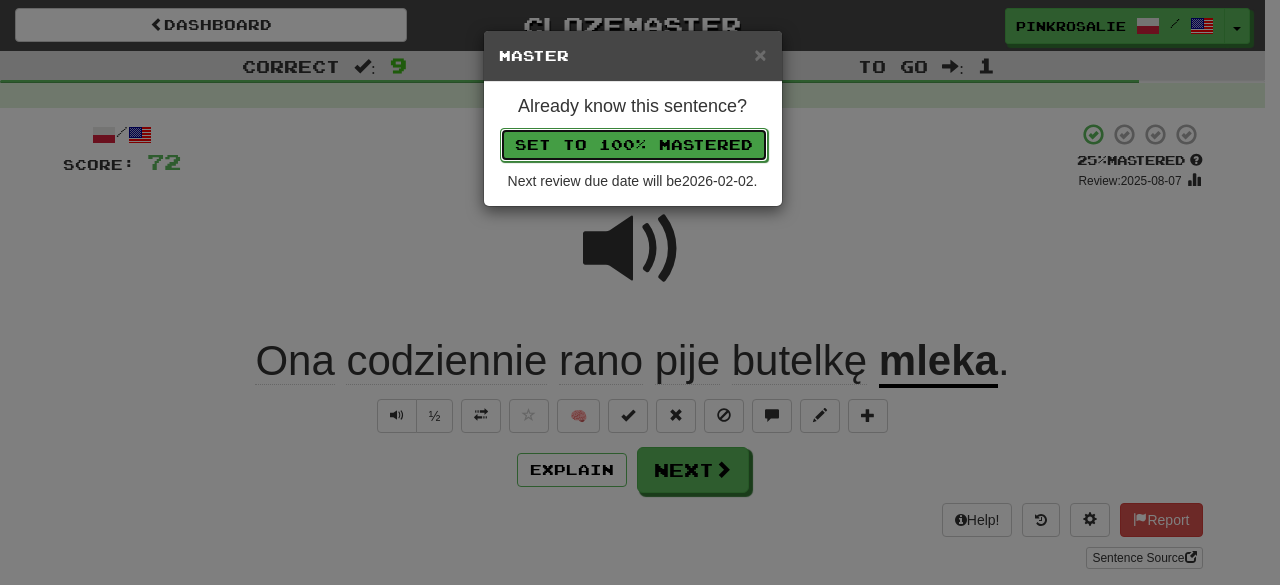 click on "Set to 100% Mastered" at bounding box center (634, 145) 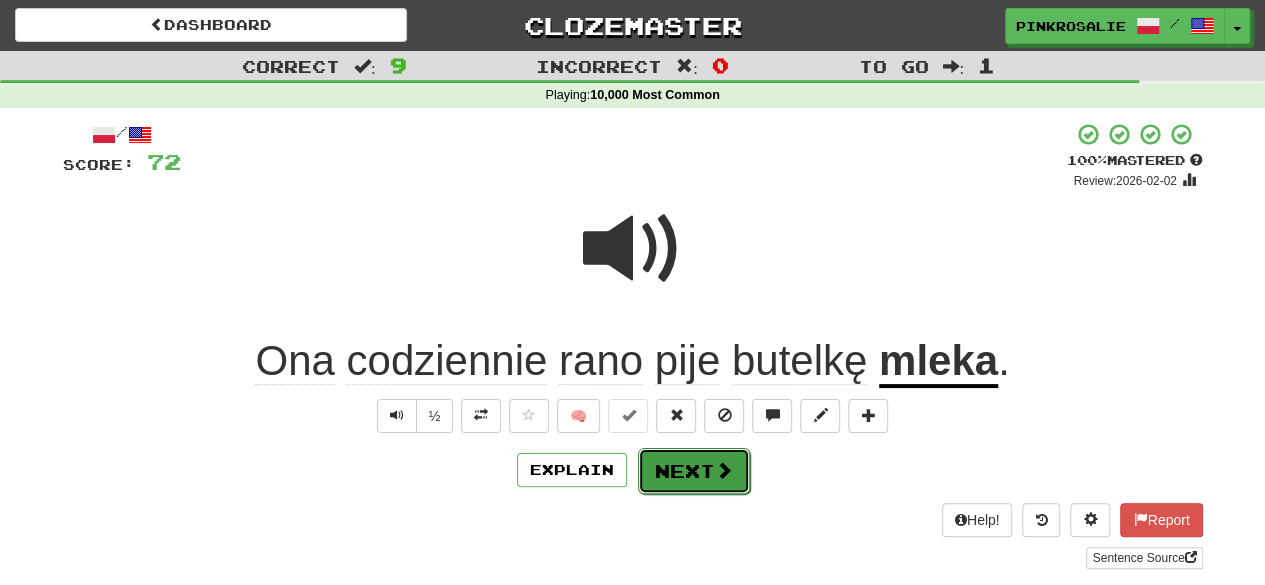 click at bounding box center [724, 470] 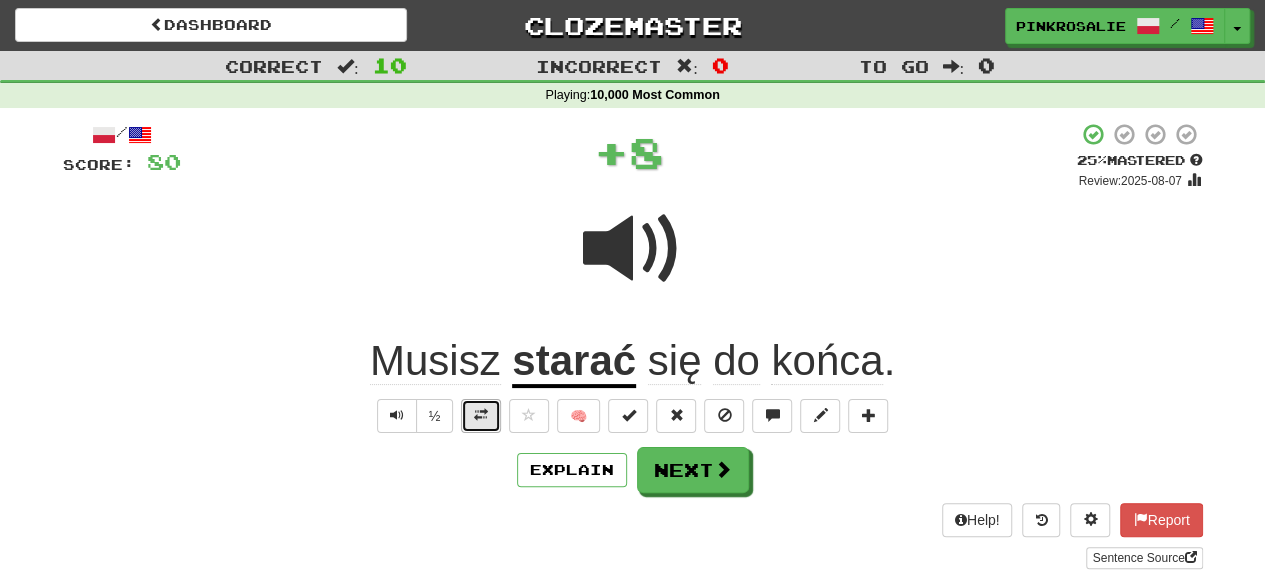 click at bounding box center (481, 415) 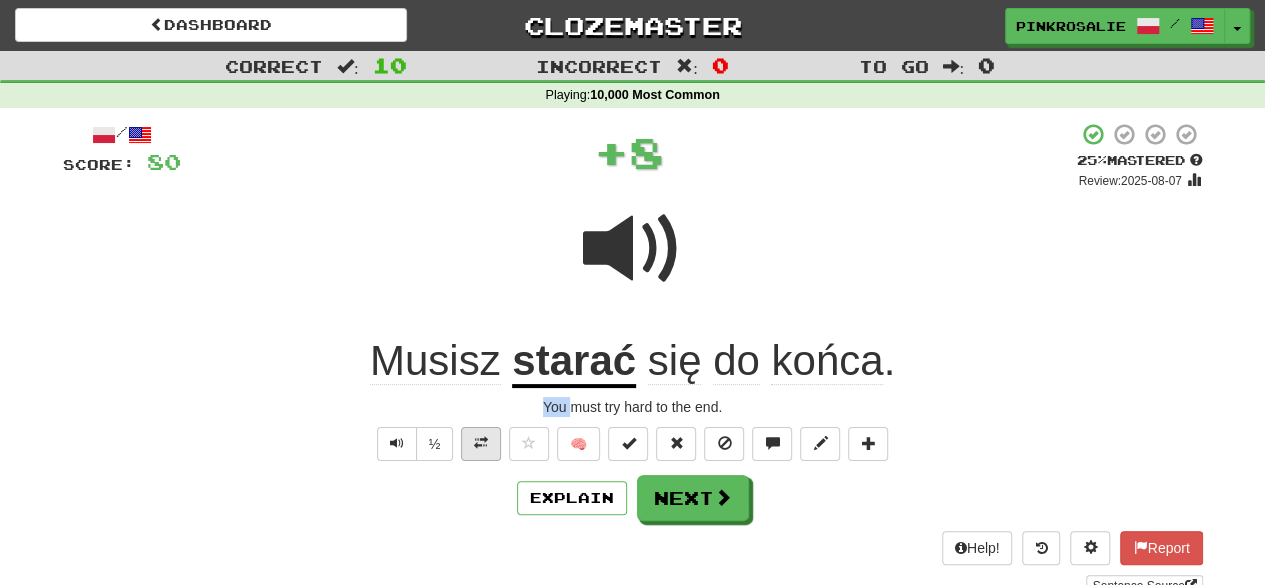 click on "You must try hard to the end." at bounding box center [633, 407] 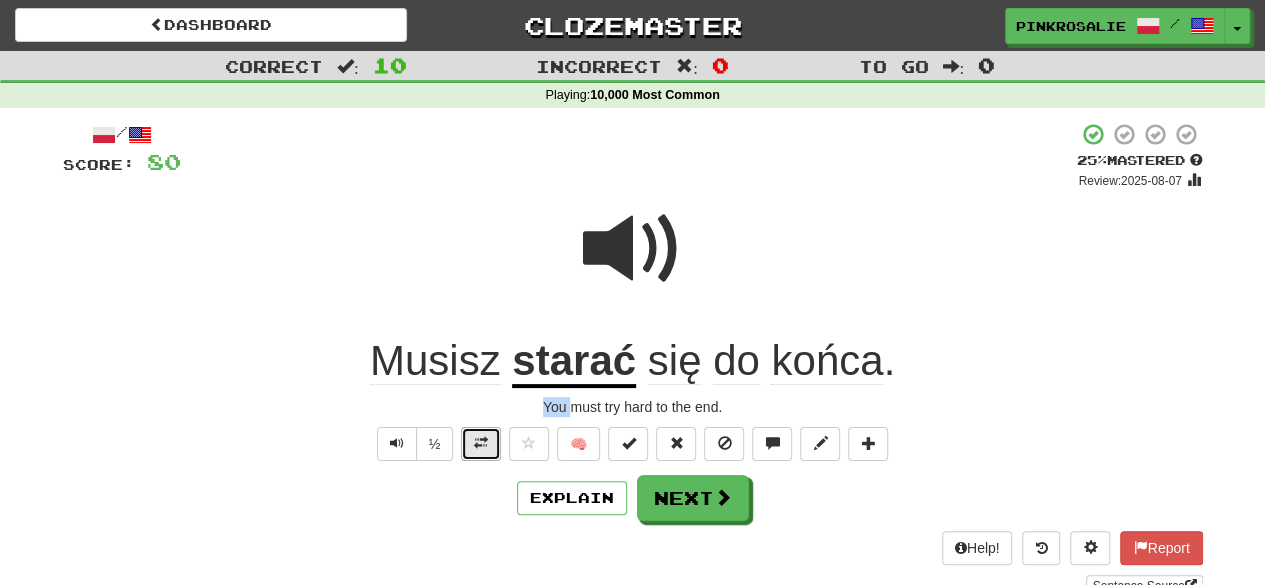click at bounding box center [481, 444] 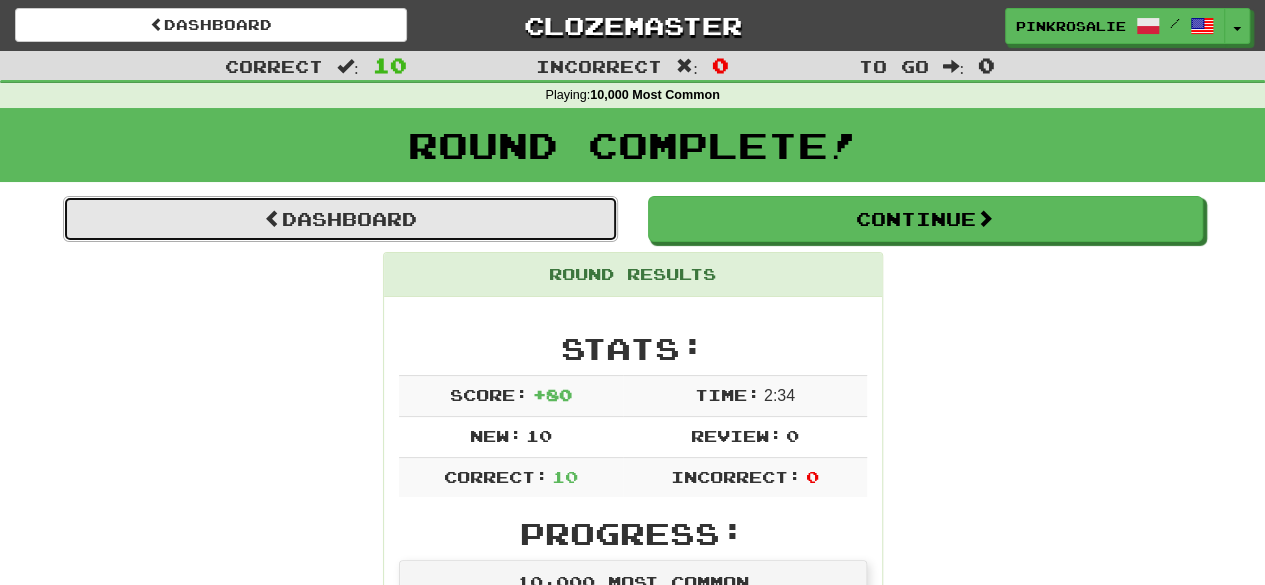 click on "Dashboard" at bounding box center [340, 219] 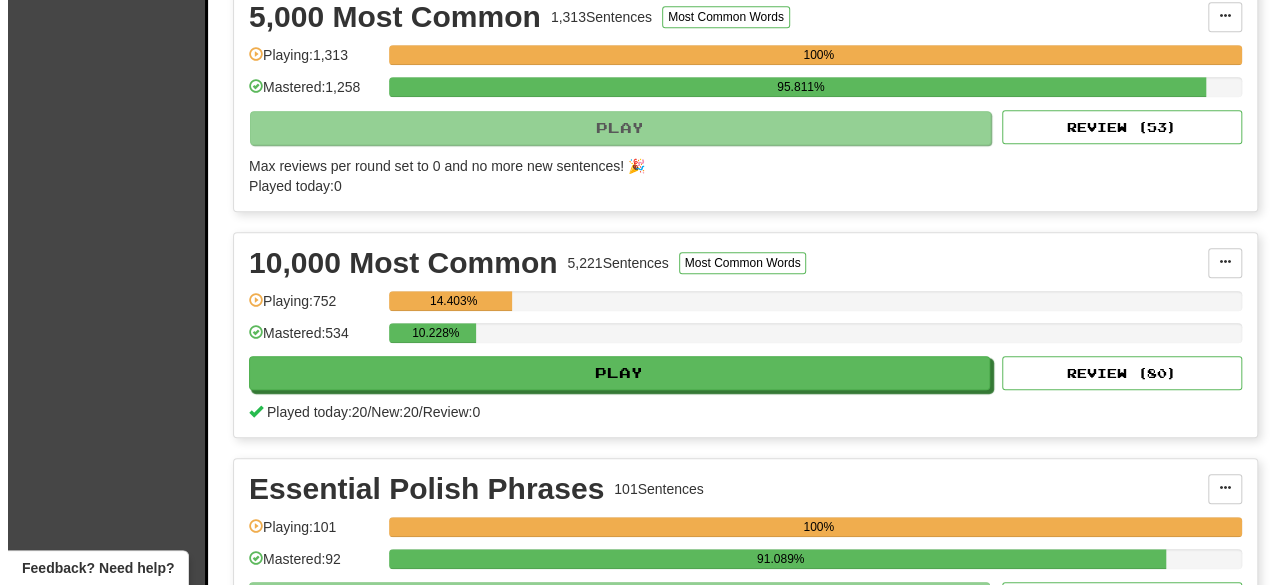 scroll, scrollTop: 476, scrollLeft: 0, axis: vertical 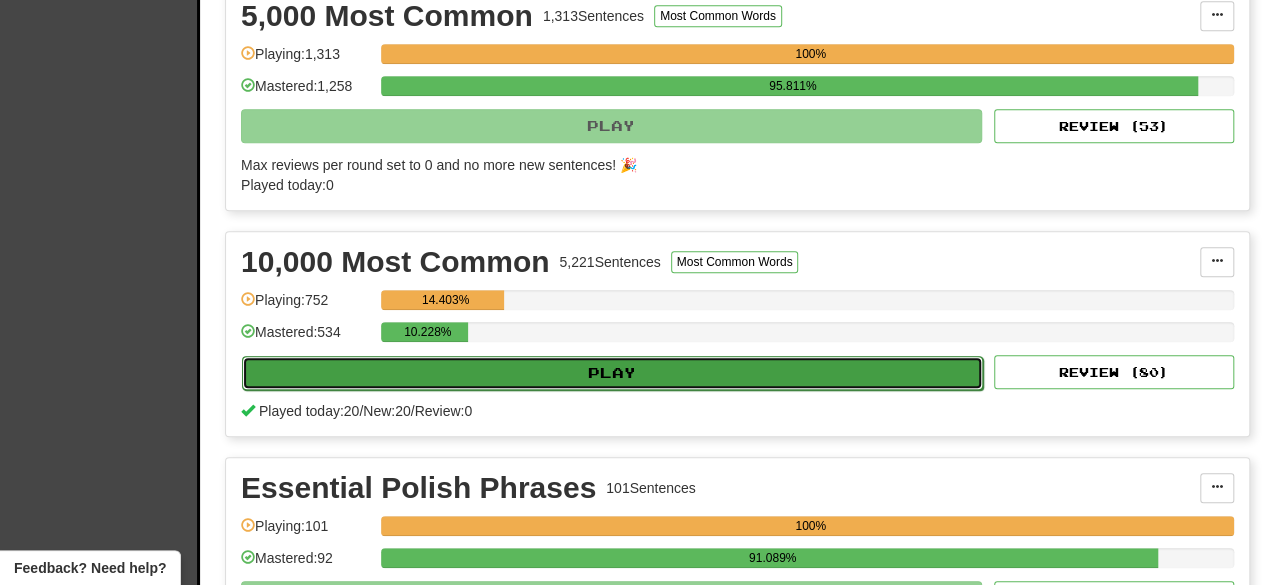 click on "Play" at bounding box center [612, 373] 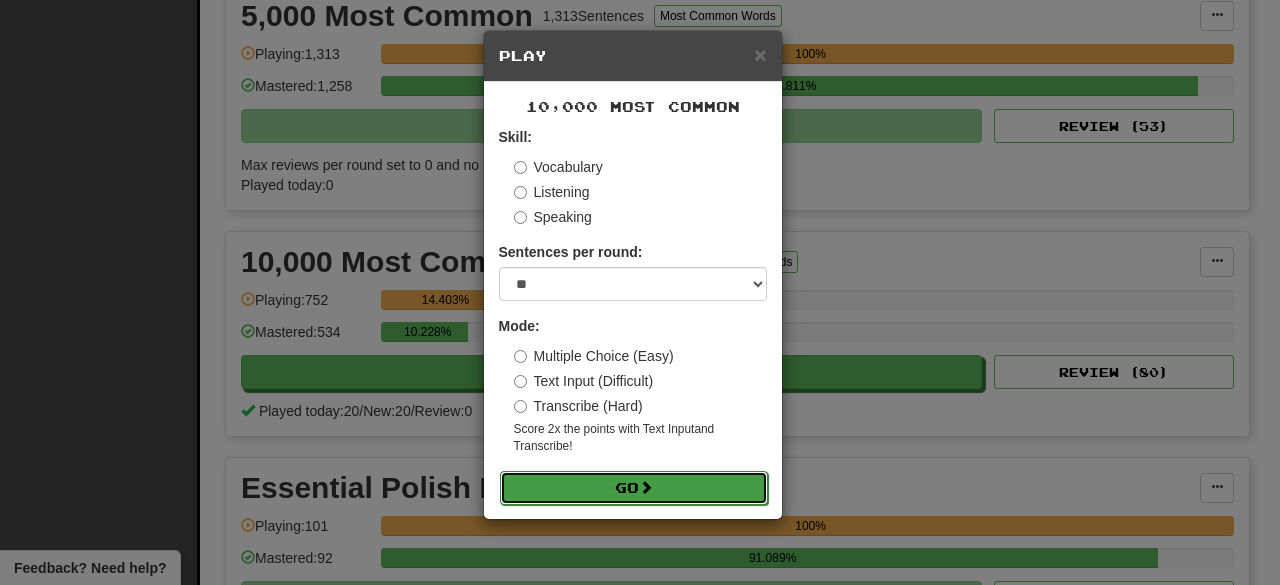 click on "Go" at bounding box center [634, 488] 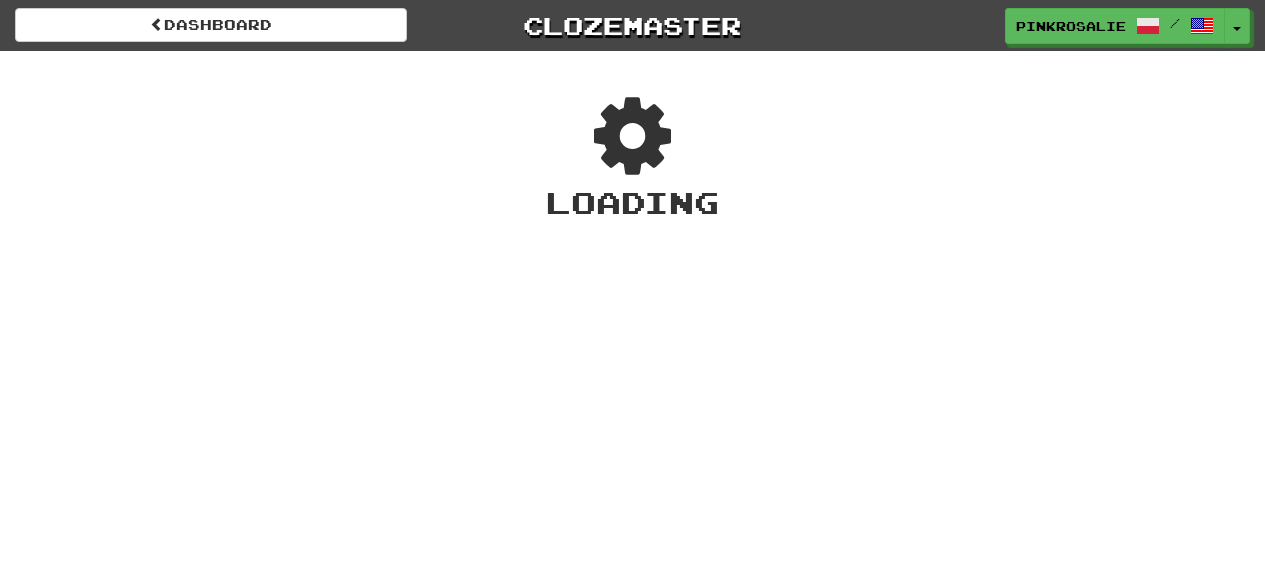 scroll, scrollTop: 0, scrollLeft: 0, axis: both 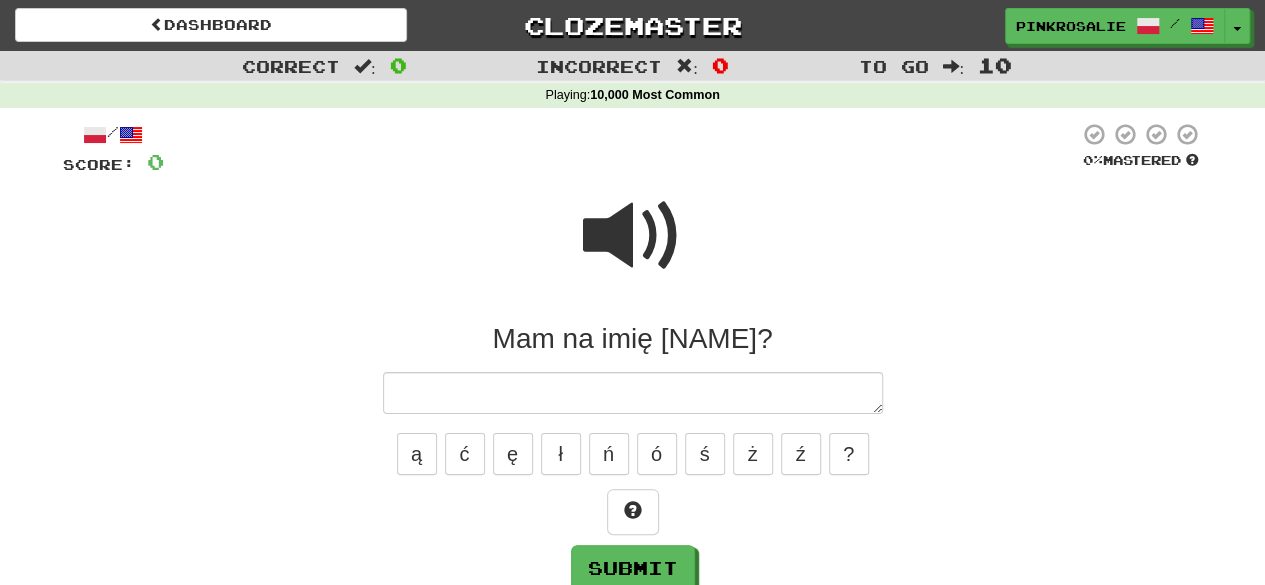 type on "*" 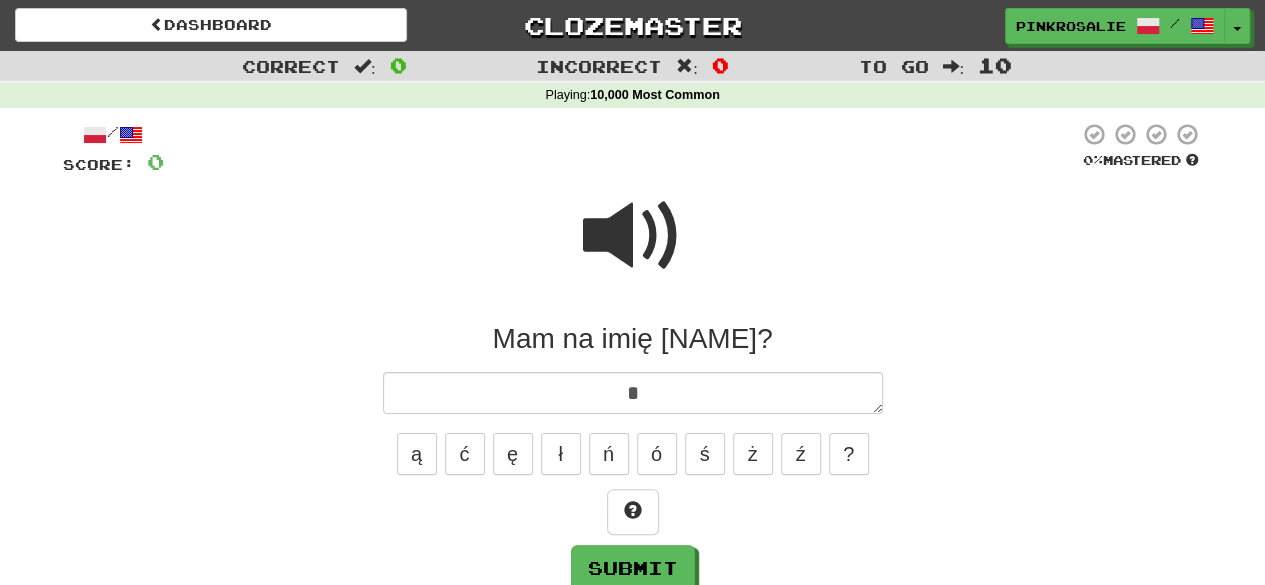 type on "*" 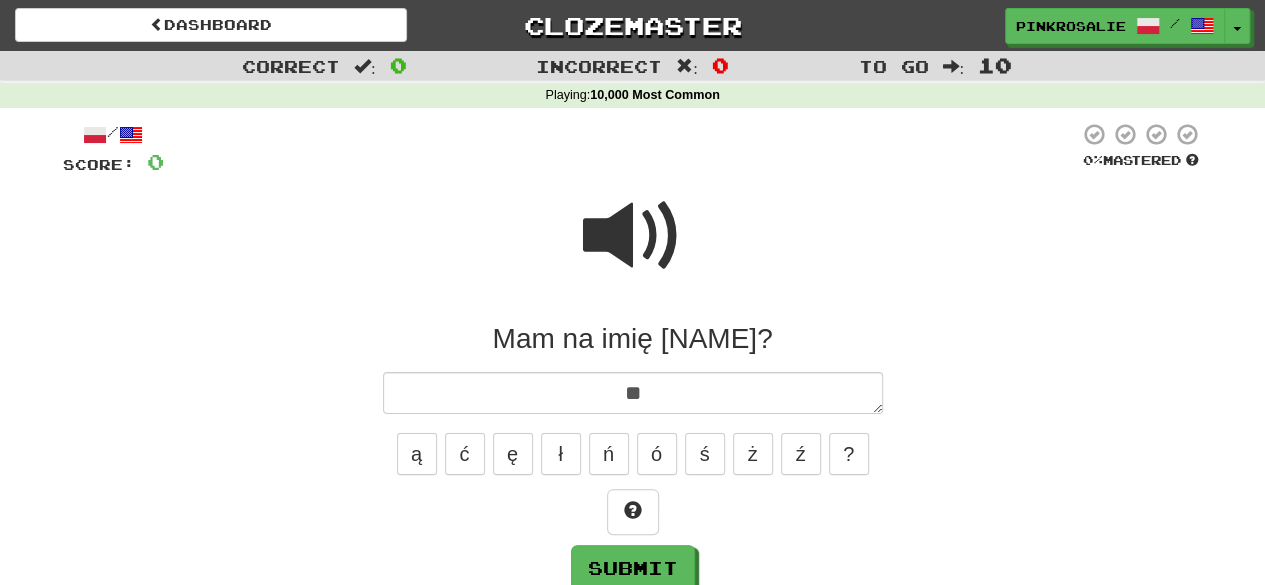 type on "*" 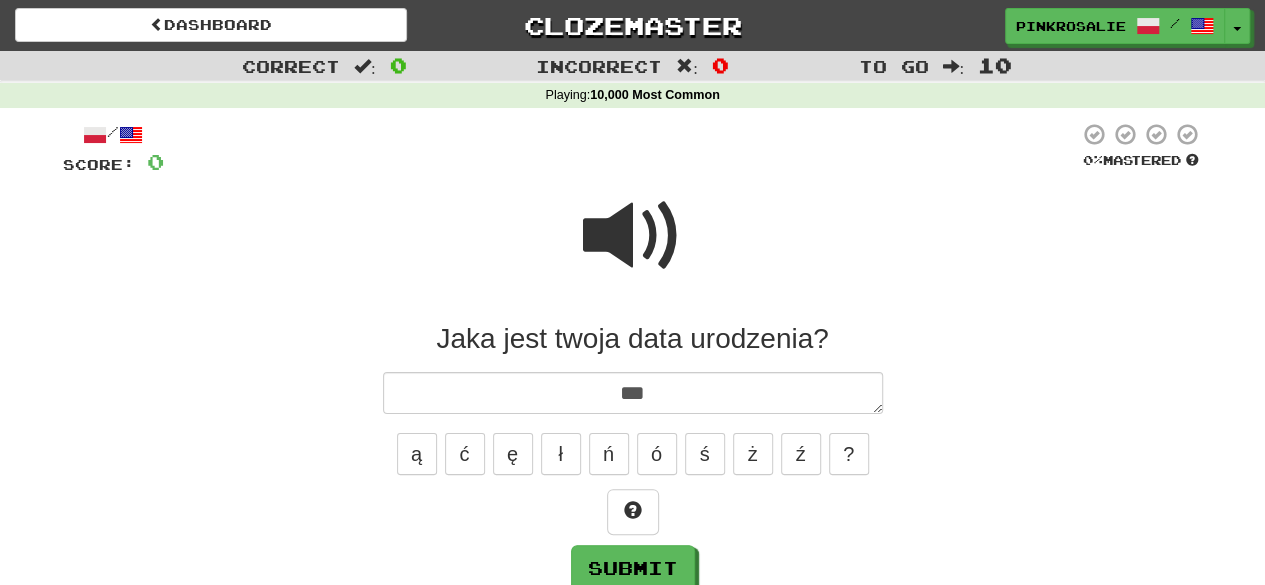 type on "*" 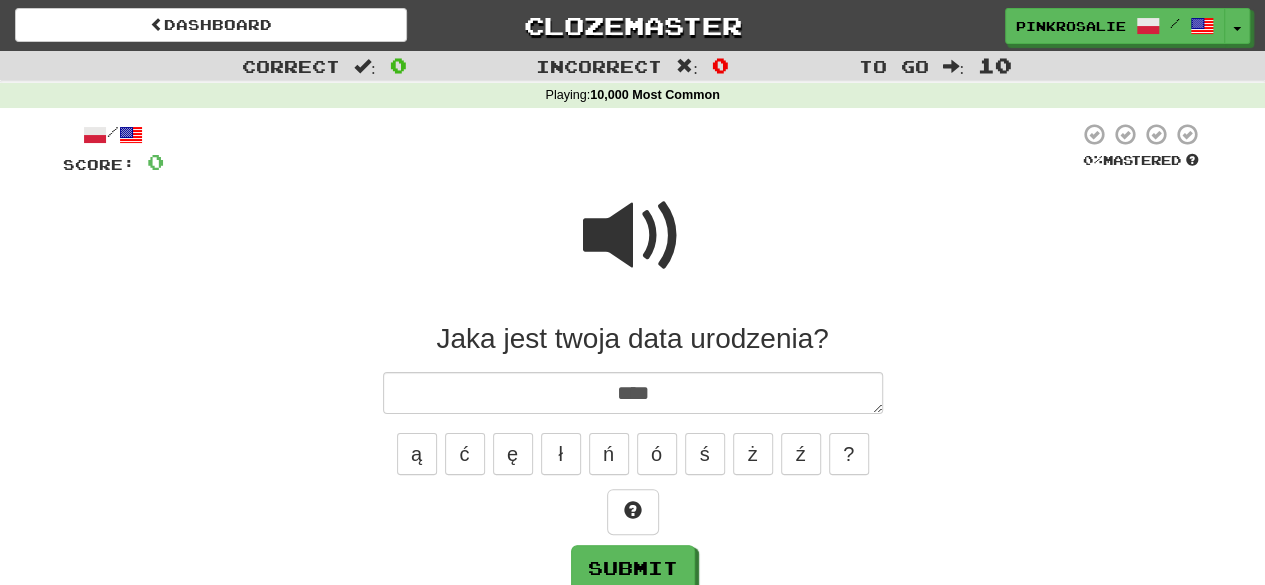 type on "*" 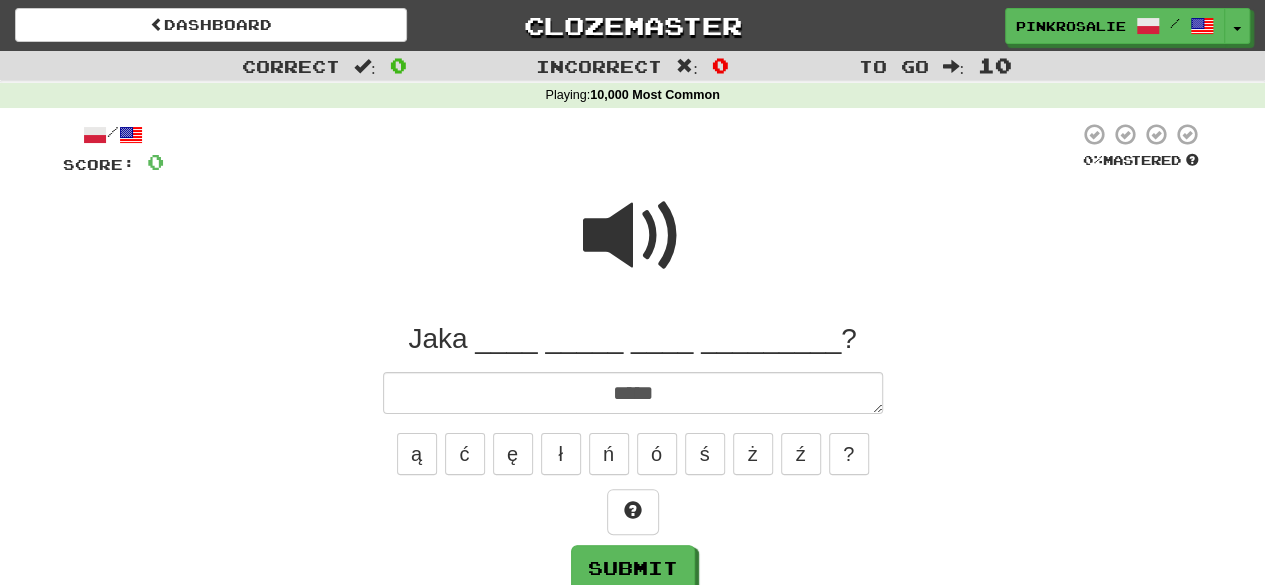 type on "*" 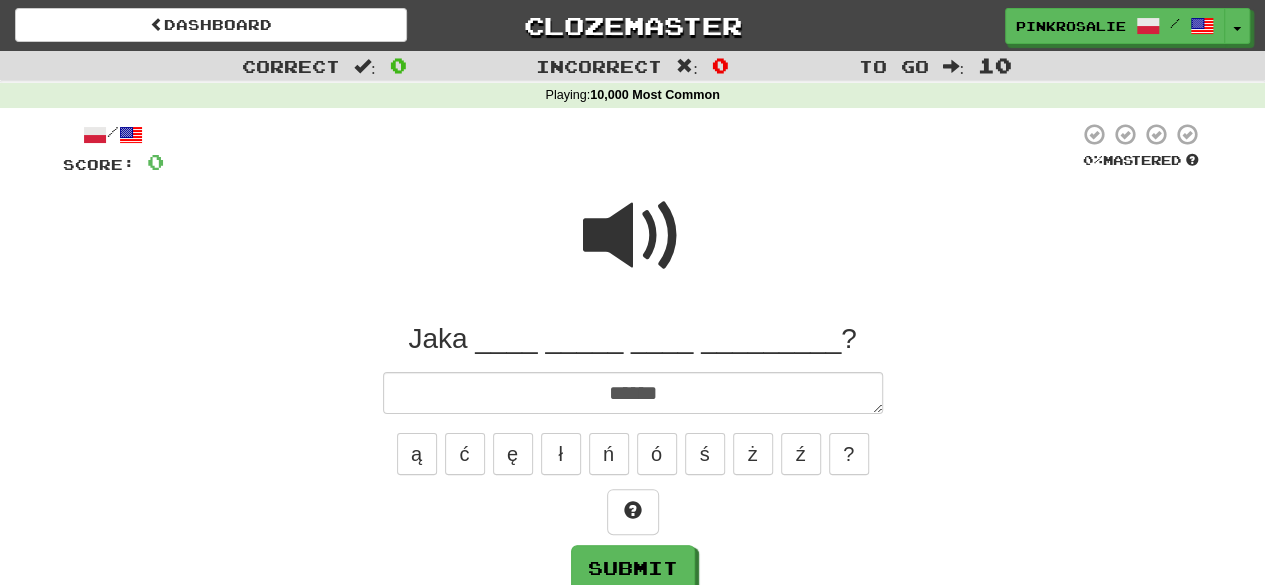 type on "*******" 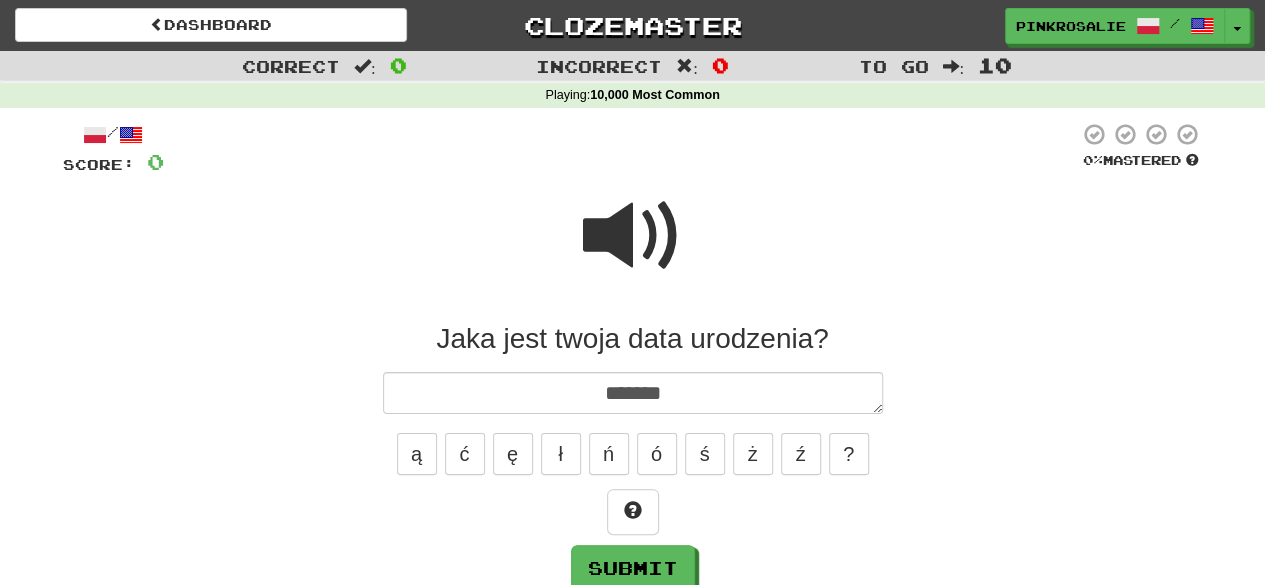 type on "*" 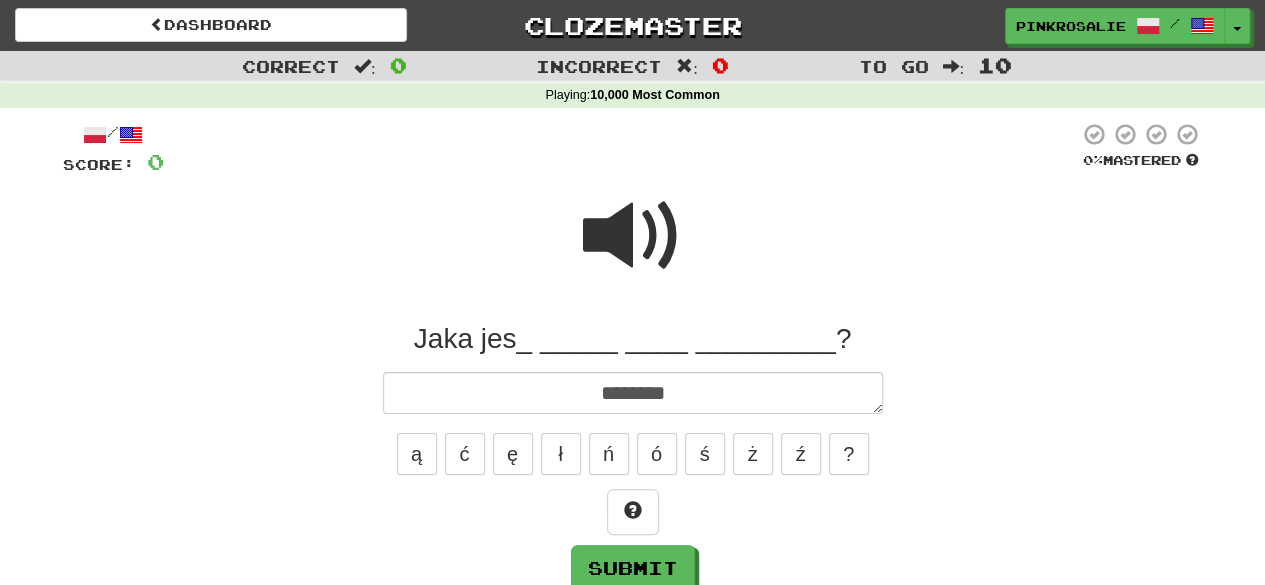 type on "*" 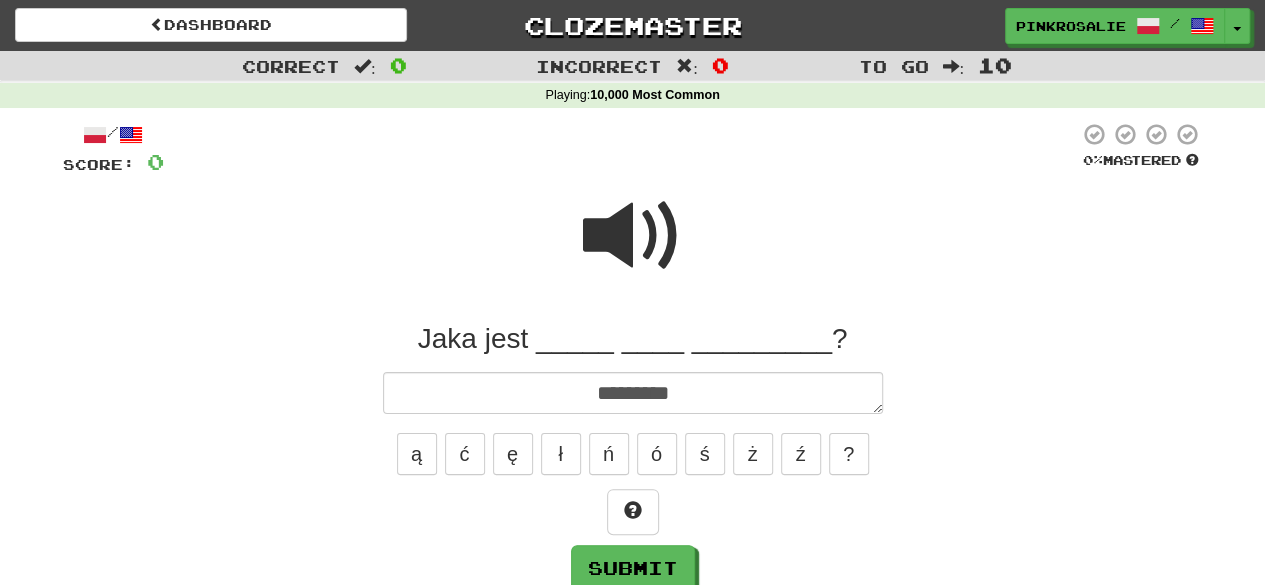 type on "*" 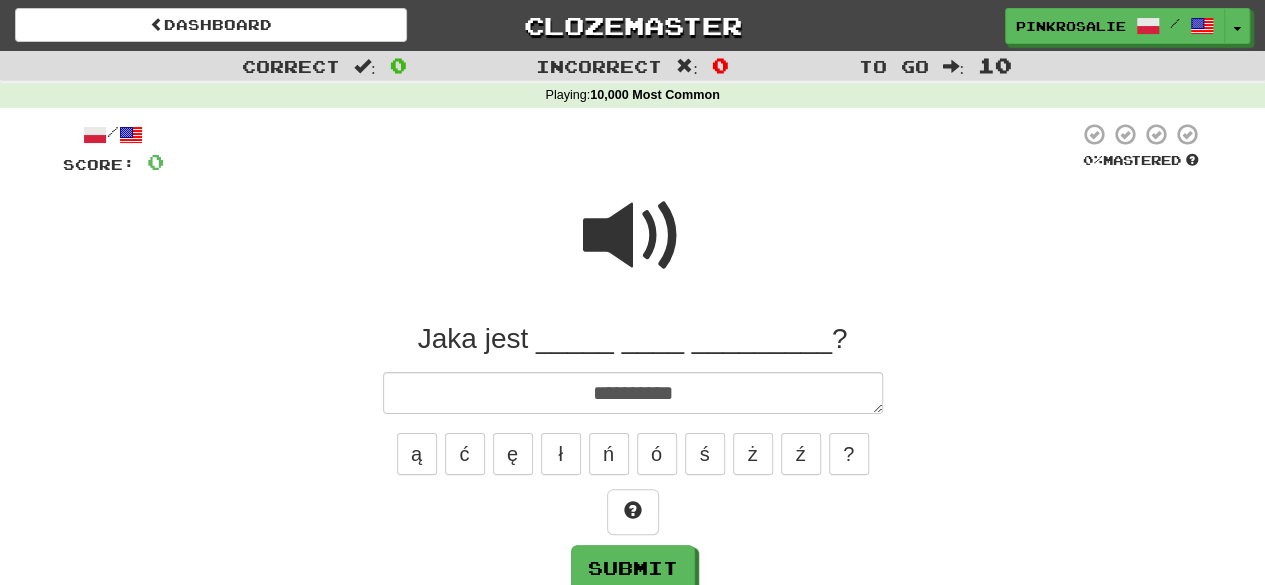 type on "*" 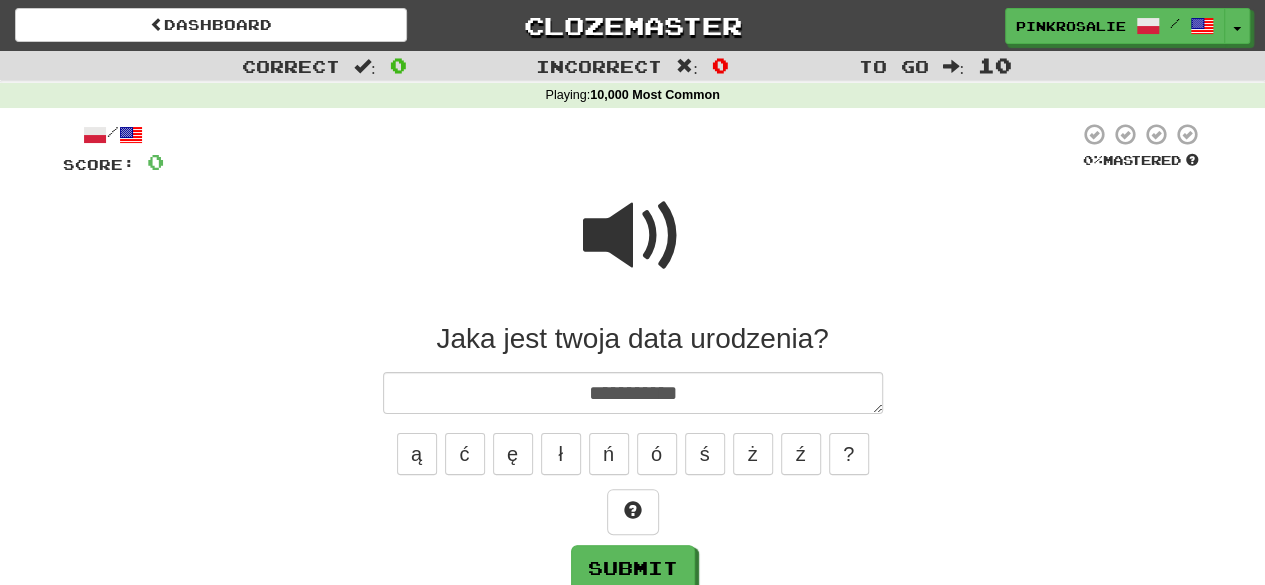 type on "**********" 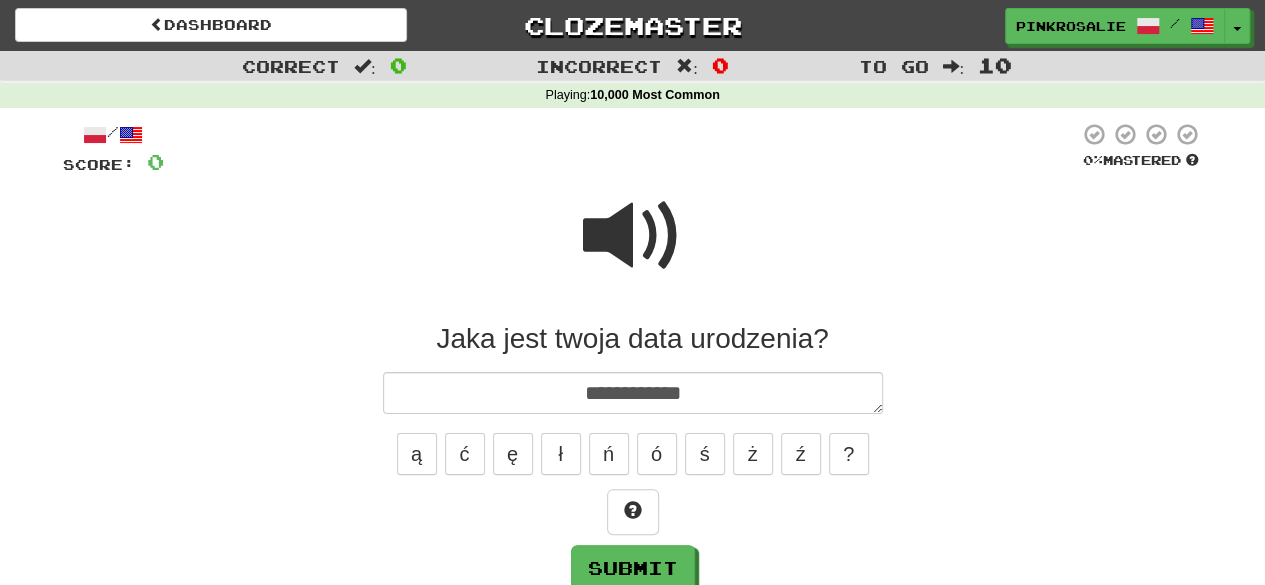 type on "*" 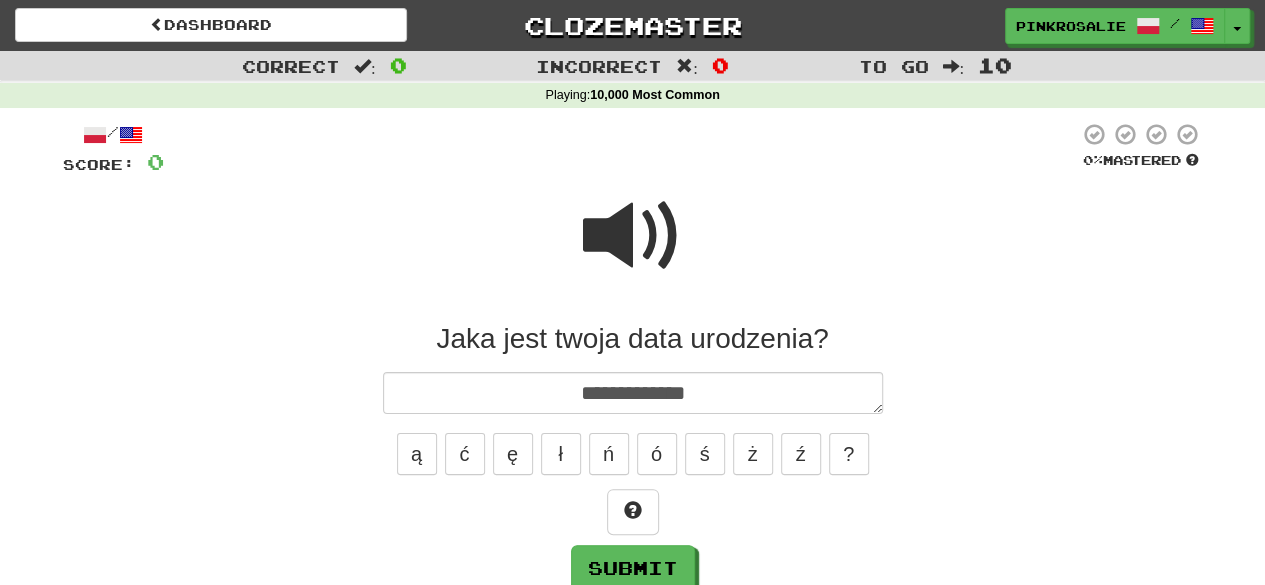 type on "*" 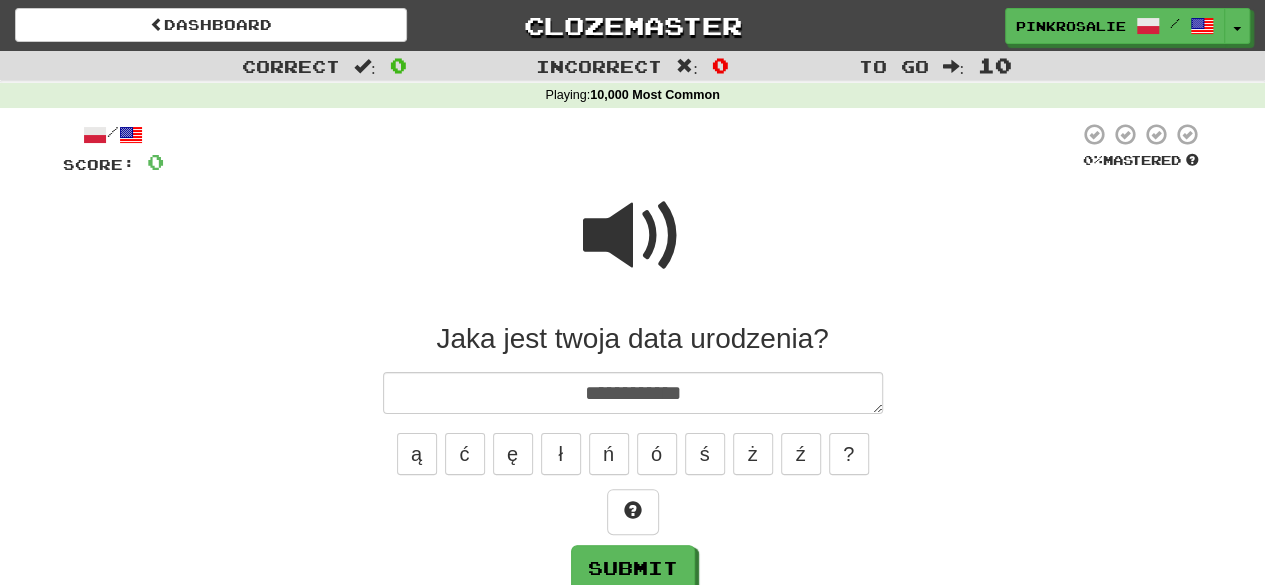 type on "*" 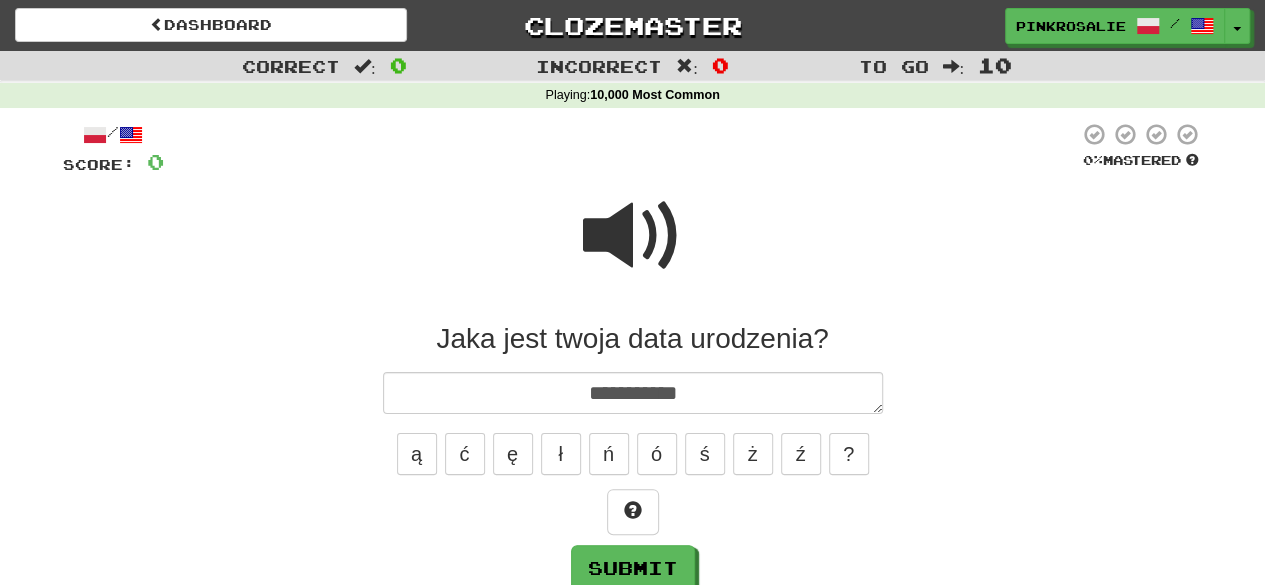 type on "**********" 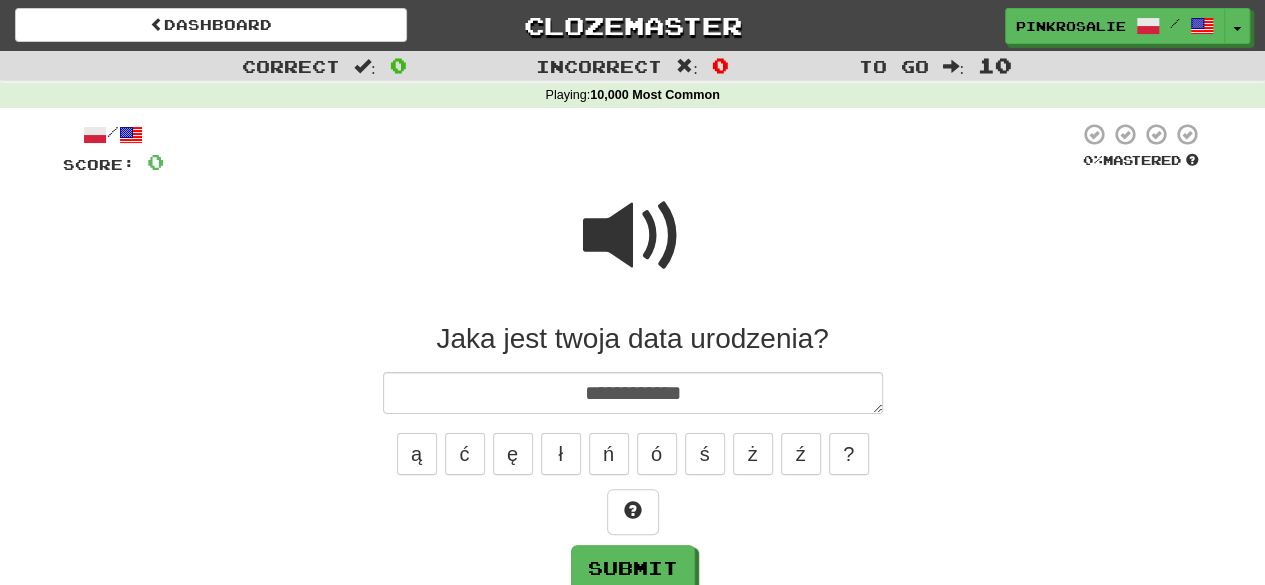 type on "*" 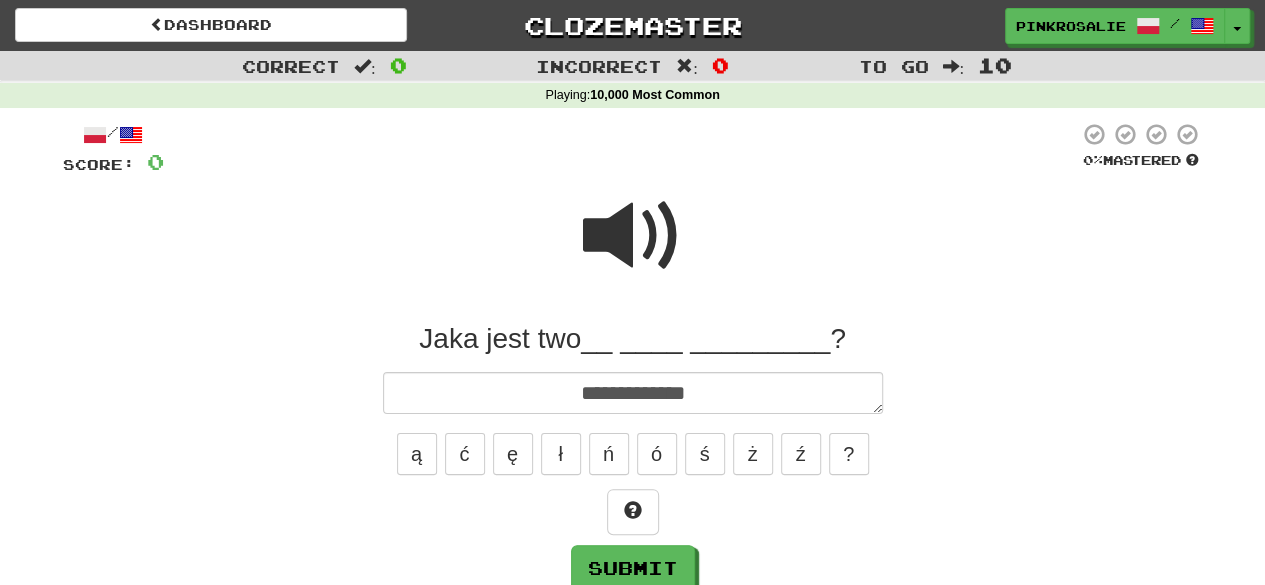 type on "*" 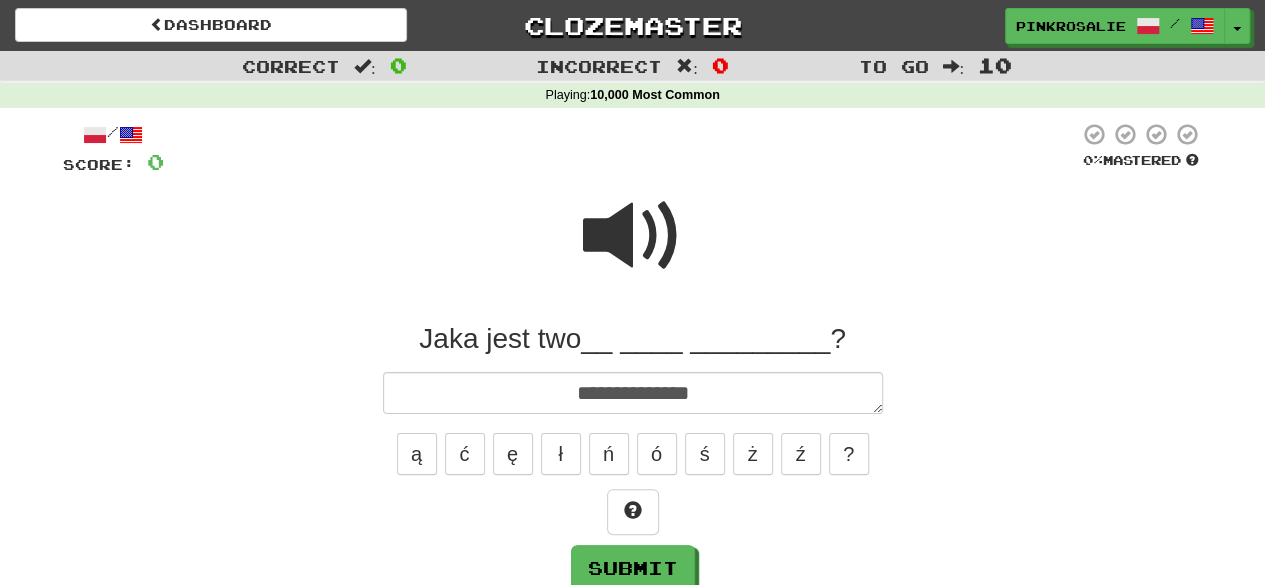 type on "*" 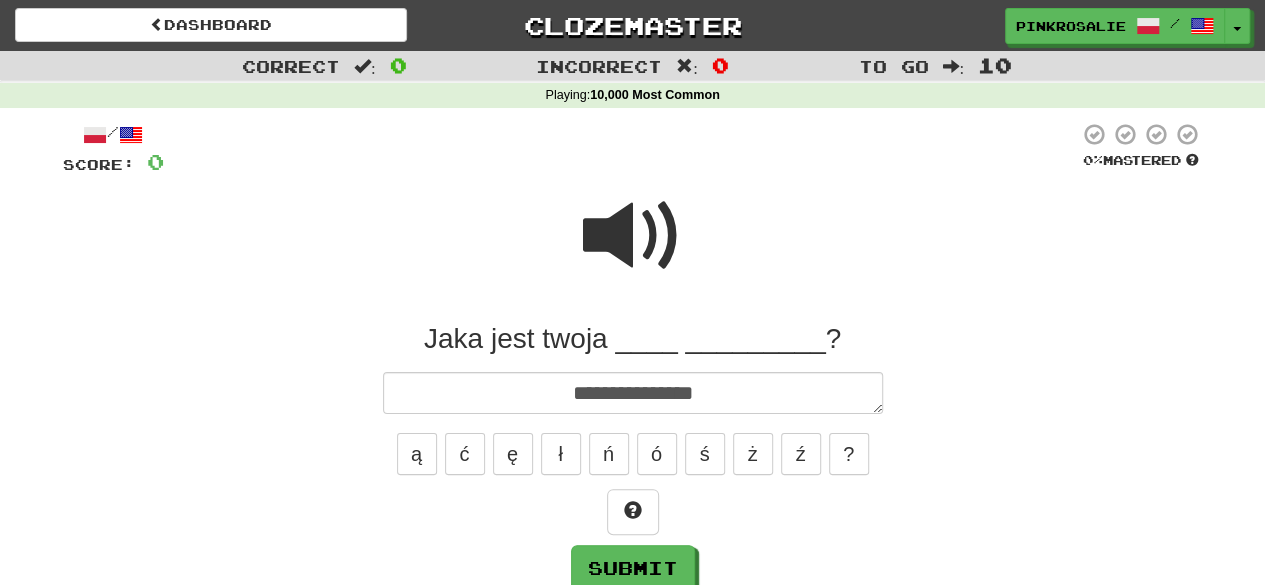 type on "*" 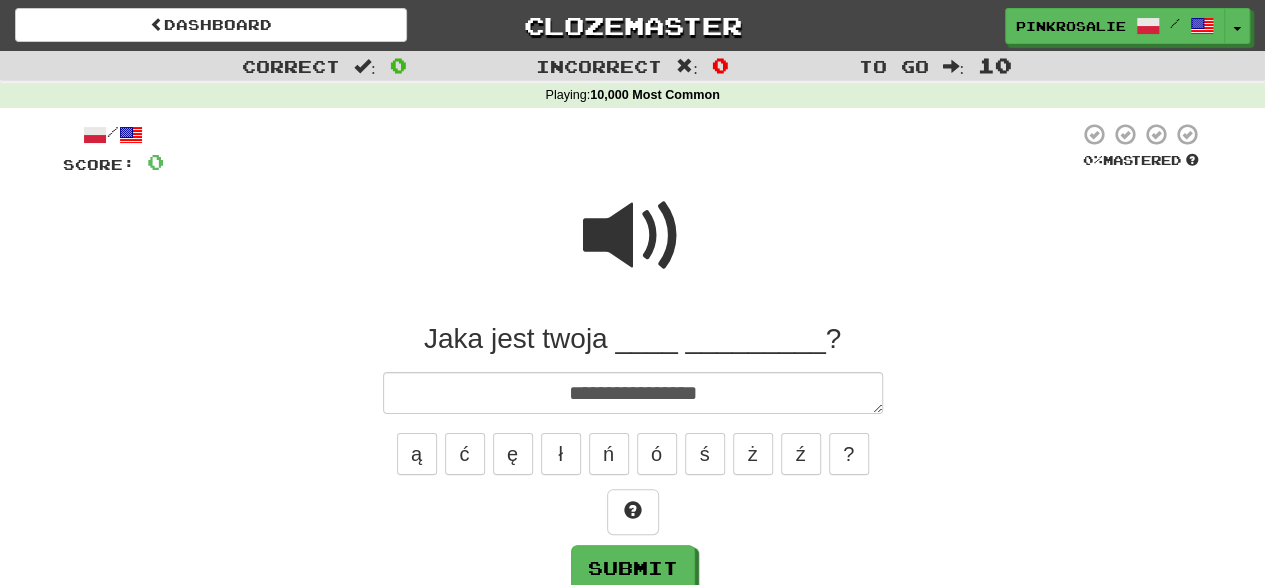 type on "*" 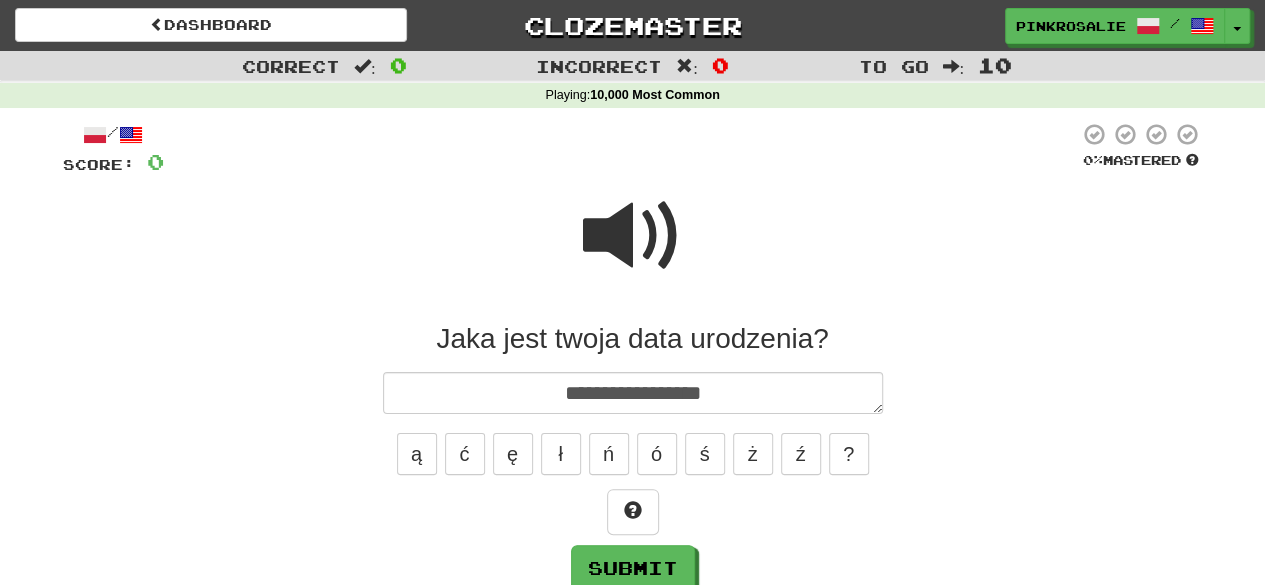type on "*" 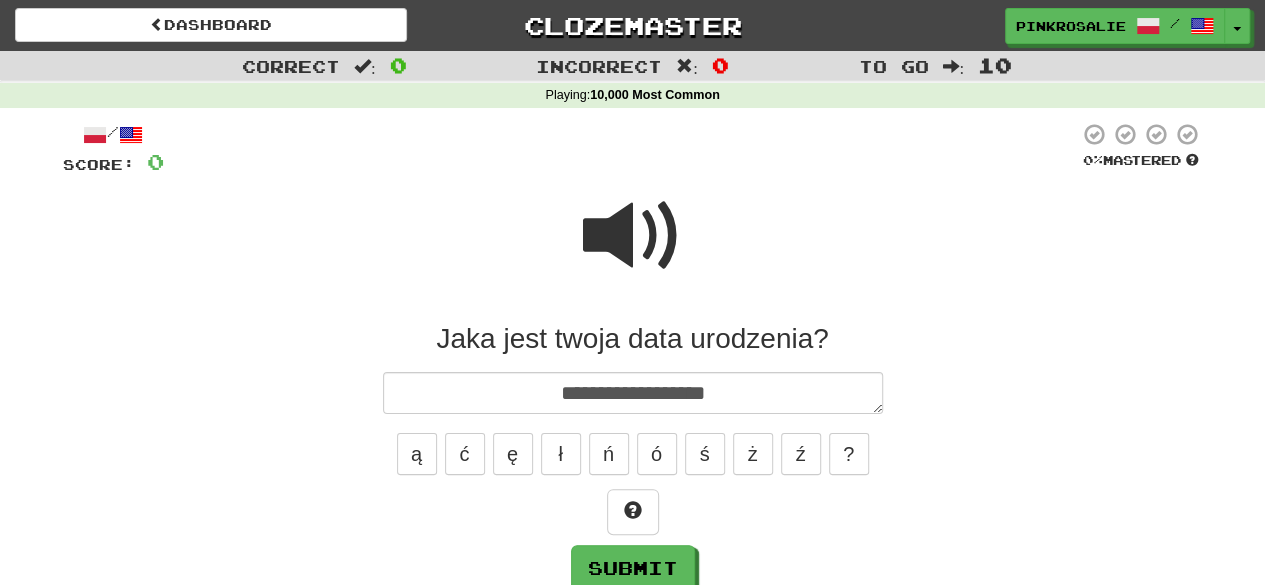 type on "*" 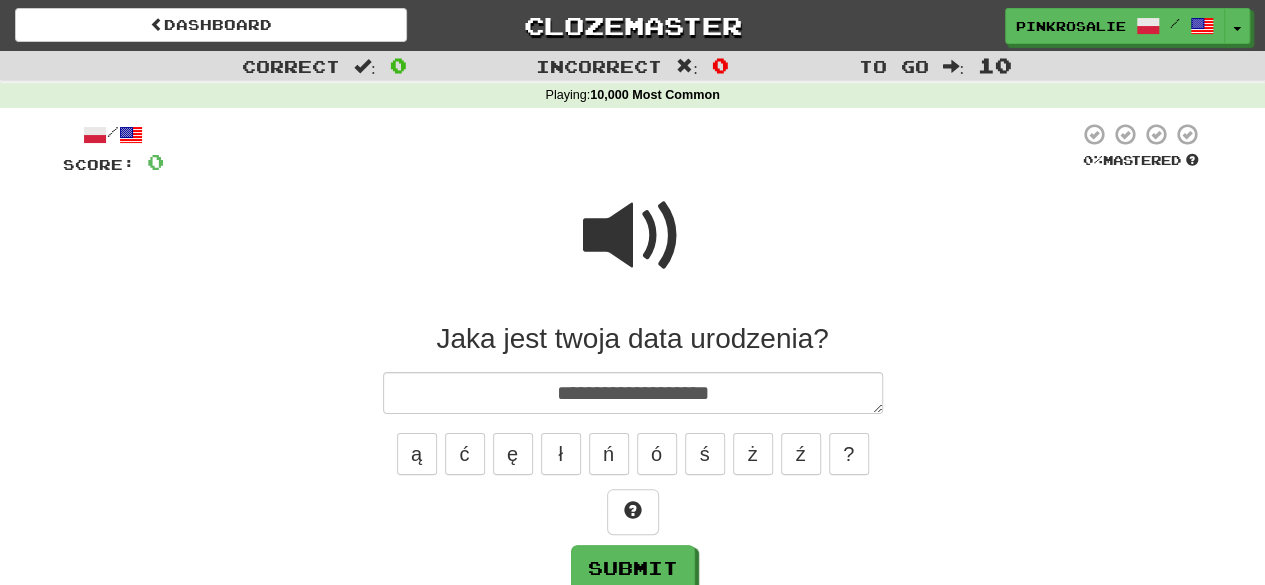 type on "*" 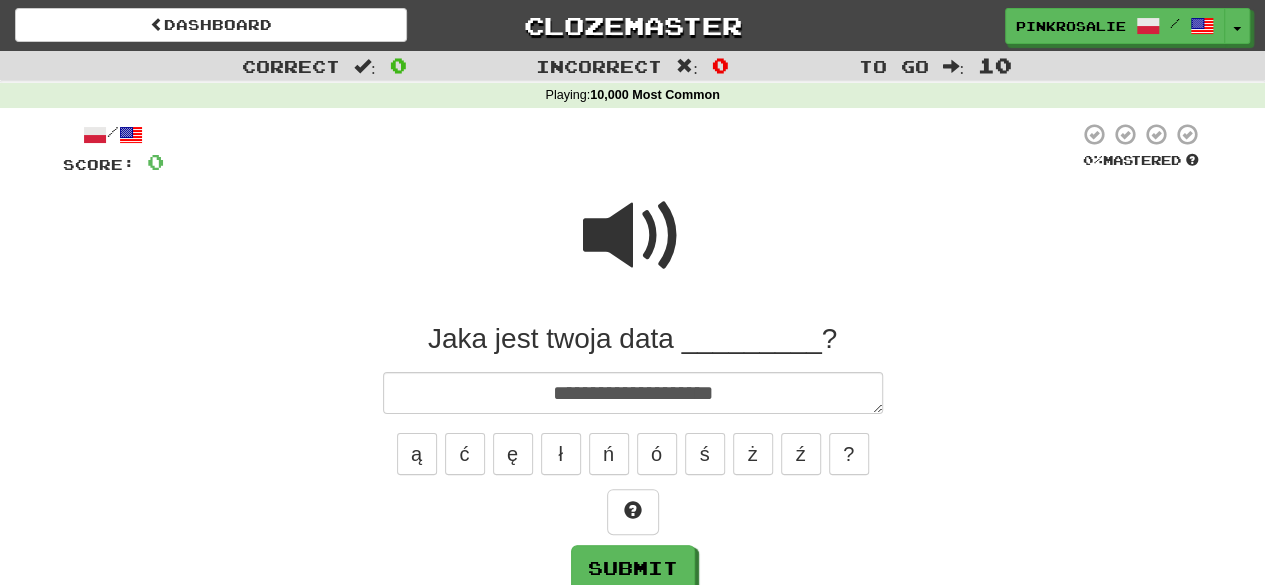 type on "**********" 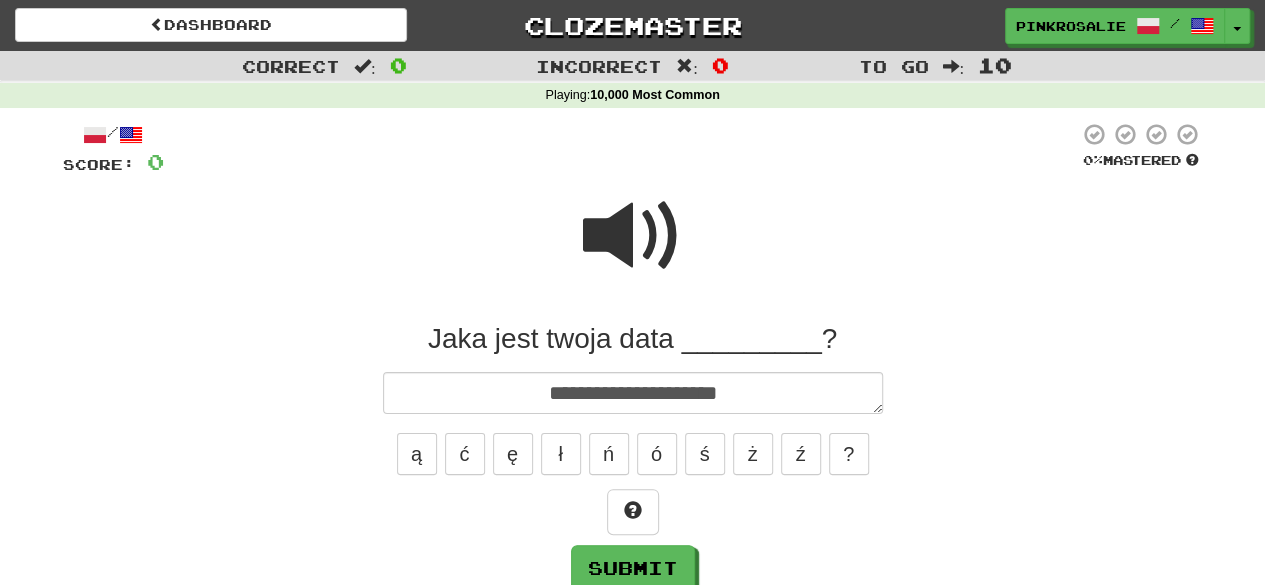 type on "*" 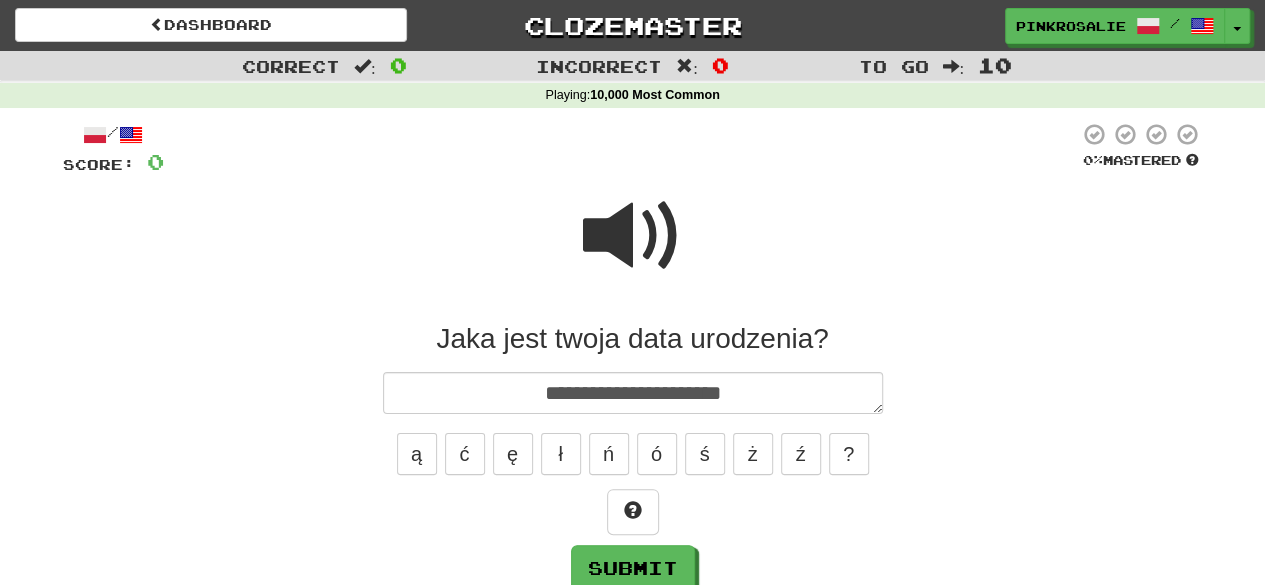 type on "*" 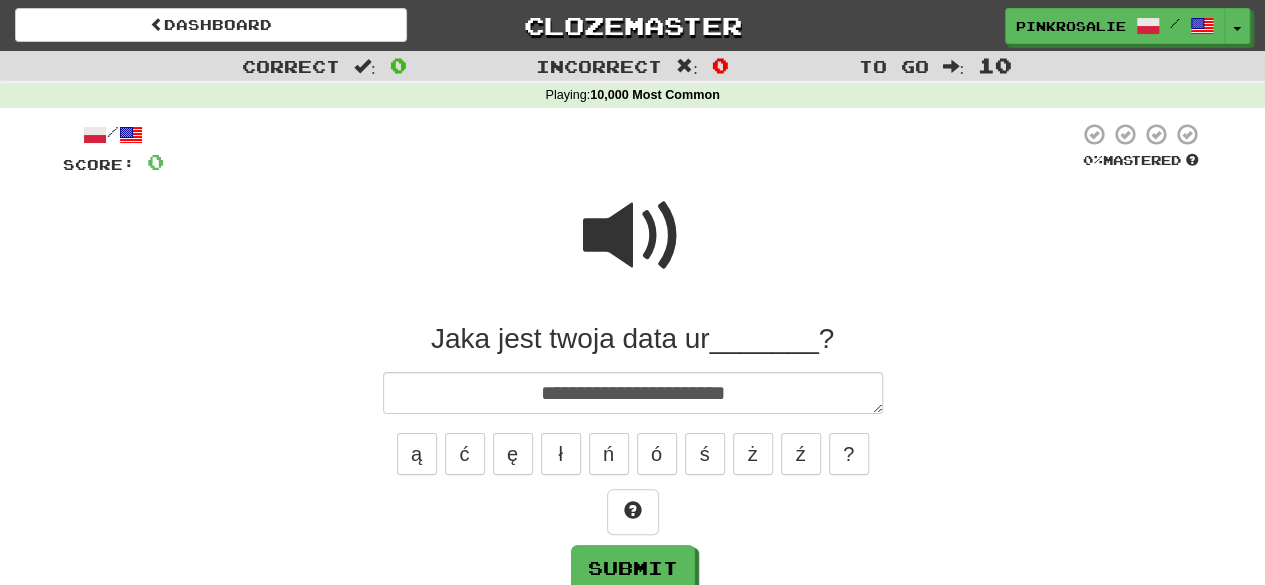 type on "*" 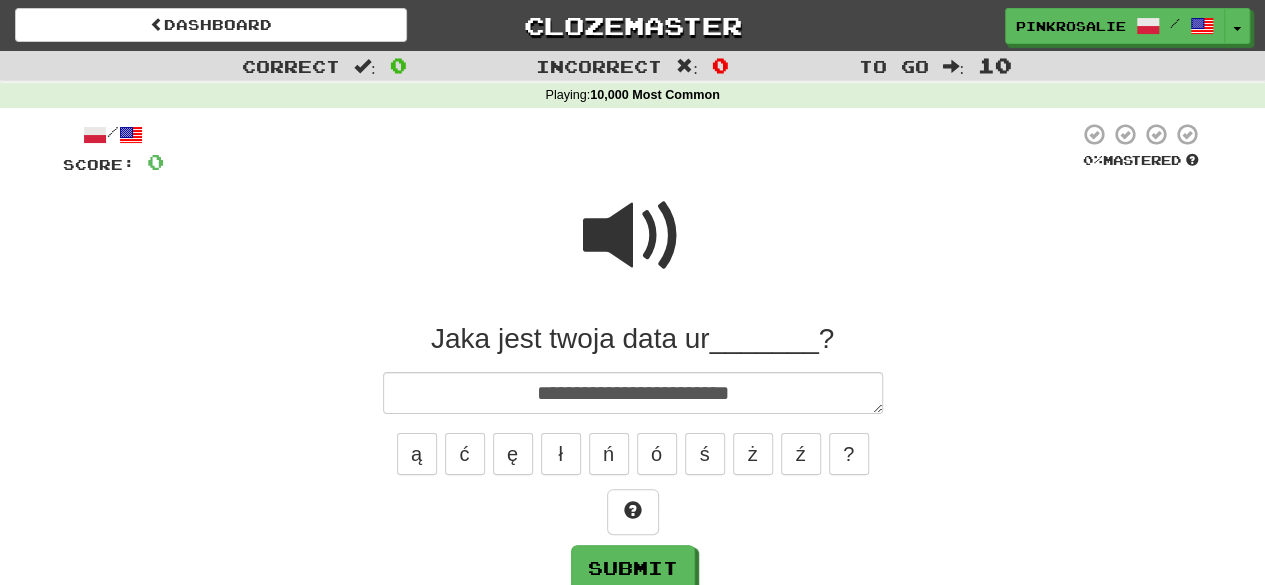 type on "*" 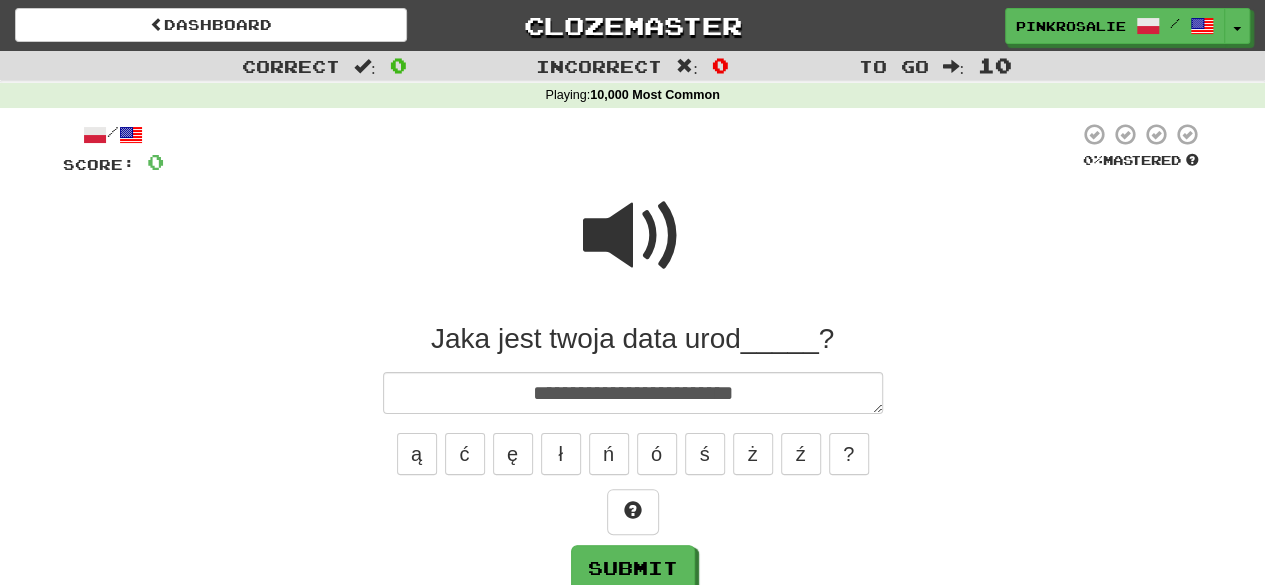 type on "*" 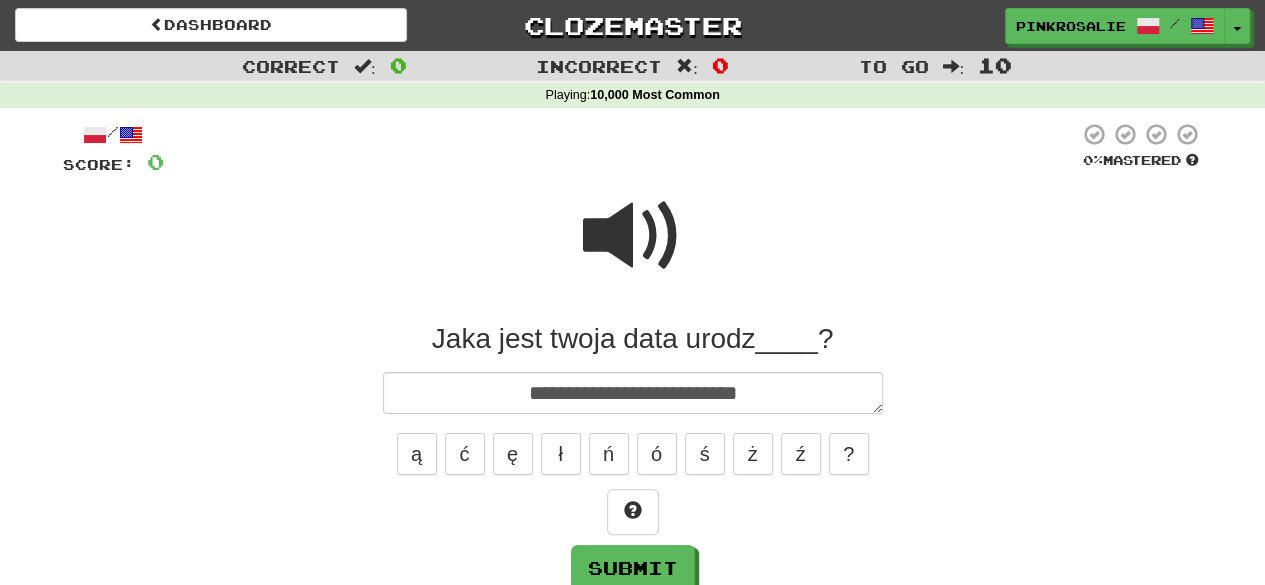 type on "*" 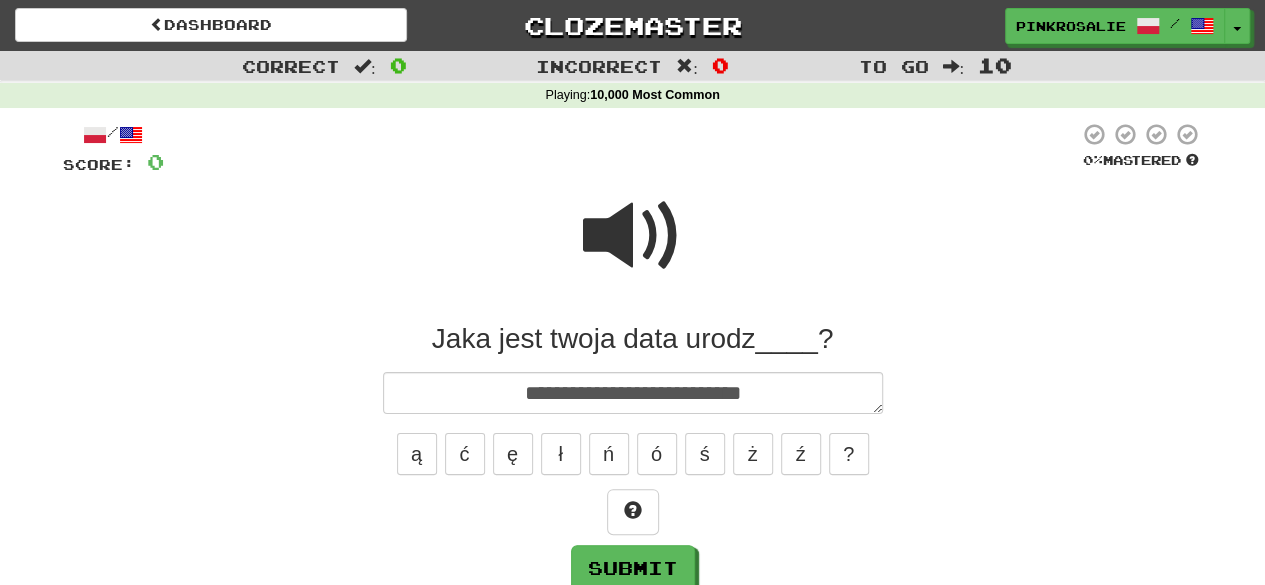 type on "**********" 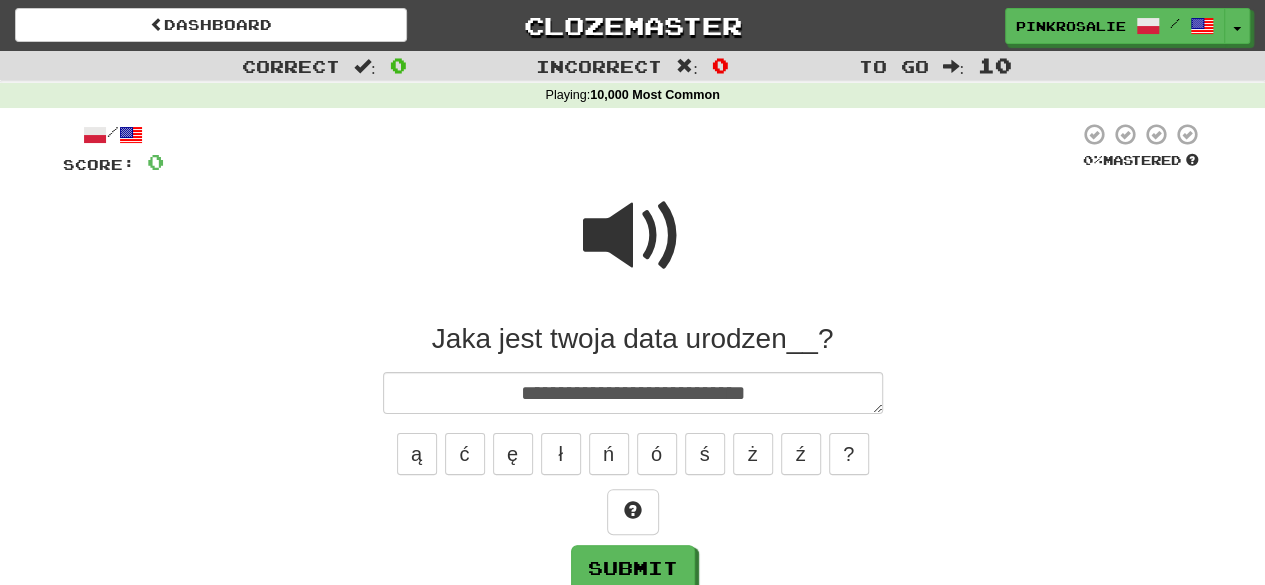 type on "*" 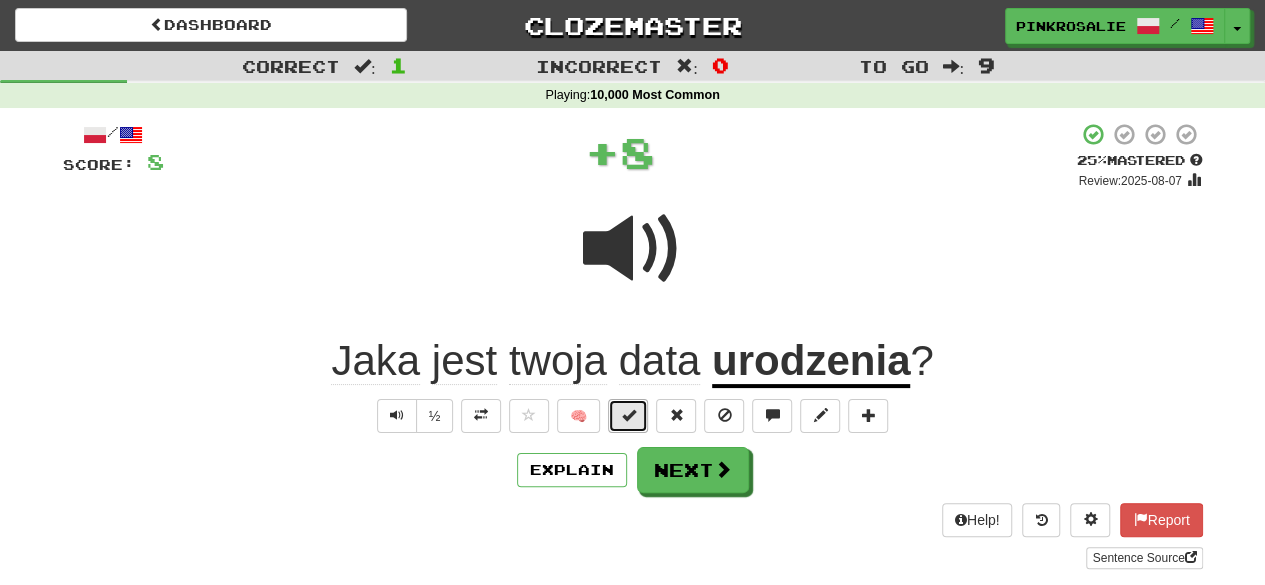 click at bounding box center (628, 415) 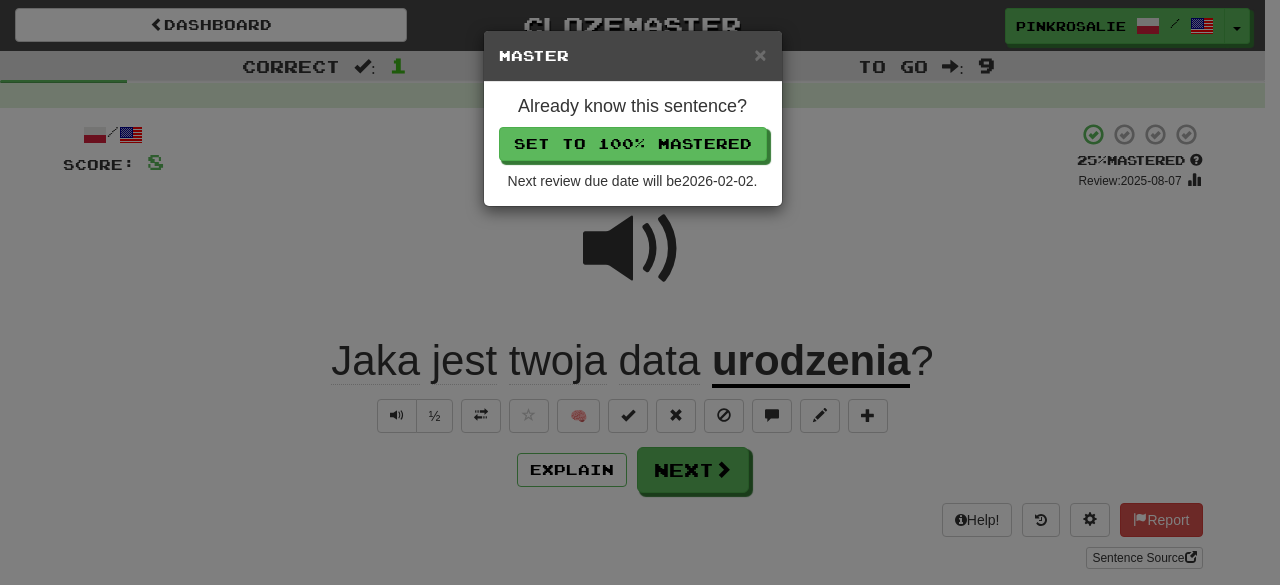 click on "Already know this sentence? Set to 100% Mastered Next review due date will be  2026-02-02 ." at bounding box center [633, 144] 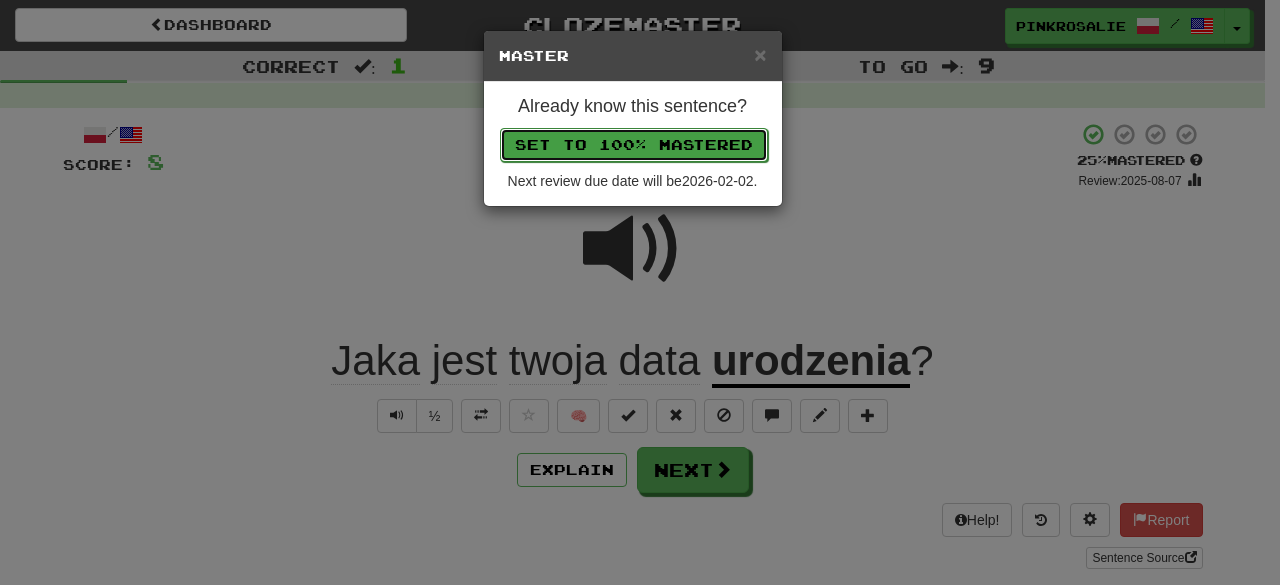 click on "Set to 100% Mastered" at bounding box center [634, 145] 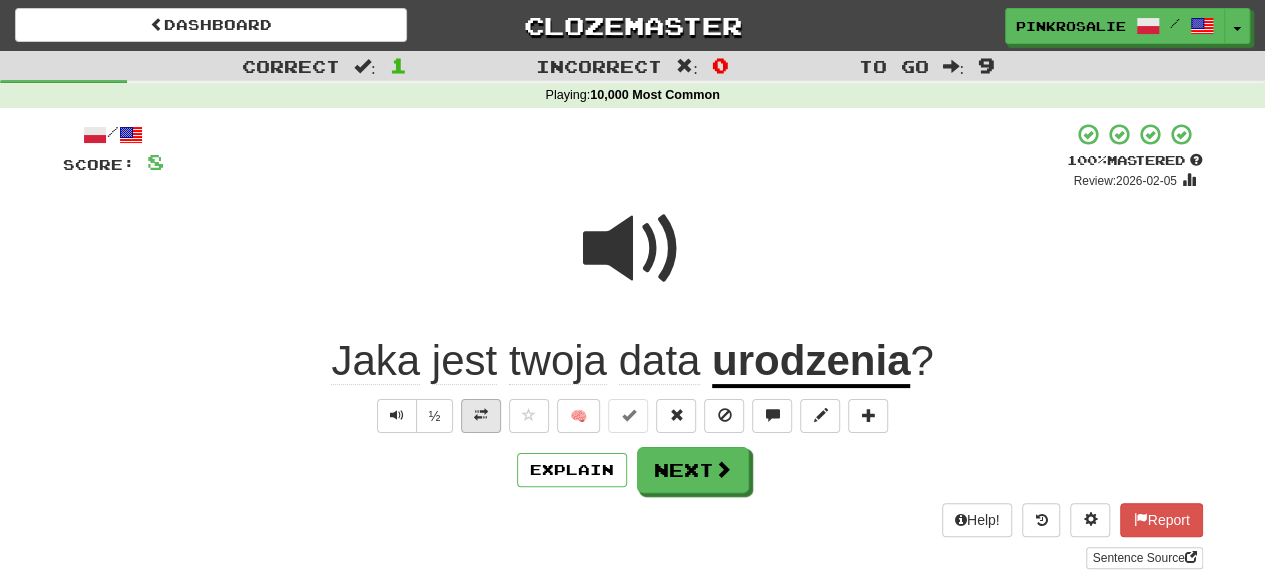 click on "½ 🧠" at bounding box center [633, 416] 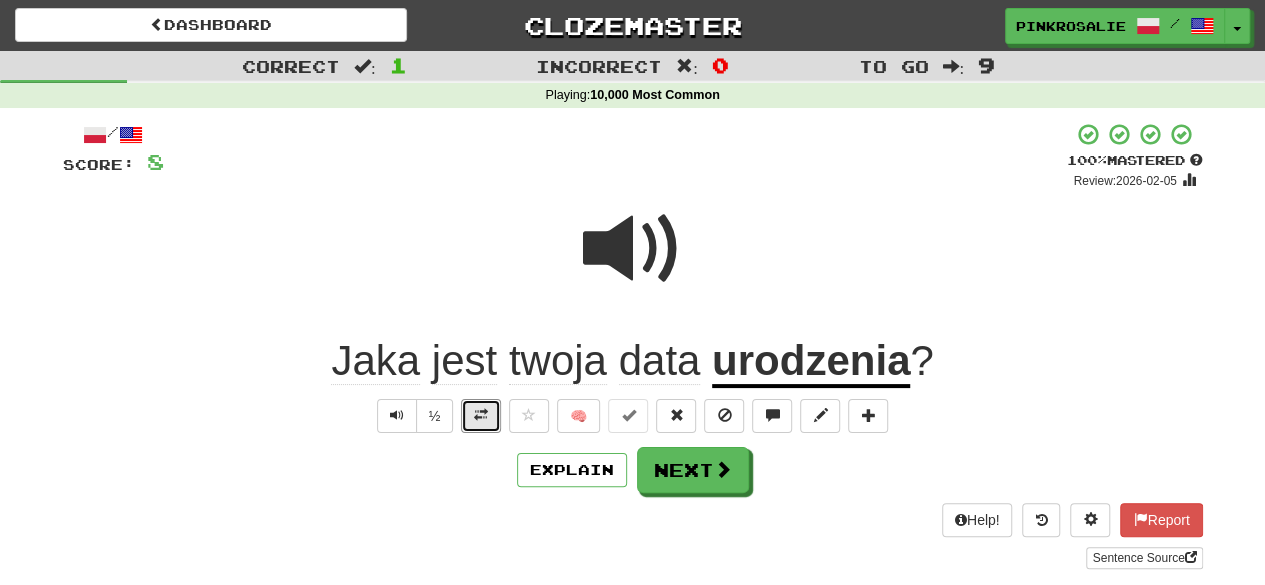 click at bounding box center (481, 416) 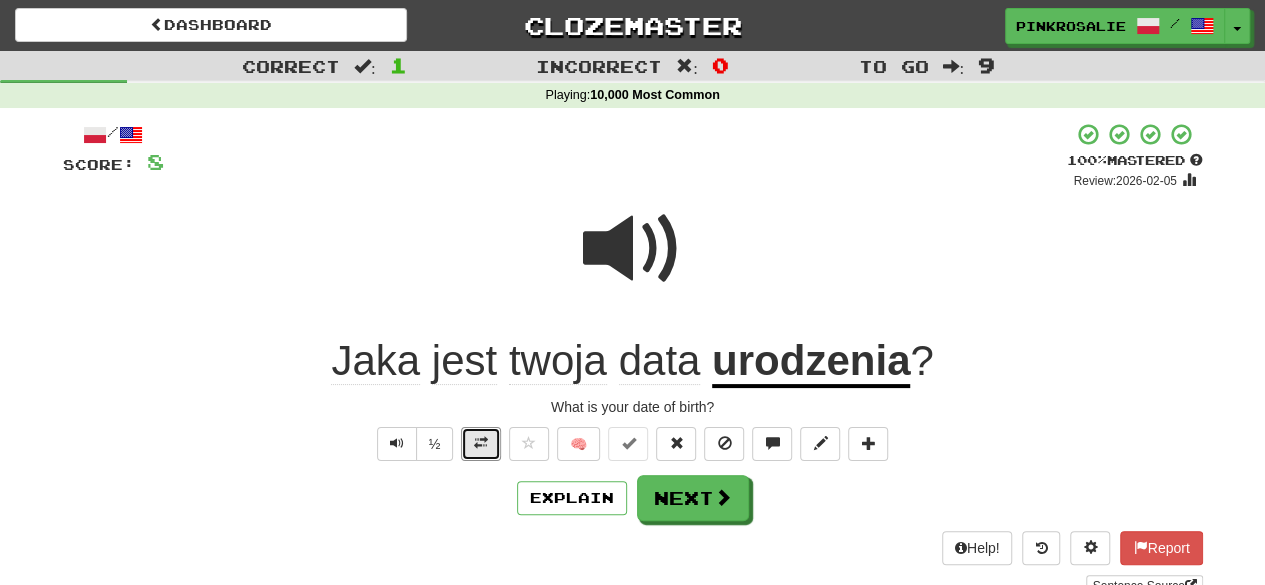 click at bounding box center (481, 443) 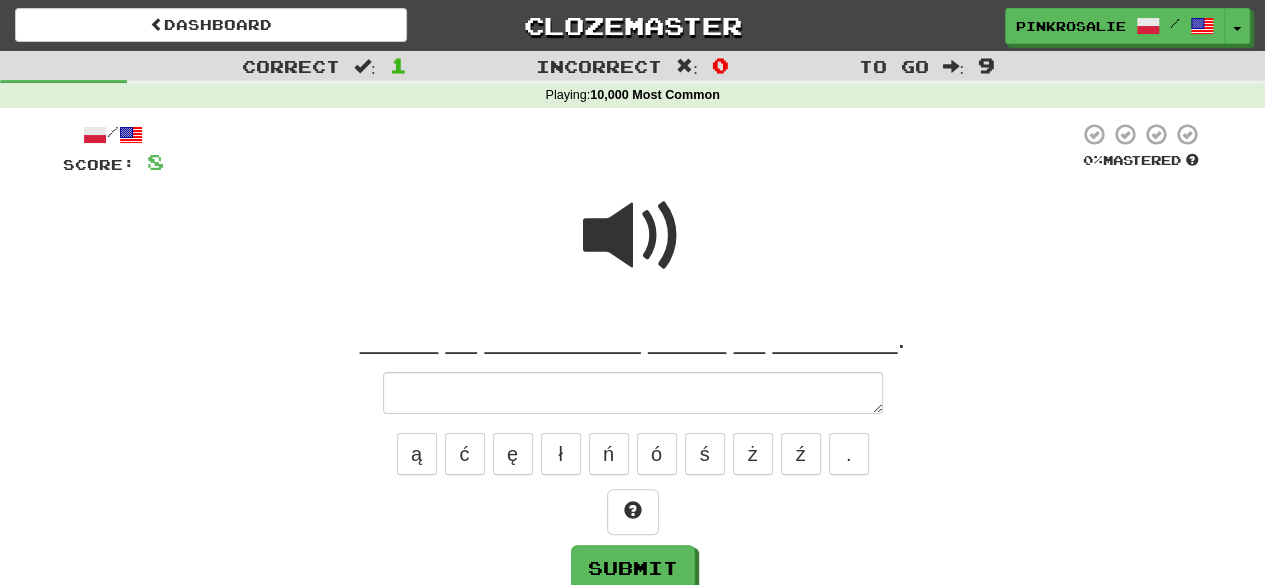 type on "*" 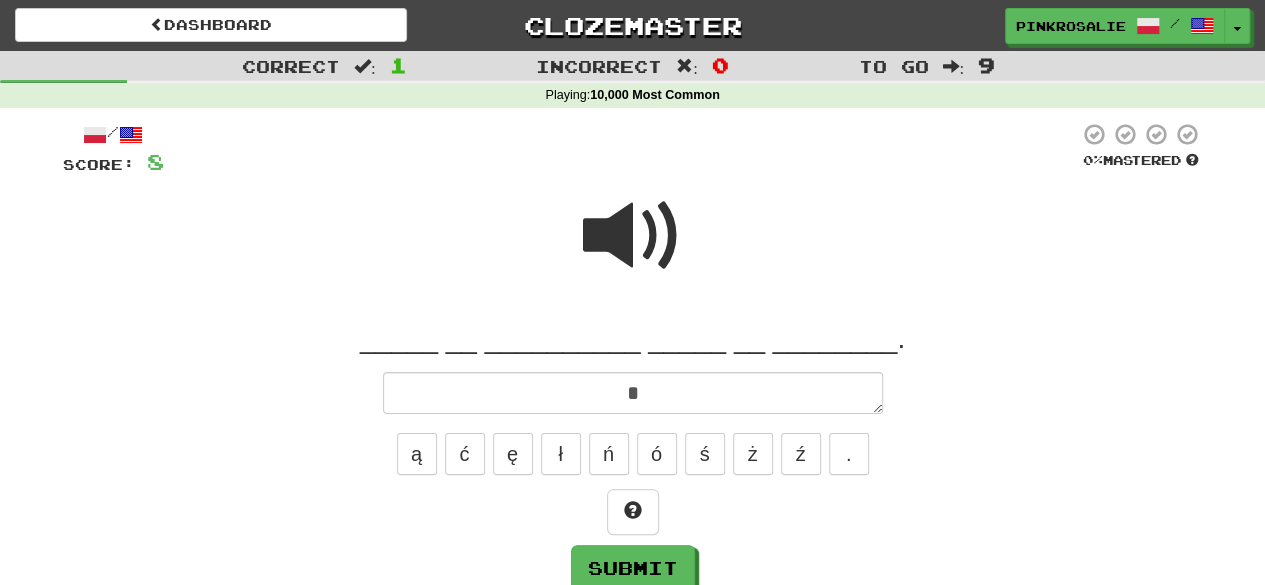 type on "*" 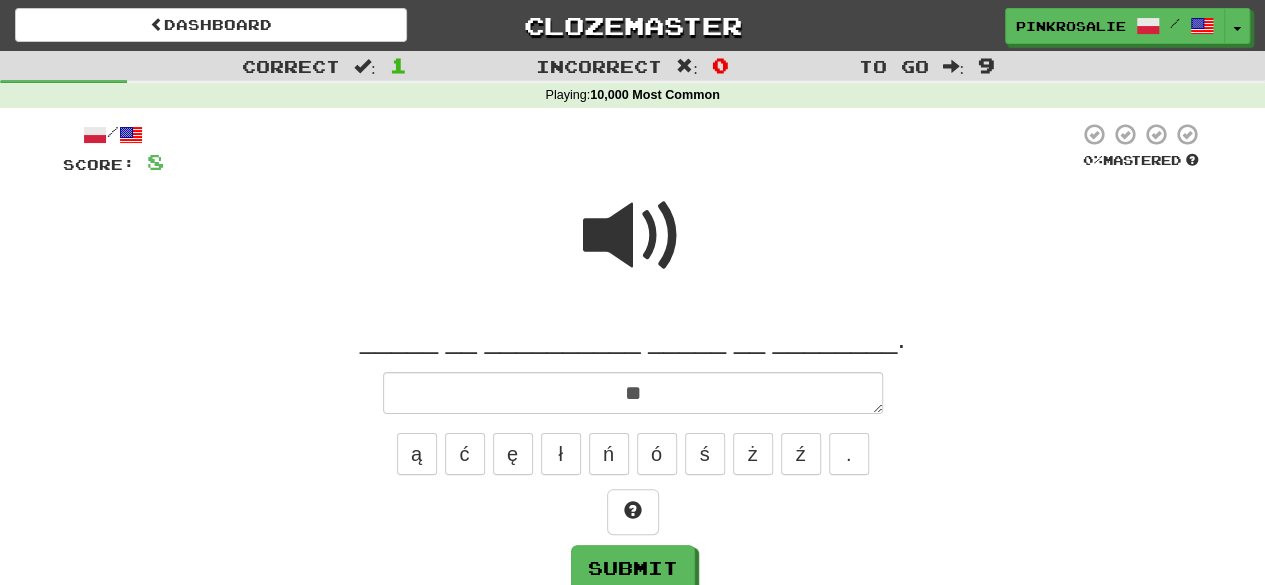 type on "*" 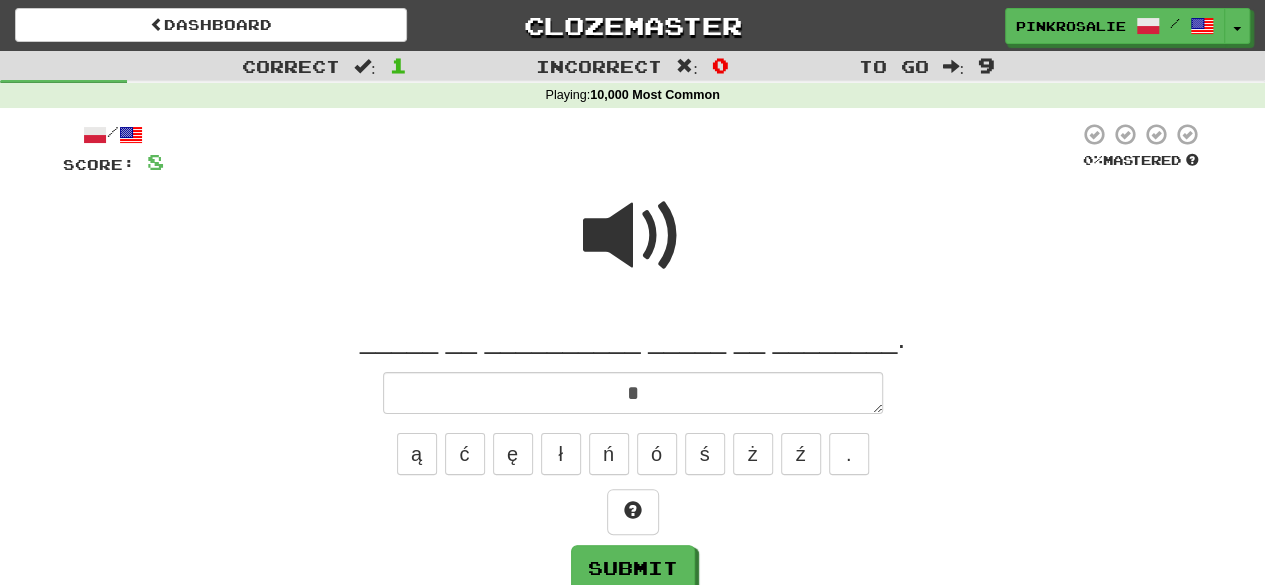 type 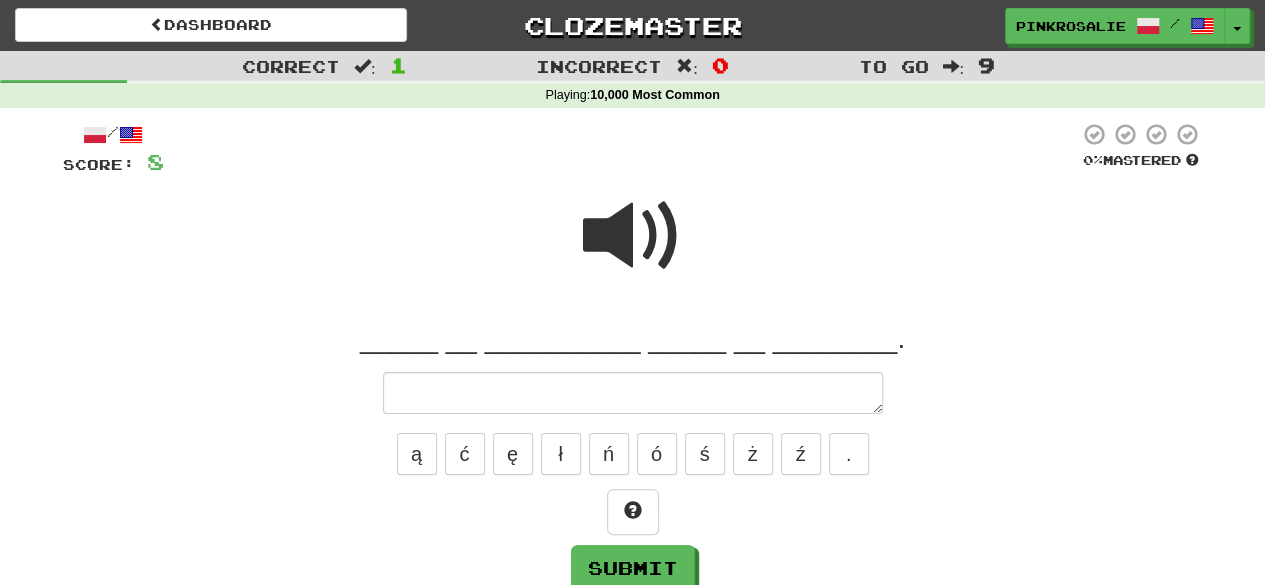 type on "*" 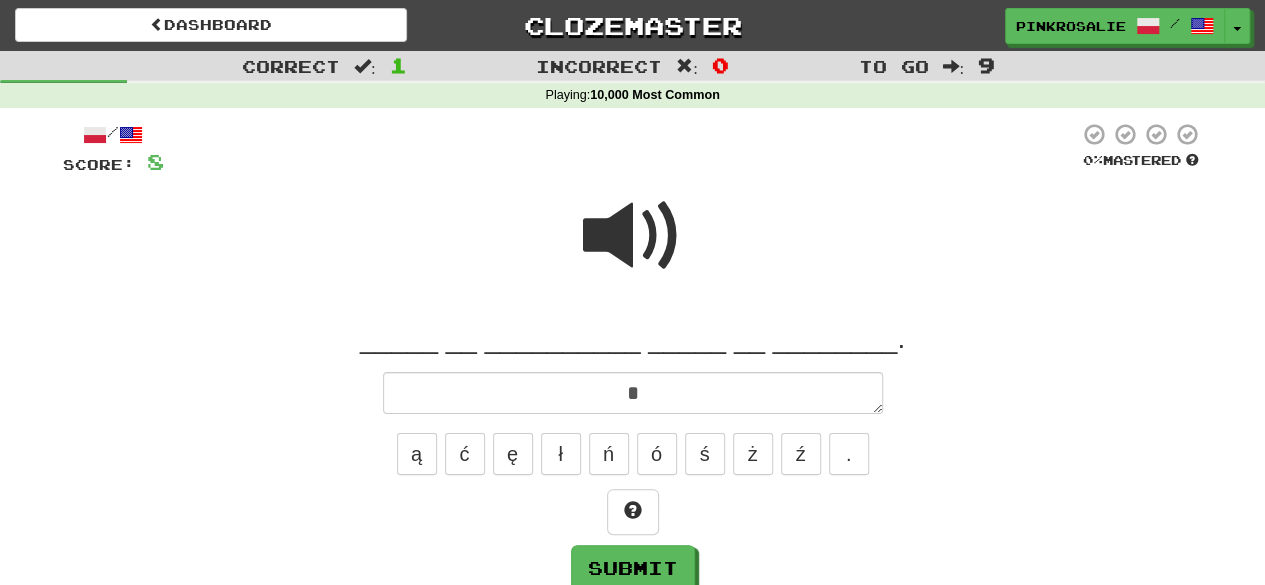 type 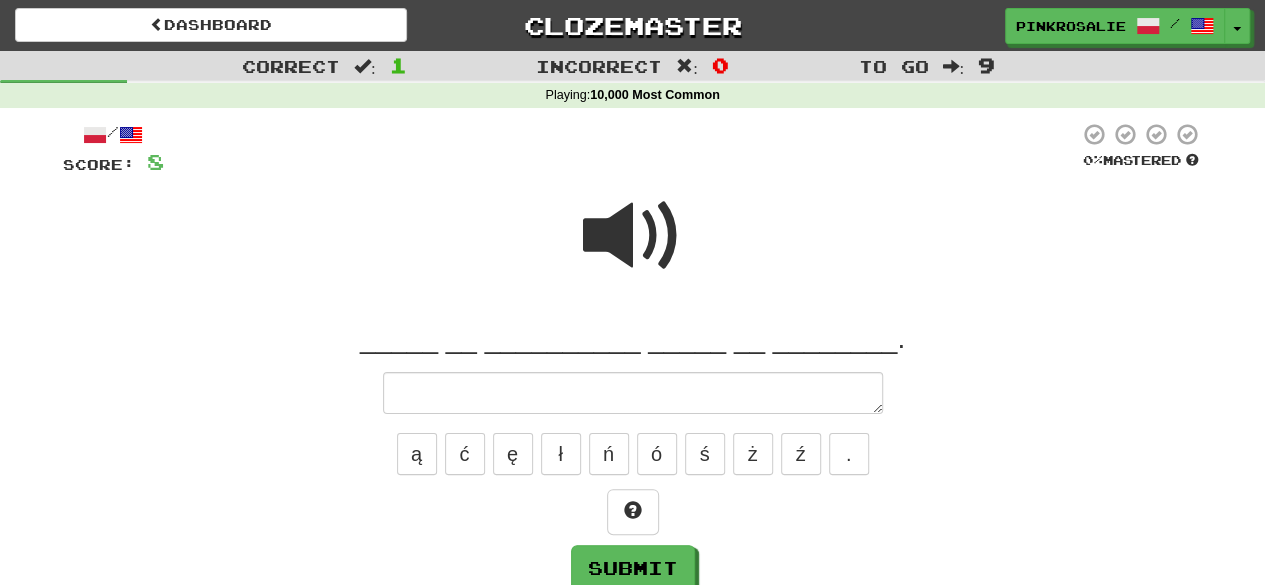 type on "*" 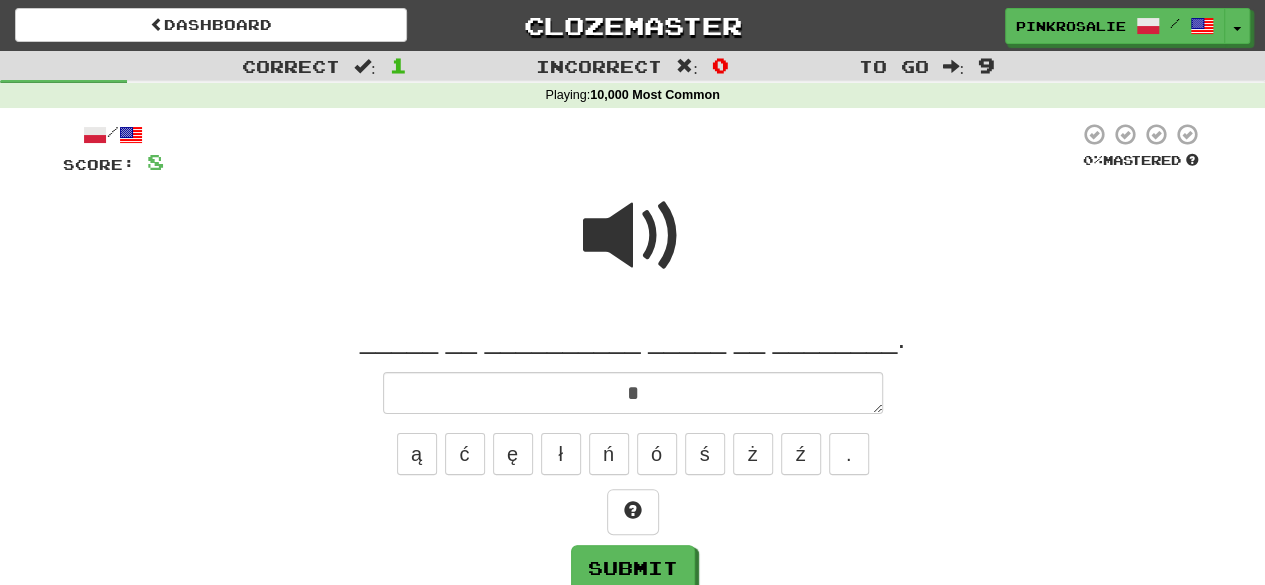 type on "*" 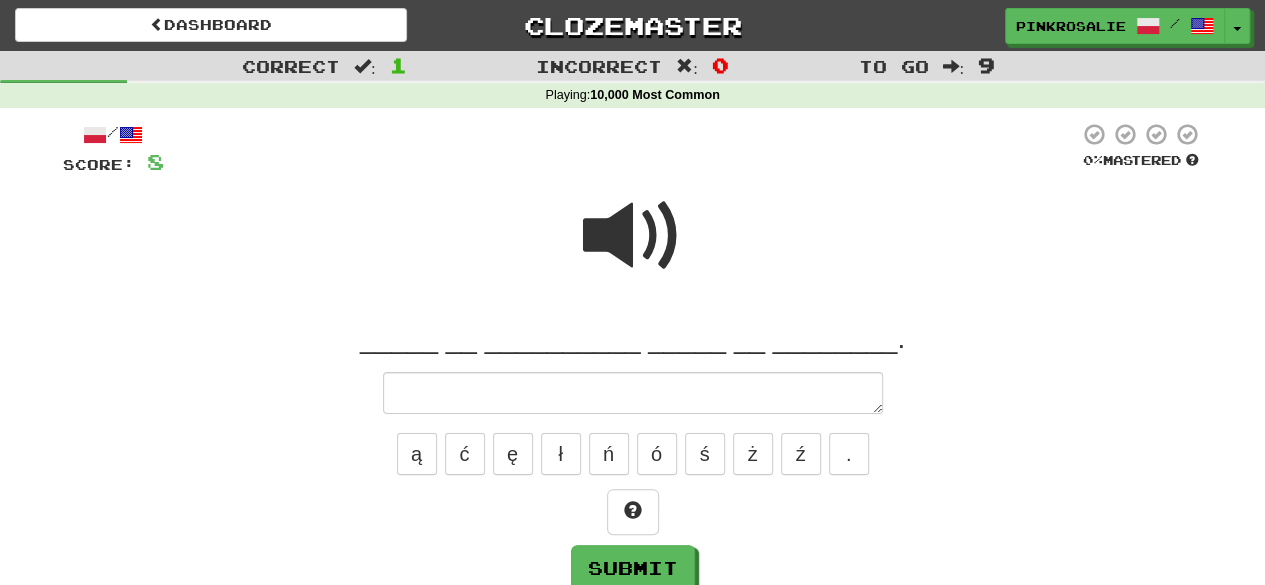 type on "*" 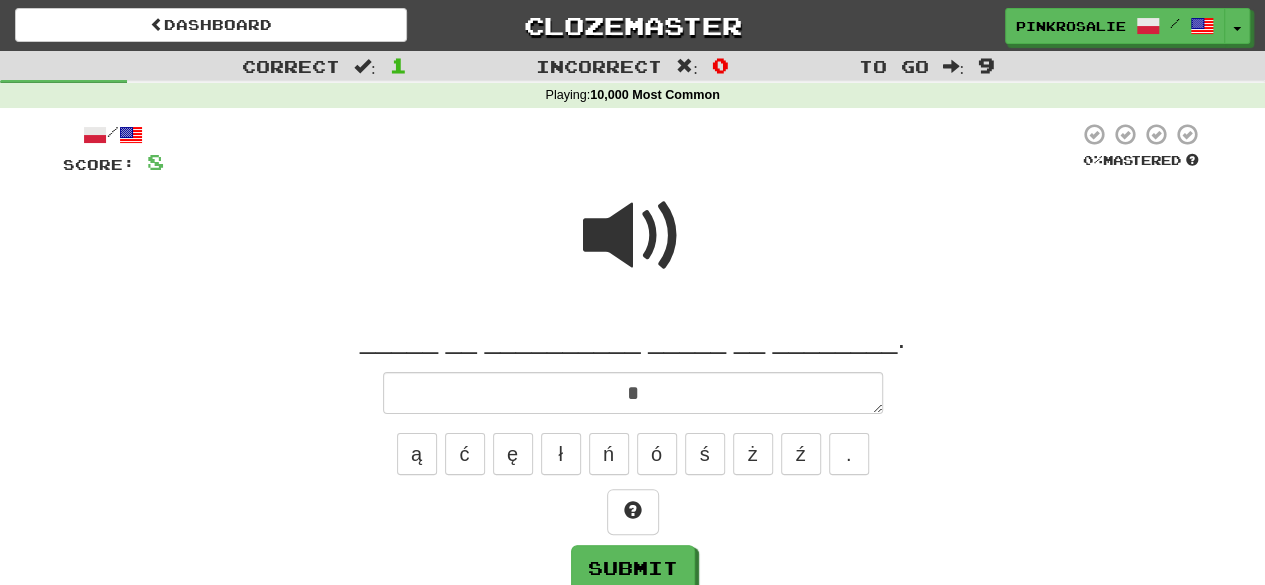 type on "*" 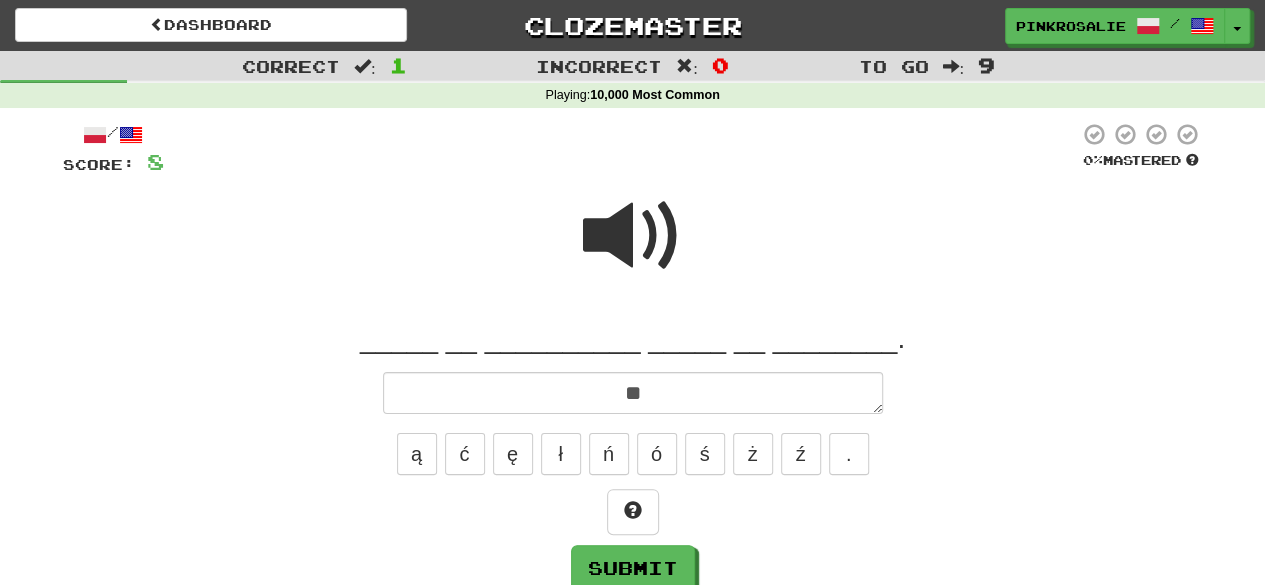 type on "*" 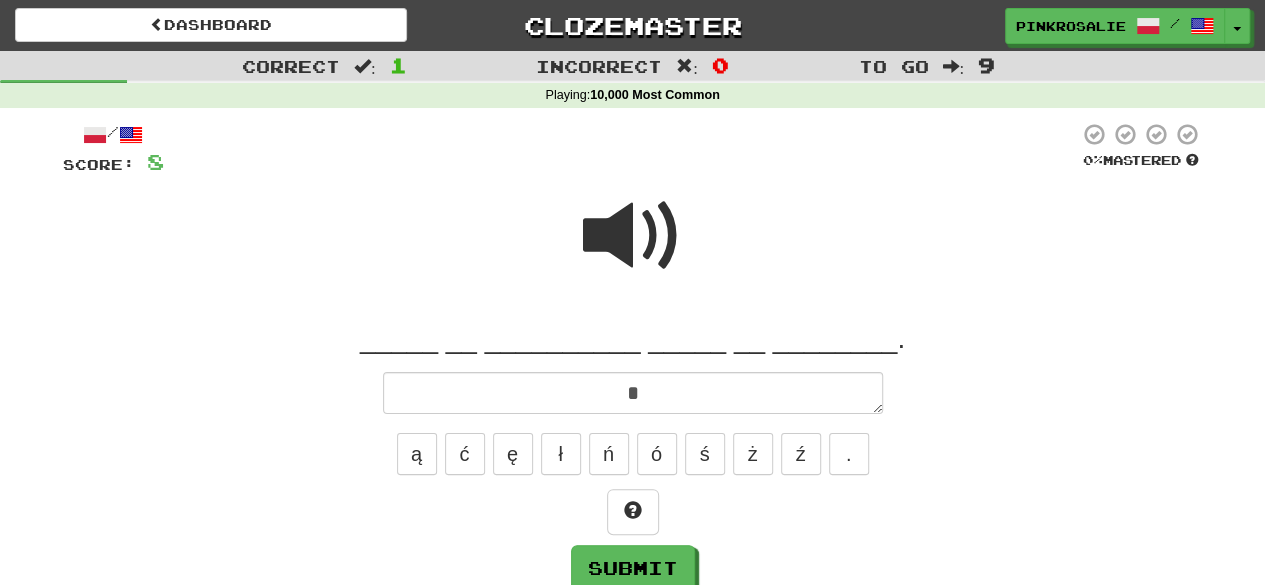 type 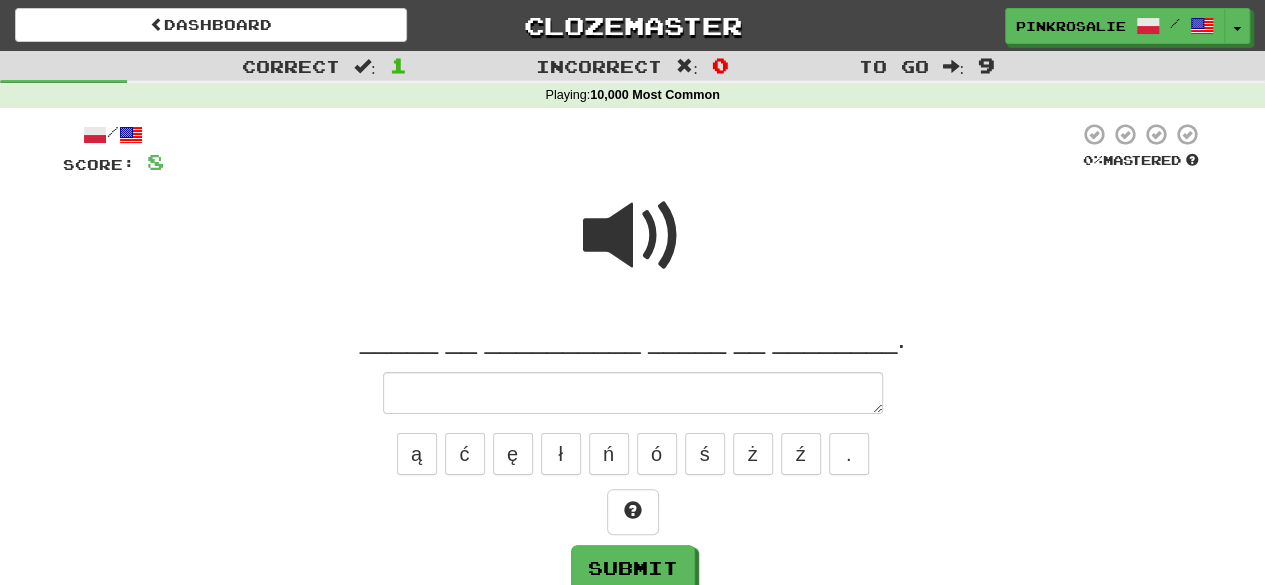 click at bounding box center (633, 236) 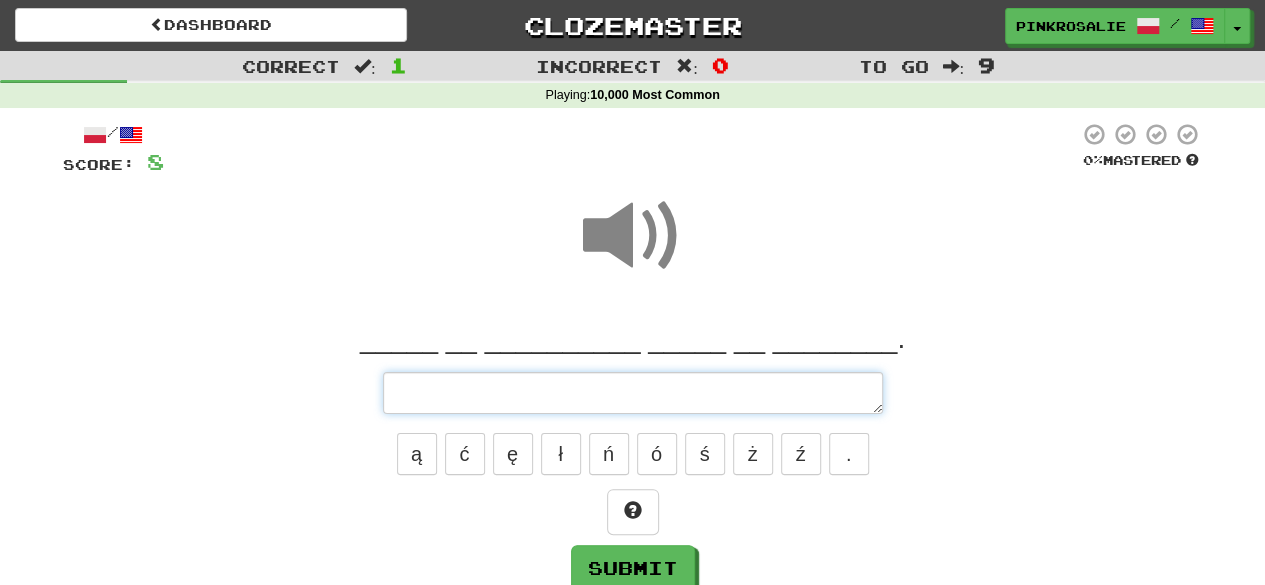 click at bounding box center (633, 392) 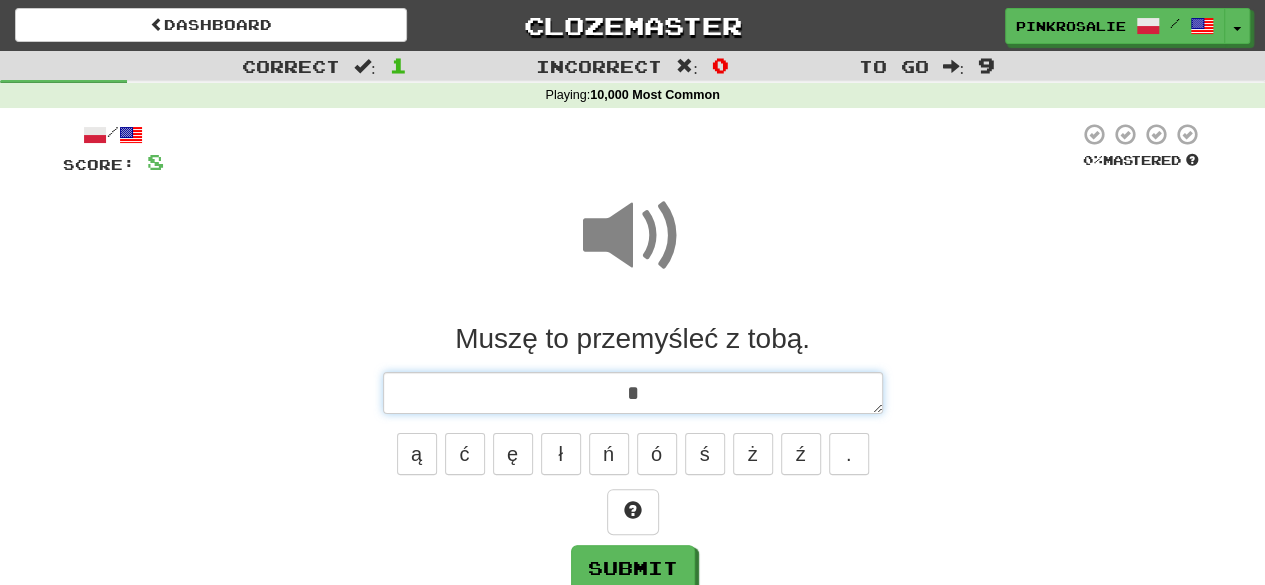 type on "*" 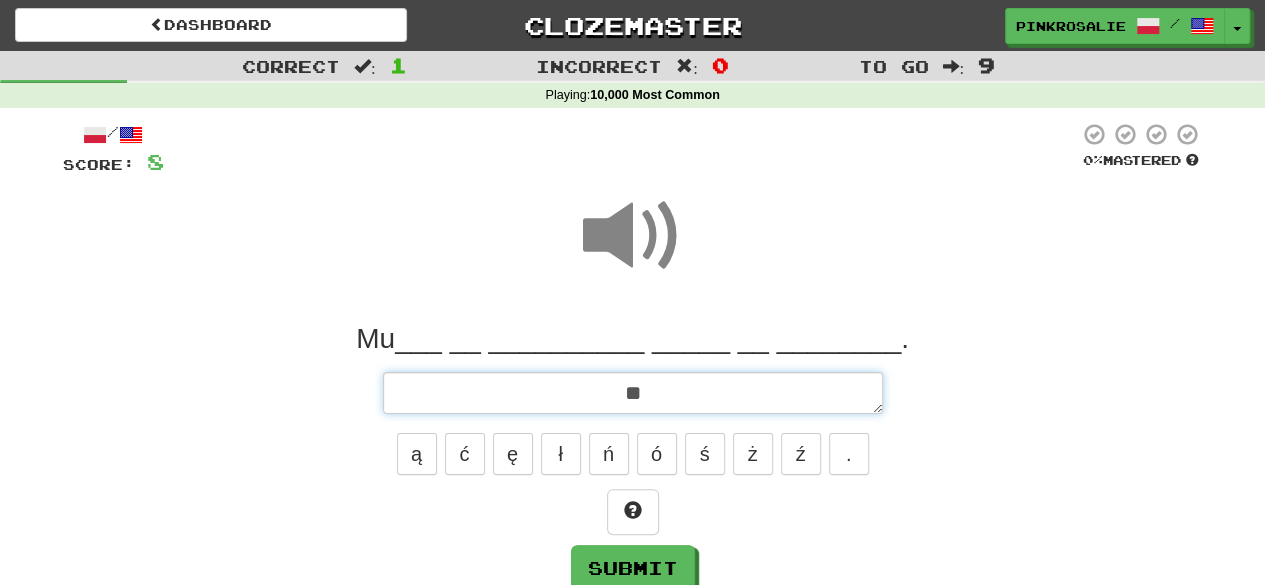 type on "*" 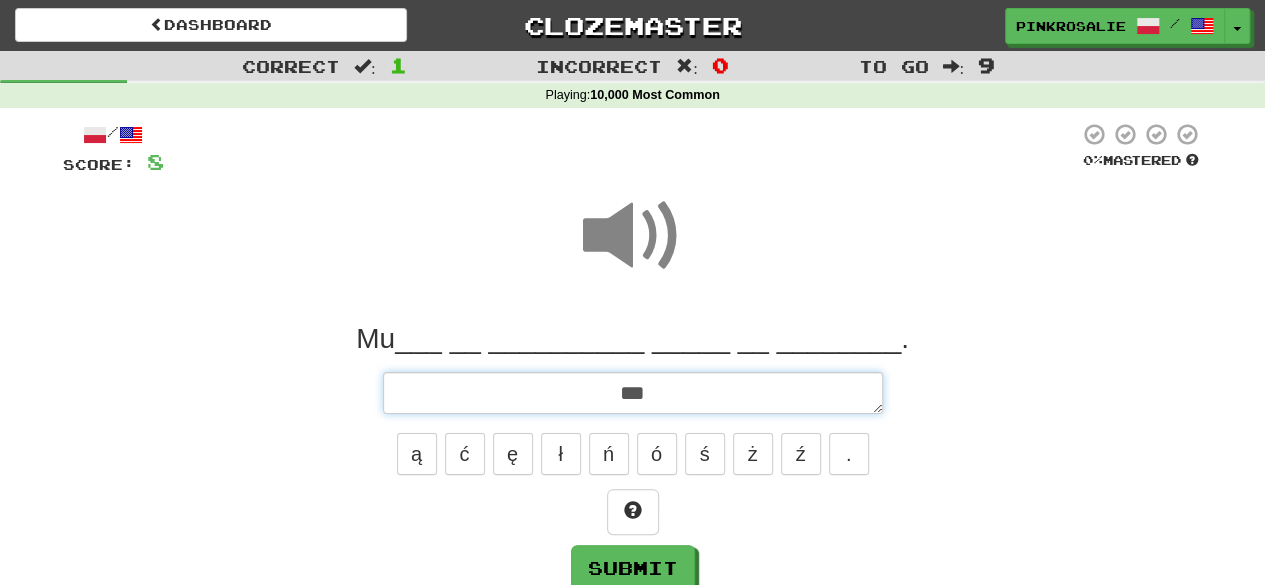 type on "****" 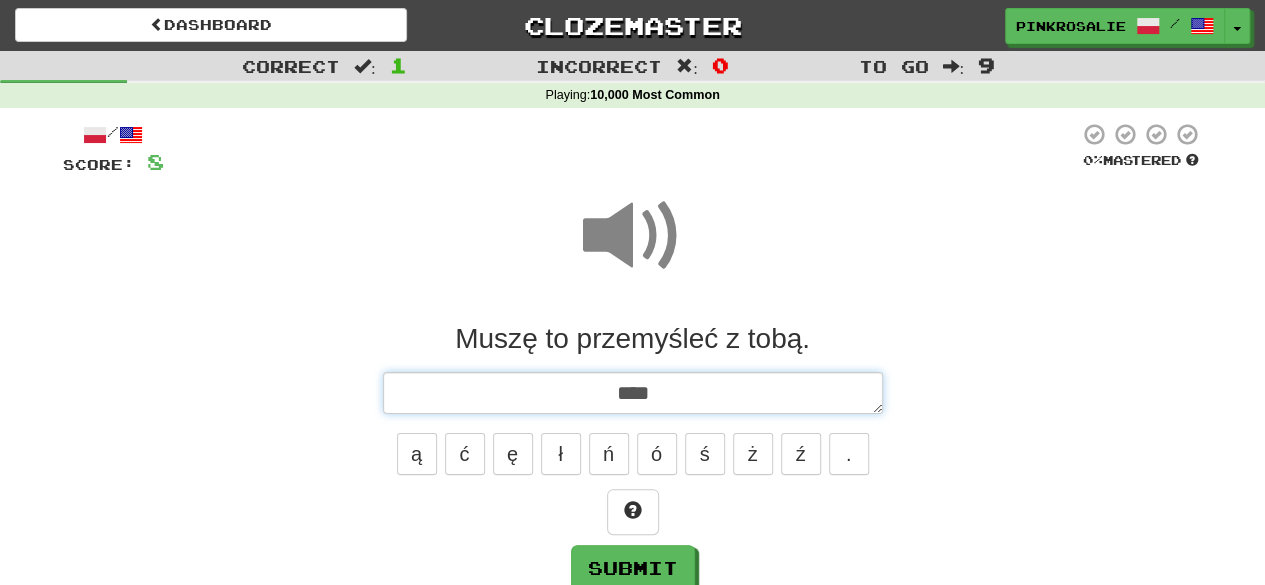 type on "*" 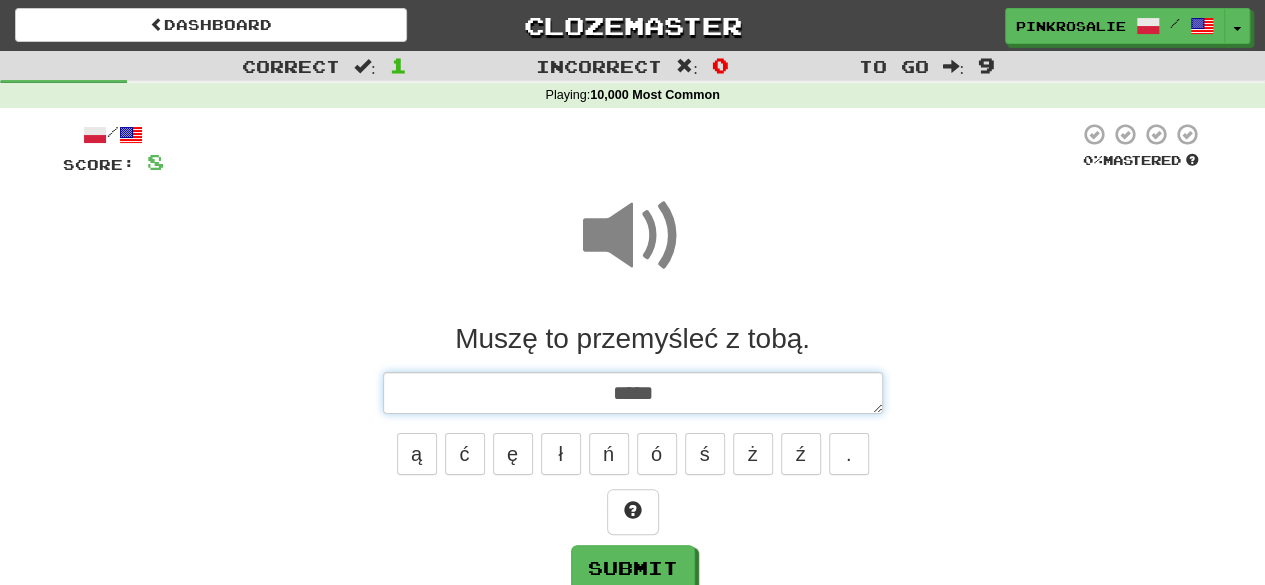 type on "*" 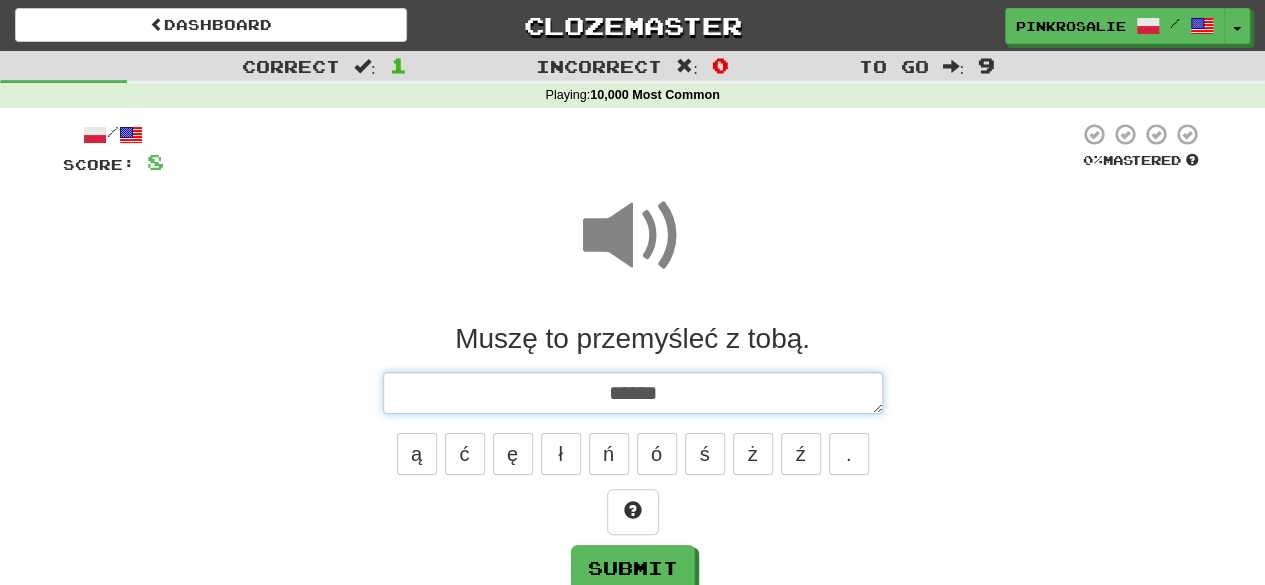 type on "*" 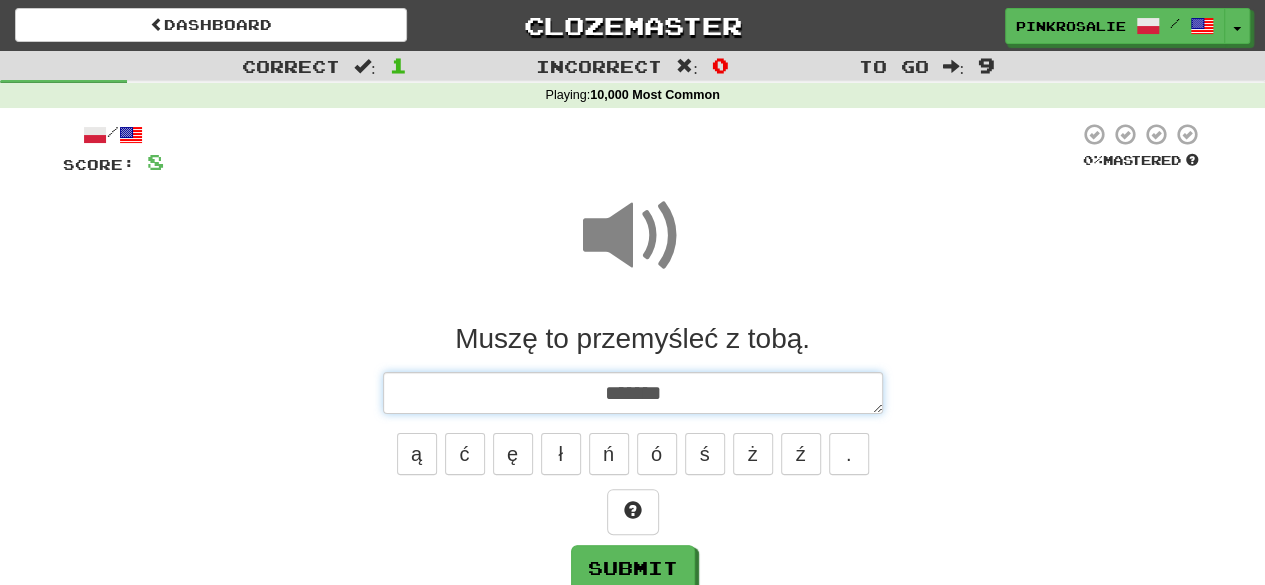 type on "*" 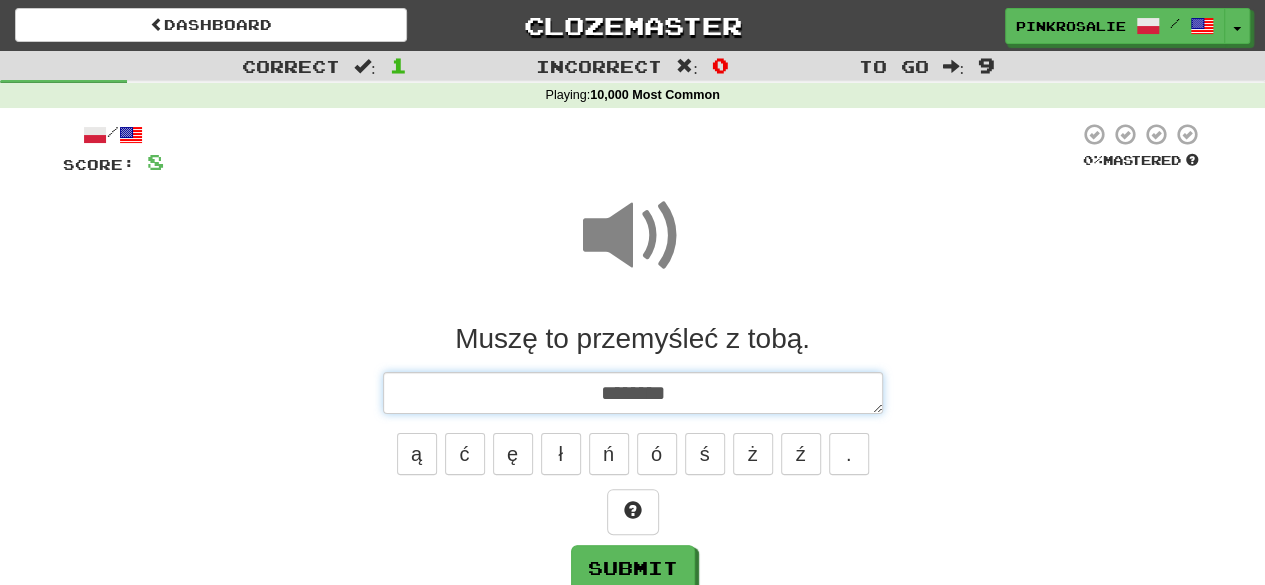 type on "*" 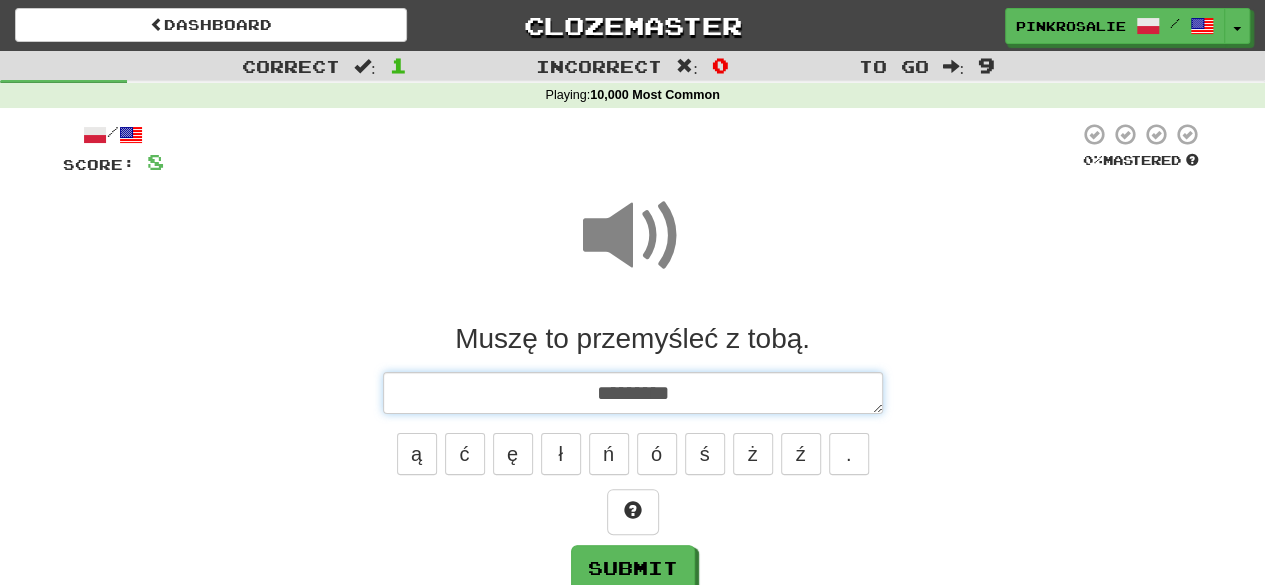type on "*" 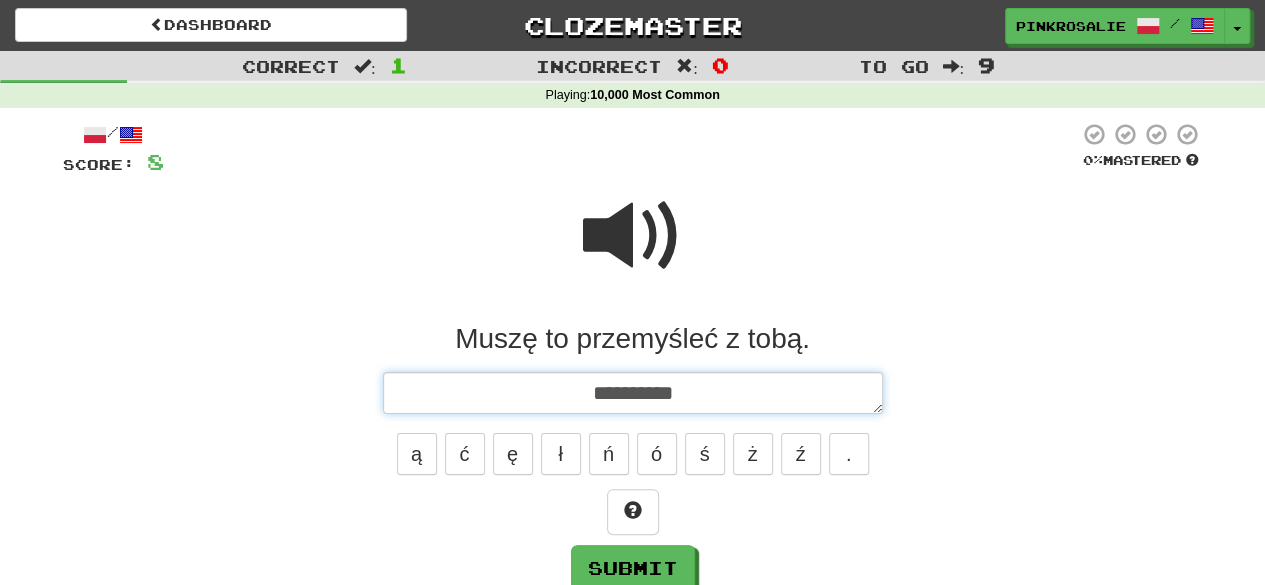 type on "*" 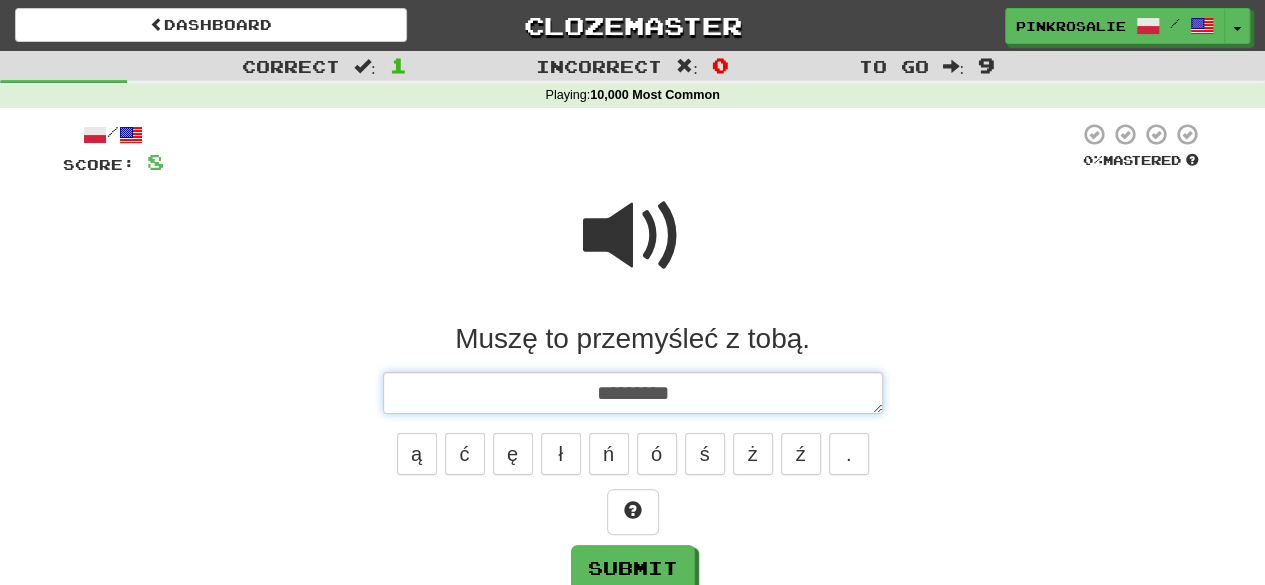 type on "*" 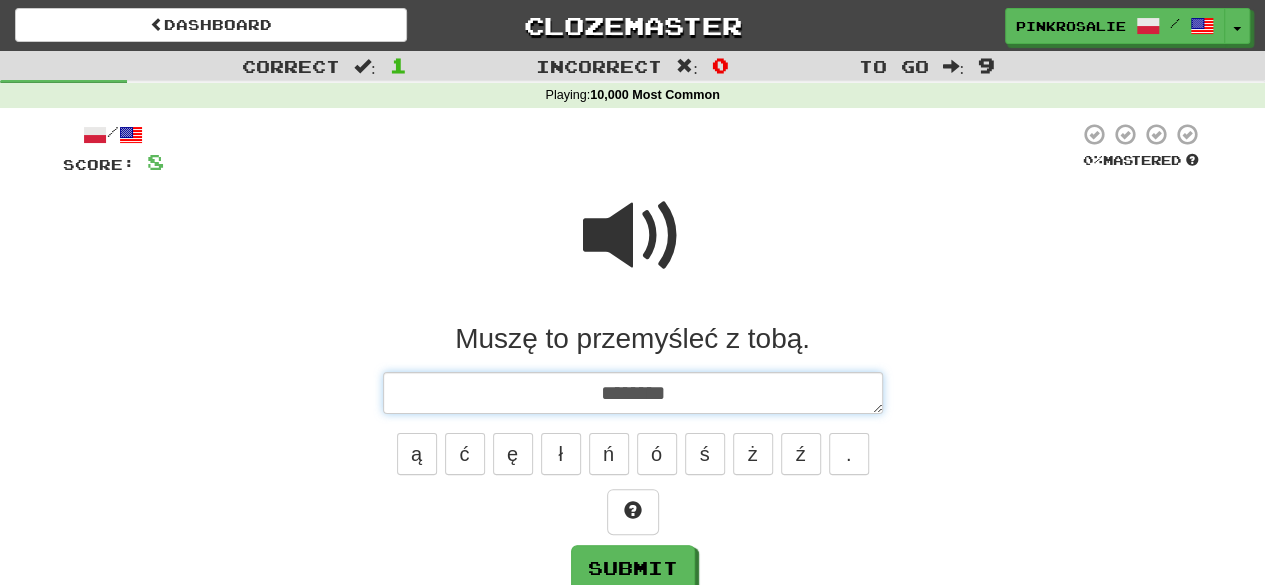 type on "*" 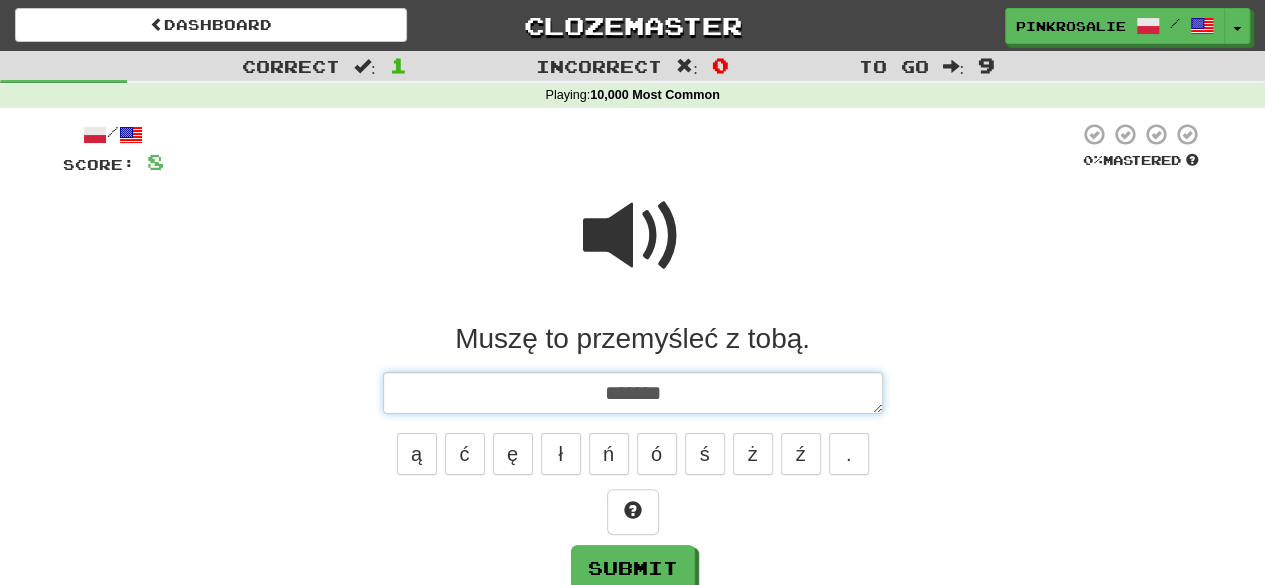 type on "*" 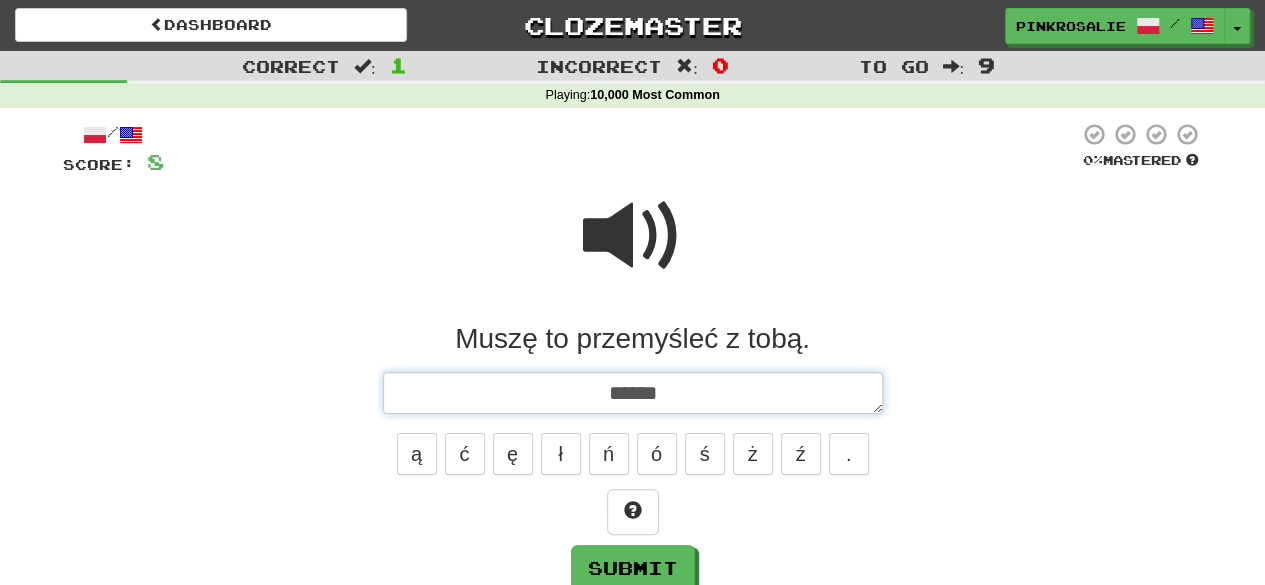 type on "*" 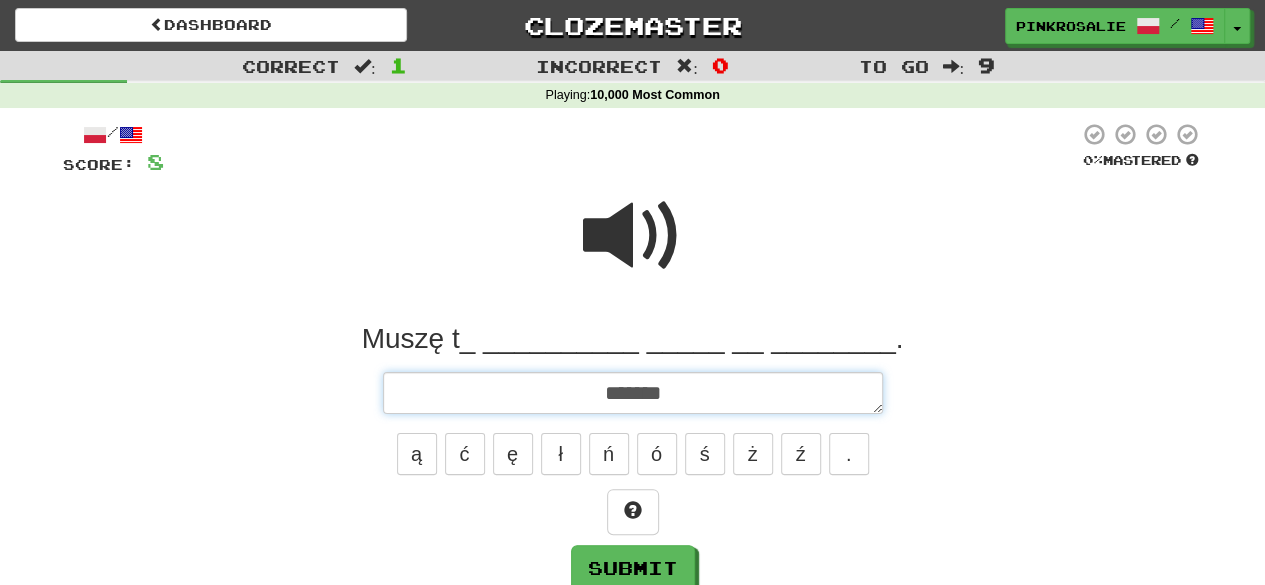 type on "*" 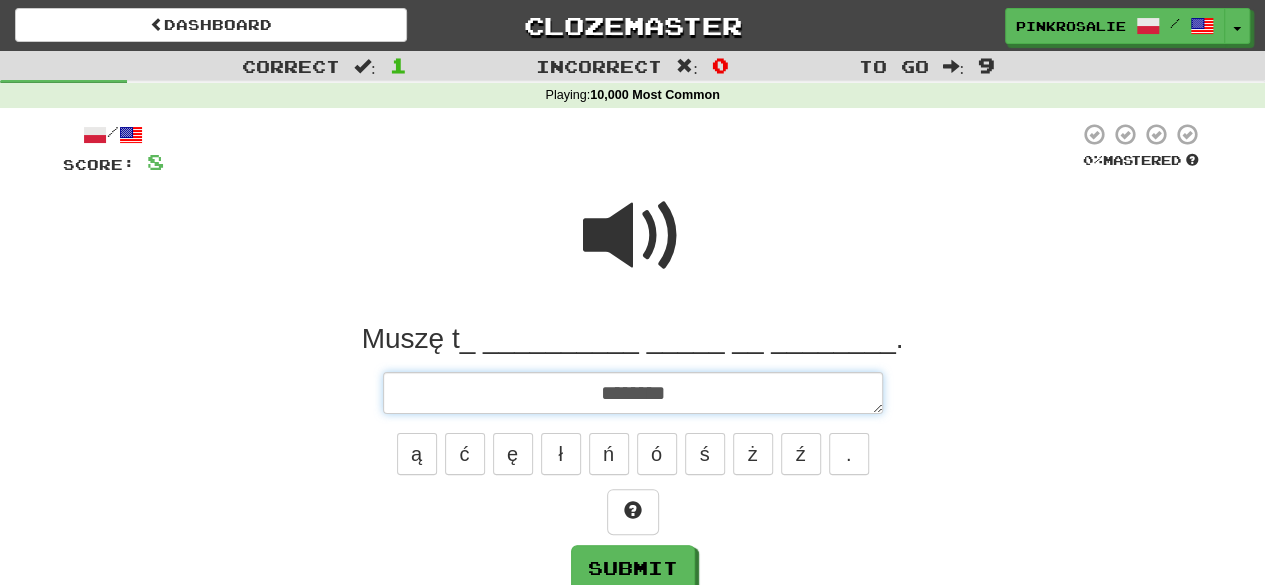 type on "*" 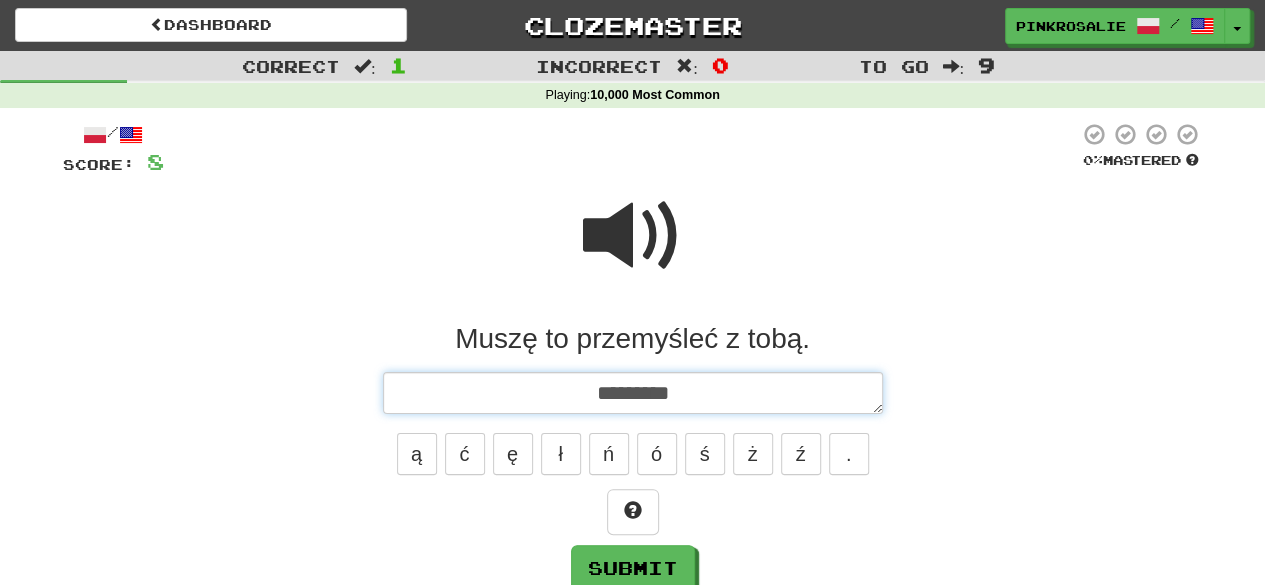 type on "*" 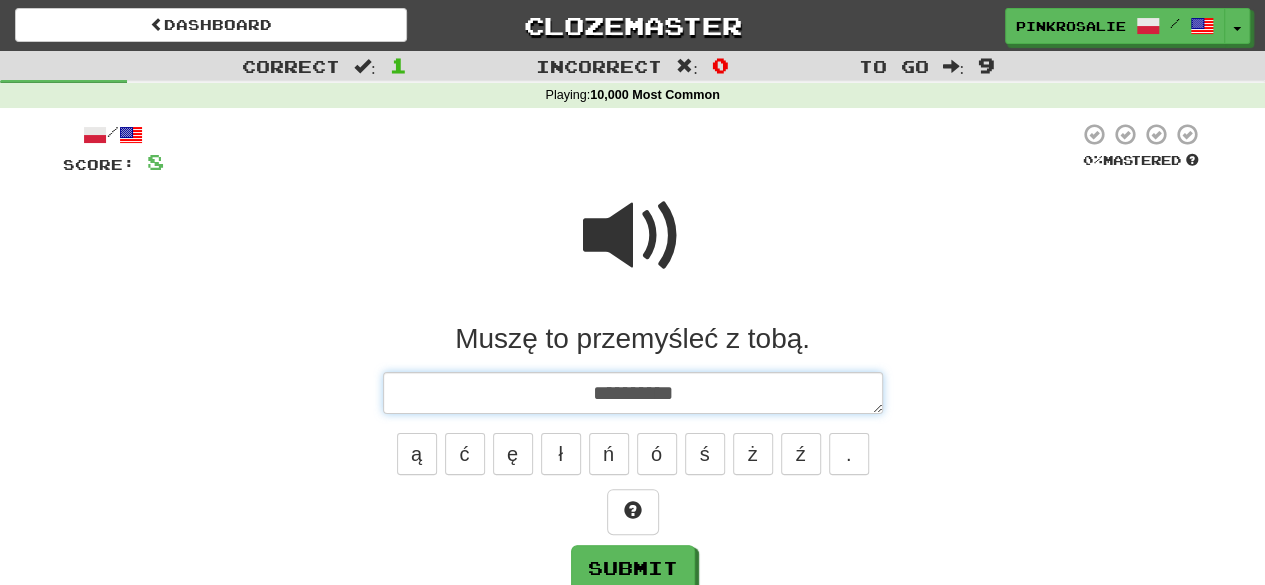 type on "*" 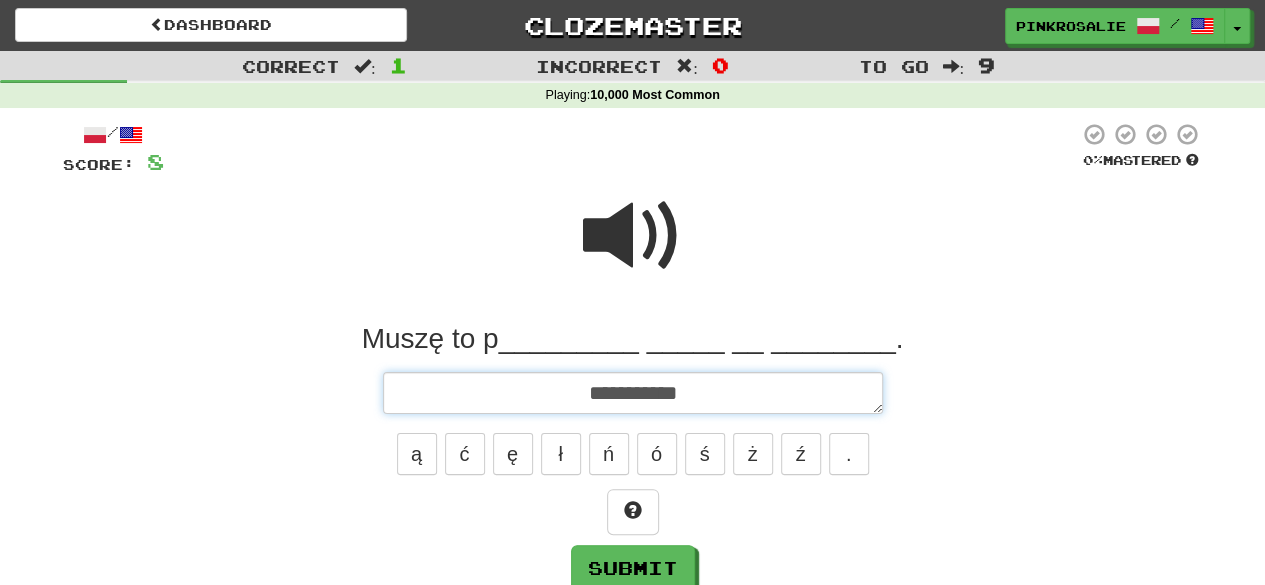 type on "*" 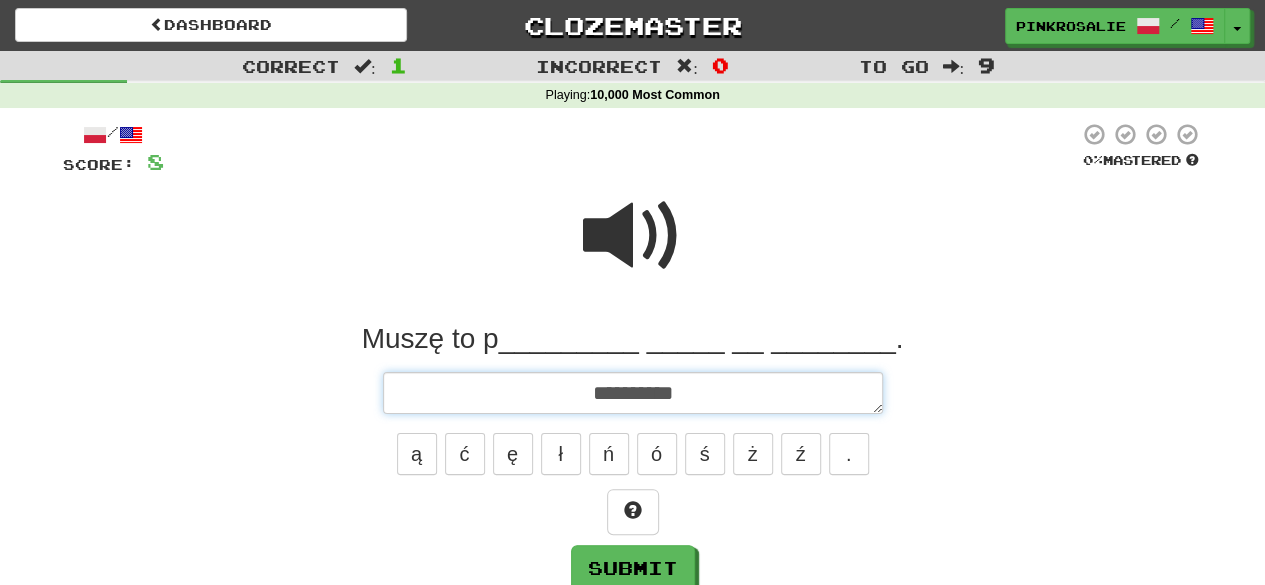 type on "*" 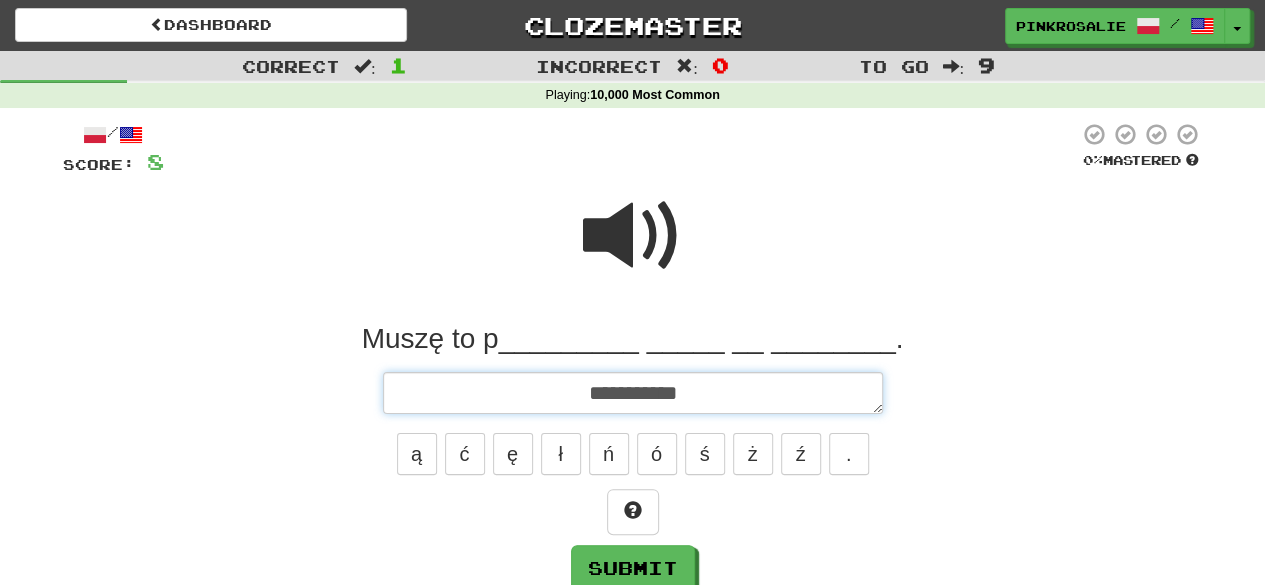 type on "*" 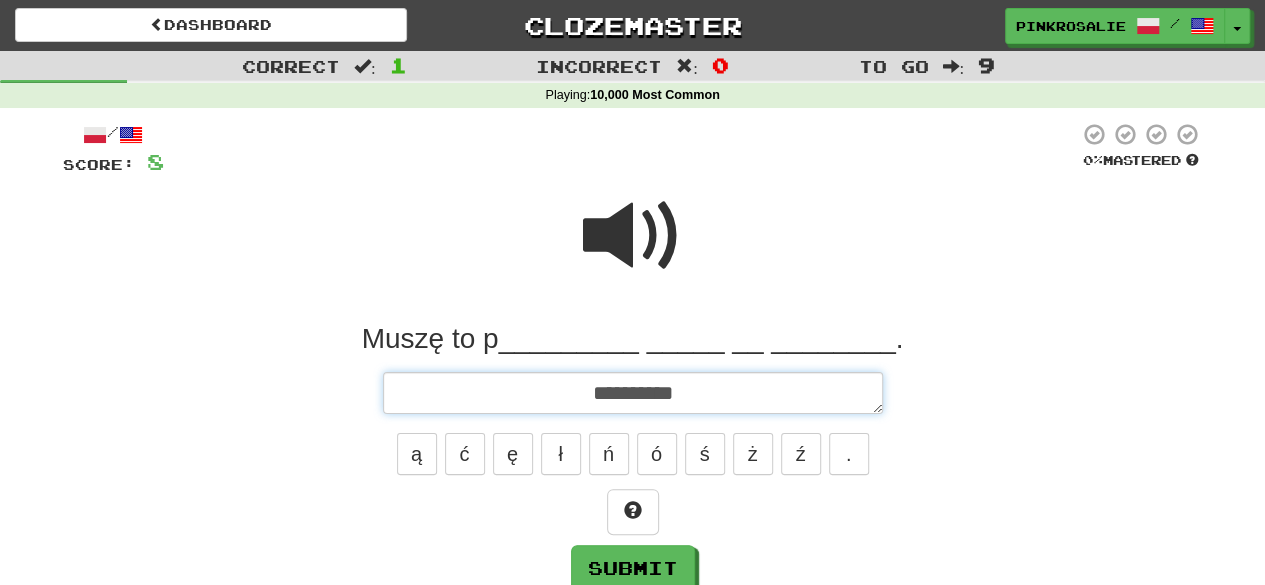 type on "**********" 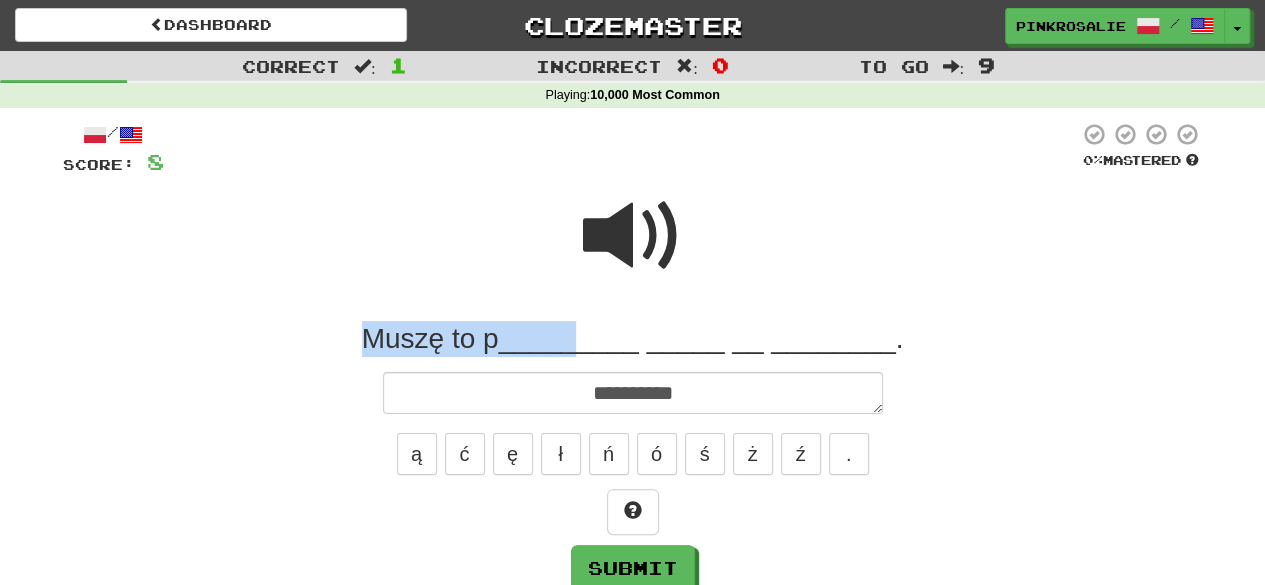 click on "**********" at bounding box center [633, 378] 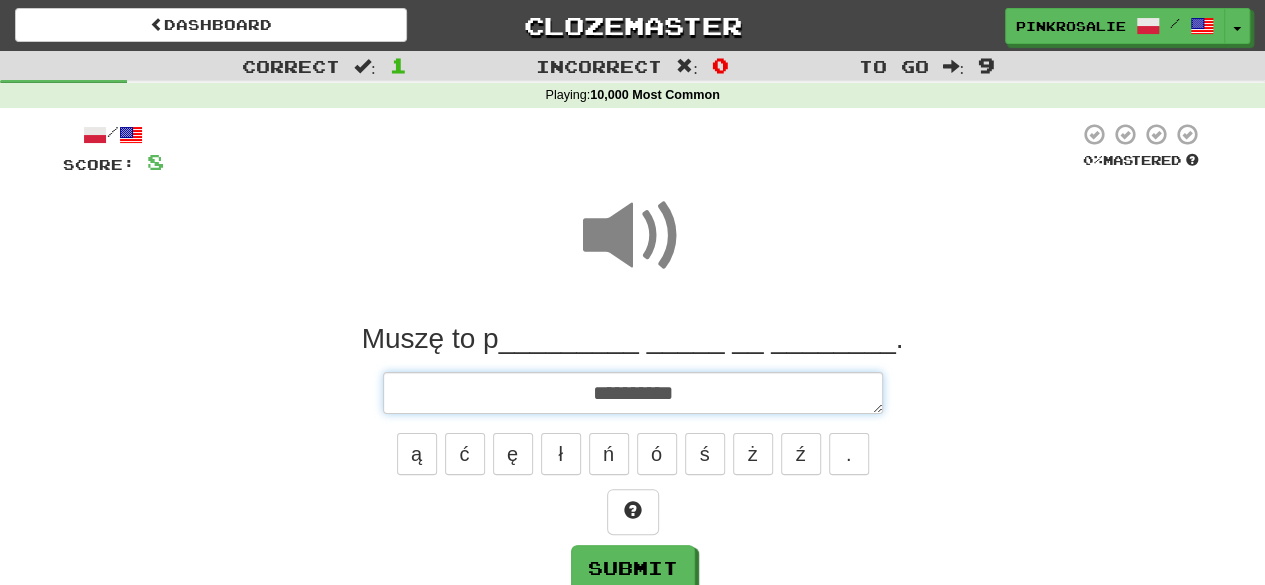 click on "**********" at bounding box center (633, 392) 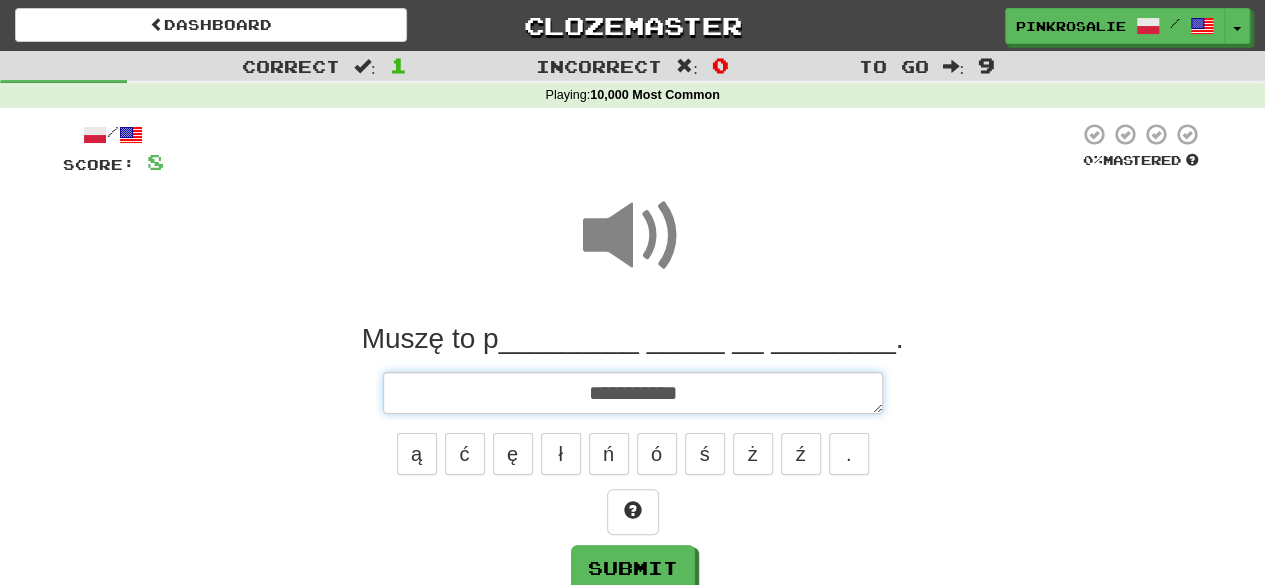 type on "*" 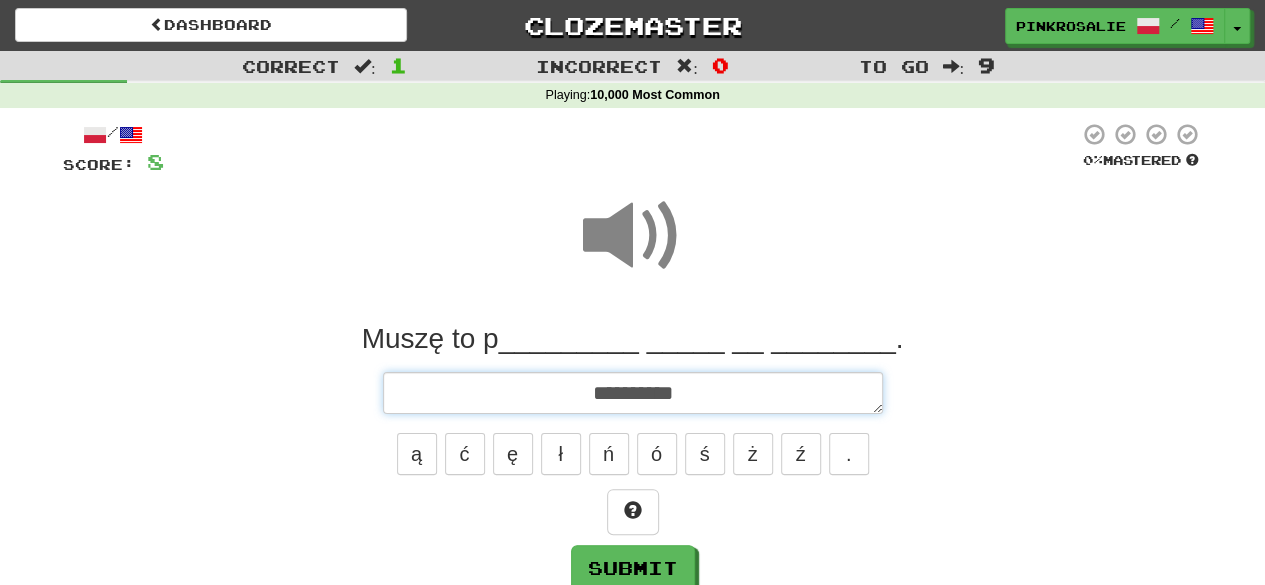 type on "*" 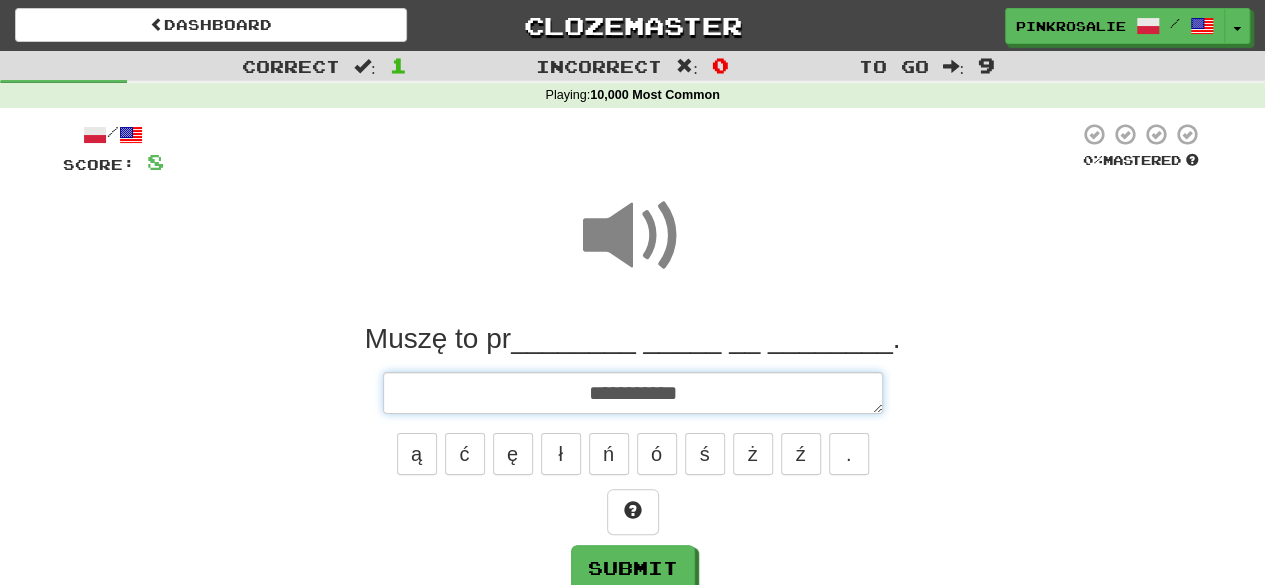 type on "*" 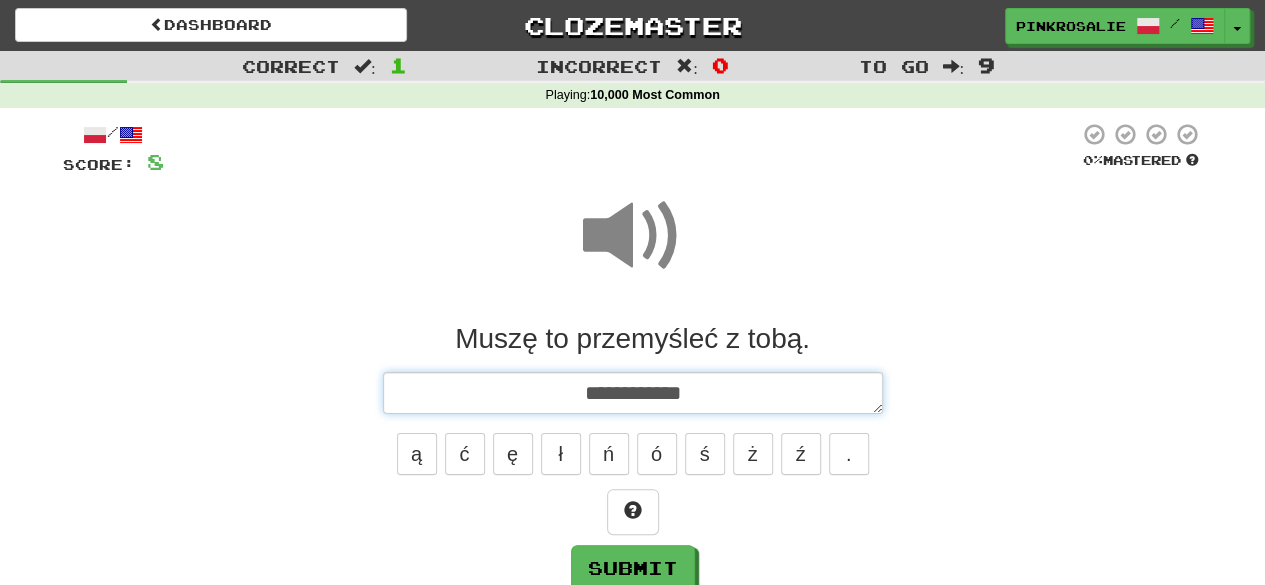 type on "*" 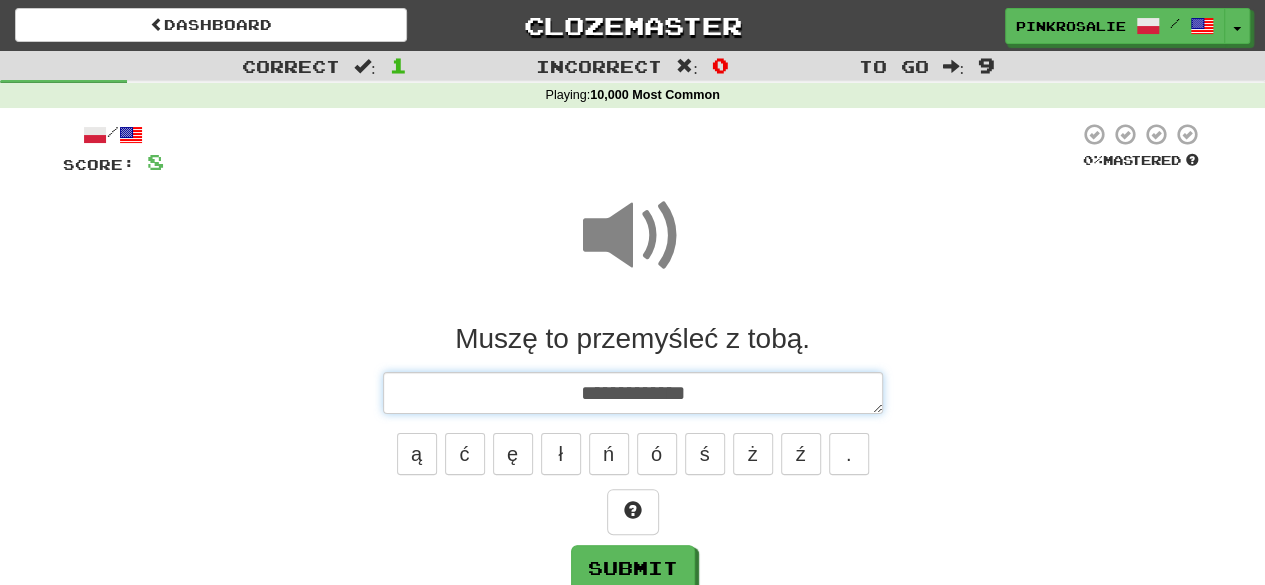 type on "*" 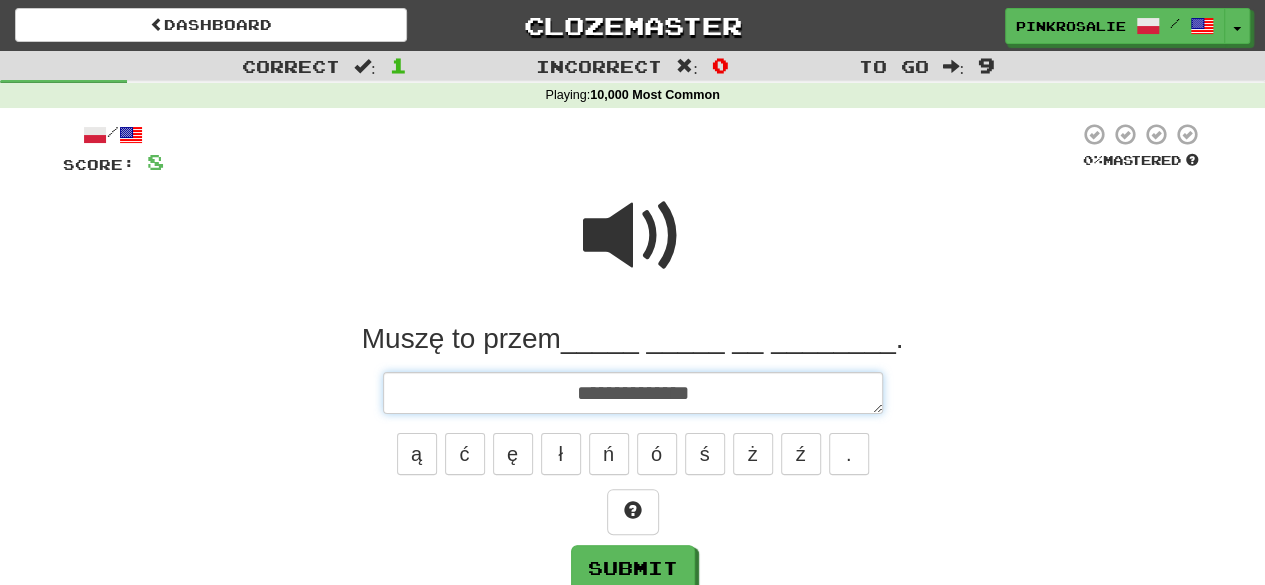 type on "*" 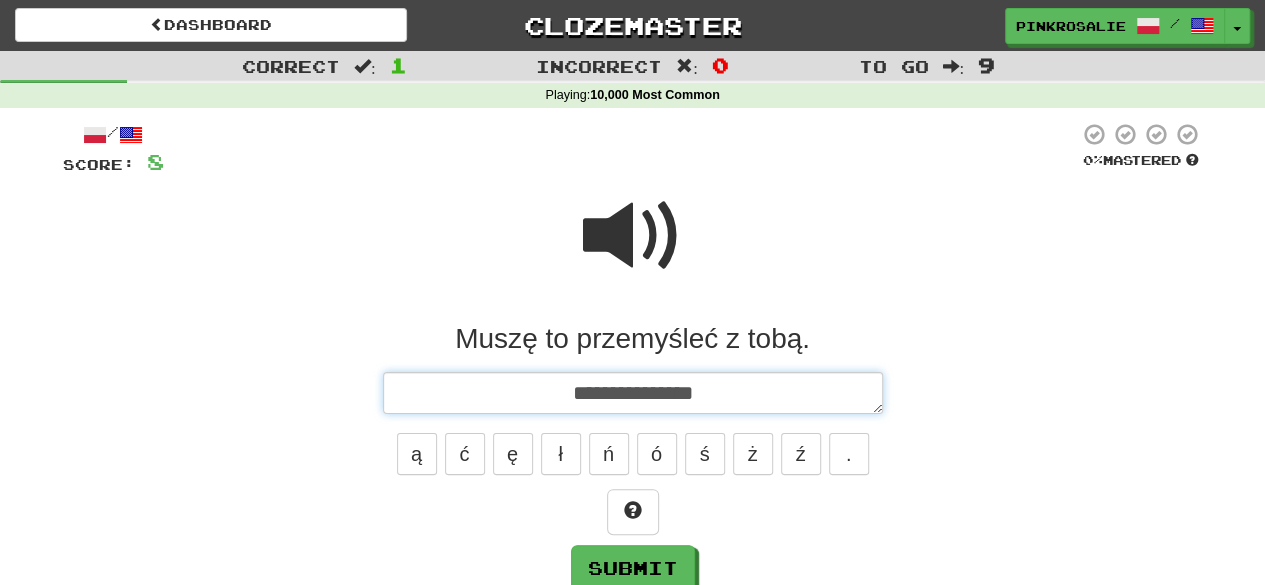 type on "*" 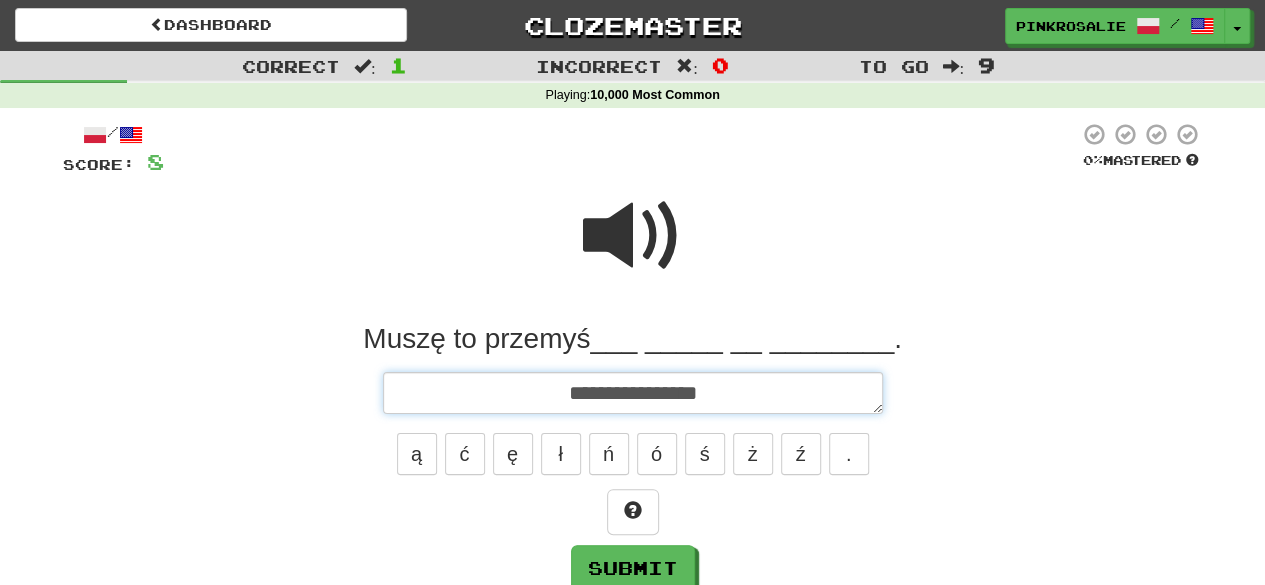type on "*" 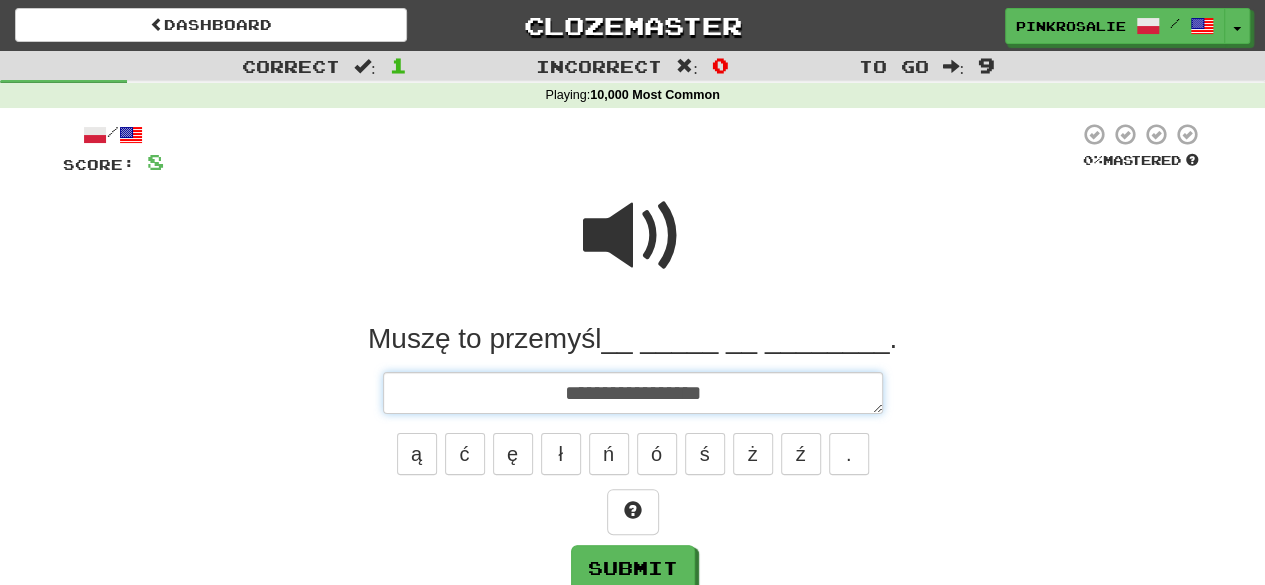 type on "*" 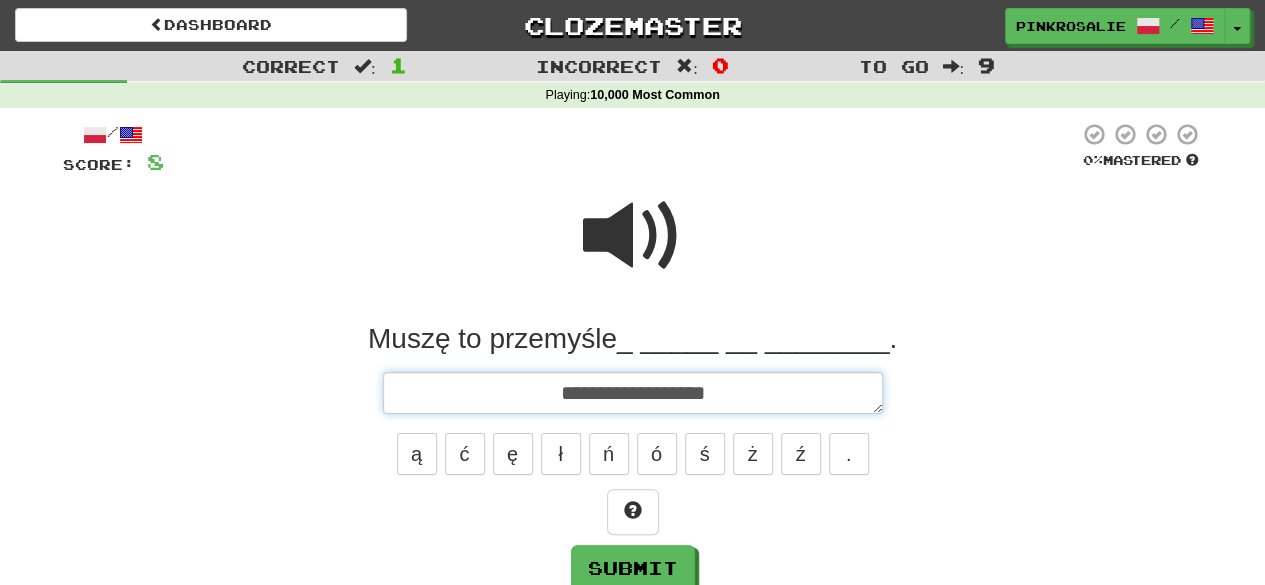 type on "*" 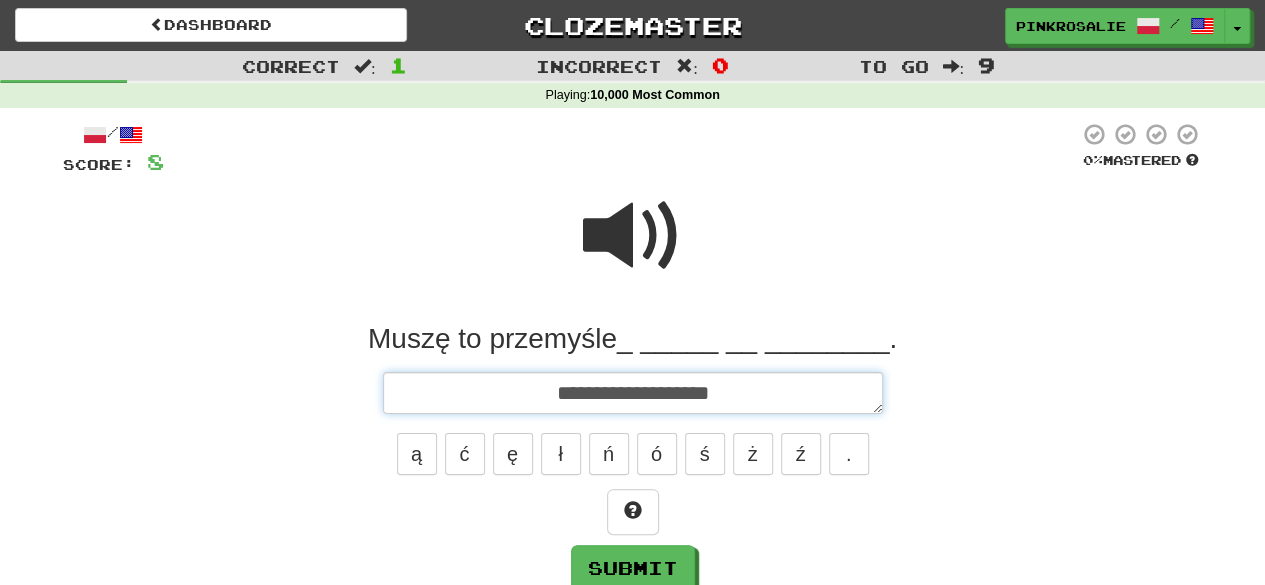 type on "*" 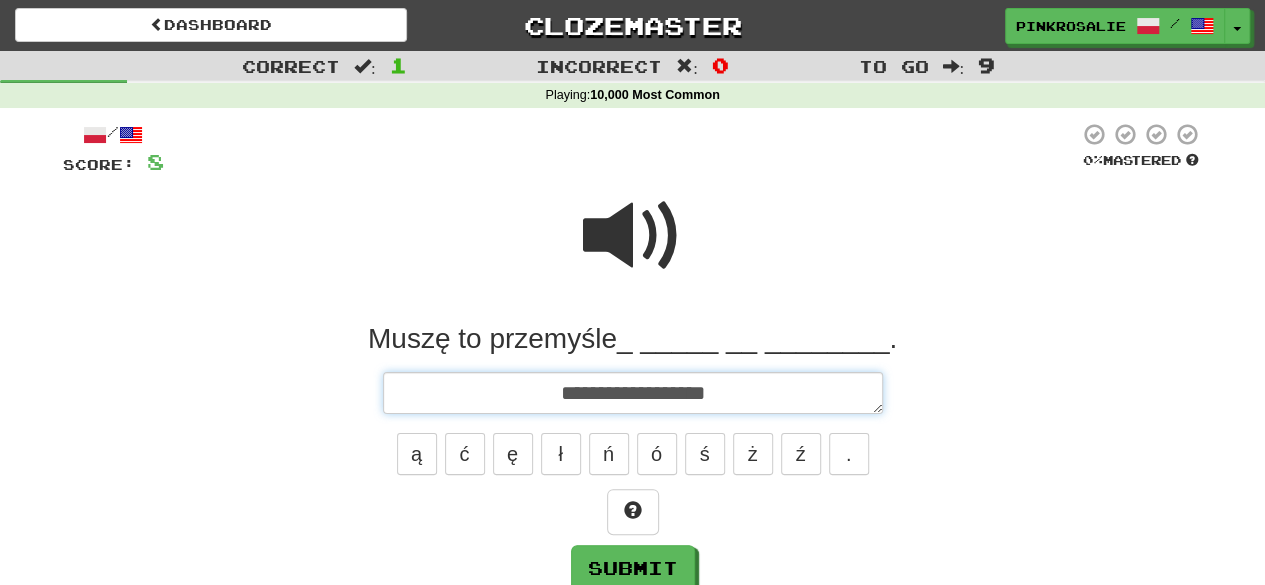 type on "*" 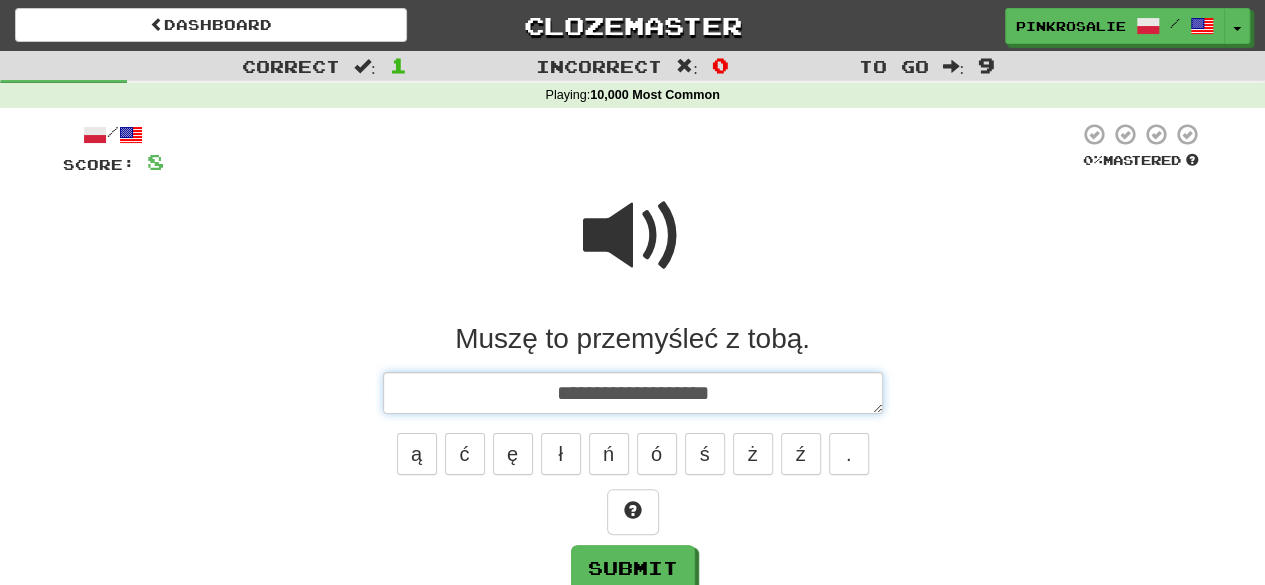 type on "*" 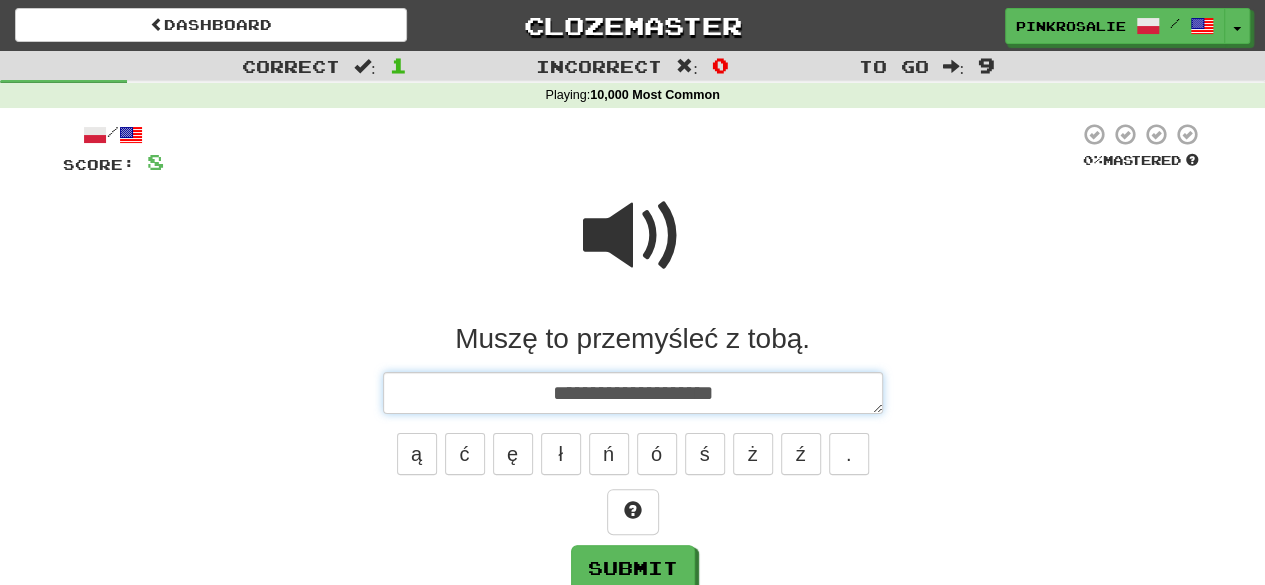 type on "*" 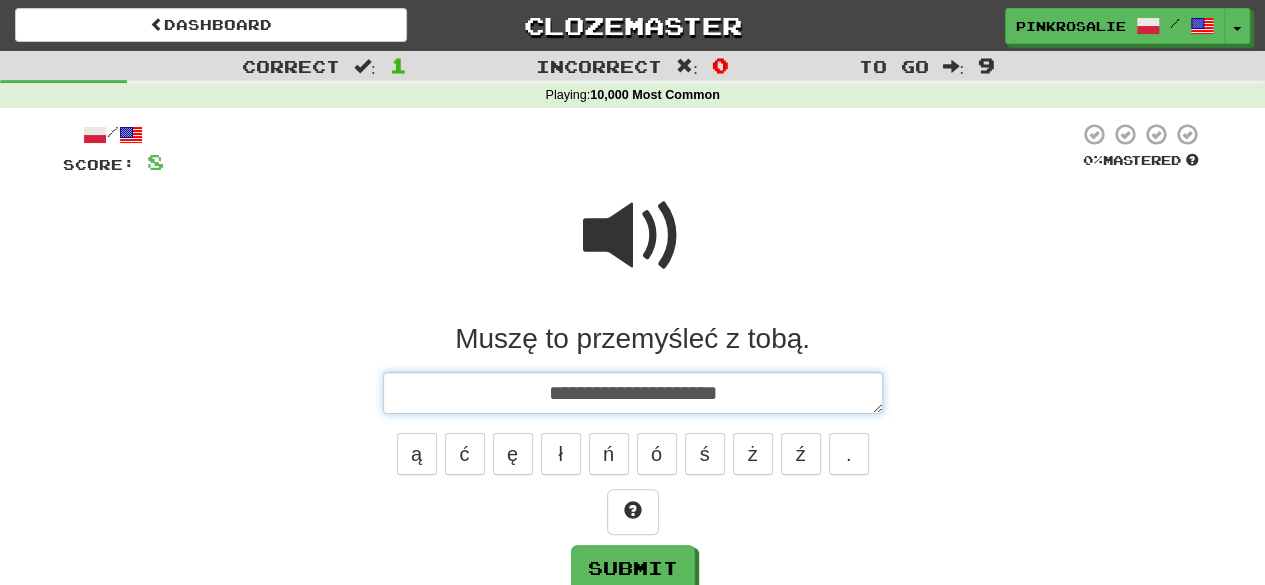 type on "*" 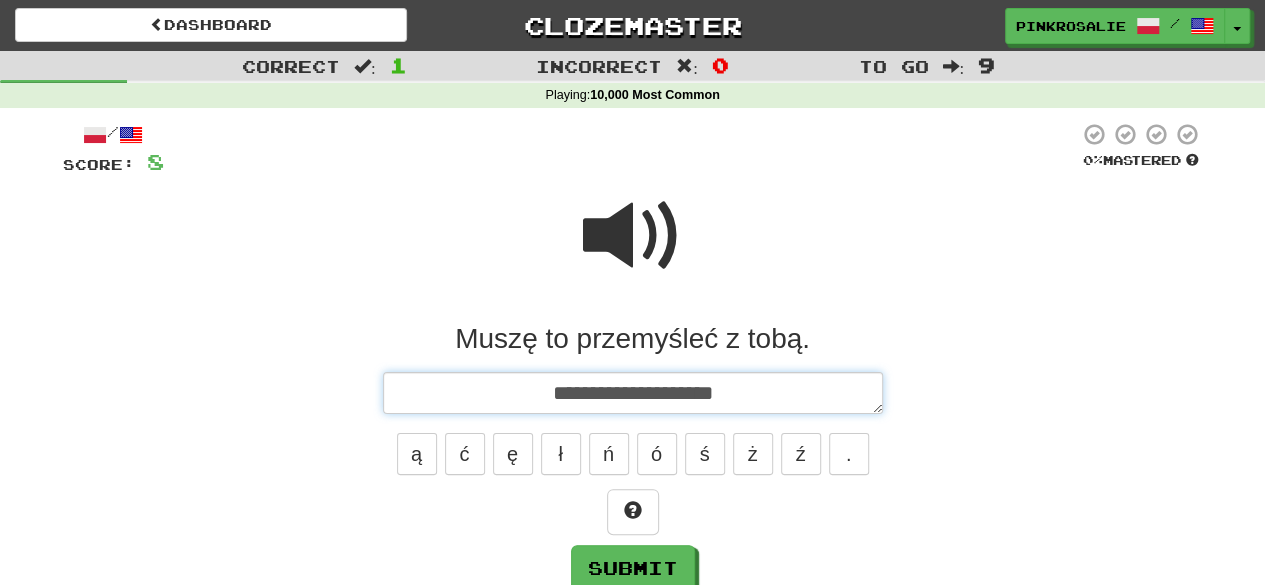 type on "**********" 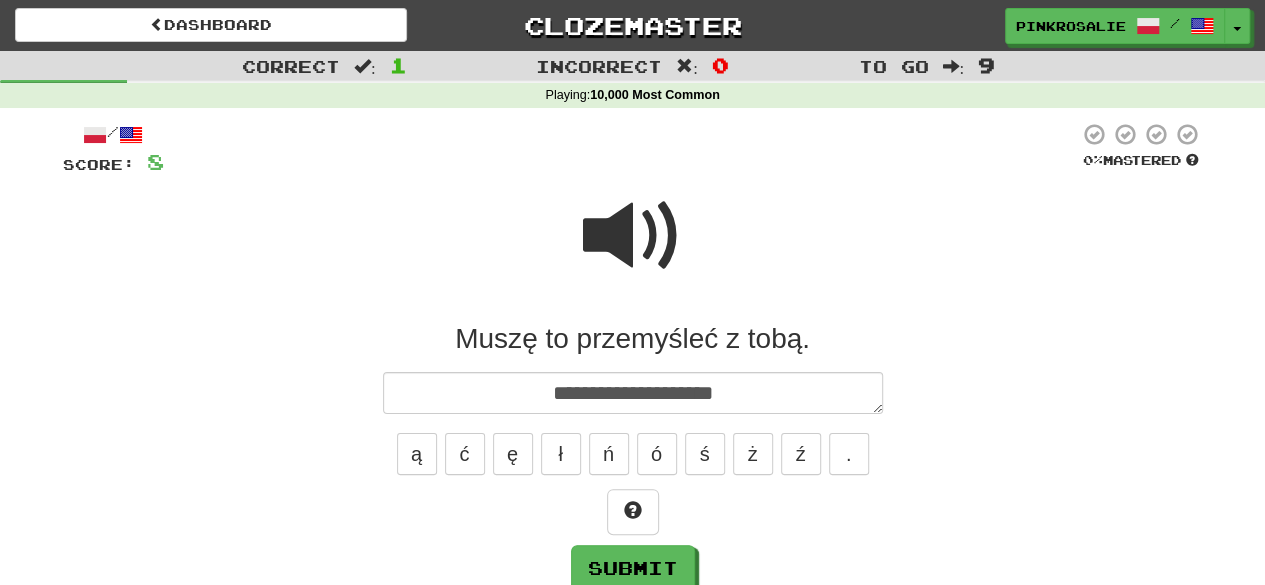click at bounding box center (633, 236) 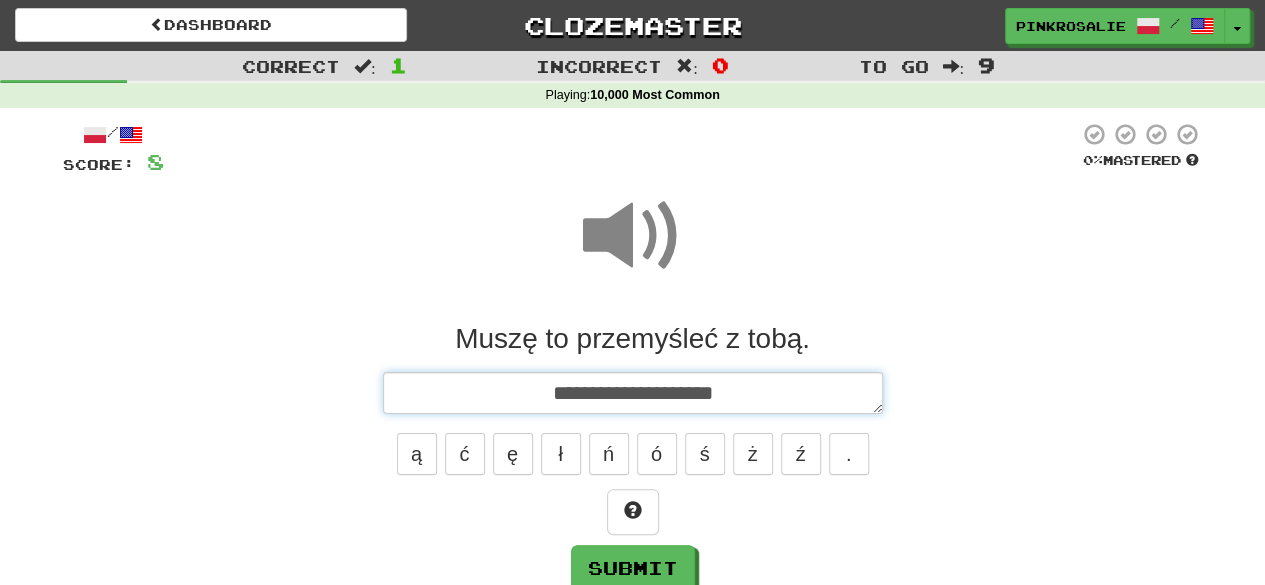 click on "**********" at bounding box center [633, 392] 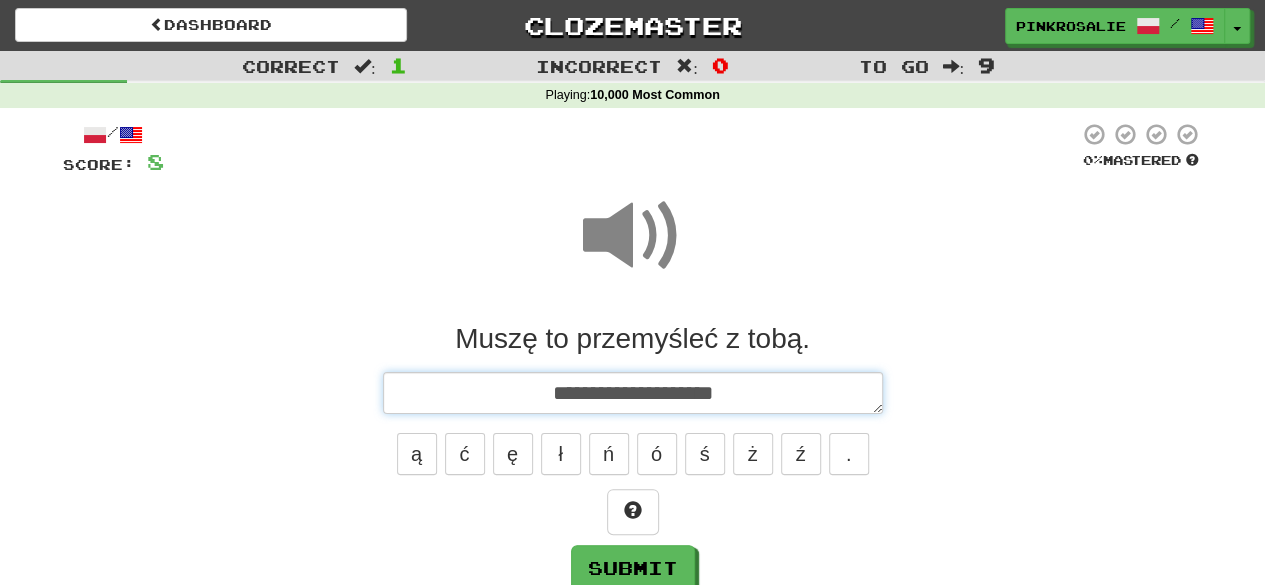 type on "*" 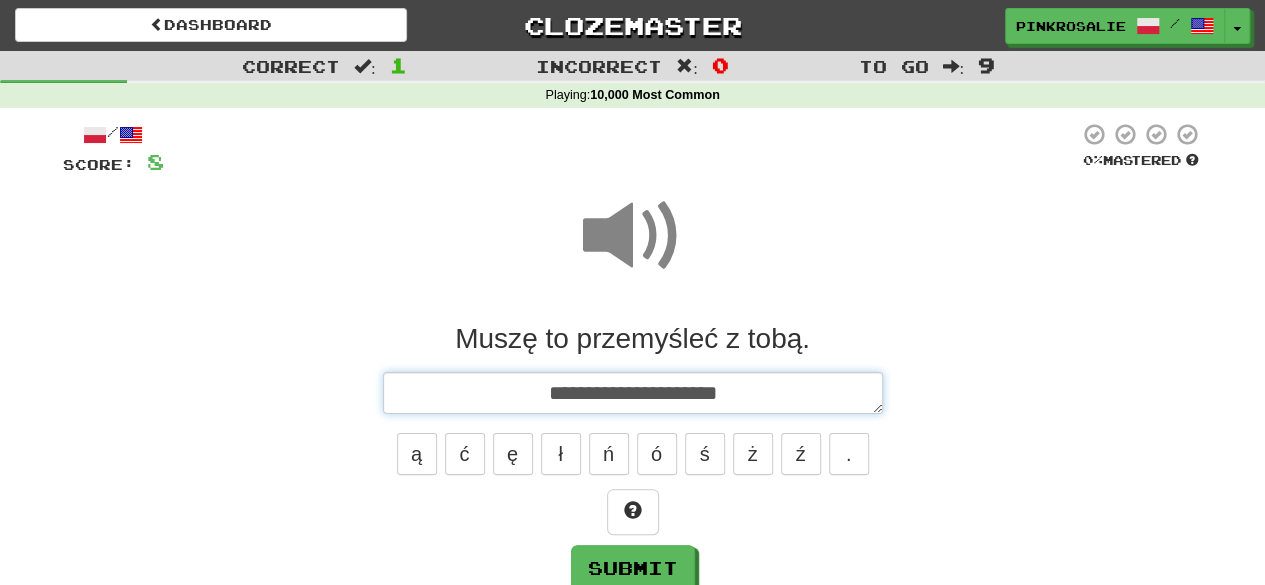 type on "*" 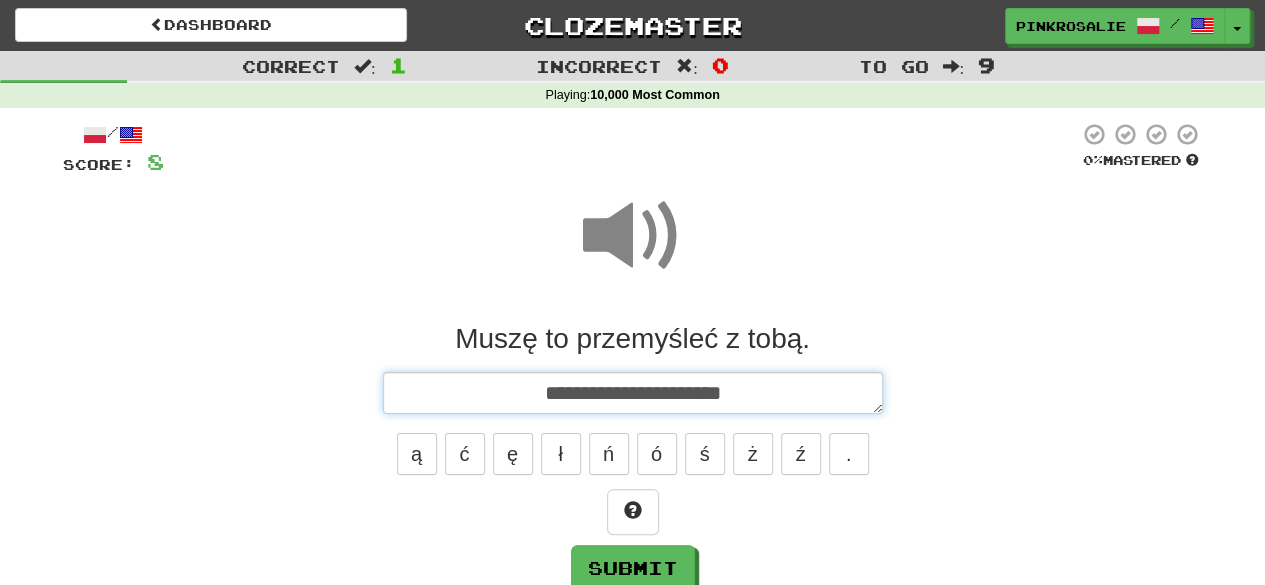 type on "*" 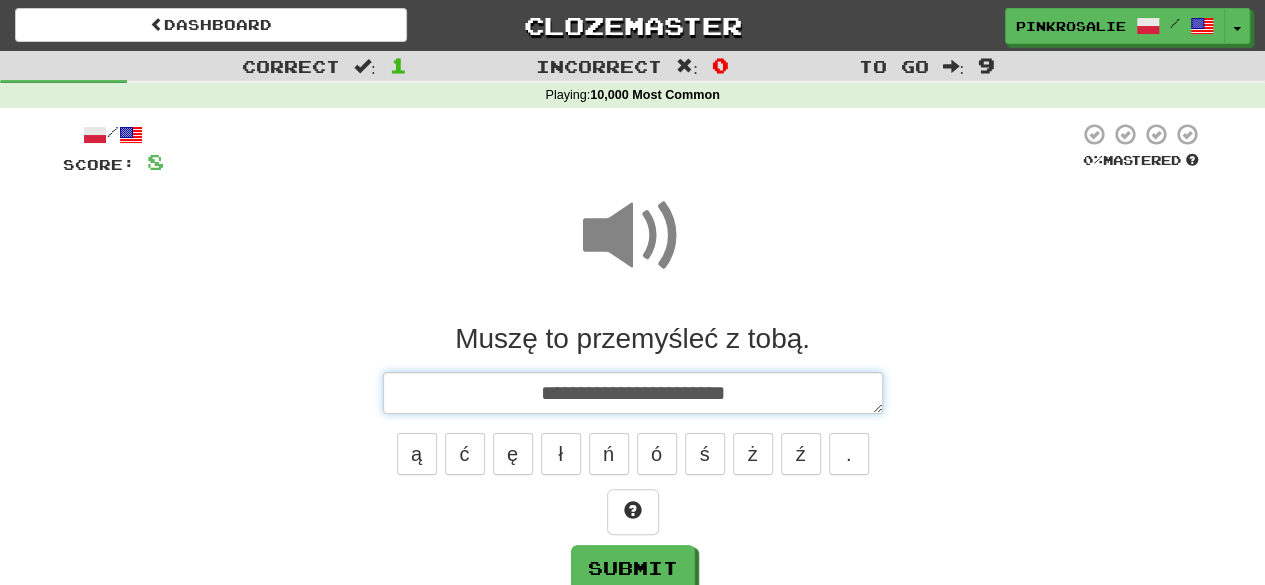 type on "*" 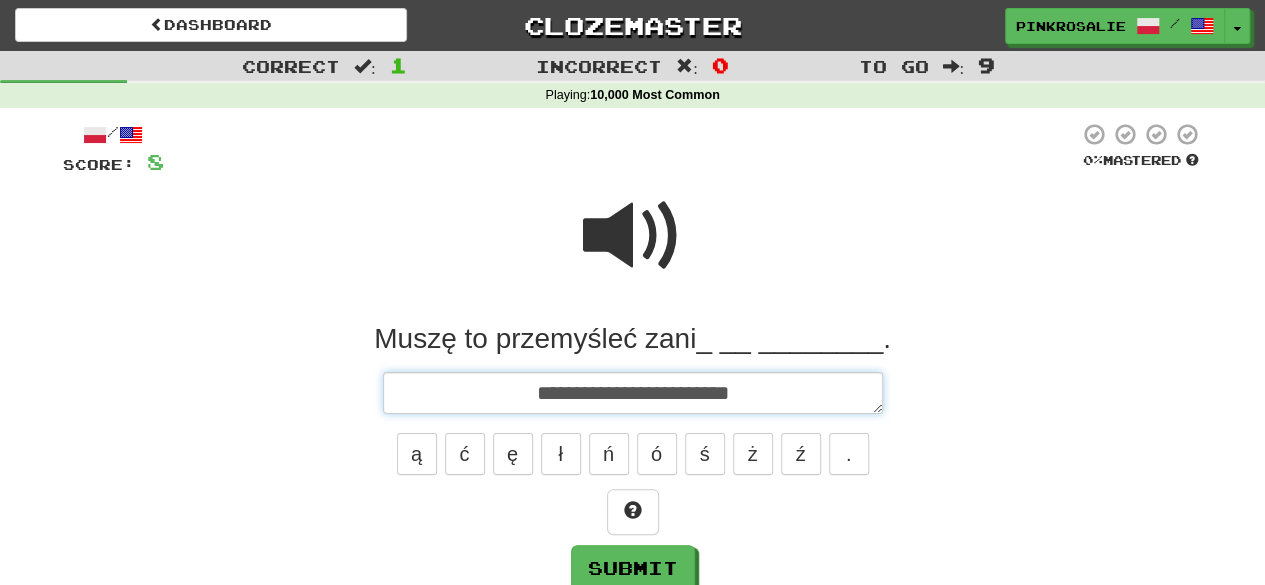 type on "*" 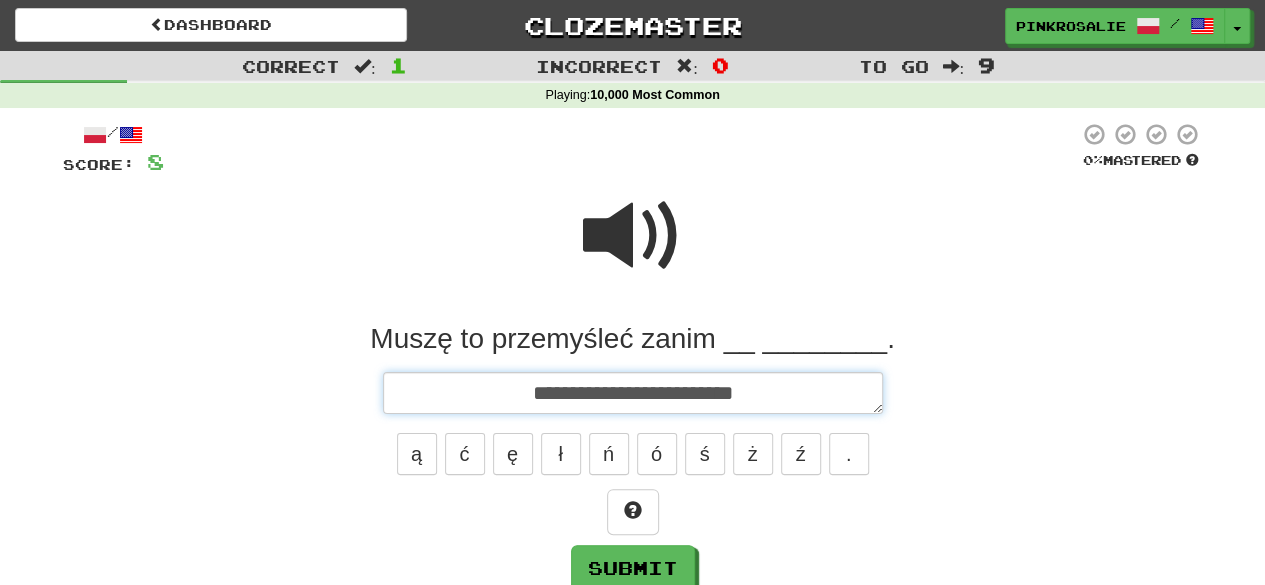 type on "*" 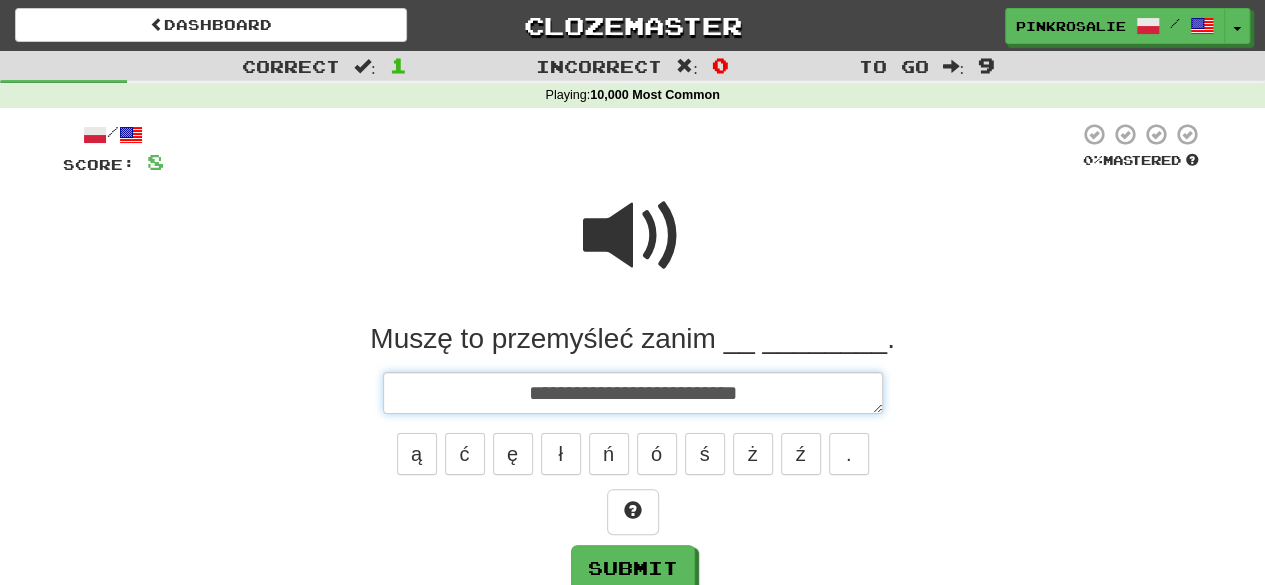 type on "*" 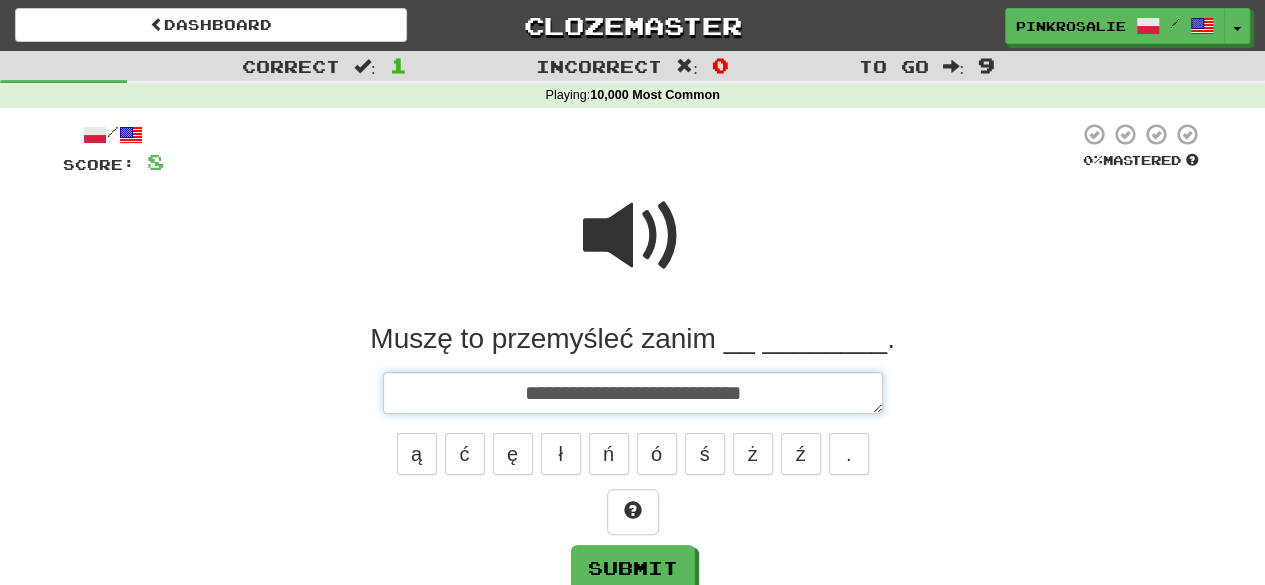 type on "*" 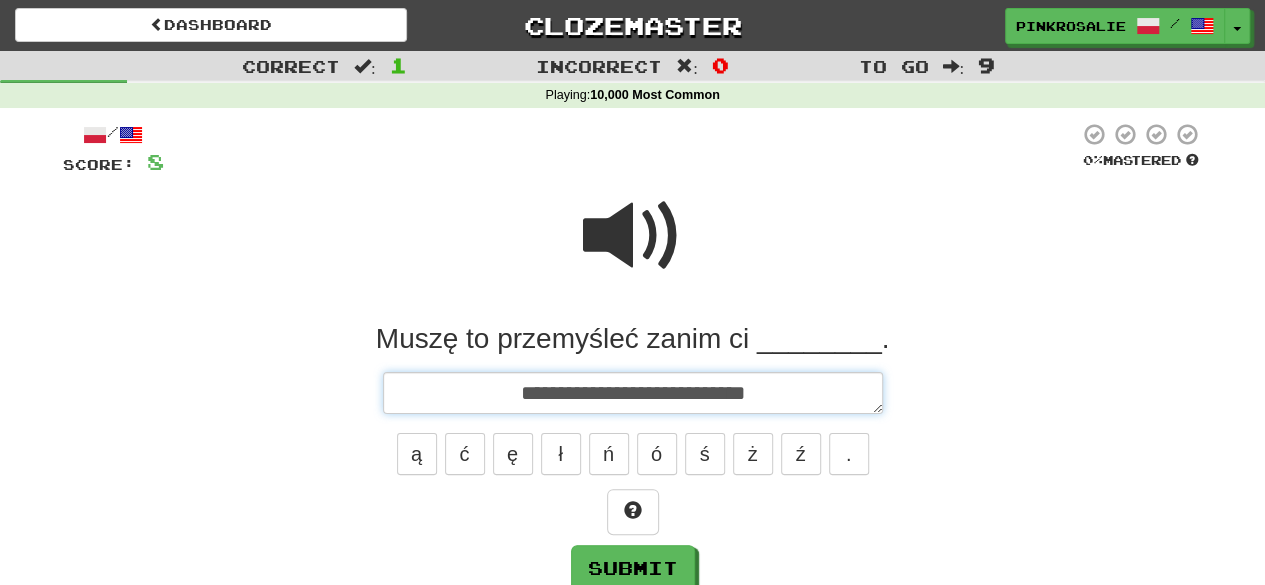 type on "**********" 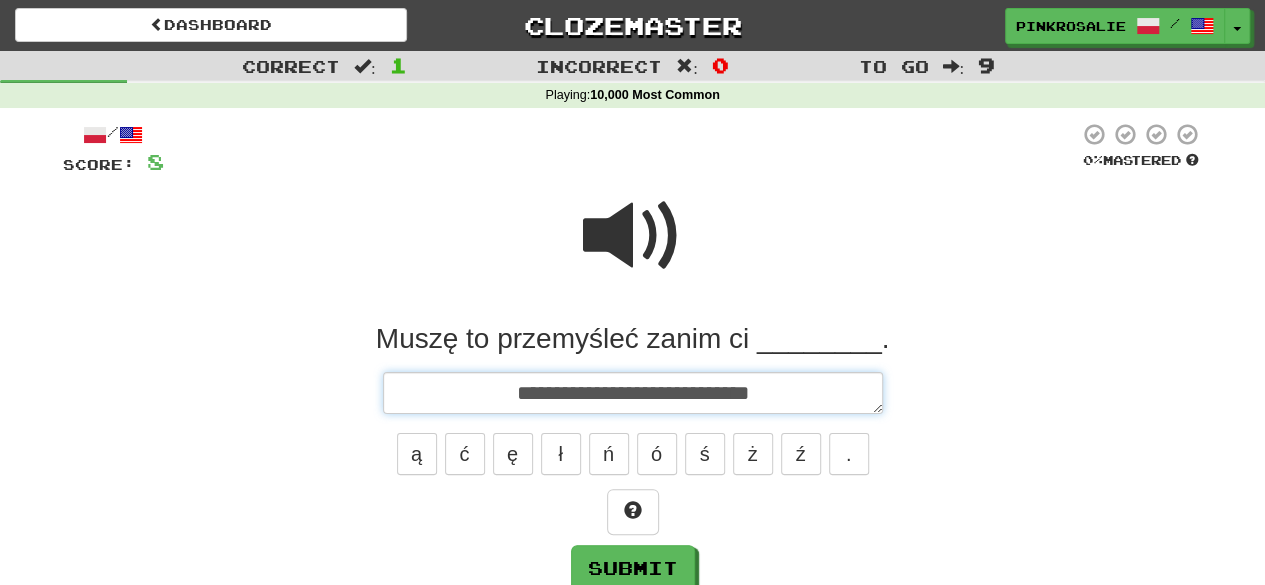 type on "*" 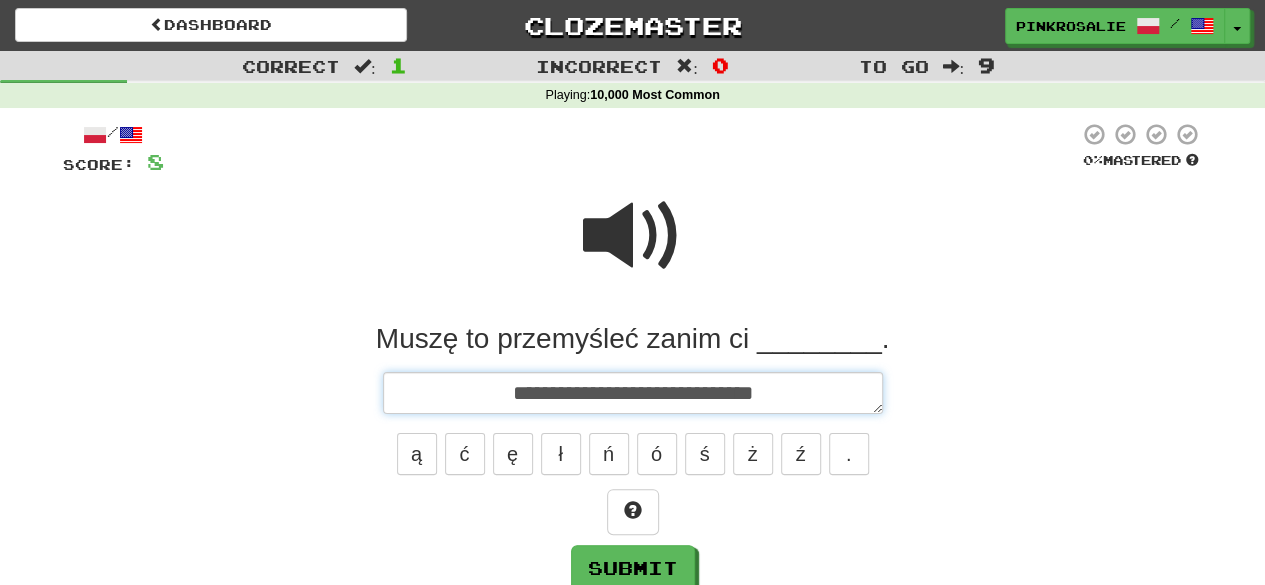 type on "*" 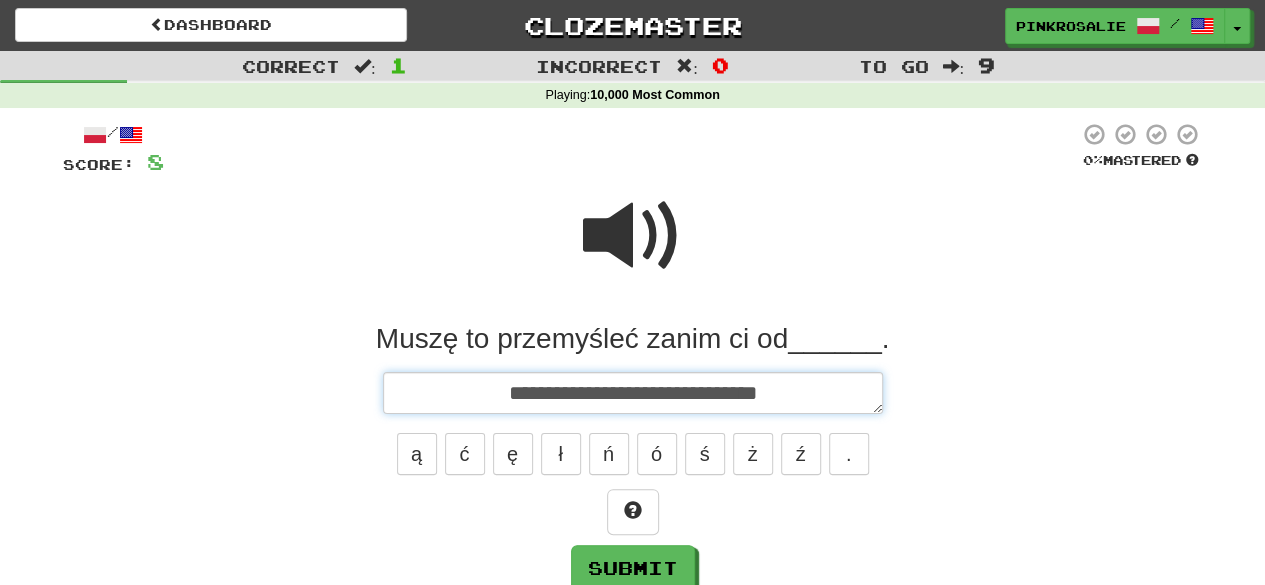 type on "*" 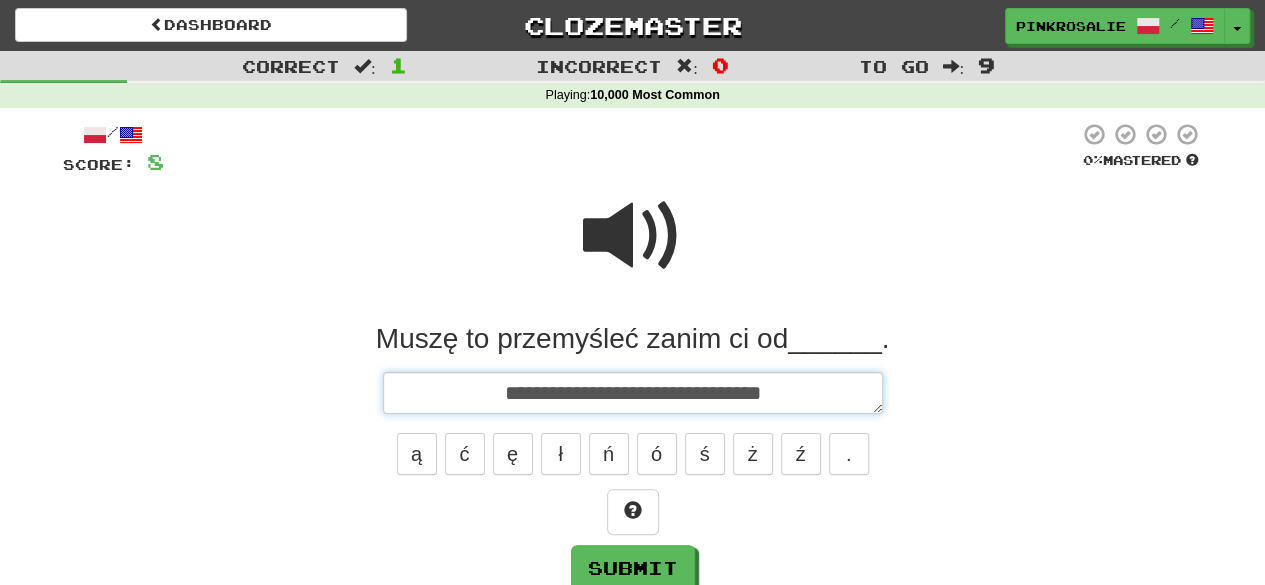 type on "*" 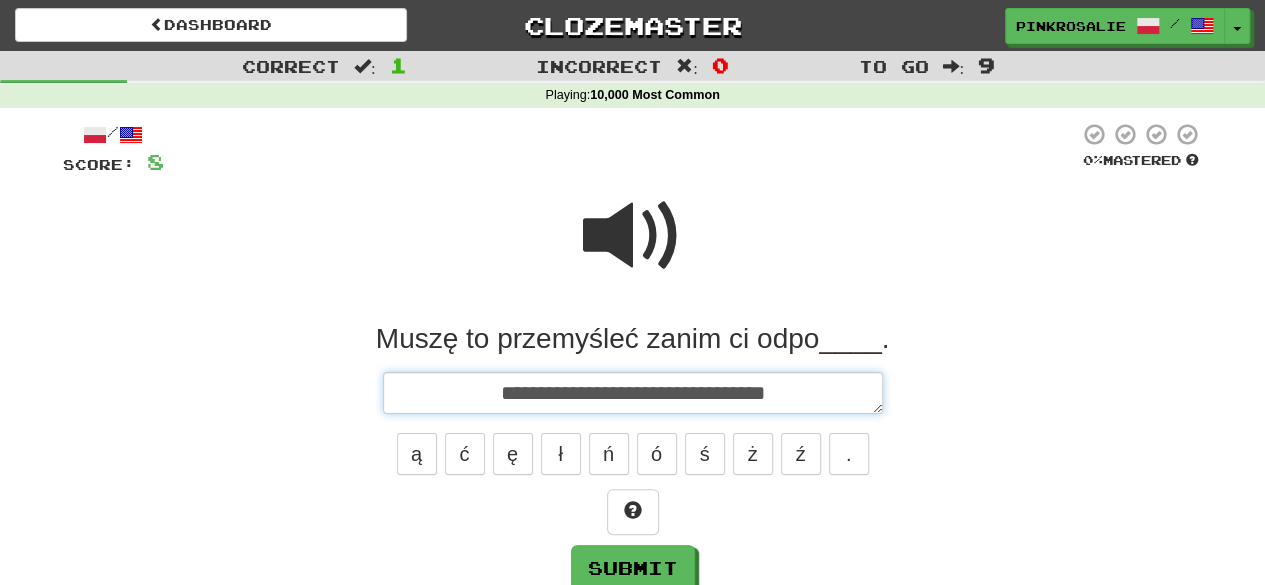 type on "*" 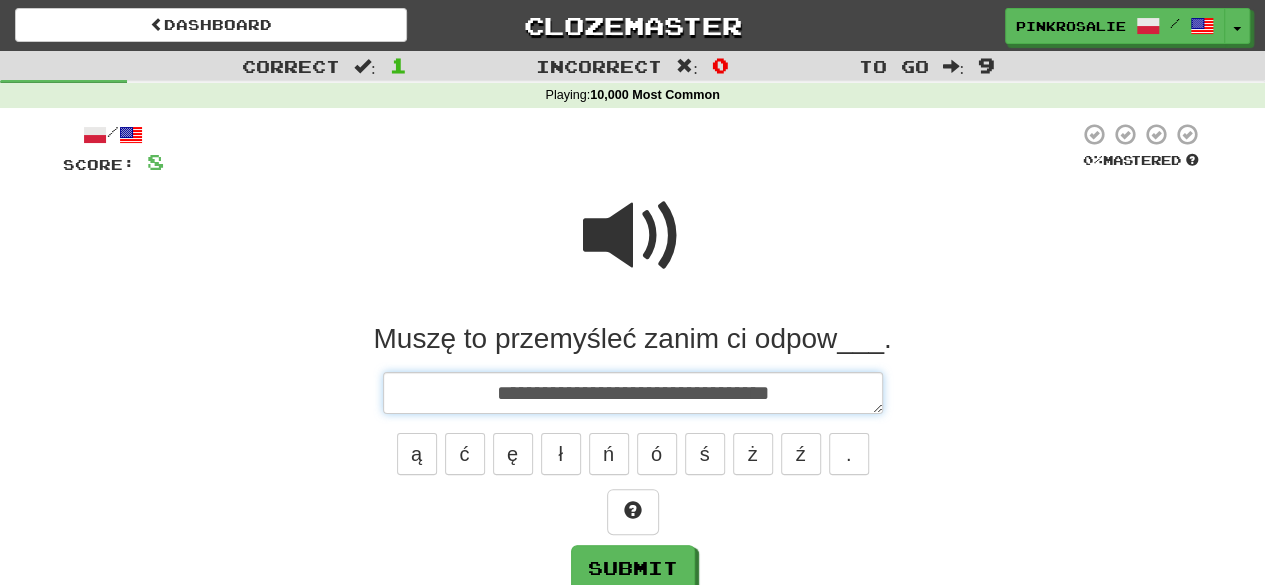 type on "*" 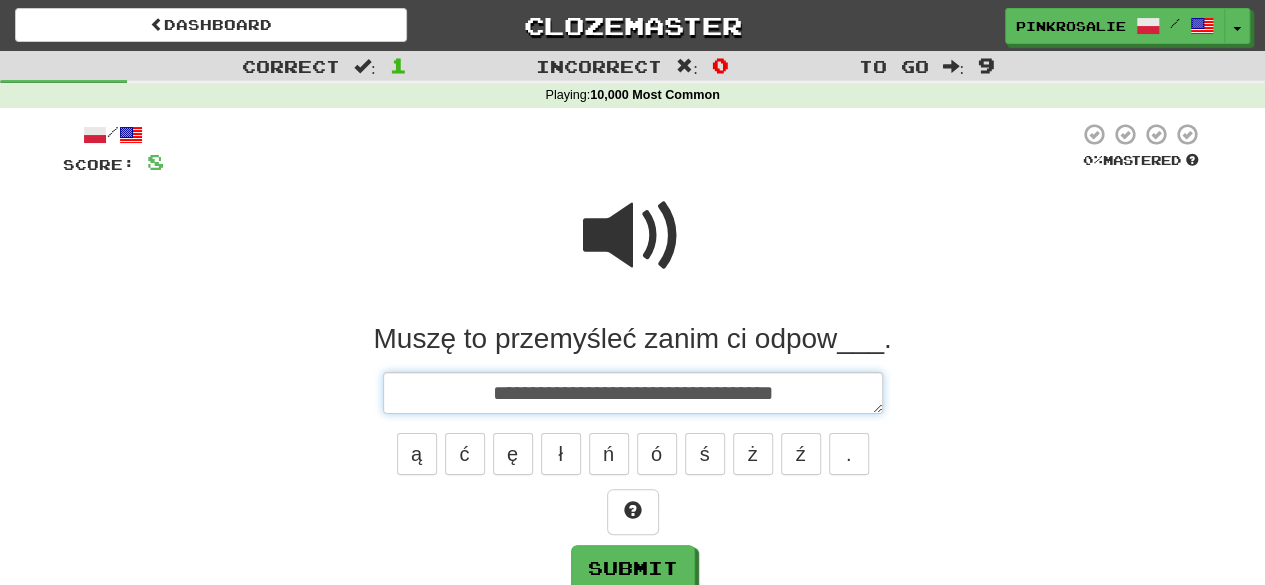 type on "*" 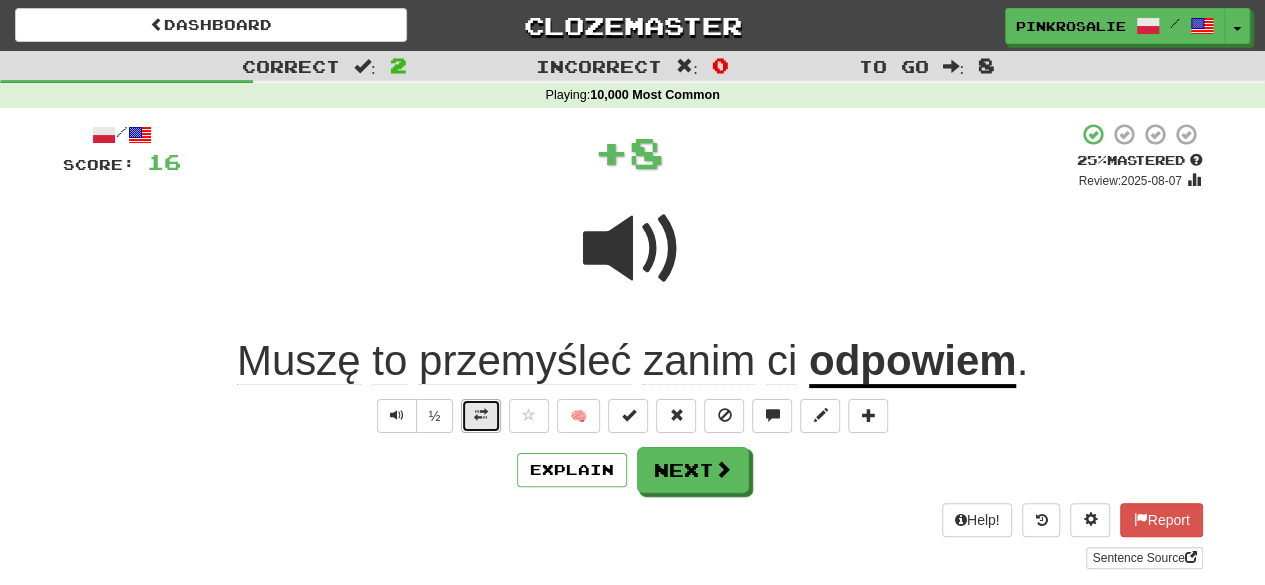 click at bounding box center (481, 416) 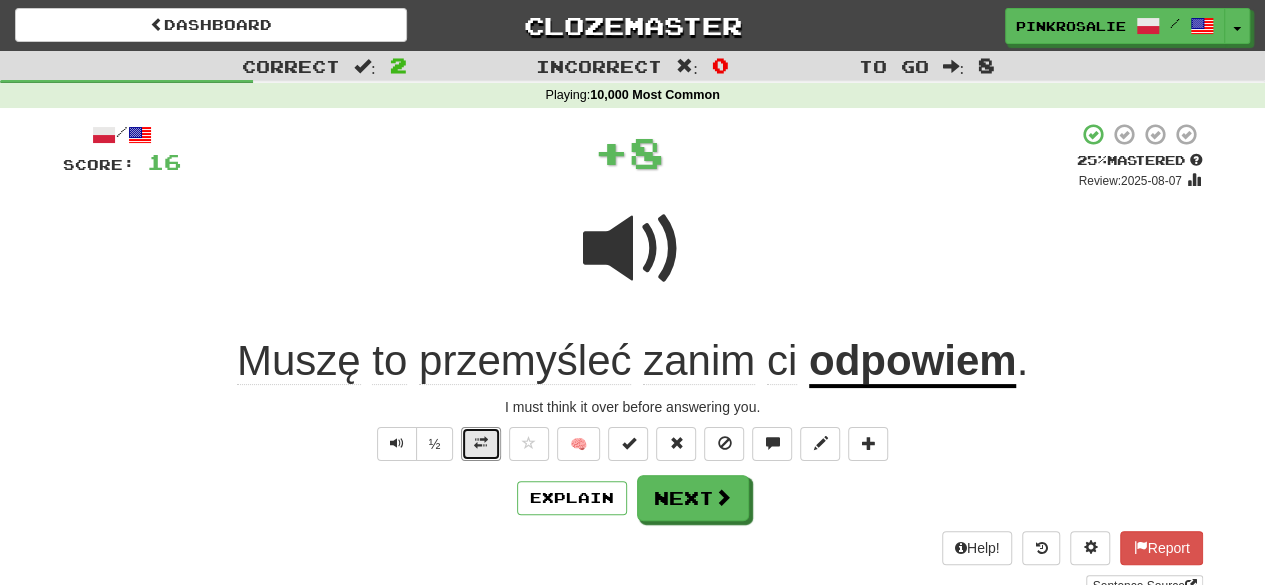 click at bounding box center (481, 443) 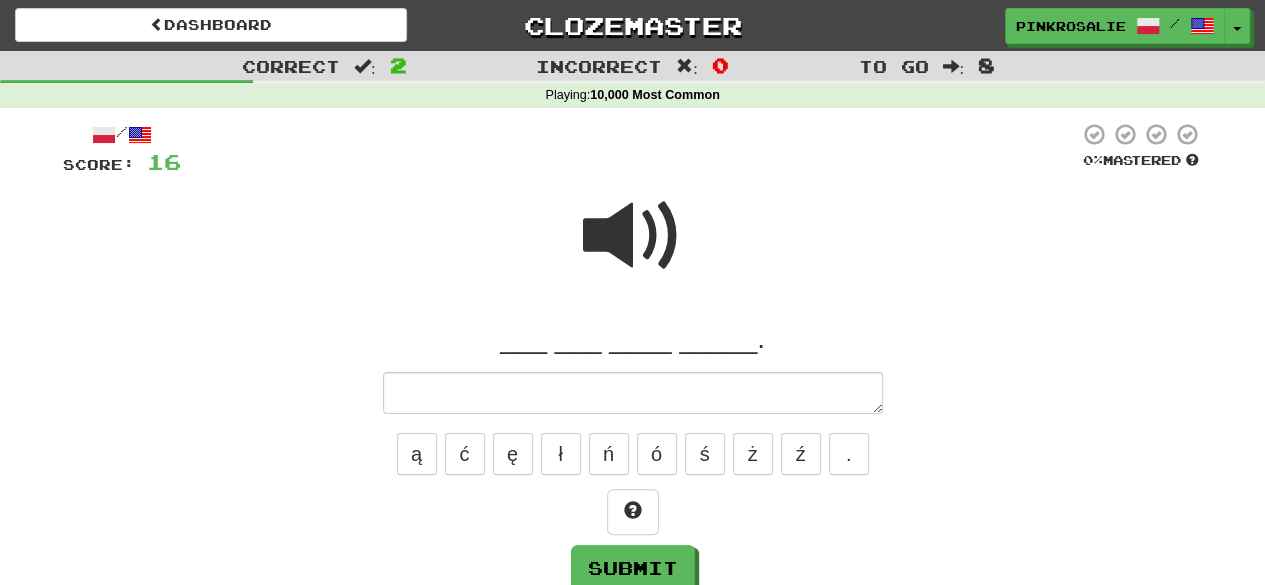 type on "*" 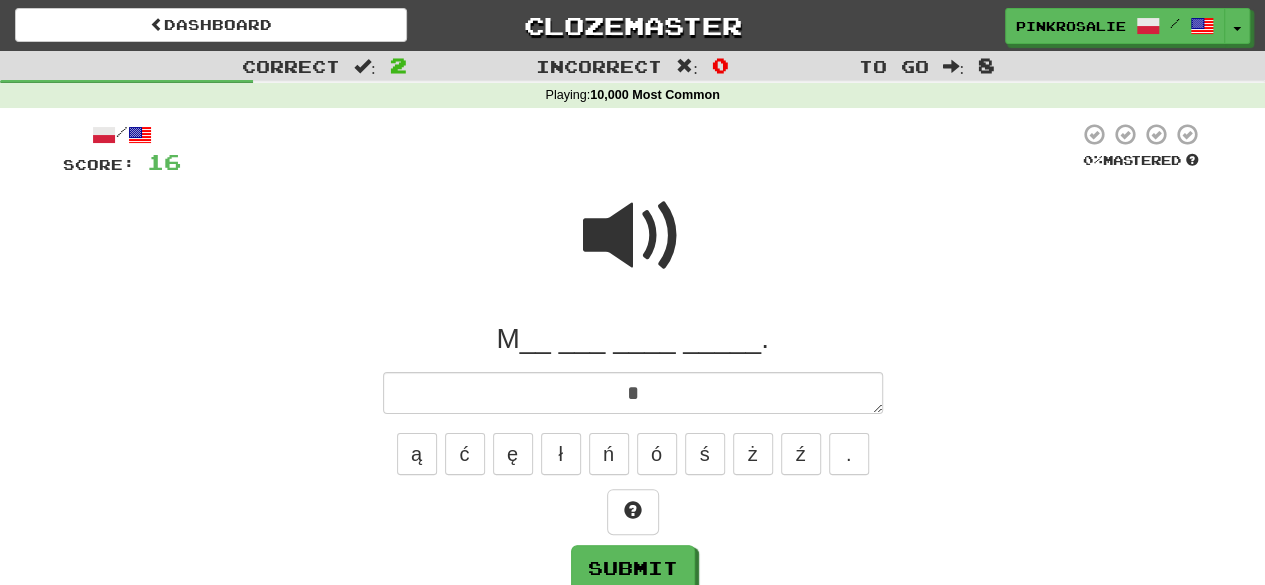 type on "*" 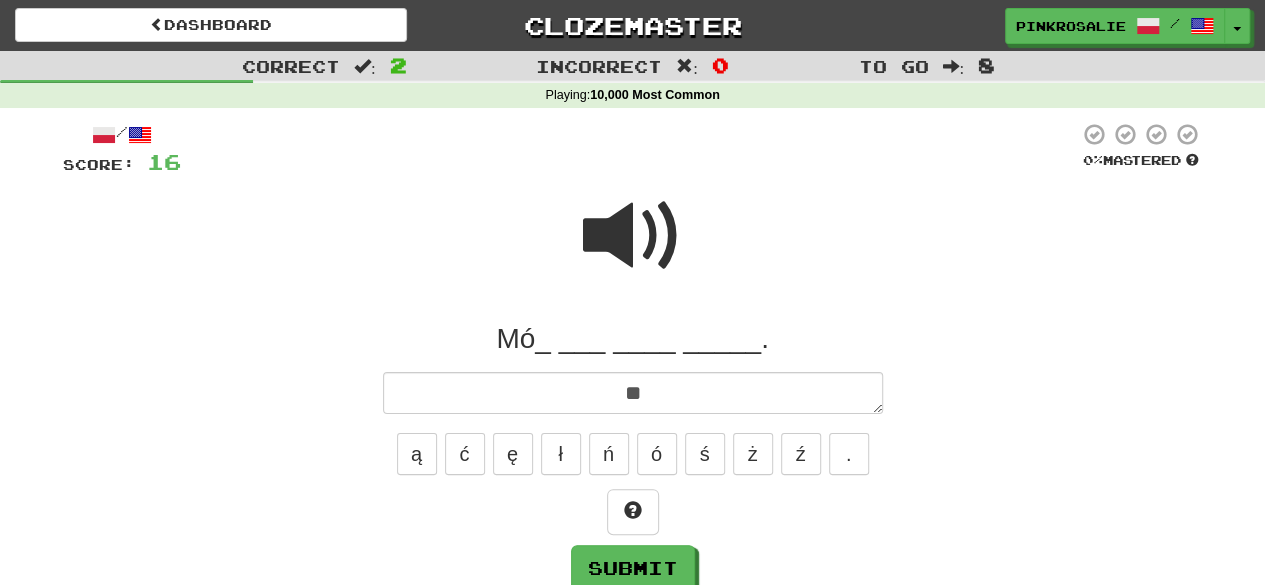 type on "*" 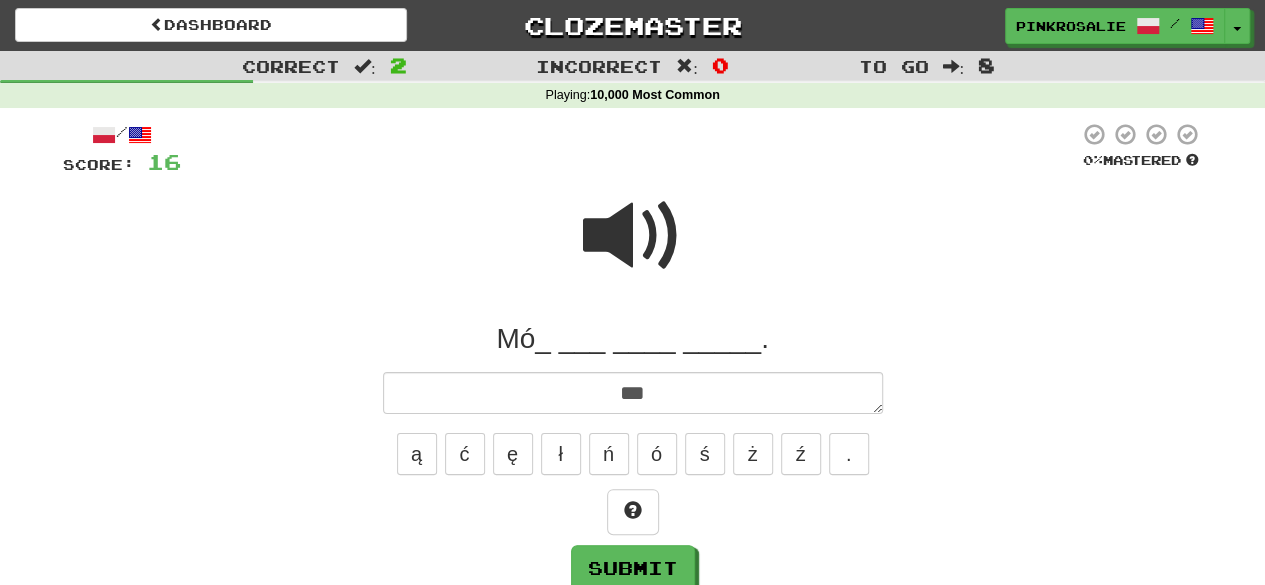 type on "*" 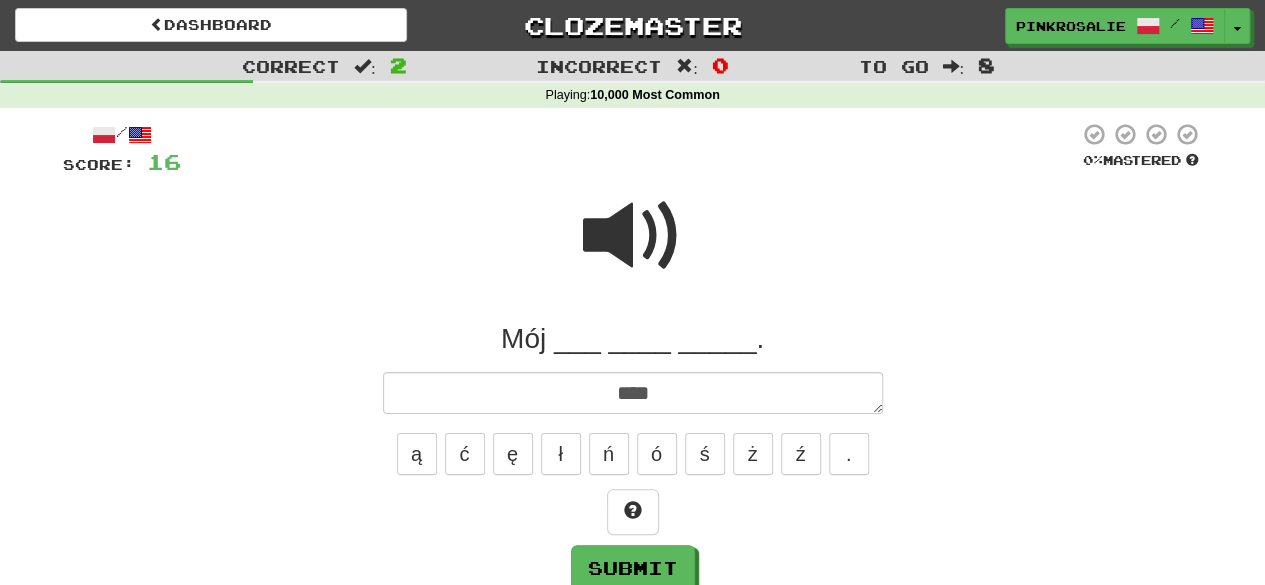 type on "*" 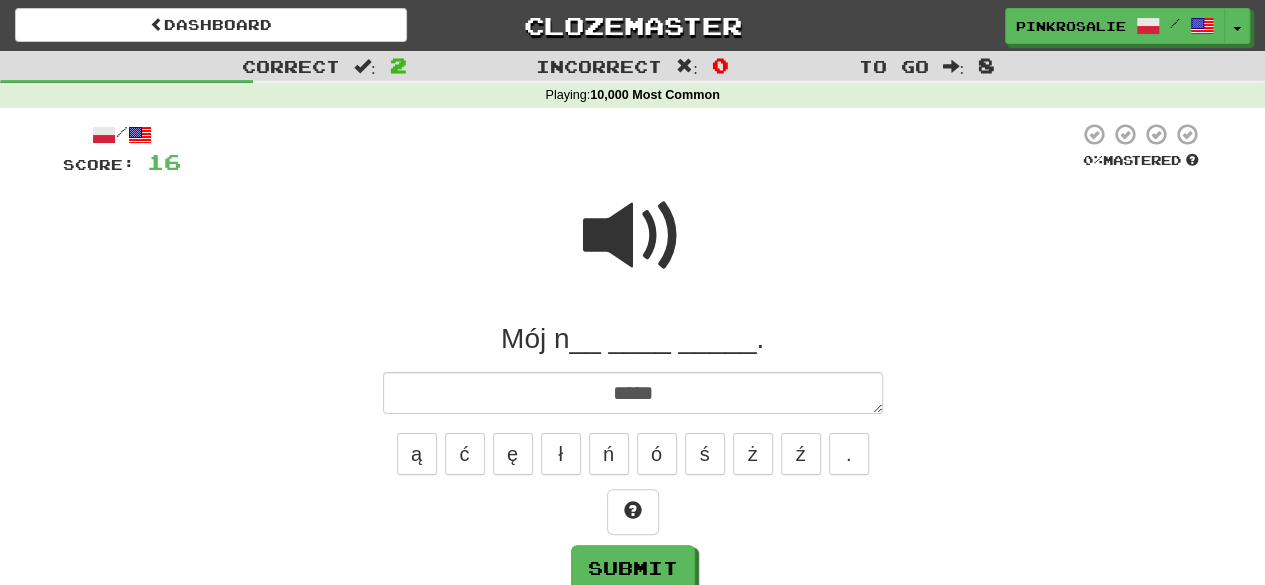 type on "*" 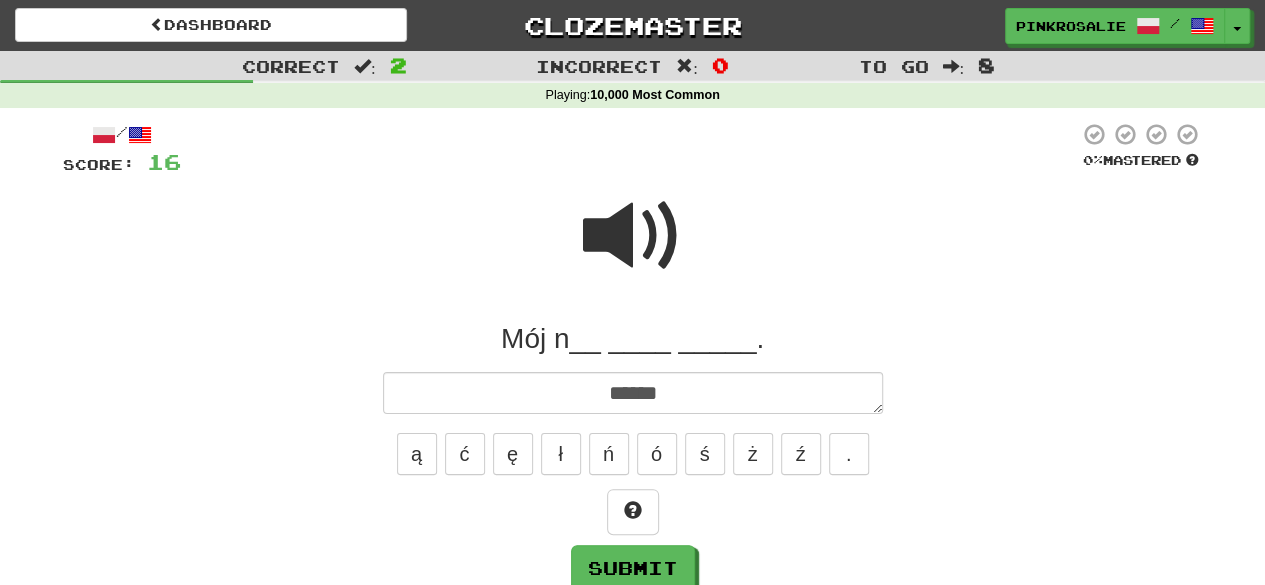 type on "*" 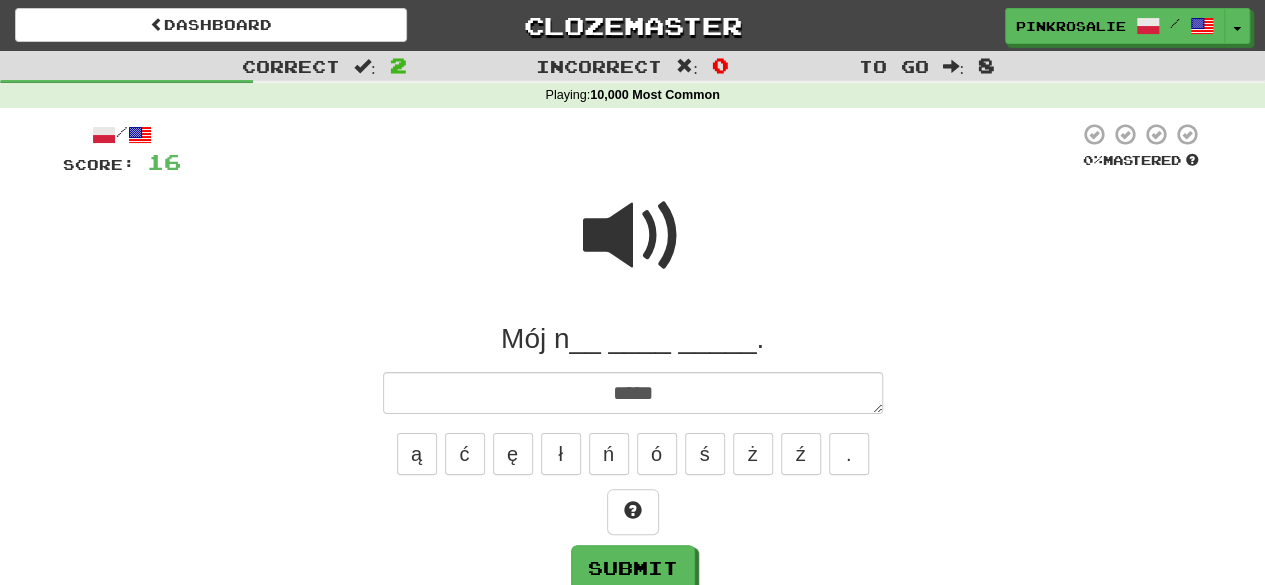 type on "*" 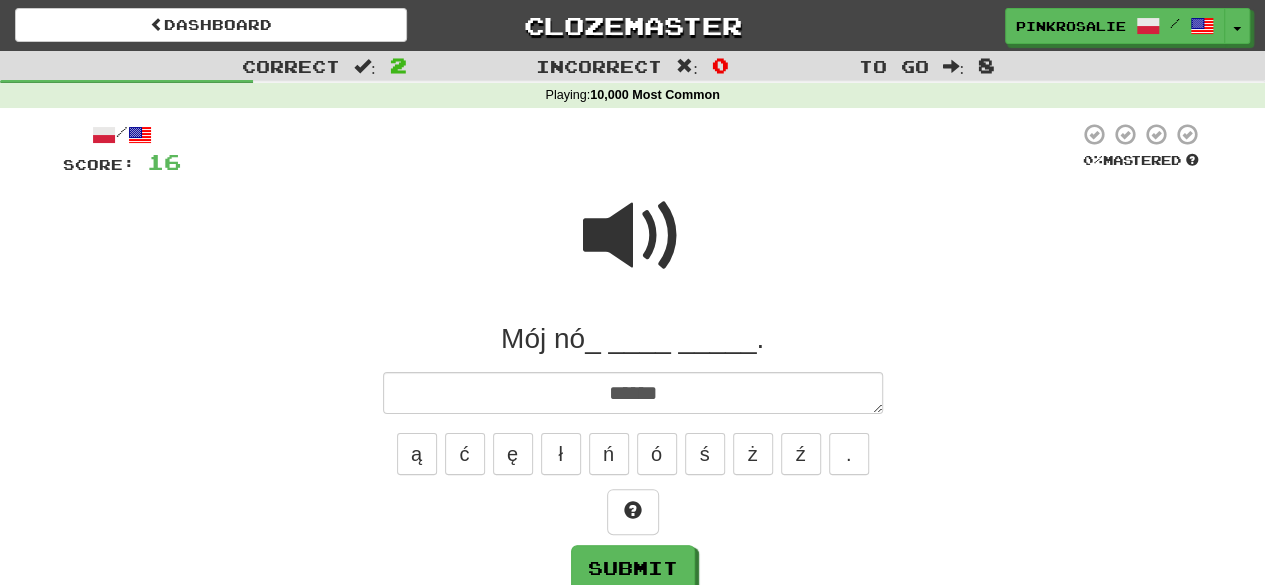 type on "*" 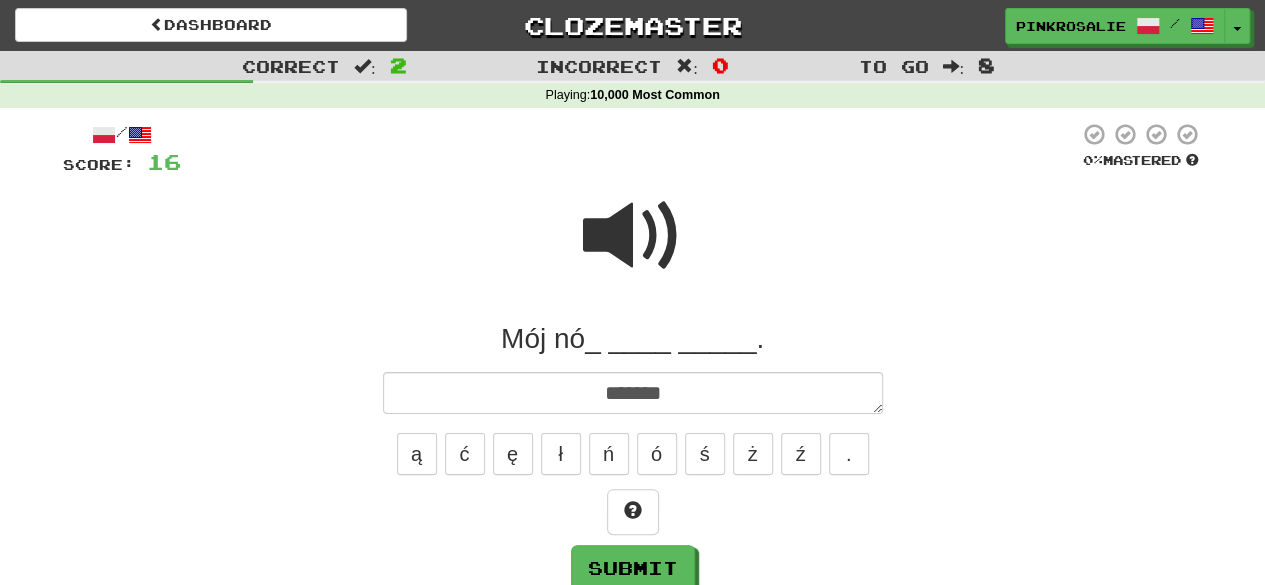 type 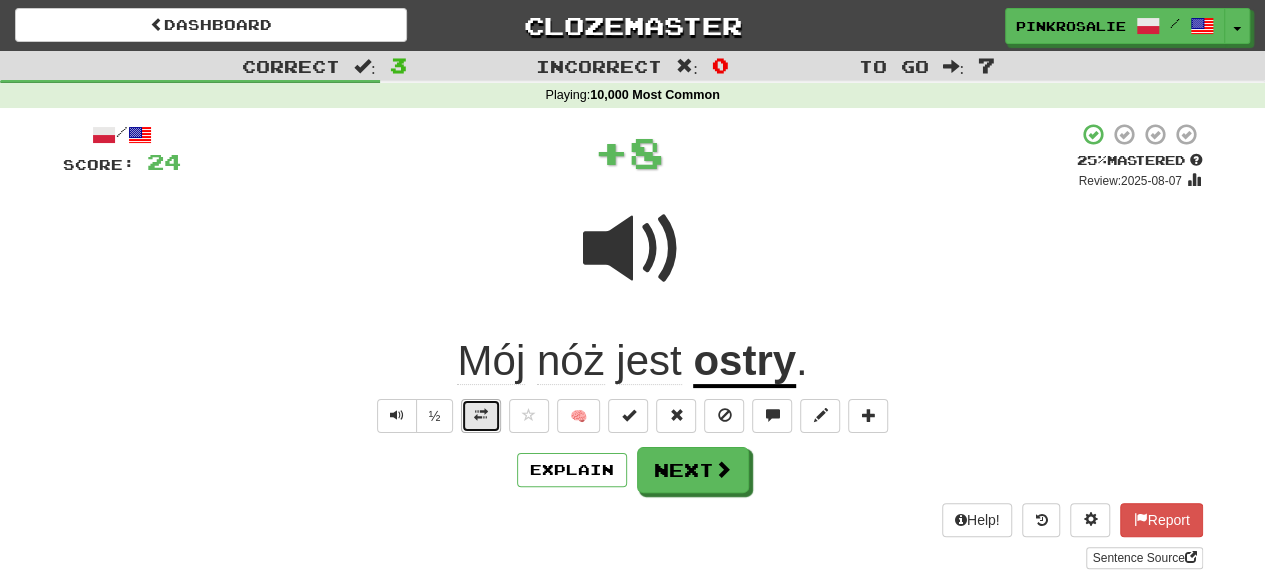click at bounding box center (481, 415) 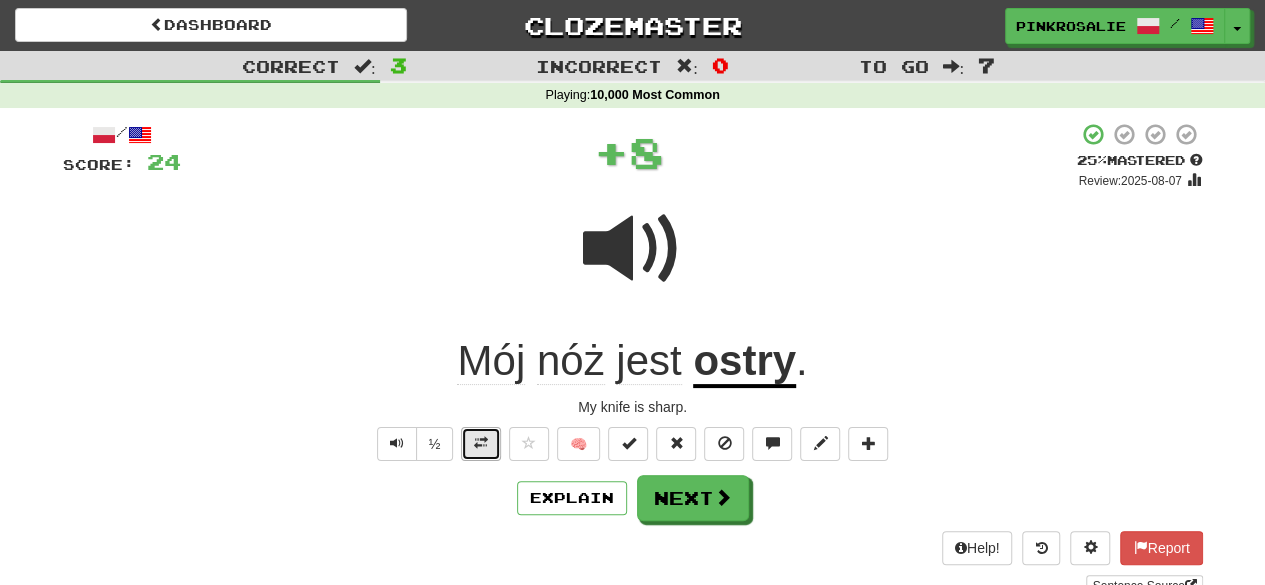click at bounding box center (481, 444) 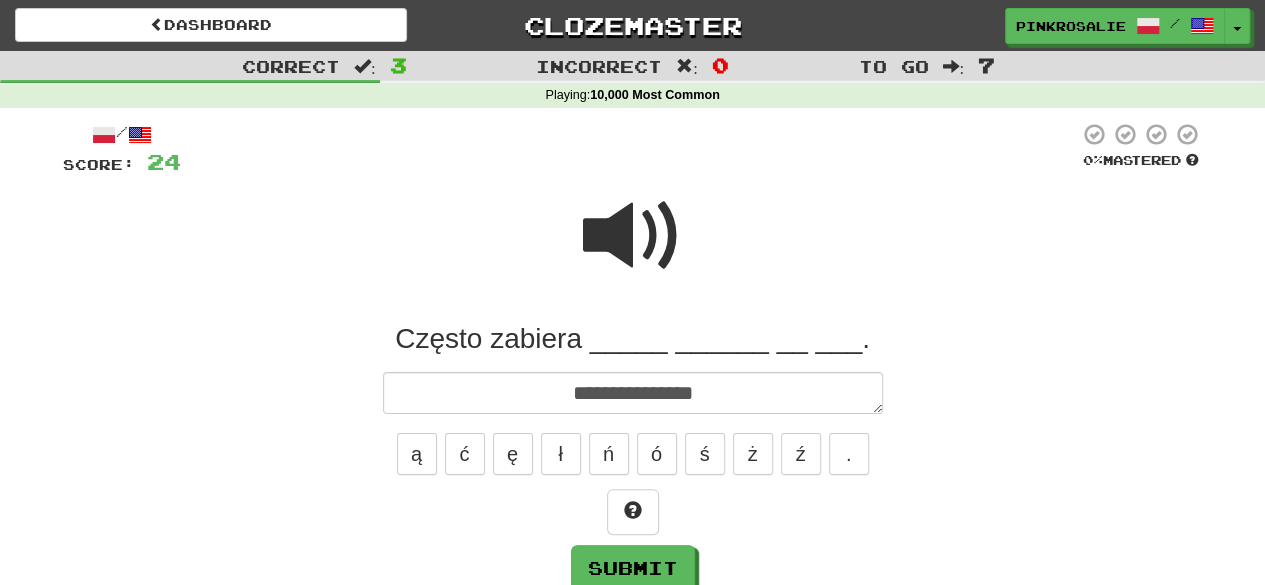 click at bounding box center [633, 236] 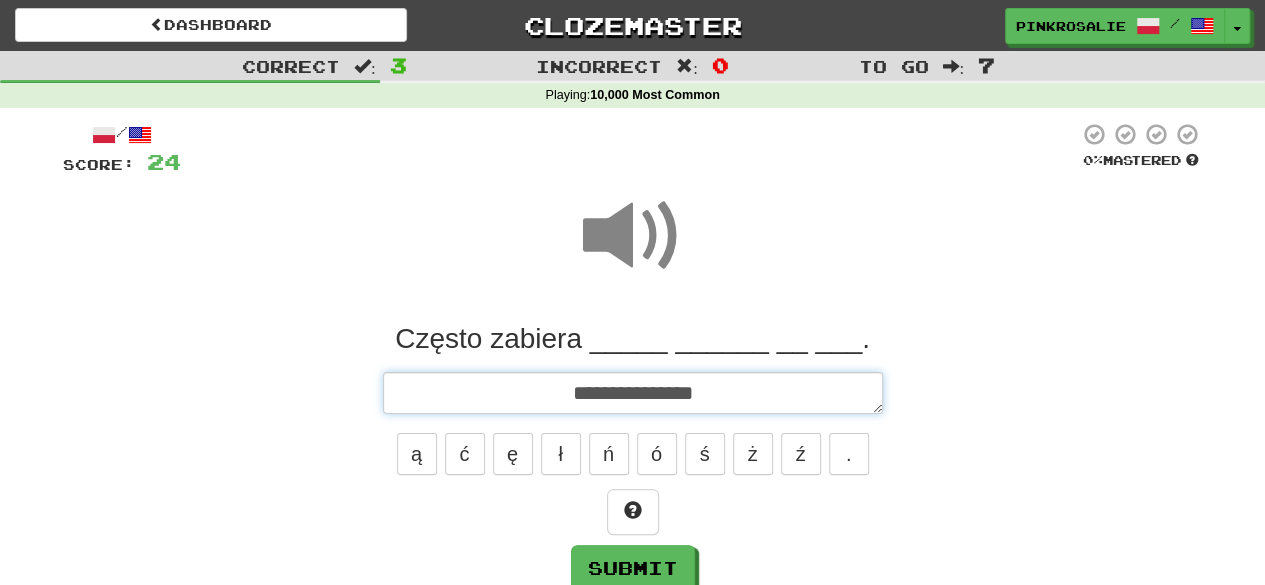 click on "**********" at bounding box center [633, 392] 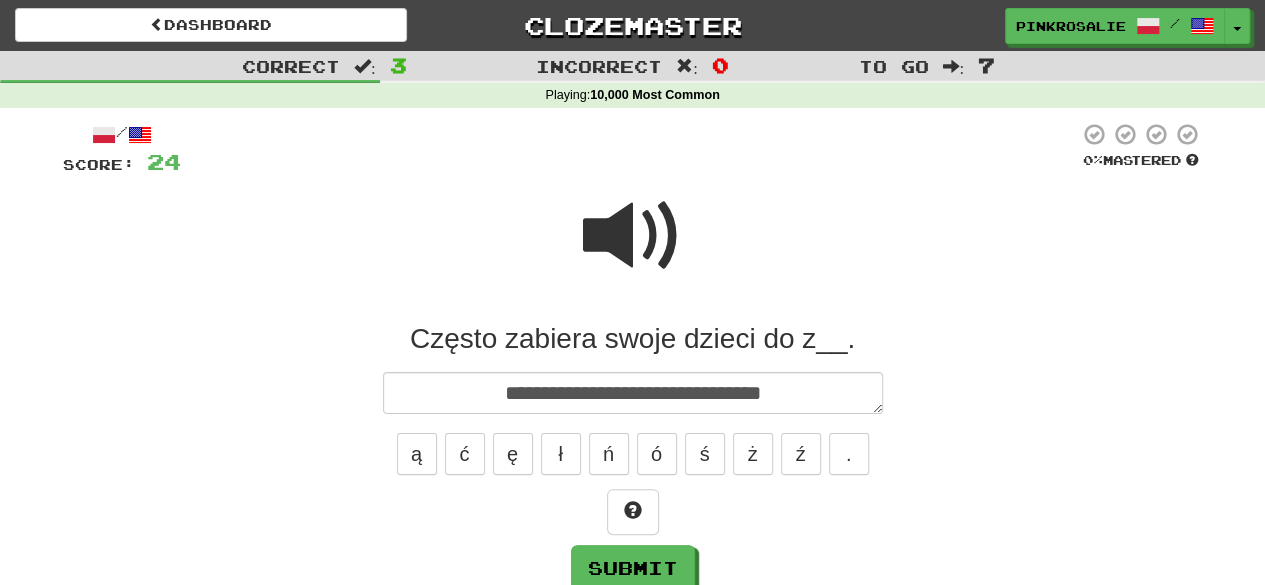 click at bounding box center (633, 249) 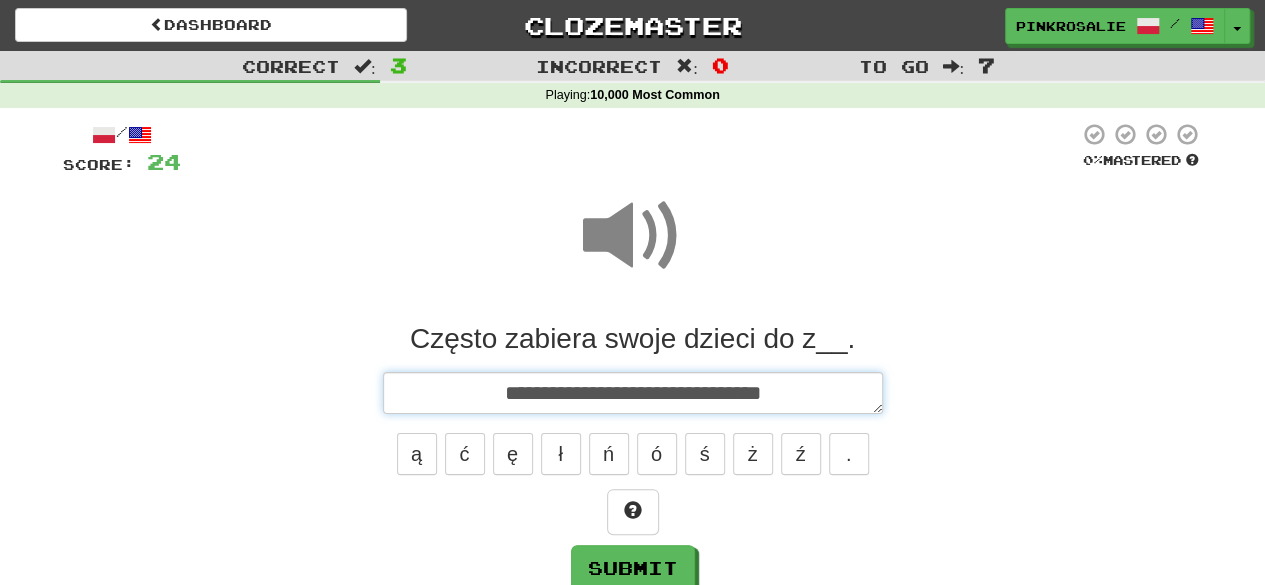 click on "**********" at bounding box center [633, 392] 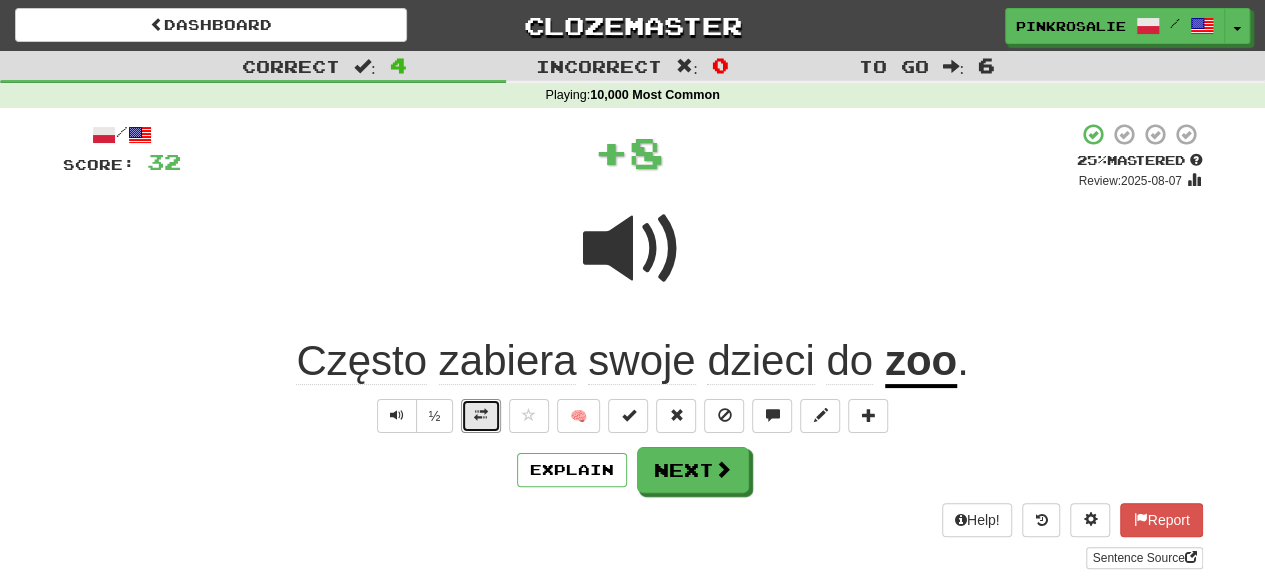 click at bounding box center [481, 416] 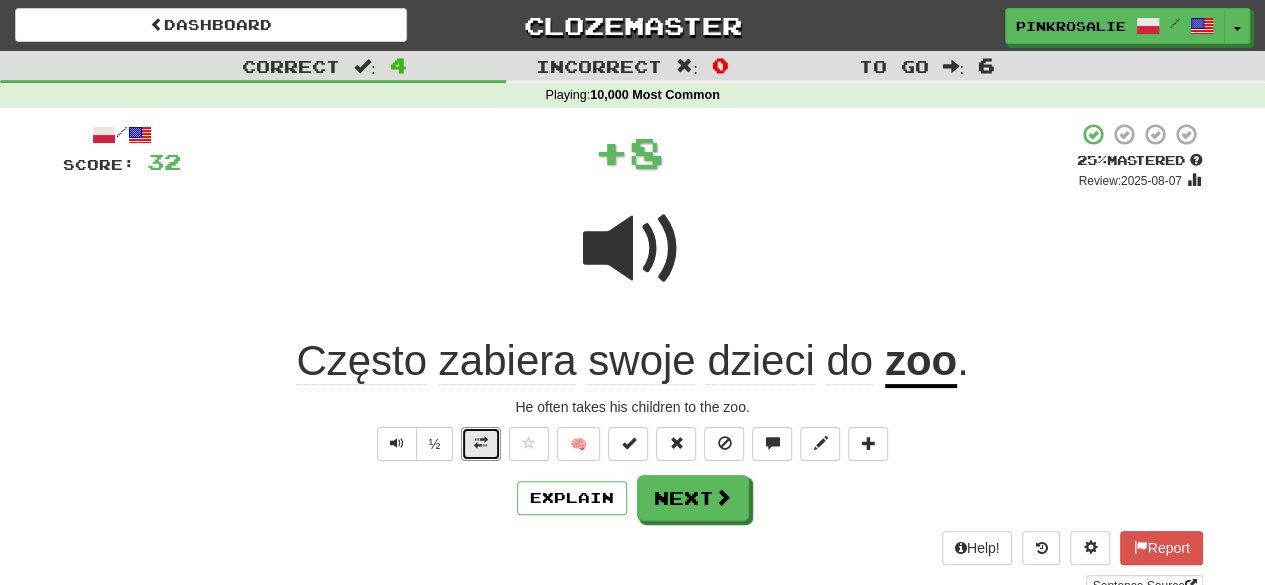click at bounding box center (481, 444) 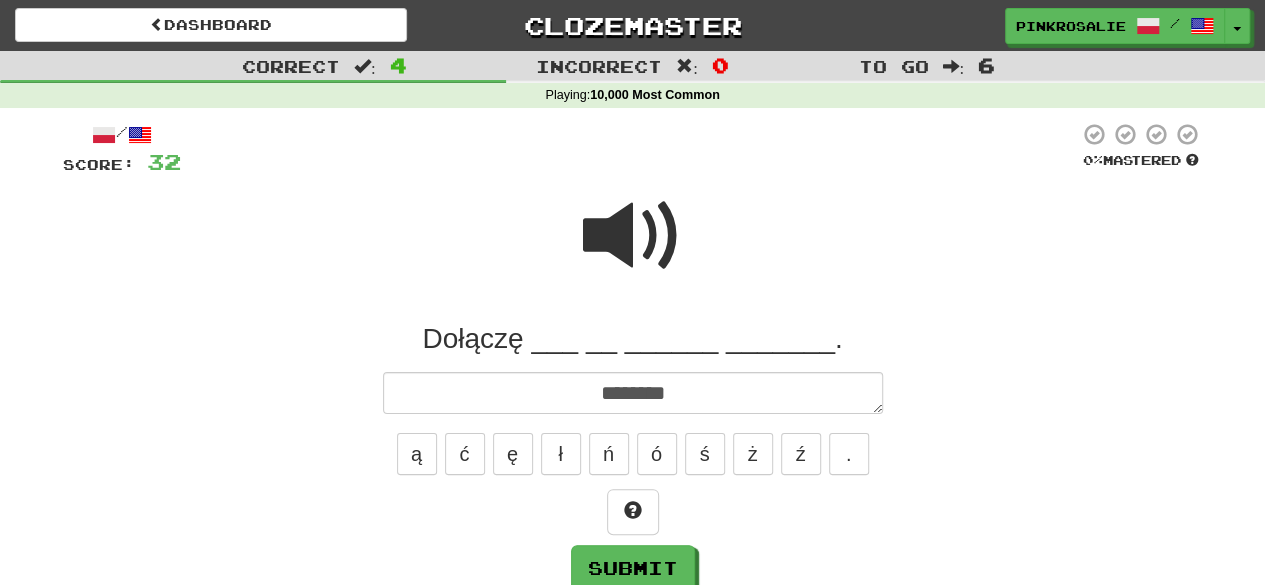 drag, startPoint x: 604, startPoint y: 265, endPoint x: 612, endPoint y: 273, distance: 11.313708 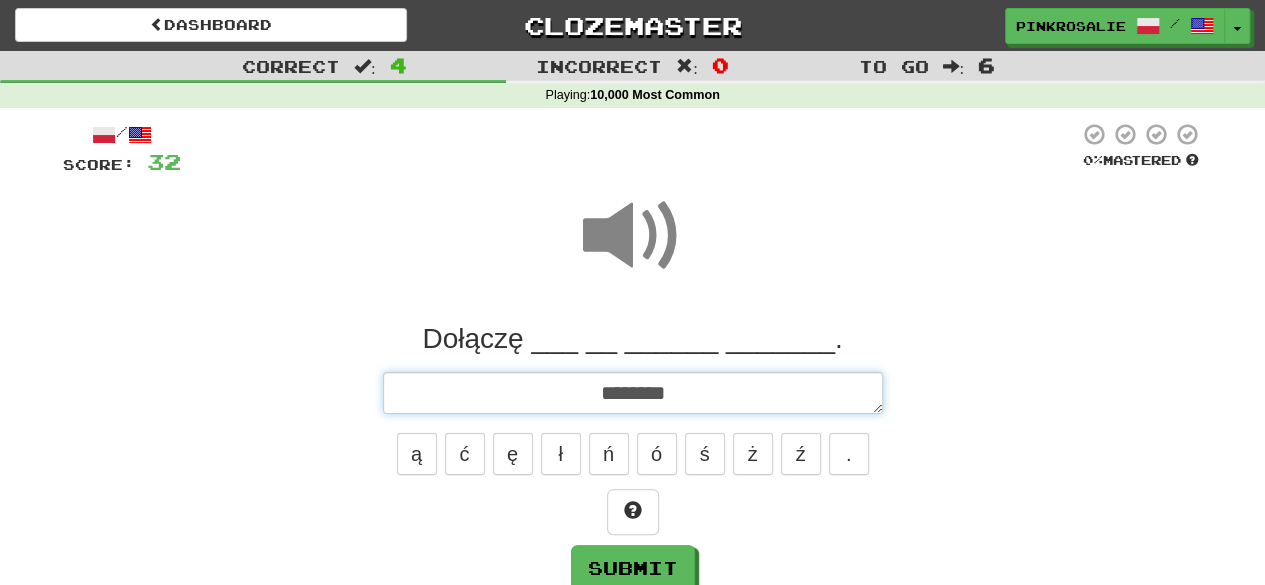 click on "*******" at bounding box center [633, 392] 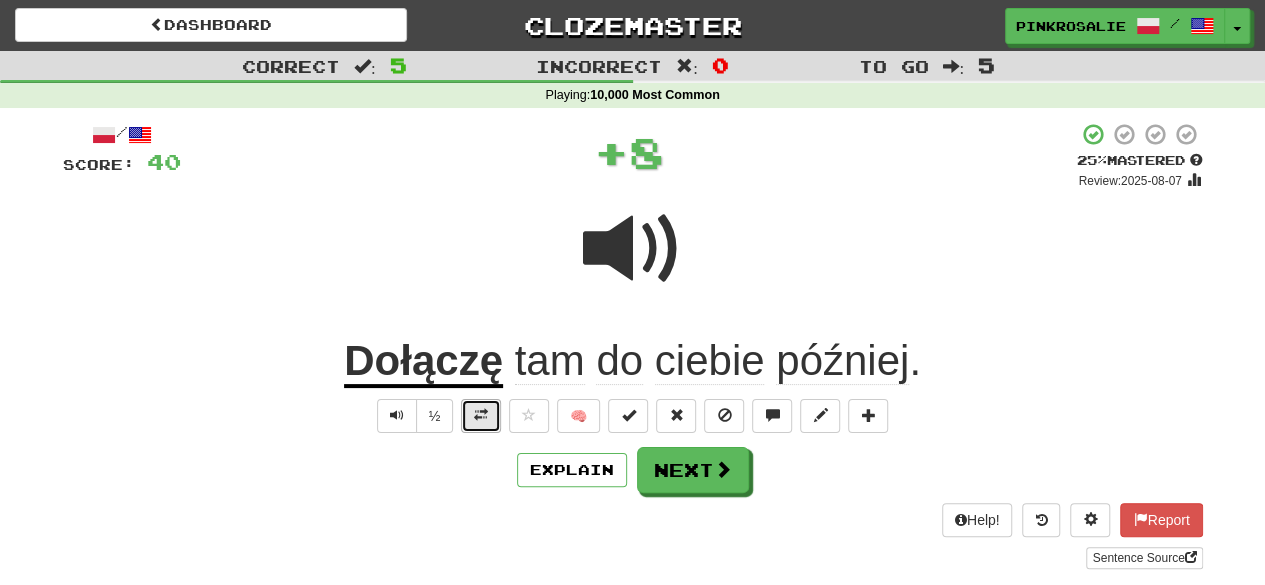 click at bounding box center (481, 416) 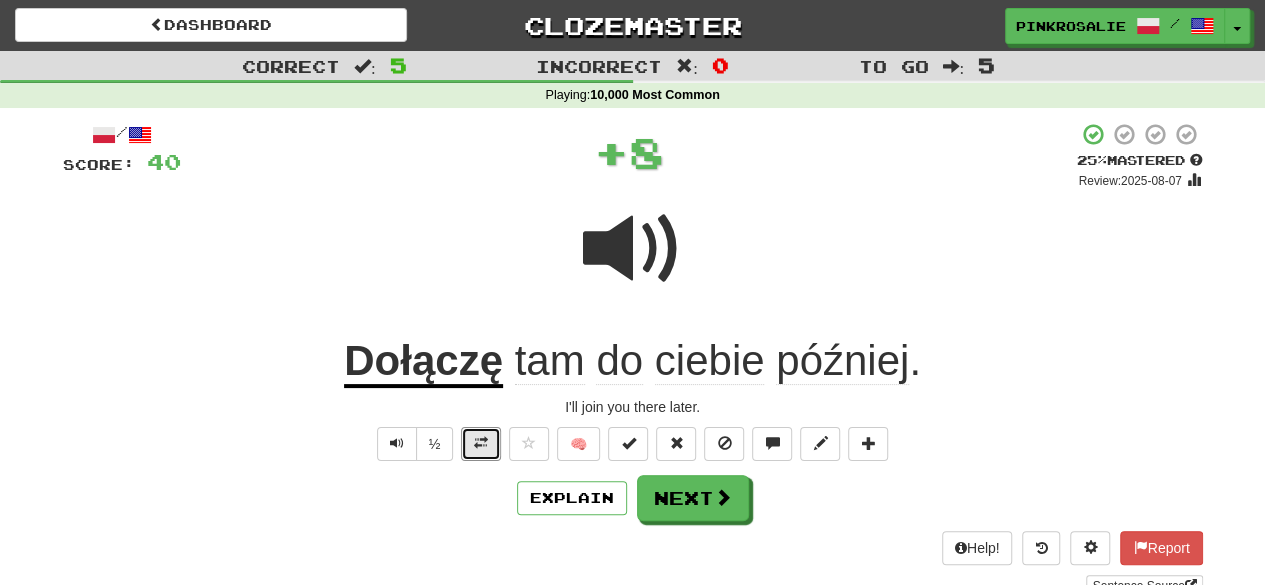 click at bounding box center (481, 444) 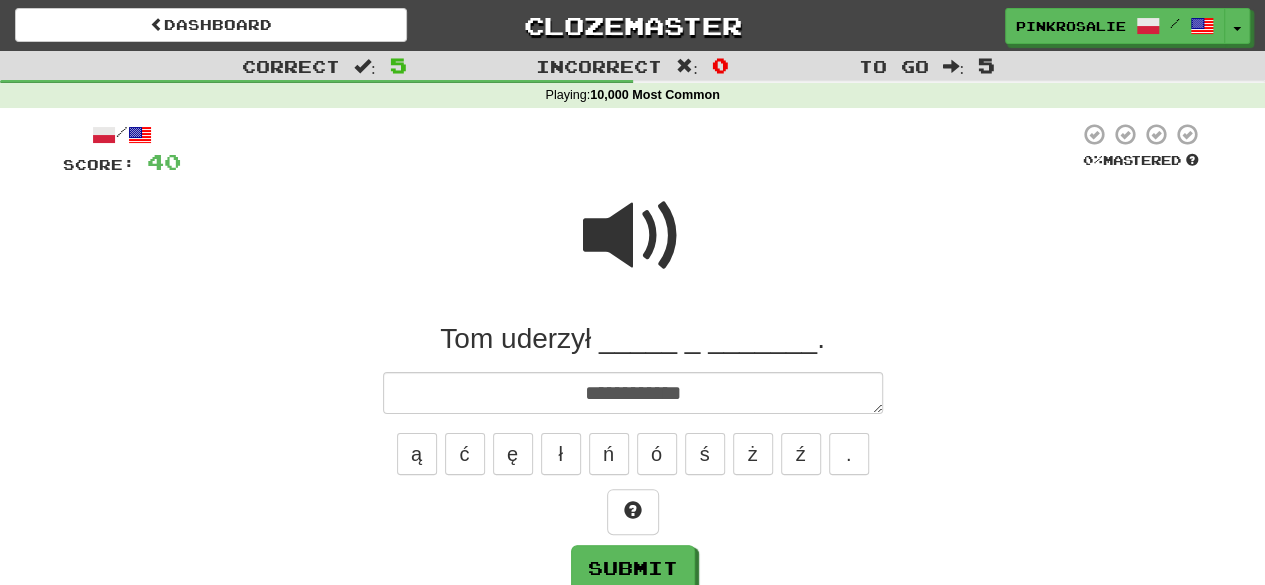 click at bounding box center [633, 236] 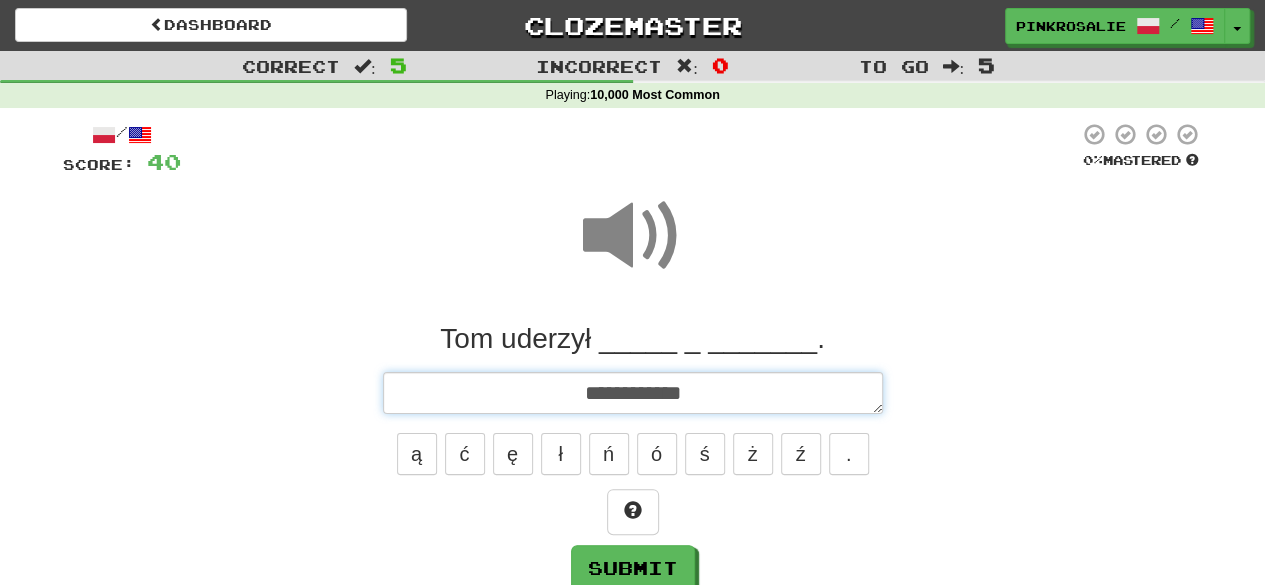 click on "**********" at bounding box center [633, 392] 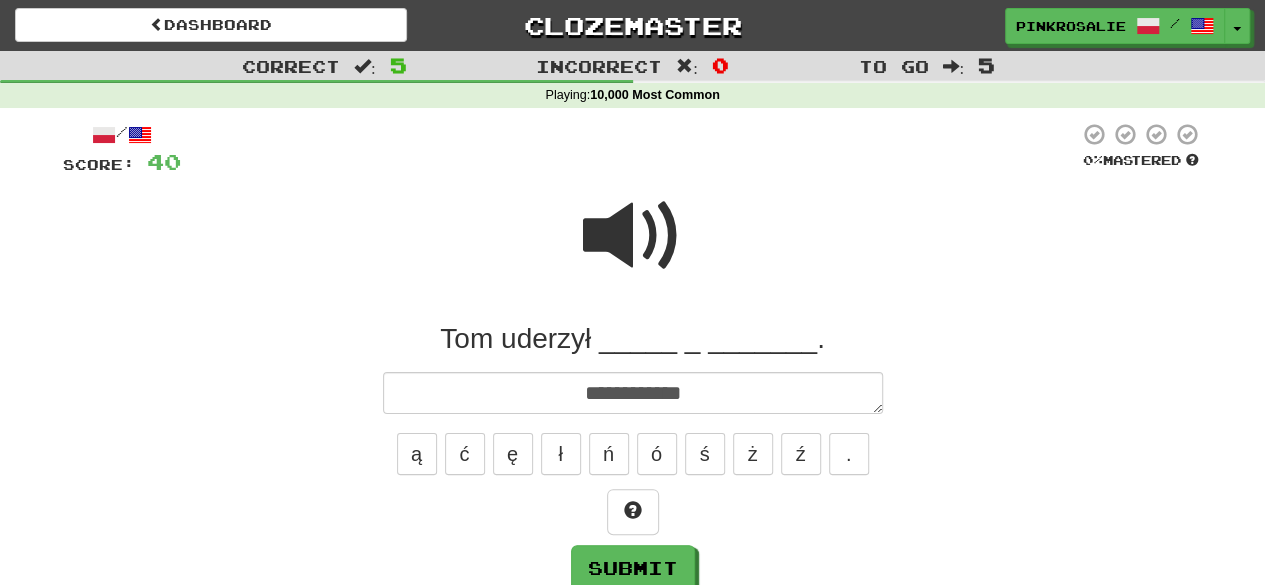 click at bounding box center (633, 236) 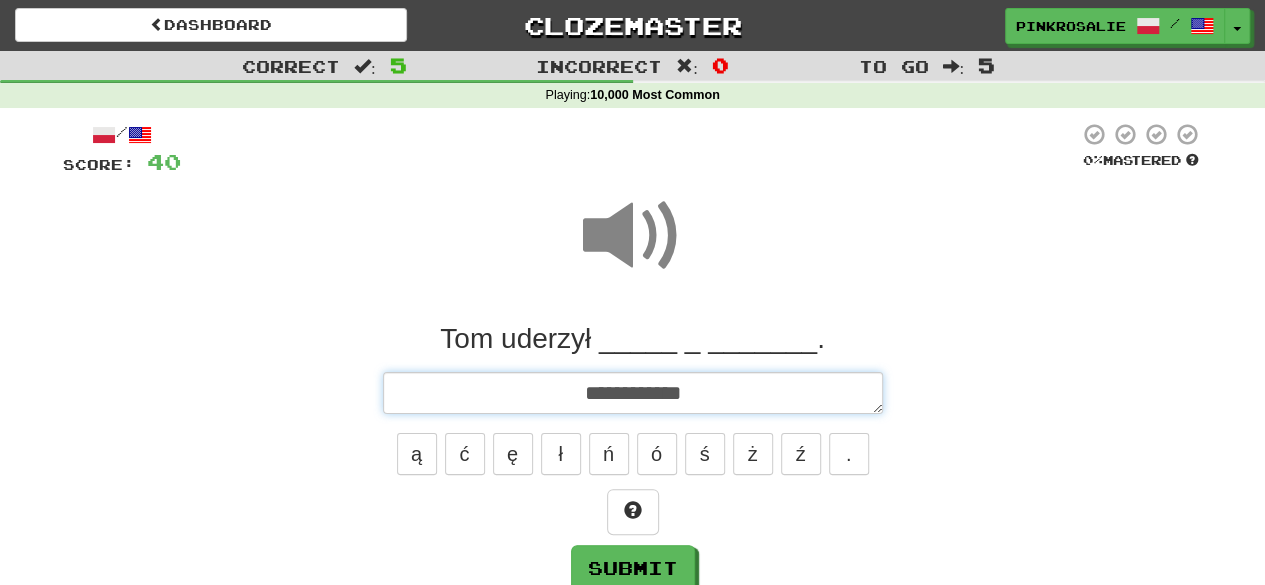 click on "**********" at bounding box center (633, 392) 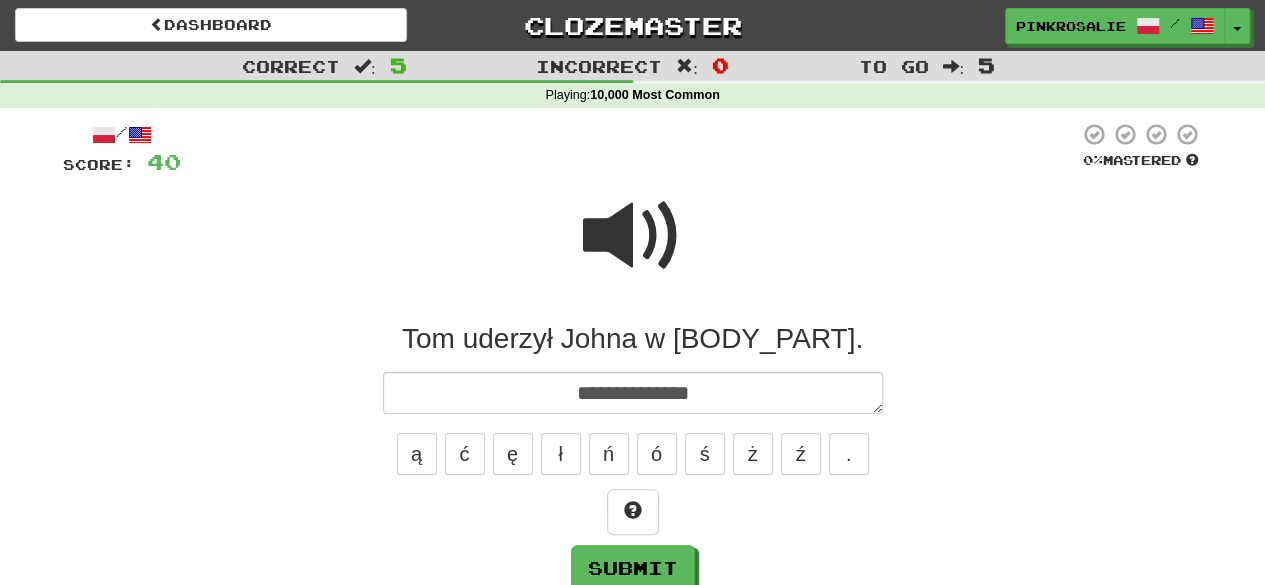 drag, startPoint x: 632, startPoint y: 262, endPoint x: 678, endPoint y: 332, distance: 83.761566 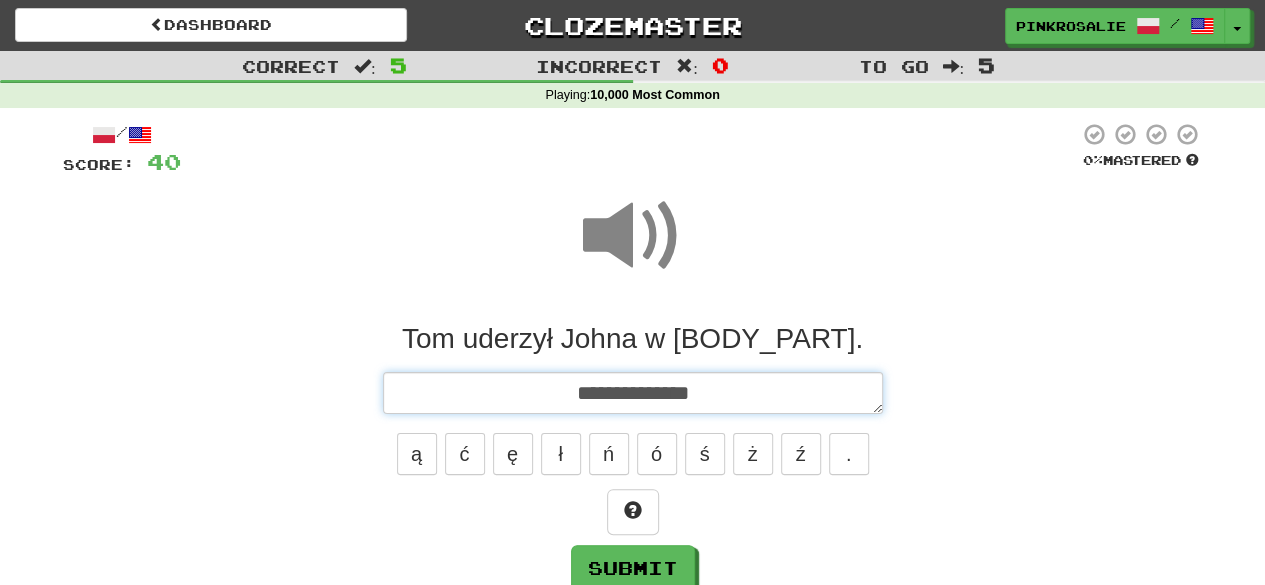 click on "**********" at bounding box center (633, 392) 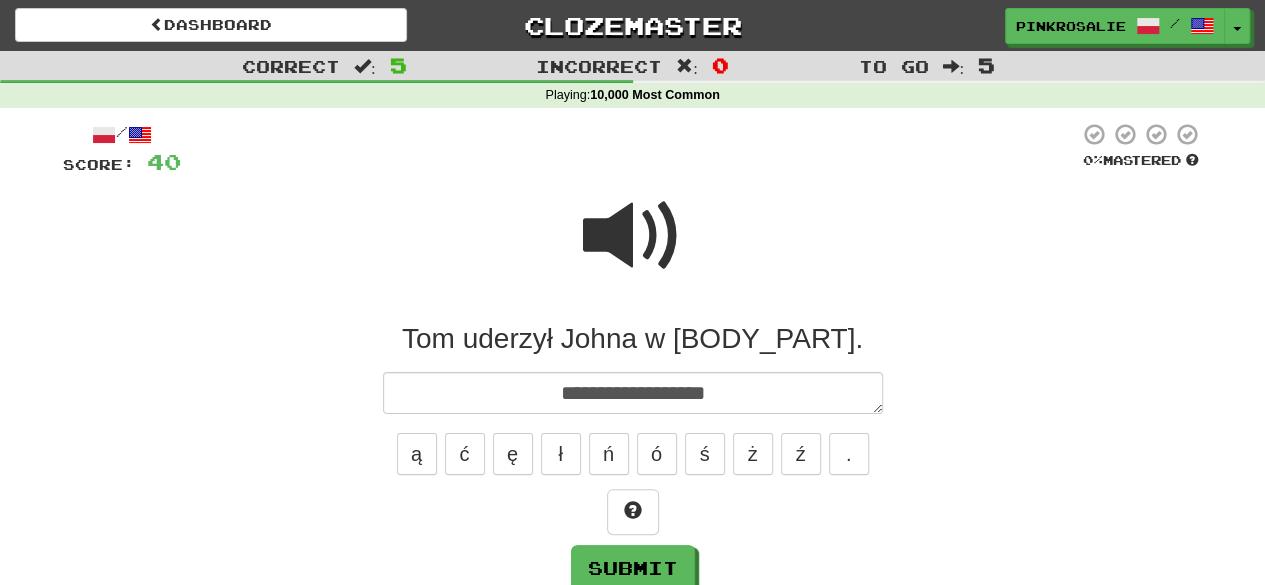 drag, startPoint x: 592, startPoint y: 255, endPoint x: 600, endPoint y: 268, distance: 15.264338 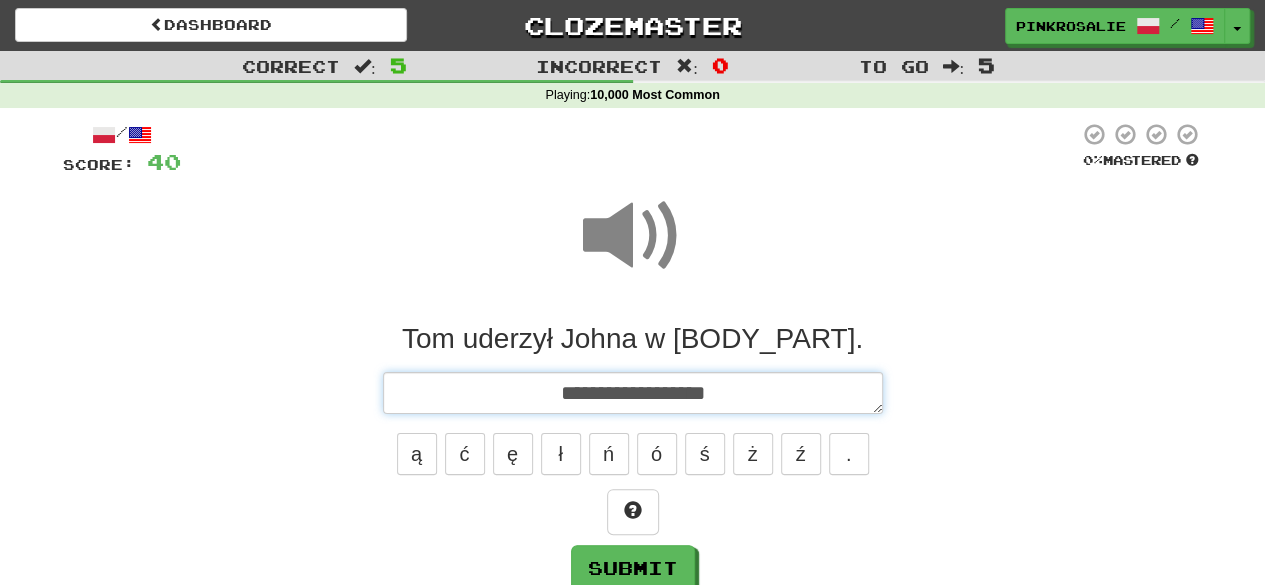 click on "**********" at bounding box center (633, 392) 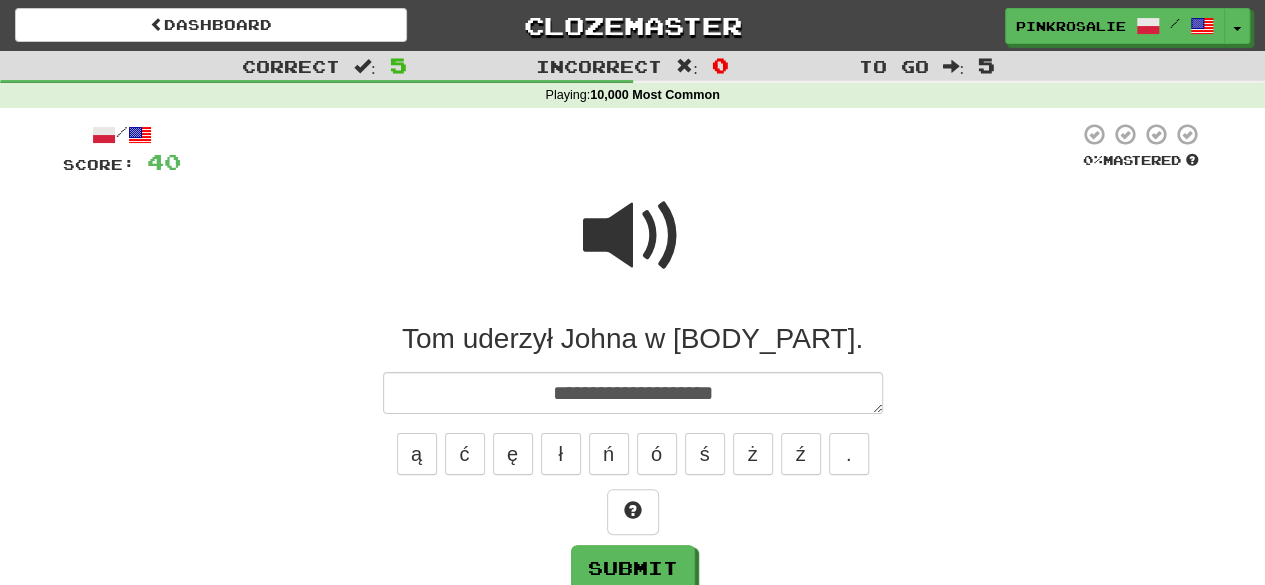 drag, startPoint x: 660, startPoint y: 247, endPoint x: 666, endPoint y: 271, distance: 24.738634 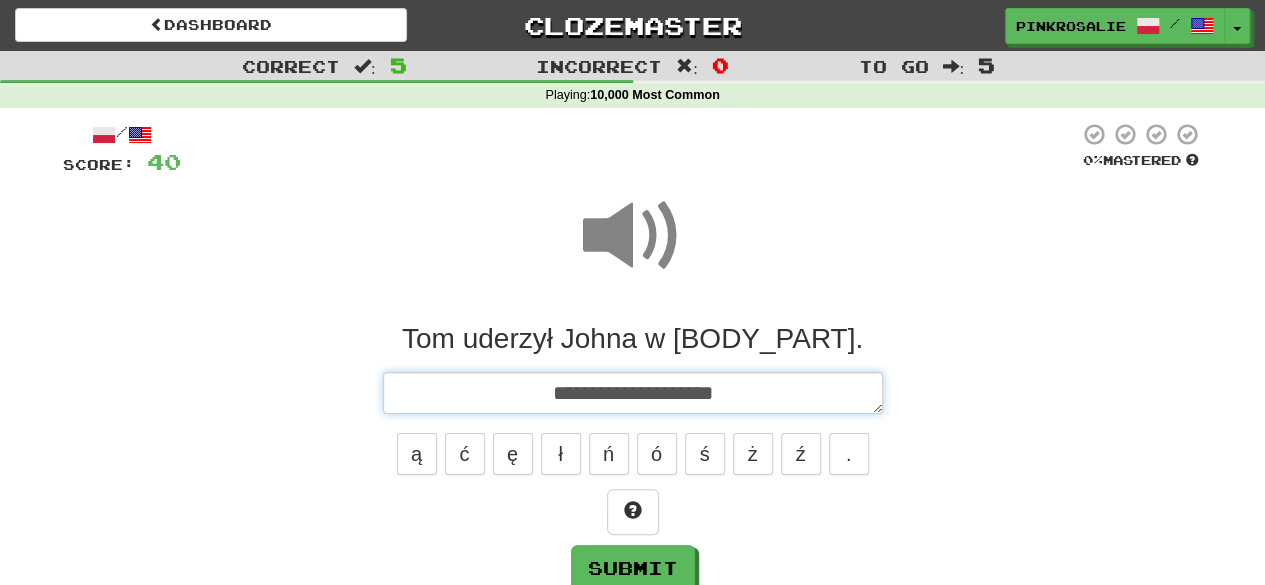 click on "**********" at bounding box center [633, 392] 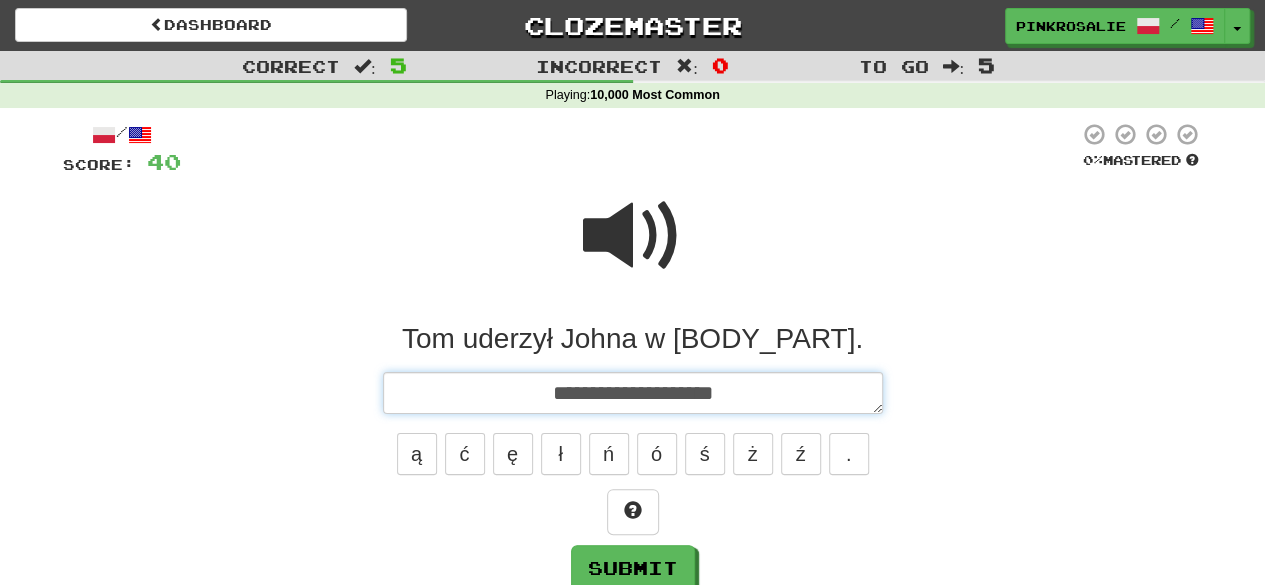 click on "**********" at bounding box center [633, 392] 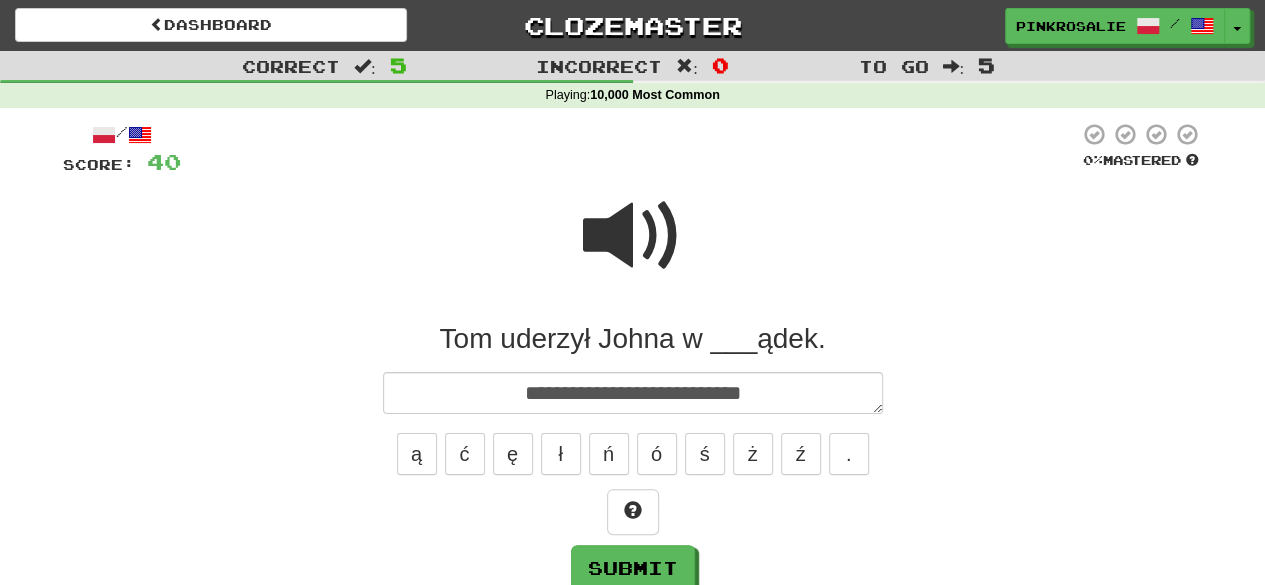 click at bounding box center (633, 236) 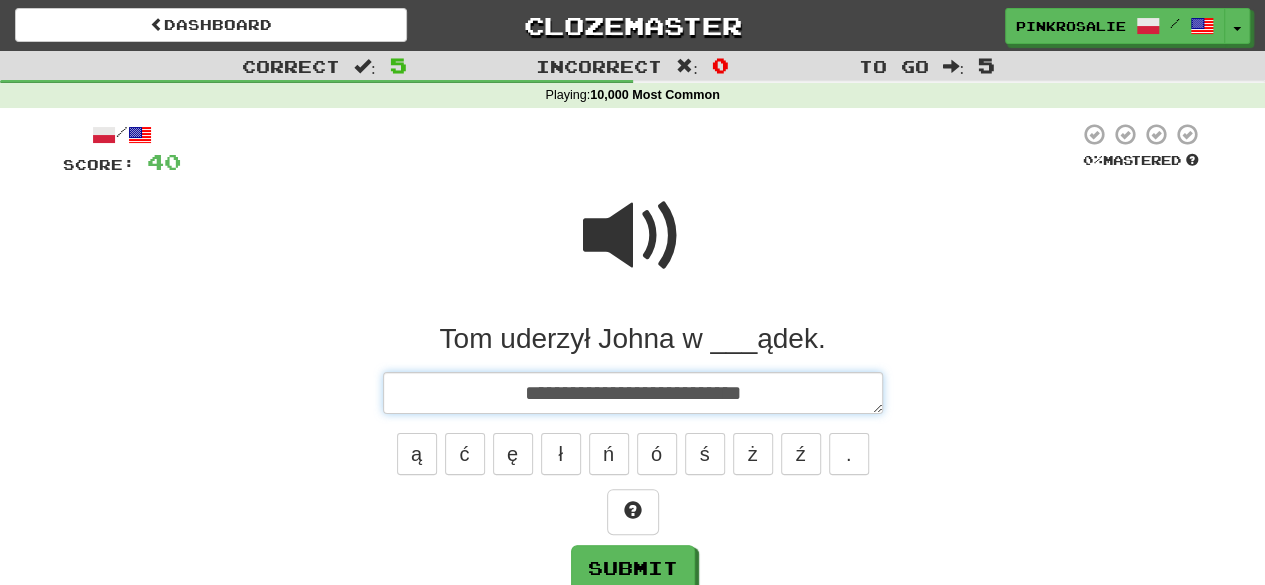 click on "**********" at bounding box center (633, 392) 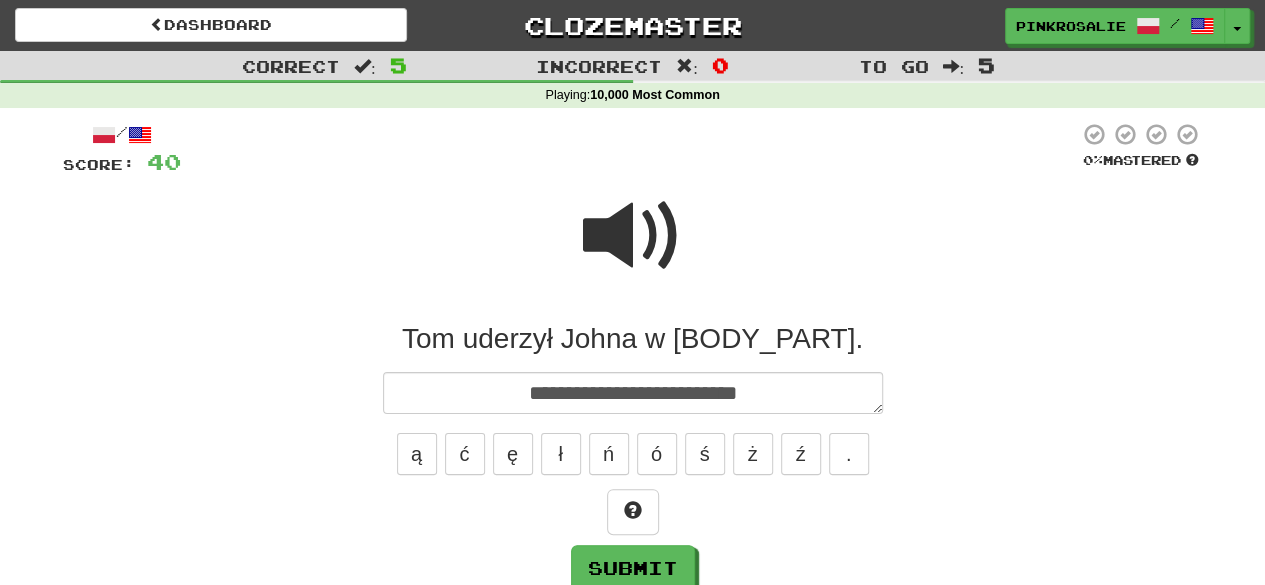 click at bounding box center (633, 236) 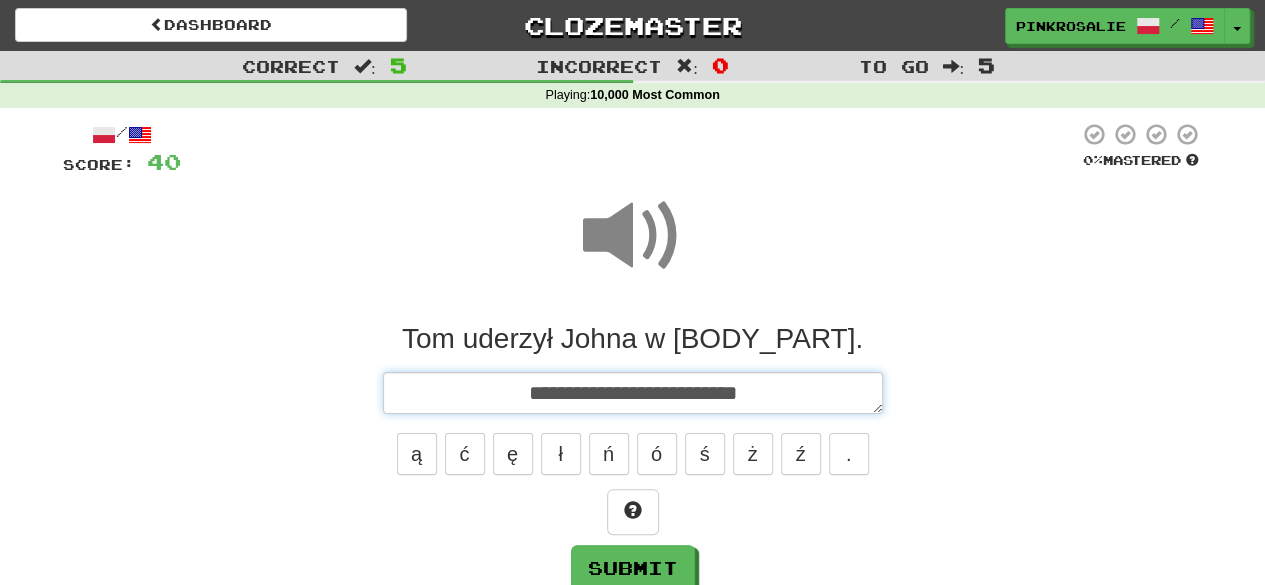 click on "**********" at bounding box center [633, 392] 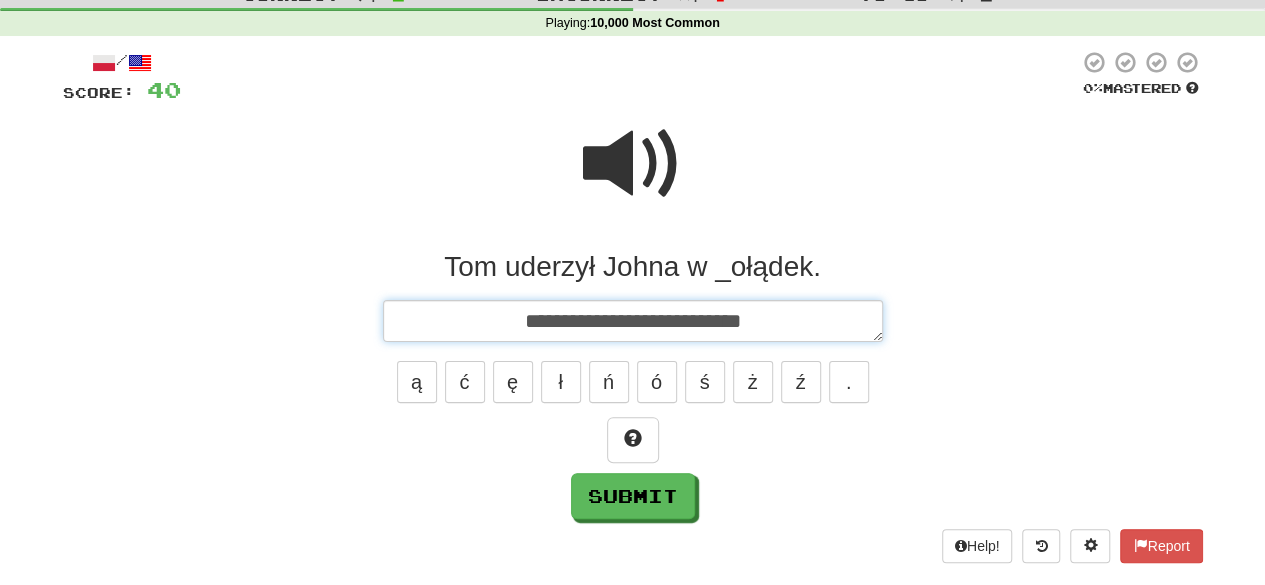 scroll, scrollTop: 64, scrollLeft: 0, axis: vertical 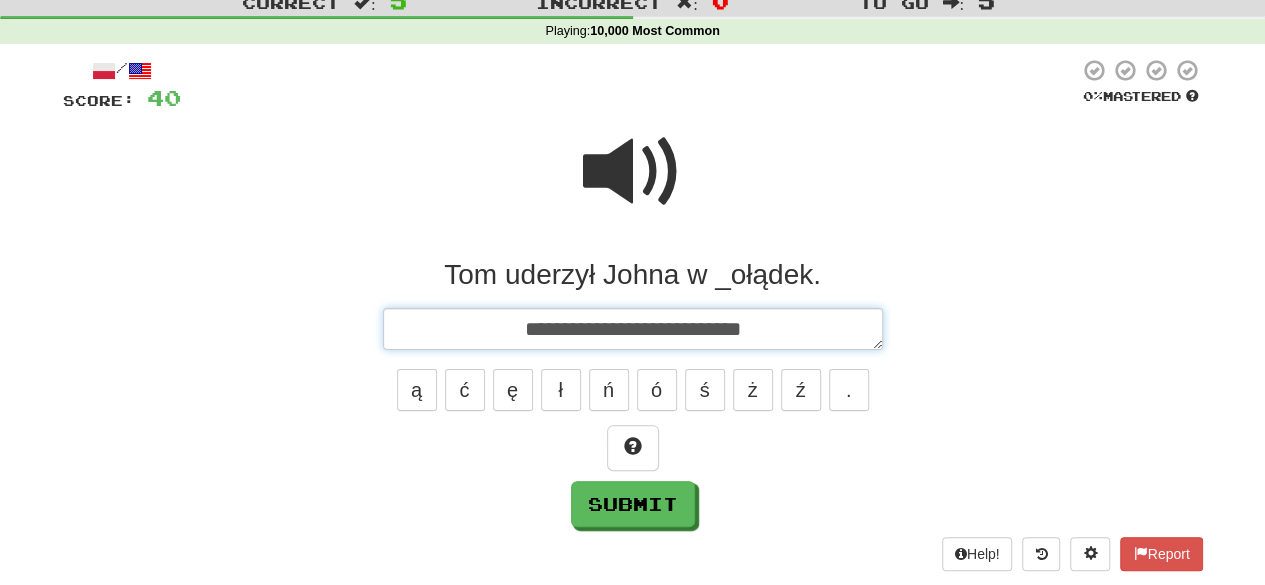 click on "**********" at bounding box center [633, 328] 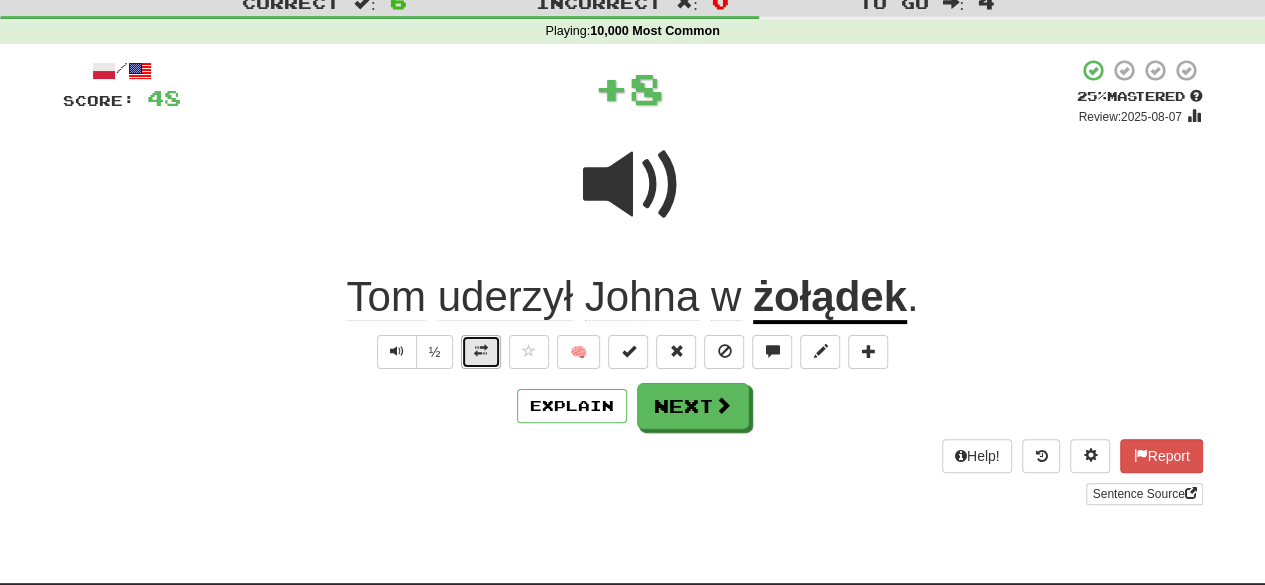 click at bounding box center [481, 352] 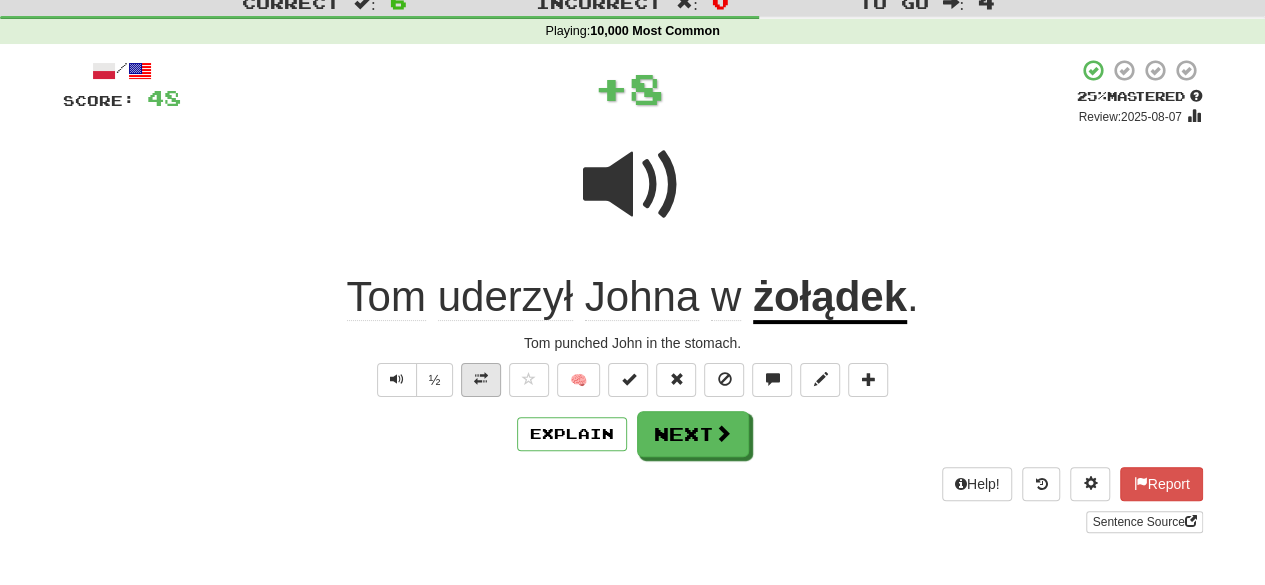 click on "Tom punched John in the stomach." at bounding box center (633, 343) 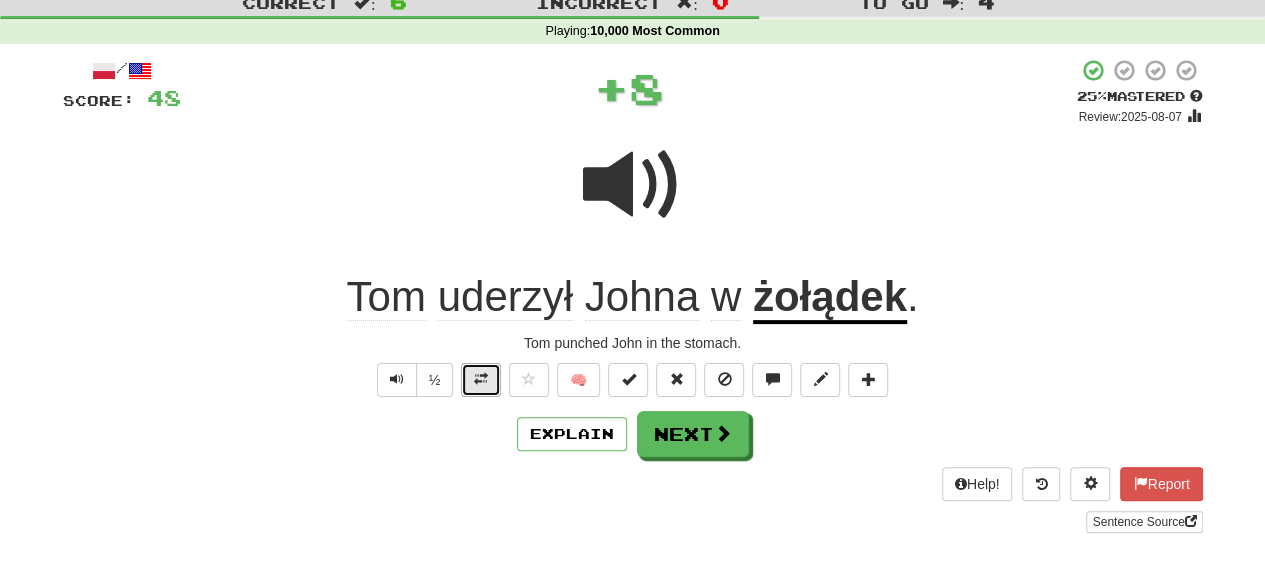 click at bounding box center [481, 380] 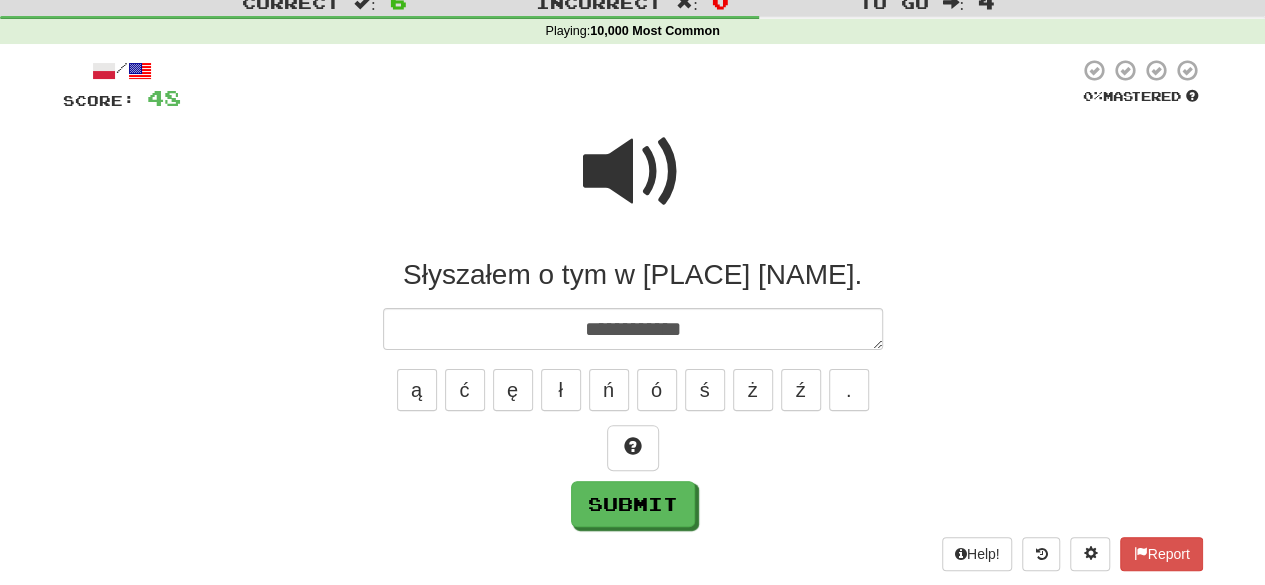 click at bounding box center (633, 172) 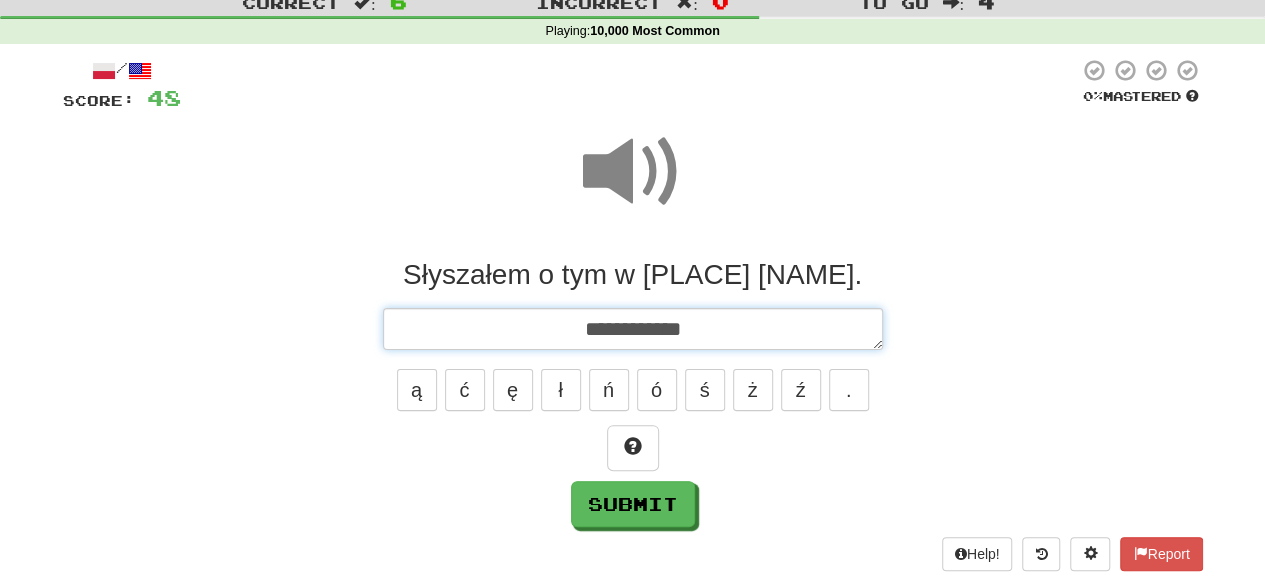 click on "**********" at bounding box center (633, 328) 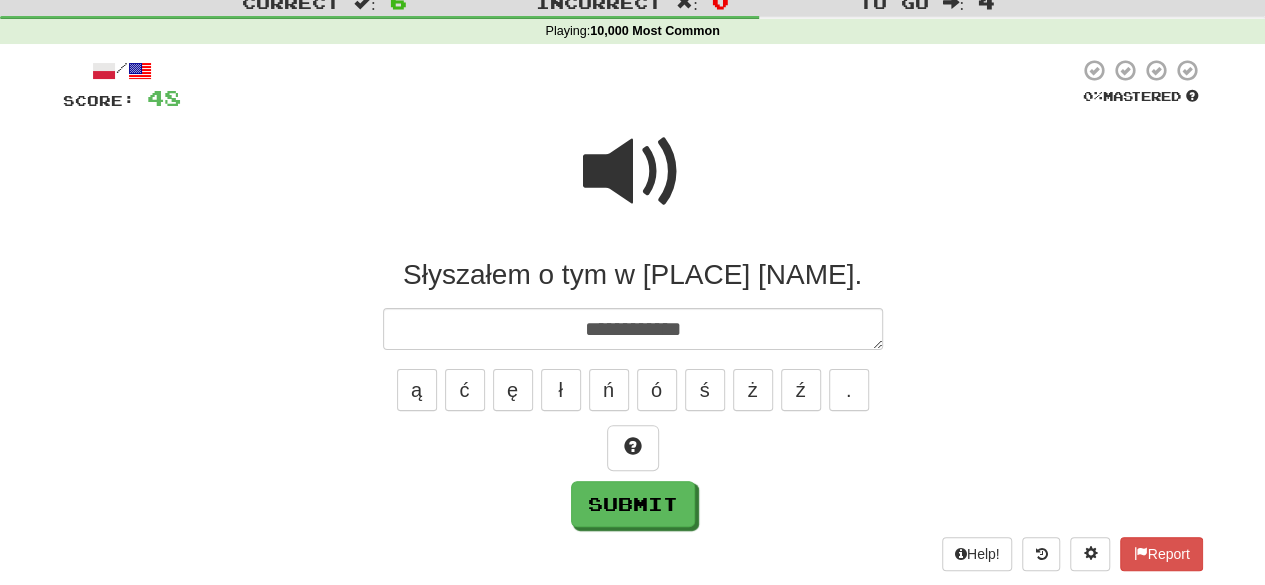 click at bounding box center (633, 172) 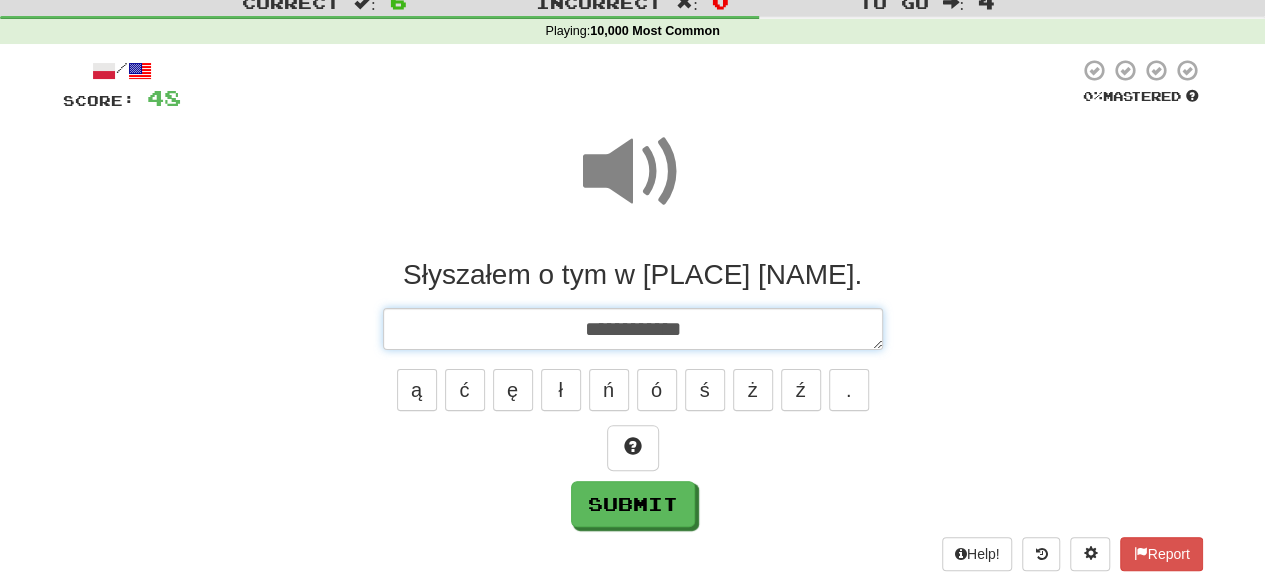 click on "**********" at bounding box center (633, 328) 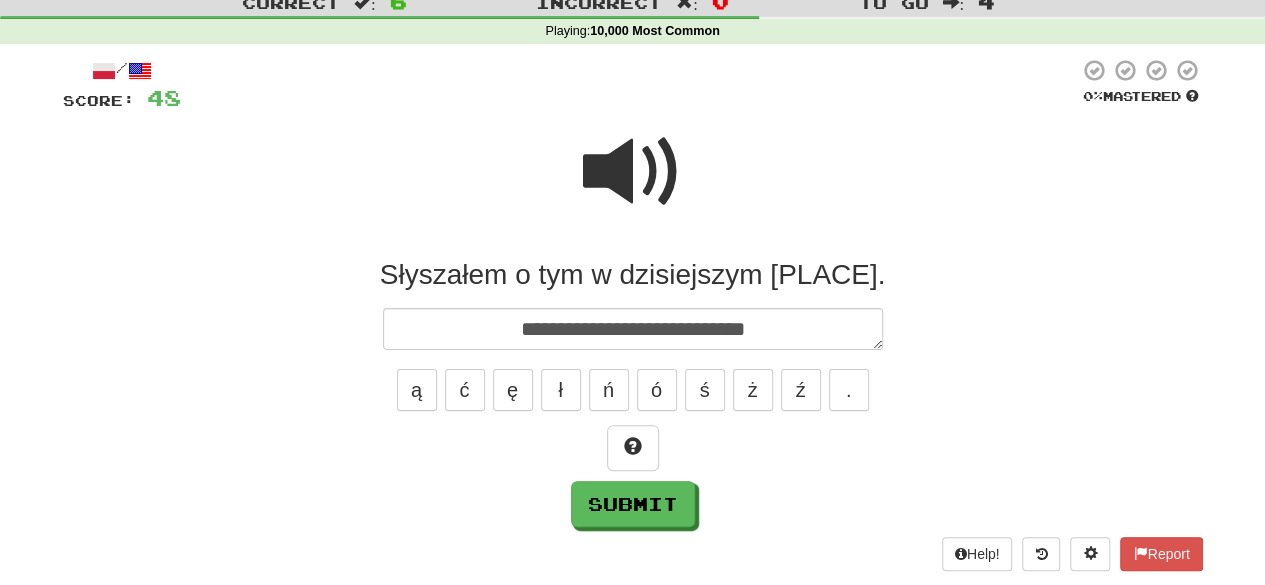 click at bounding box center [633, 172] 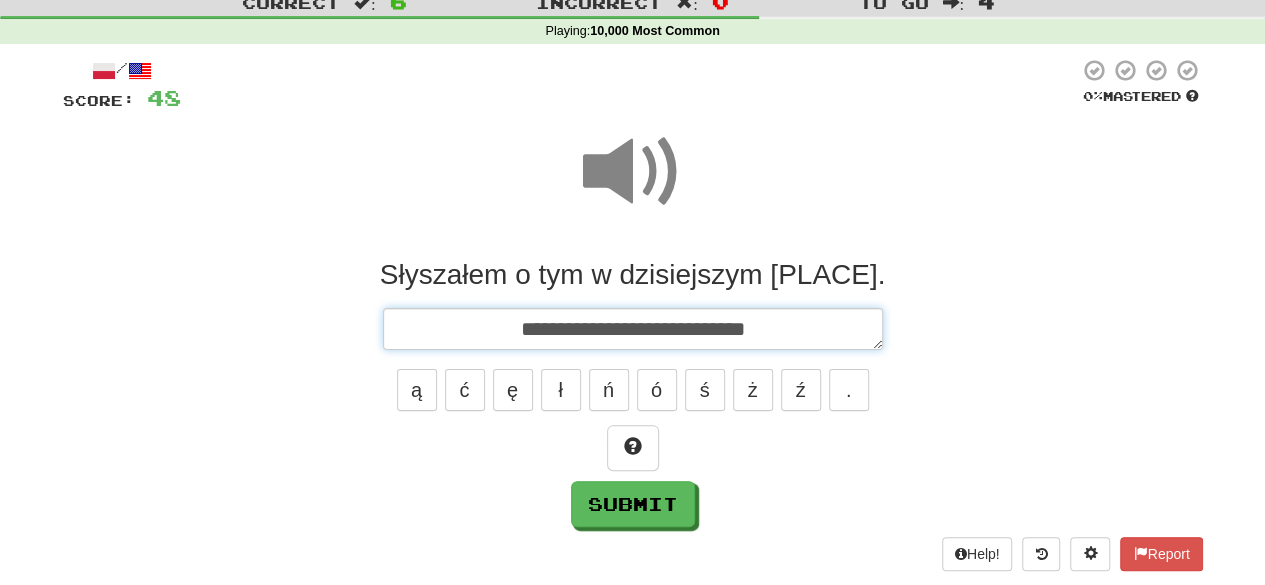 click on "**********" at bounding box center [633, 328] 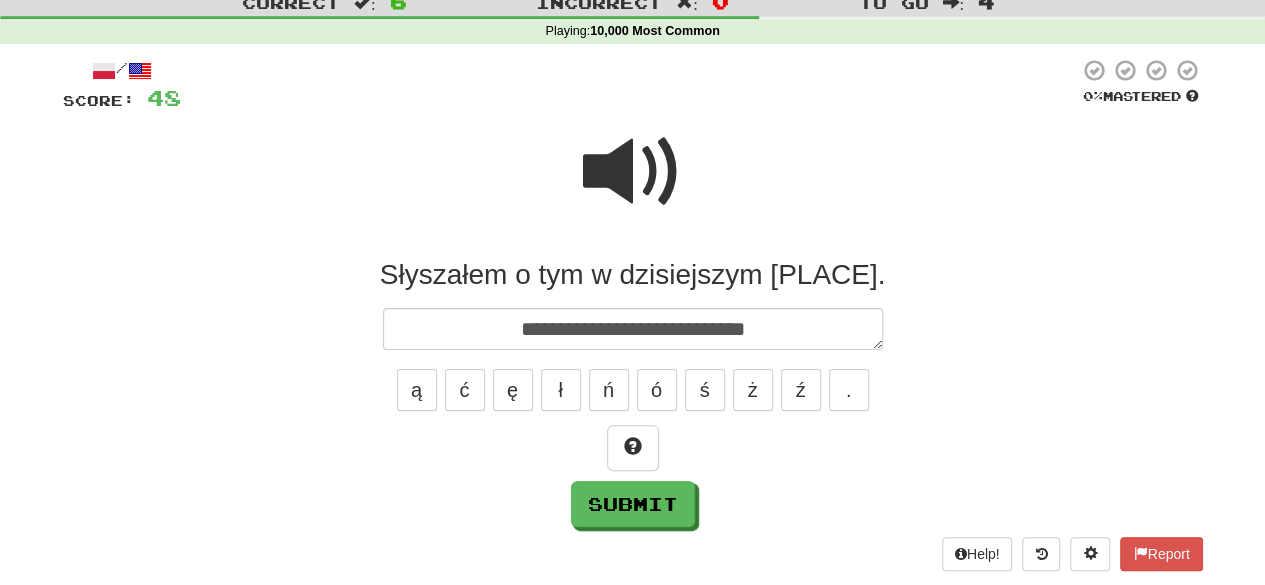 click at bounding box center (633, 172) 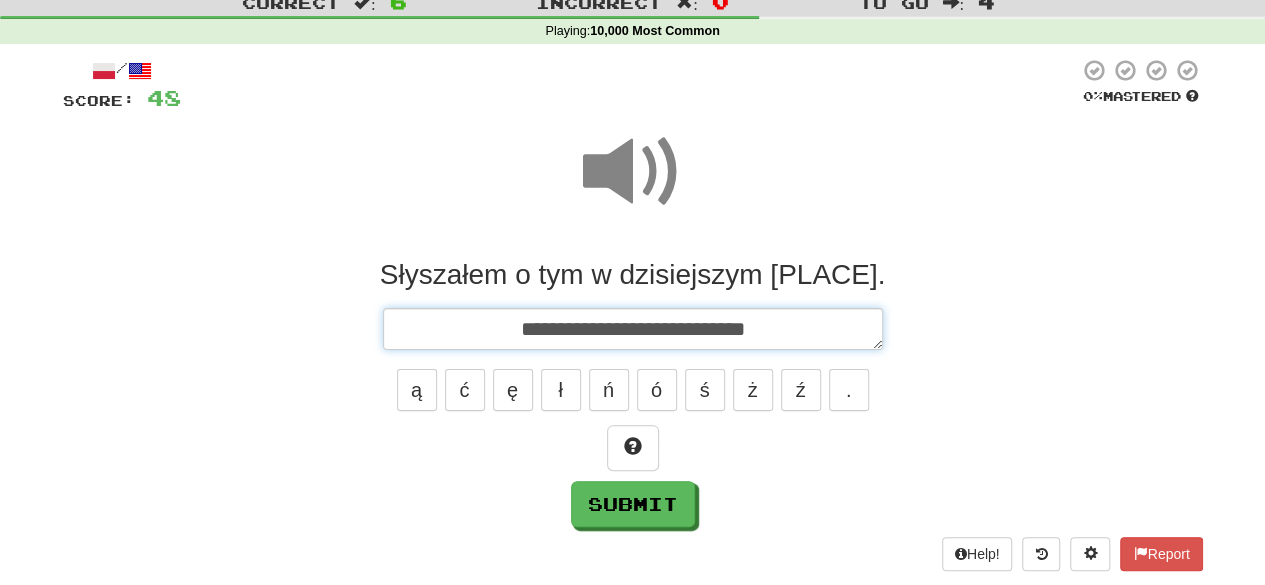 click on "**********" at bounding box center (633, 328) 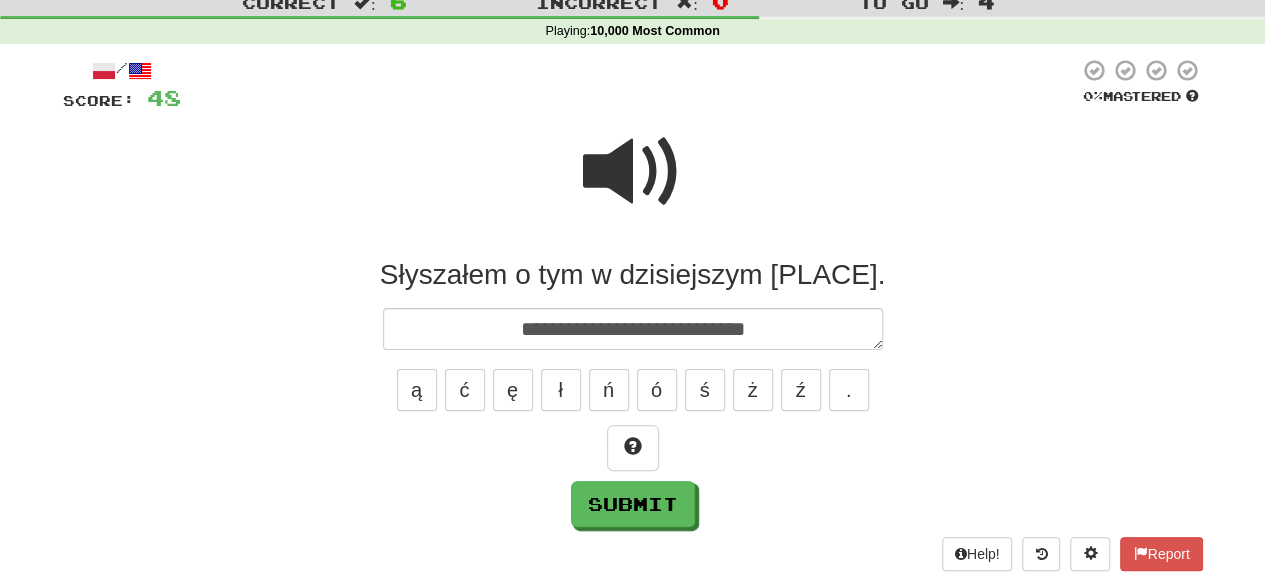 click at bounding box center (633, 172) 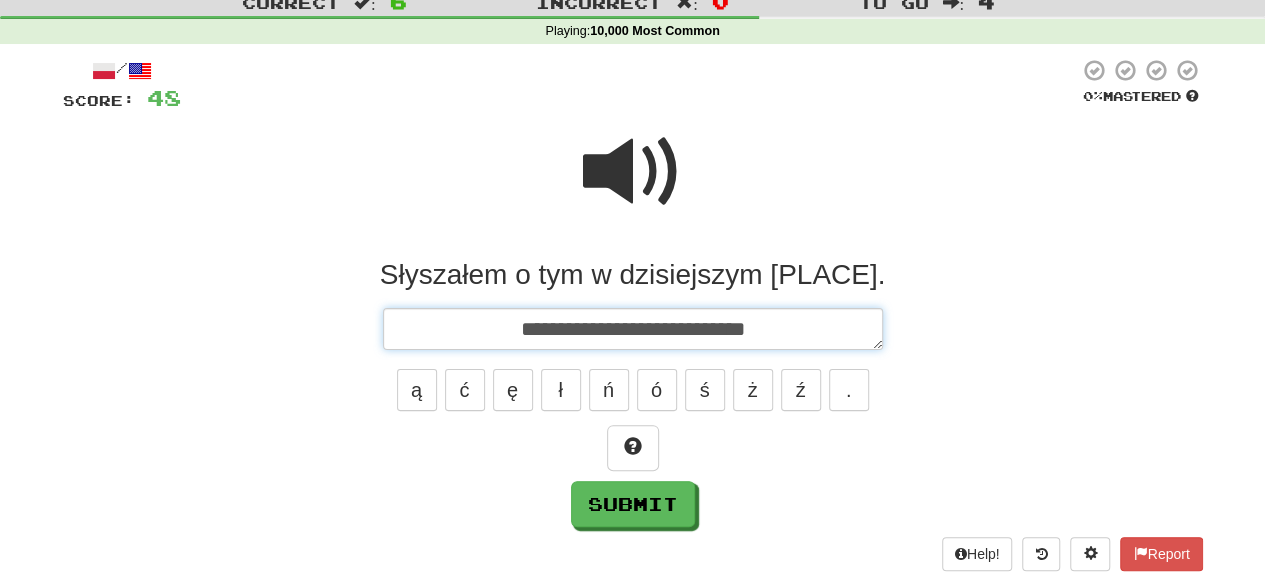 click on "**********" at bounding box center (633, 328) 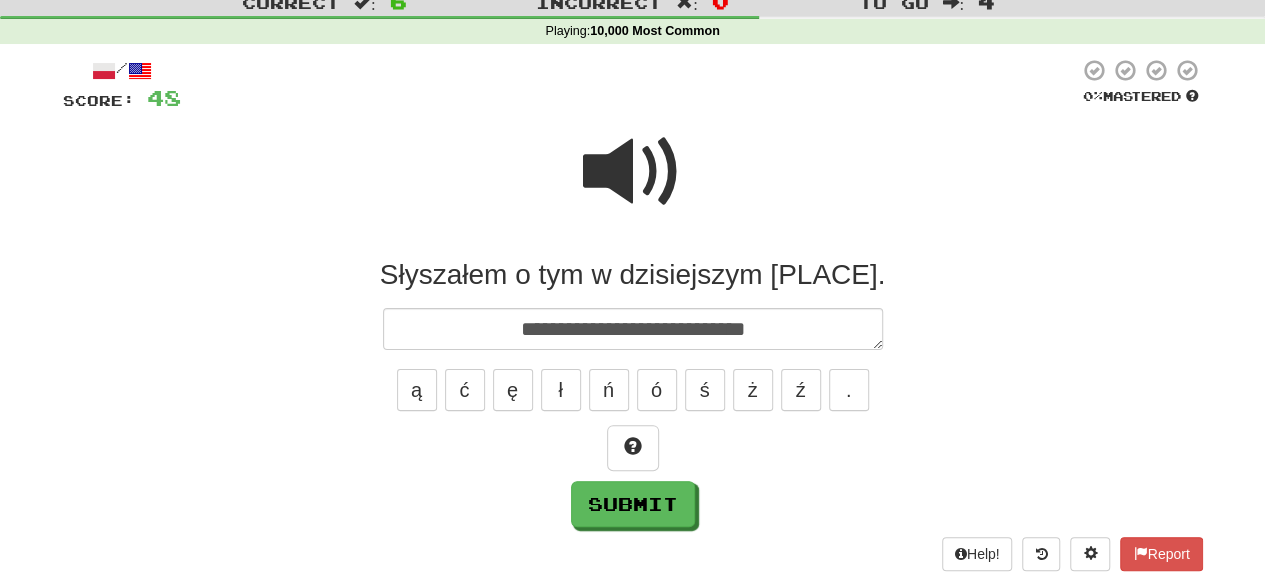 click at bounding box center (633, 172) 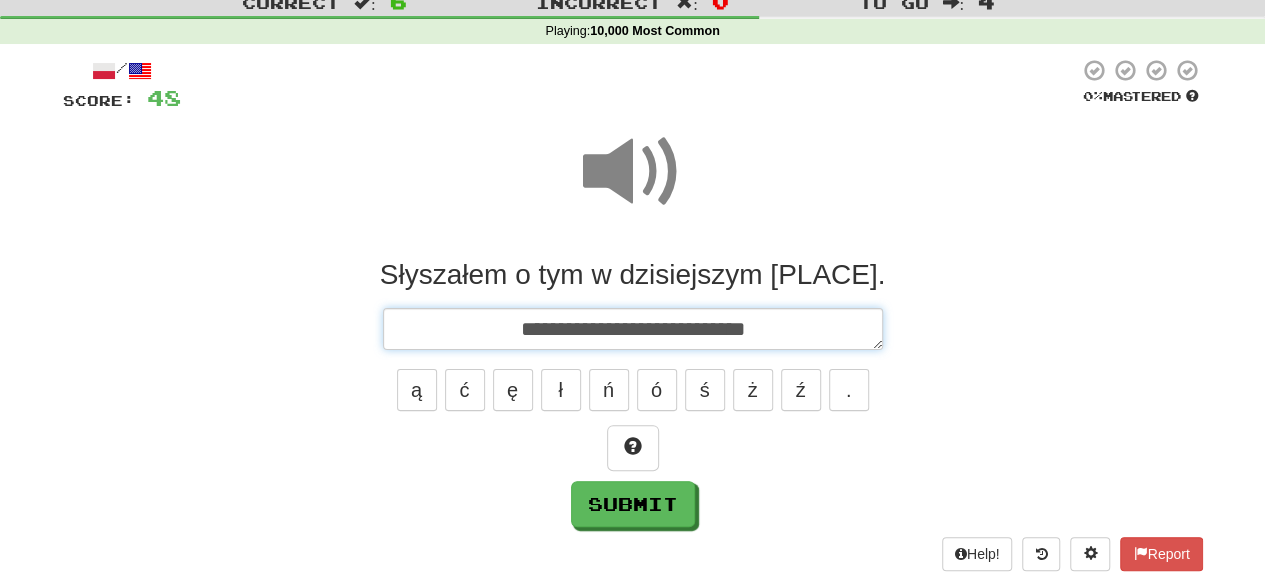 click on "**********" at bounding box center (633, 328) 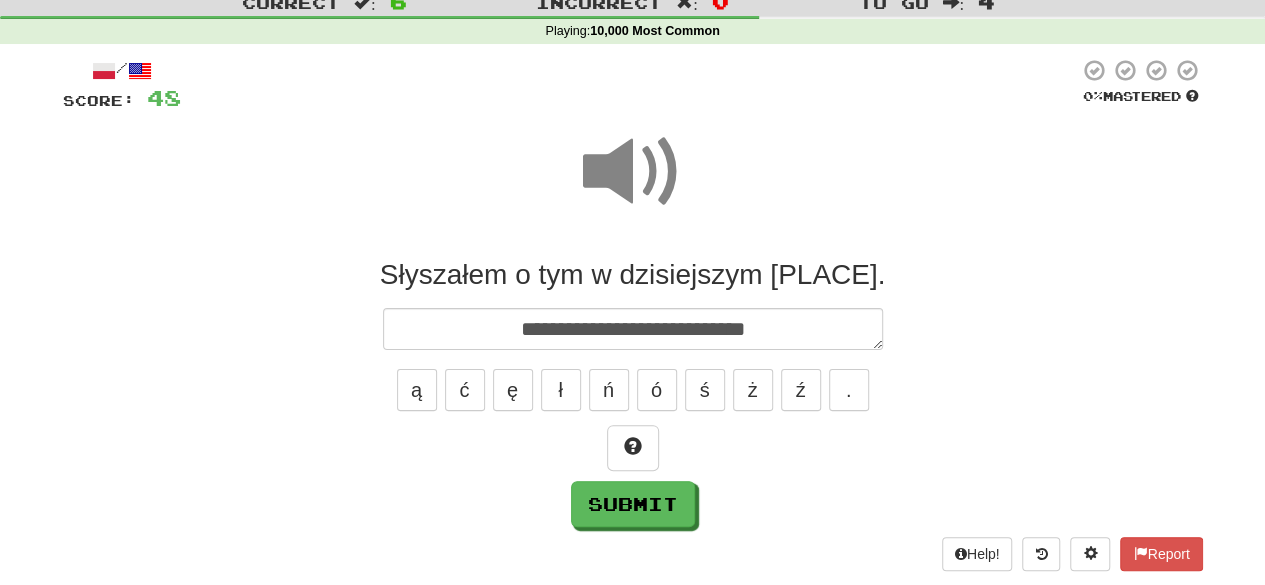 click at bounding box center (633, 172) 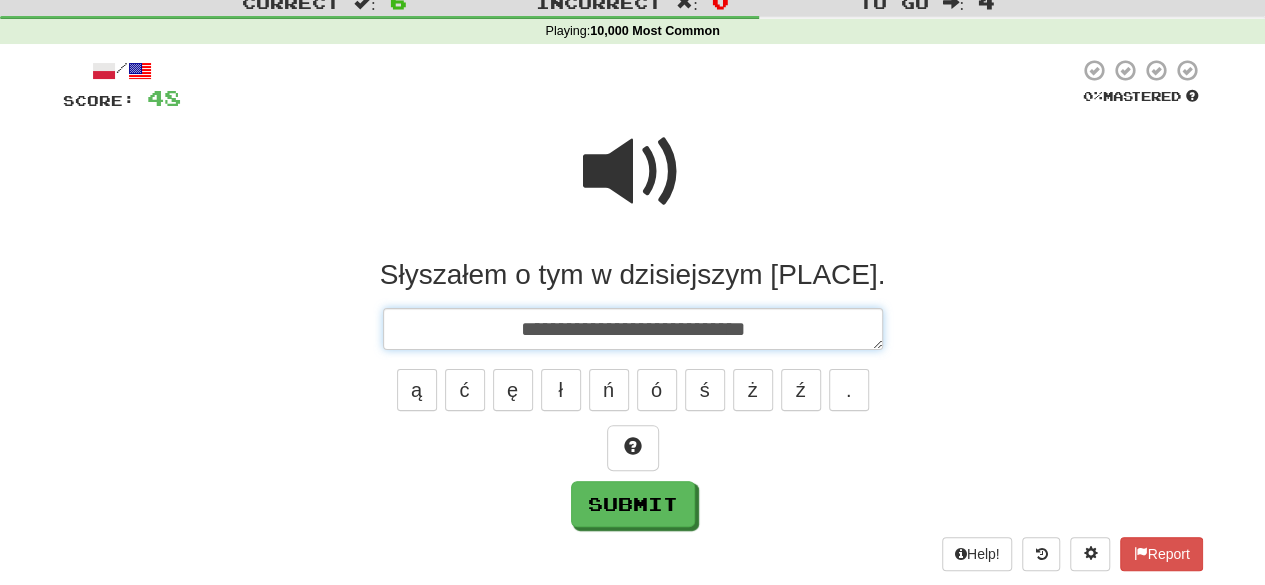 click on "**********" at bounding box center (633, 328) 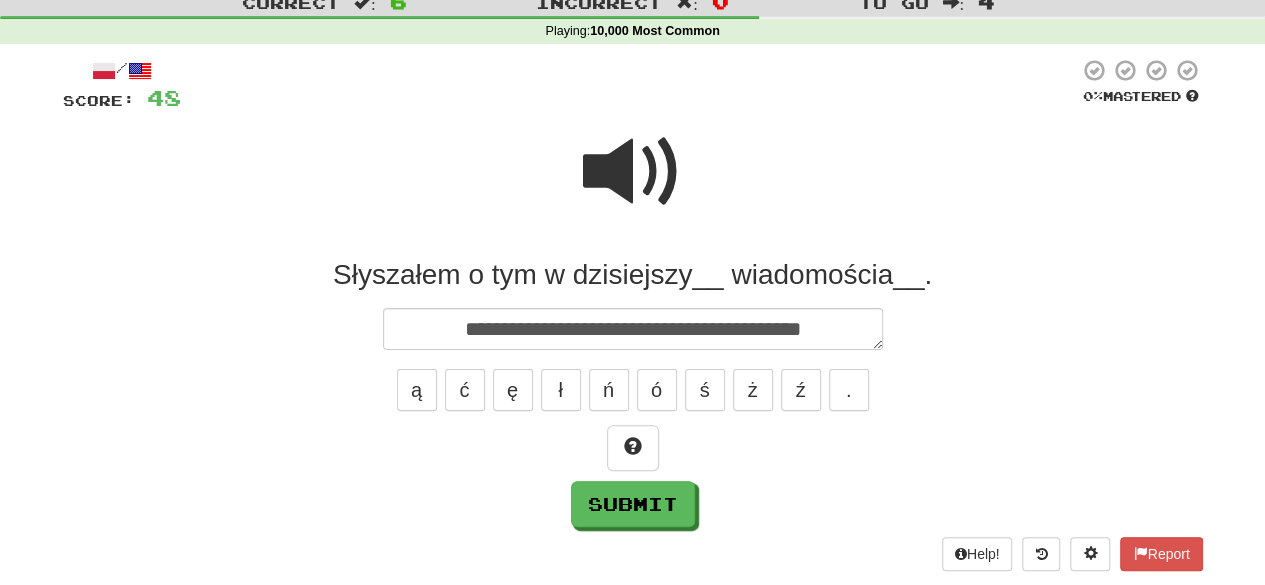 click at bounding box center (633, 172) 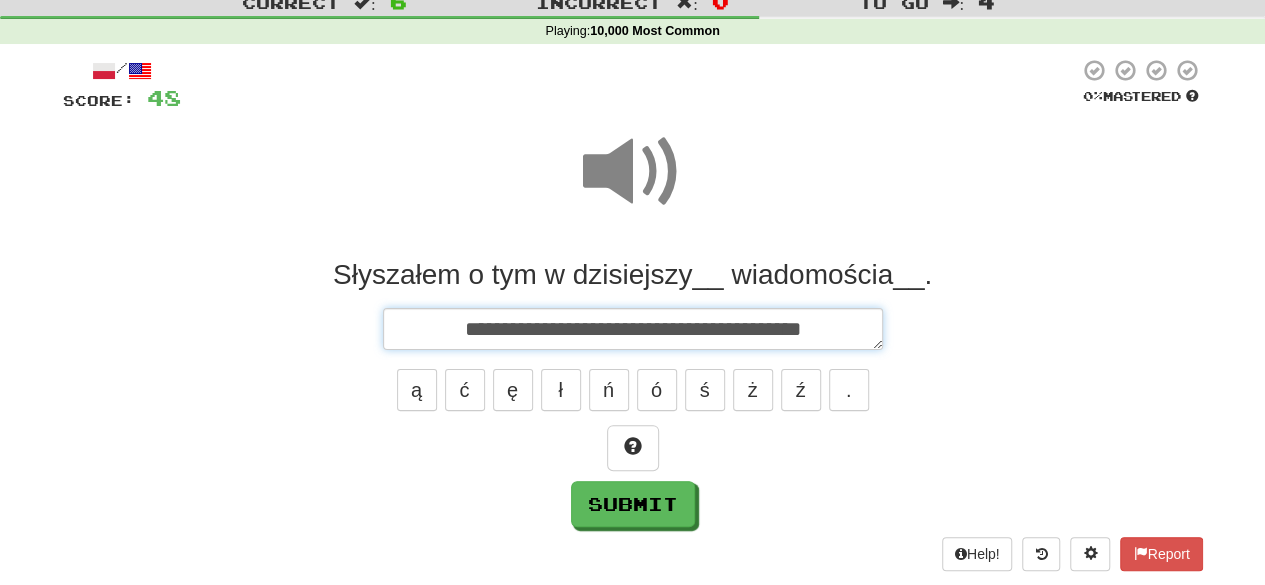 click on "**********" at bounding box center (633, 328) 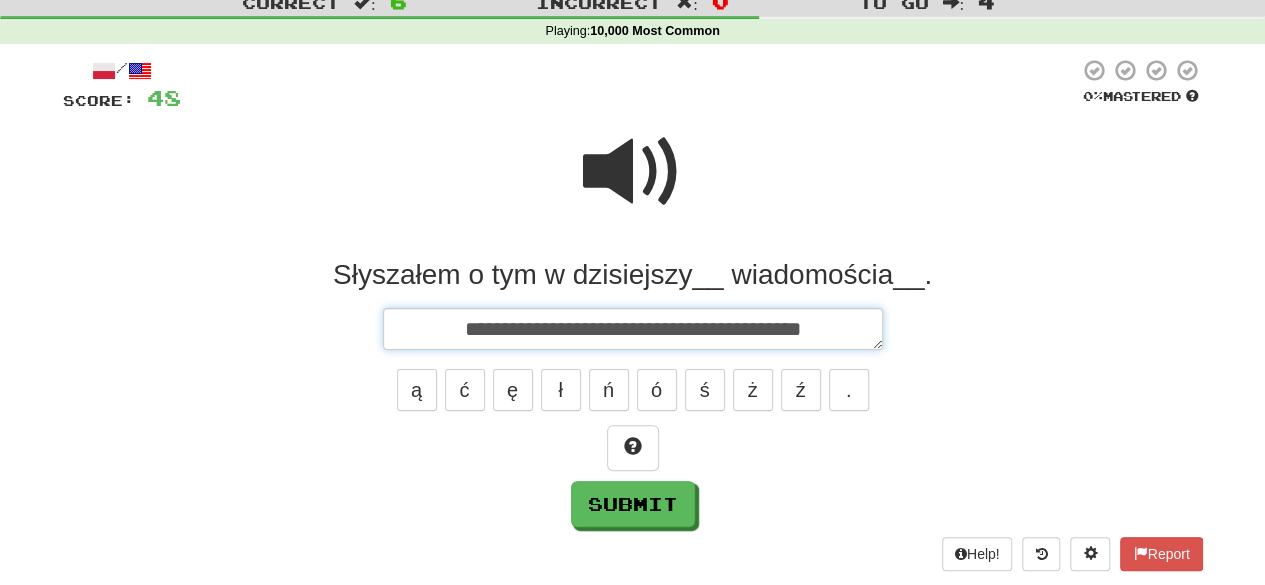 click on "**********" at bounding box center [633, 328] 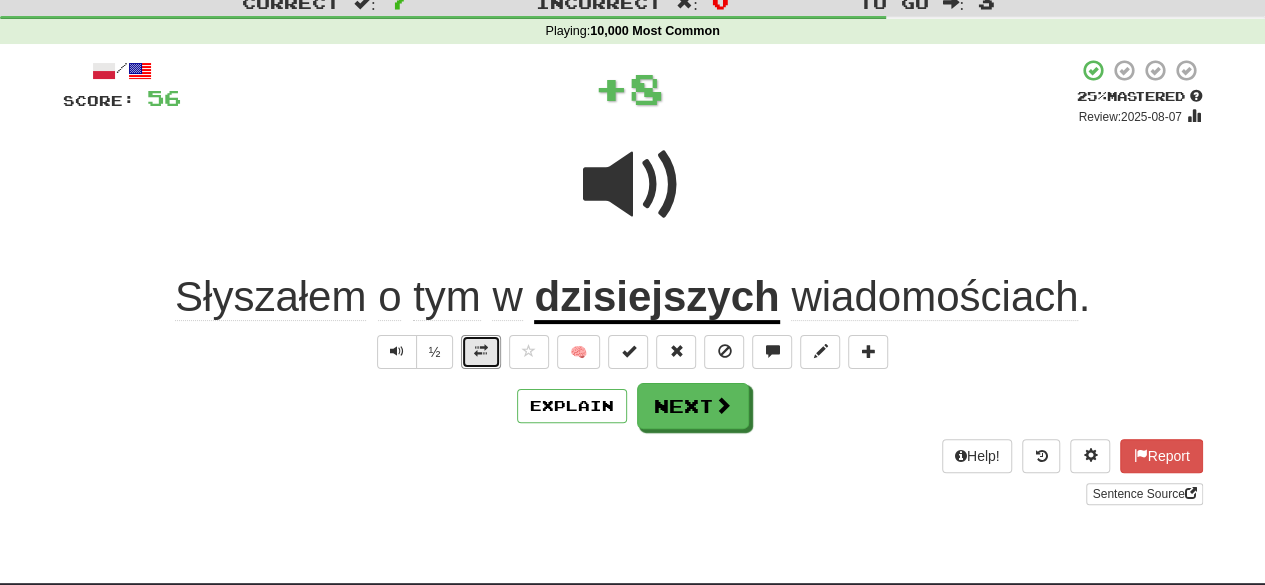 drag, startPoint x: 483, startPoint y: 347, endPoint x: 480, endPoint y: 357, distance: 10.440307 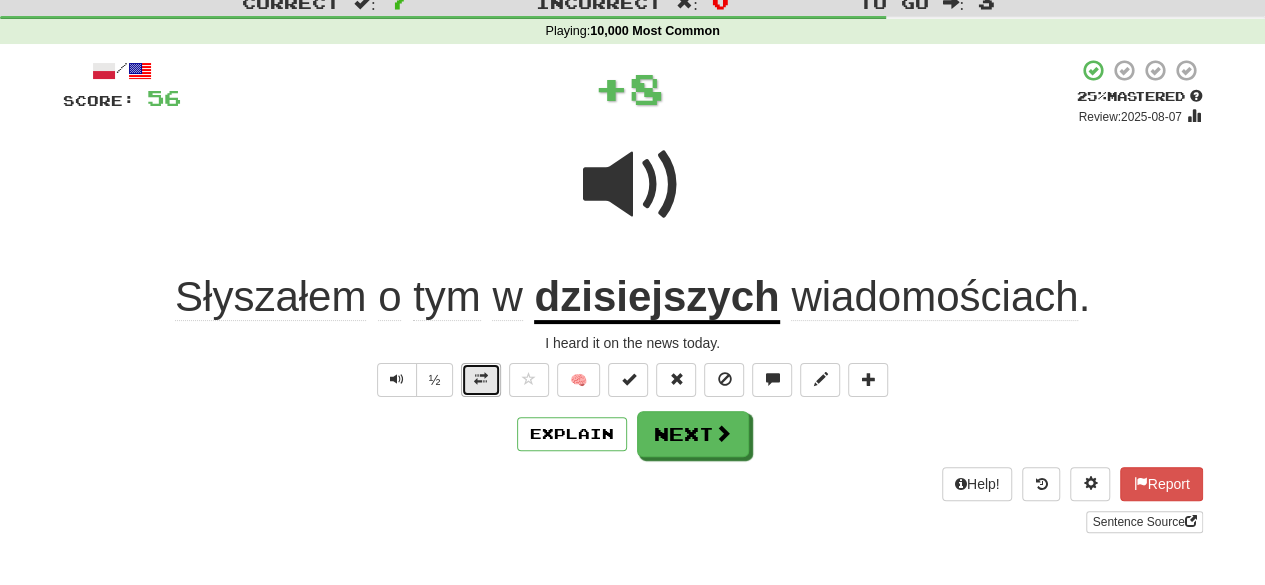 click at bounding box center [481, 380] 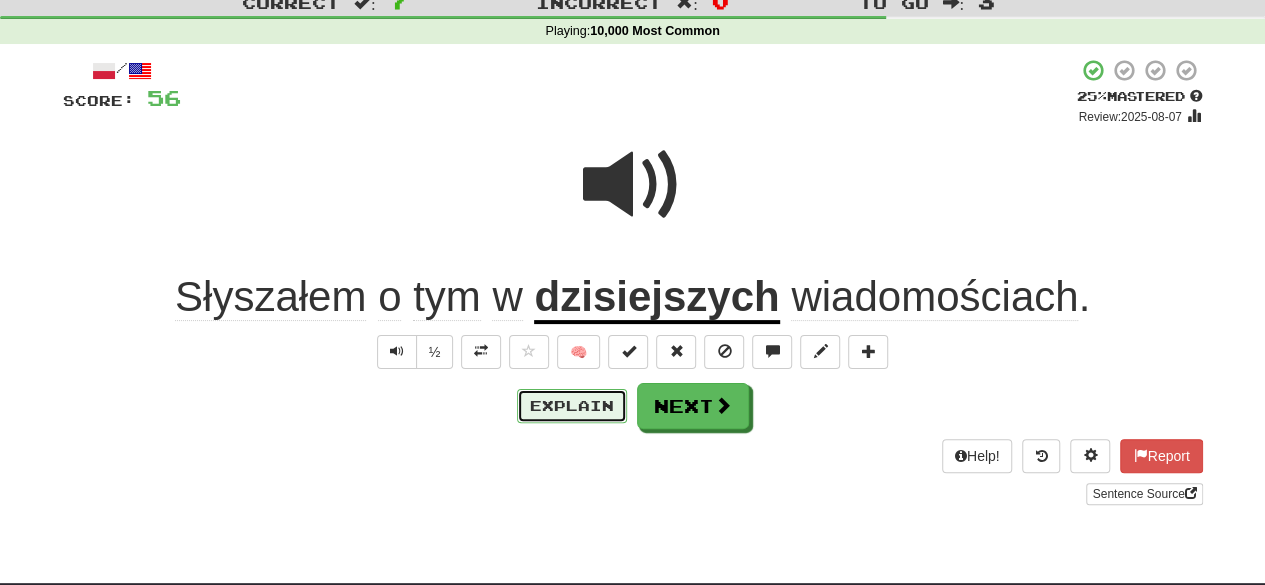 click on "Explain" at bounding box center [572, 406] 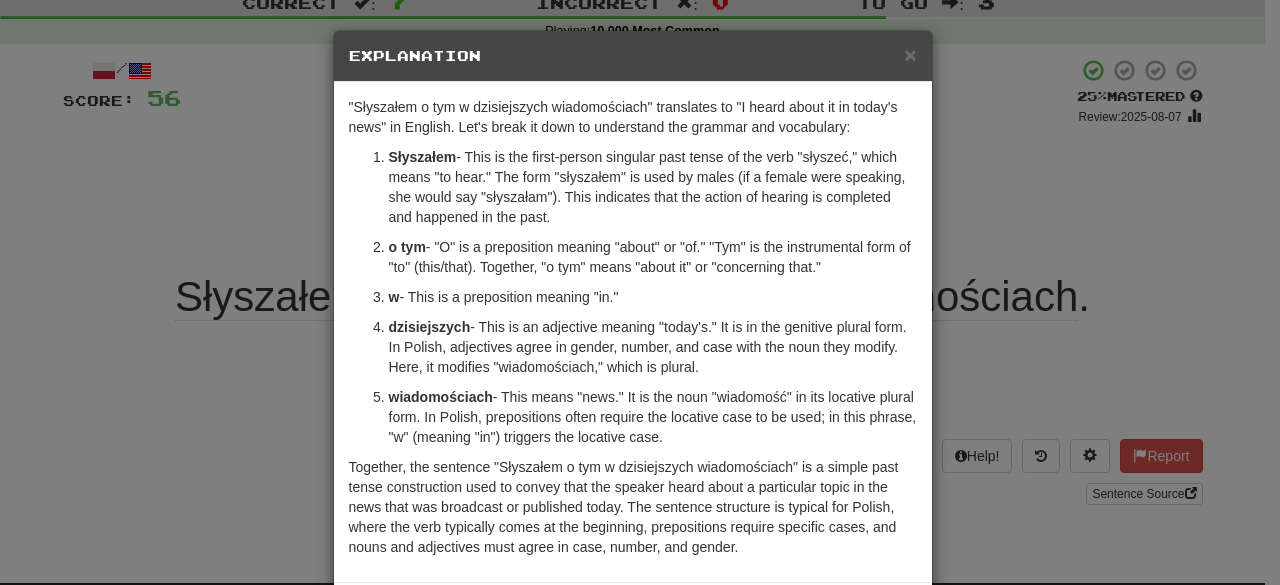 click on "× Explanation "Słyszałem o tym w dzisiejszych wiadomościach" translates to "I heard about it in today's news" in English. Let's break it down to understand the grammar and vocabulary:
Słyszałem  - This is the first-person singular past tense of the verb "słyszeć," which means "to hear." The form "słyszałem" is used by males (if a female were speaking, she would say "słyszałam"). This indicates that the action of hearing is completed and happened in the past.
o tym  - "O" is a preposition meaning "about" or "of." "Tym" is the instrumental form of "to" (this/that). Together, "o tym" means "about it" or "concerning that."
w  - This is a preposition meaning "in."
dzisiejszych  - This is an adjective meaning "today's." It is in the genitive plural form. In Polish, adjectives agree in gender, number, and case with the noun they modify. Here, it modifies "wiadomościach," which is plural.
wiadomościach
In beta. Generated by ChatGPT. Like it? Hate it?  Let us know !" at bounding box center [640, 292] 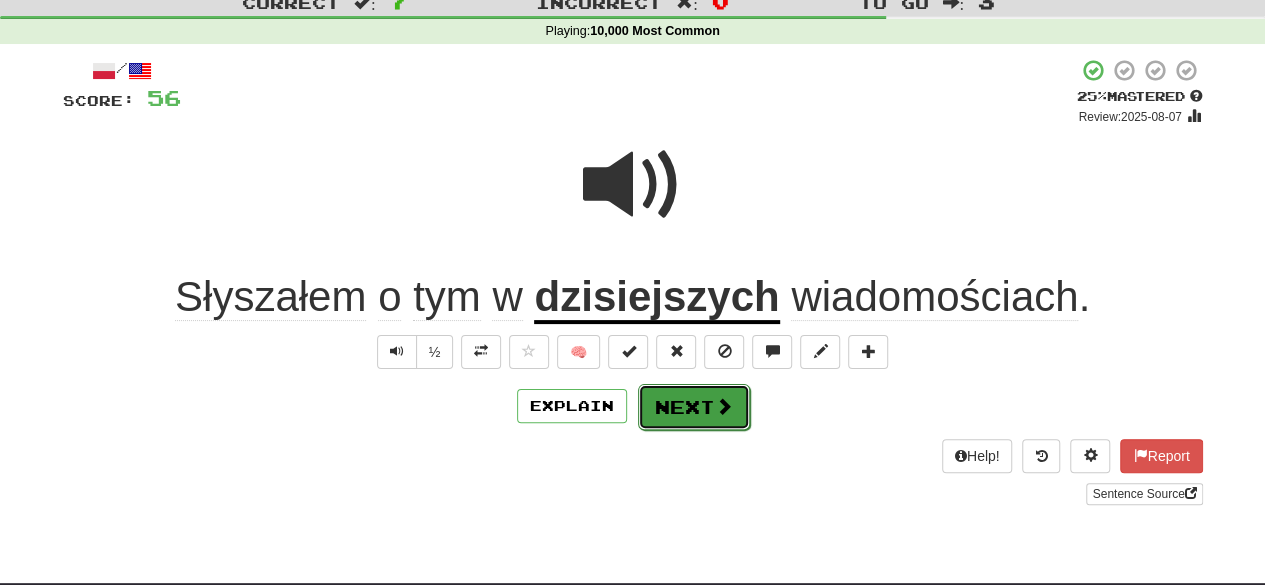 click on "Next" at bounding box center [694, 407] 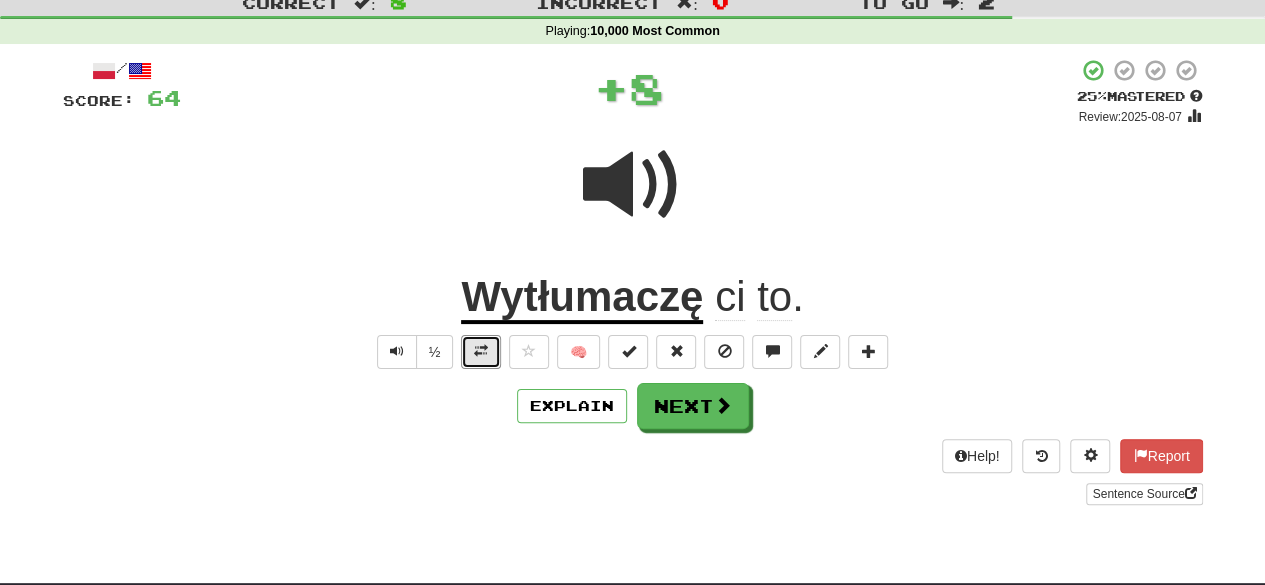 click at bounding box center [481, 352] 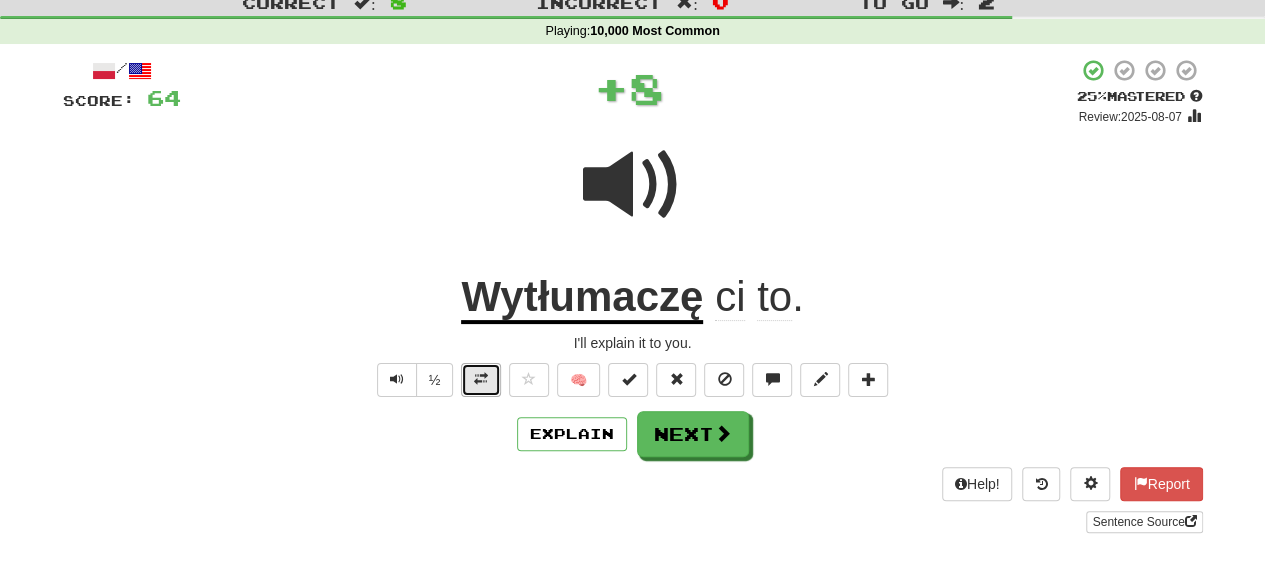 click at bounding box center (481, 380) 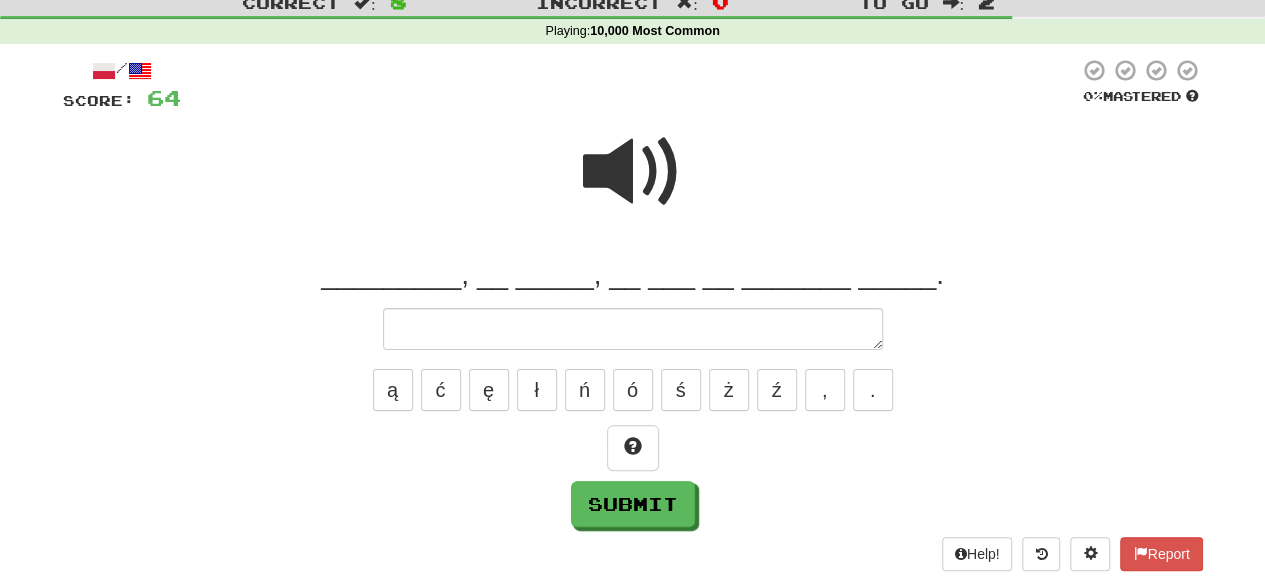 click at bounding box center (633, 172) 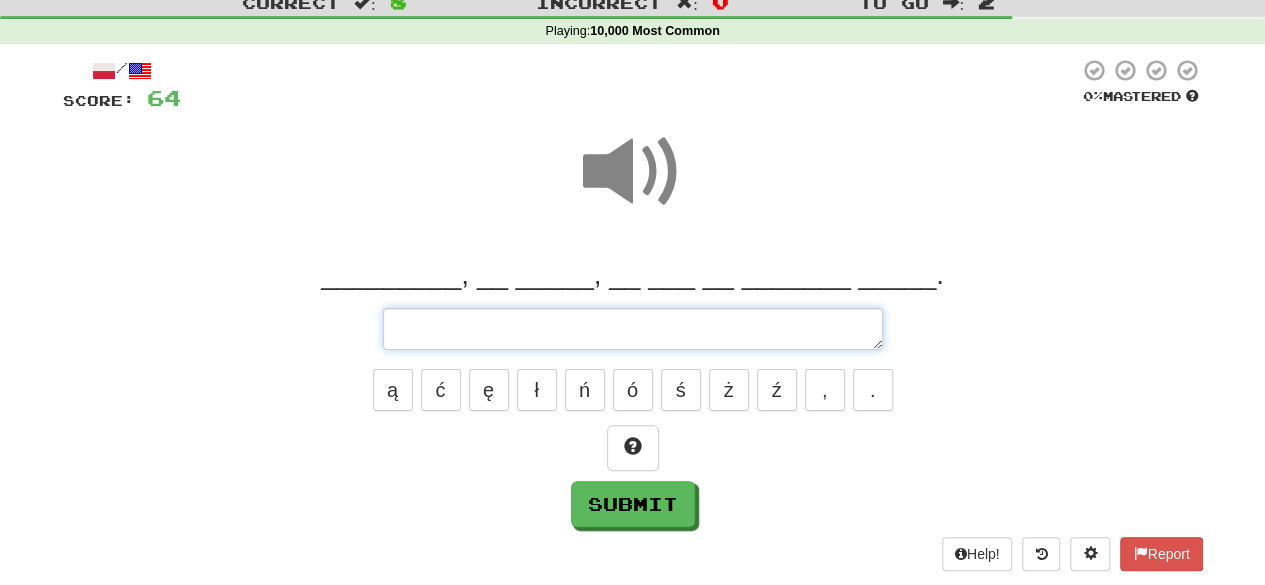 click at bounding box center (633, 328) 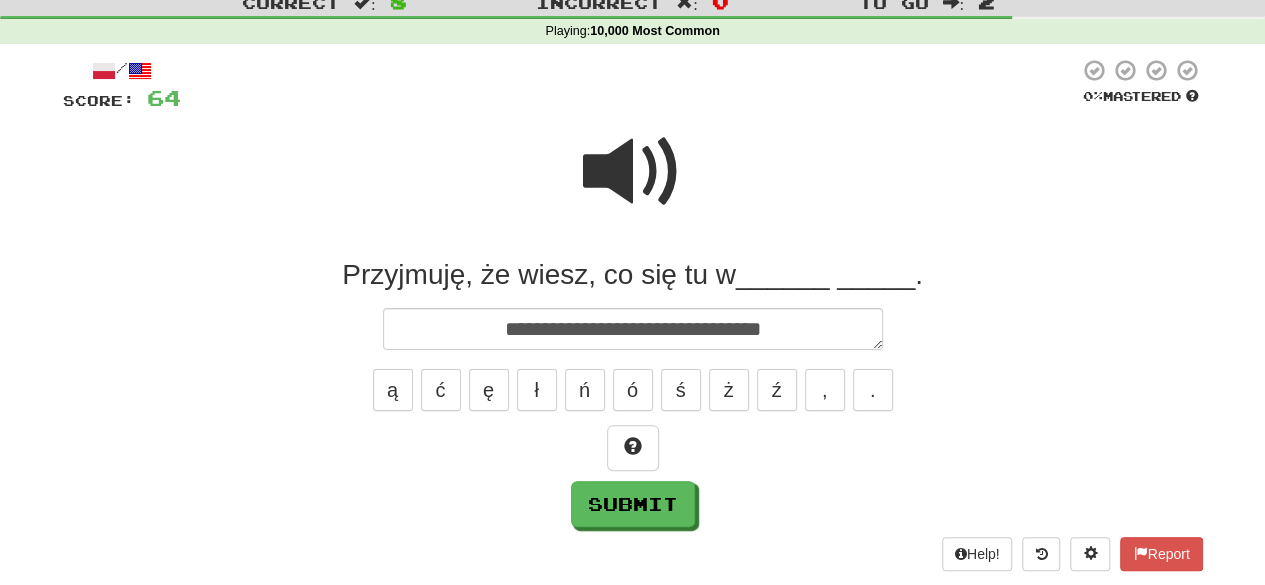 click at bounding box center [633, 172] 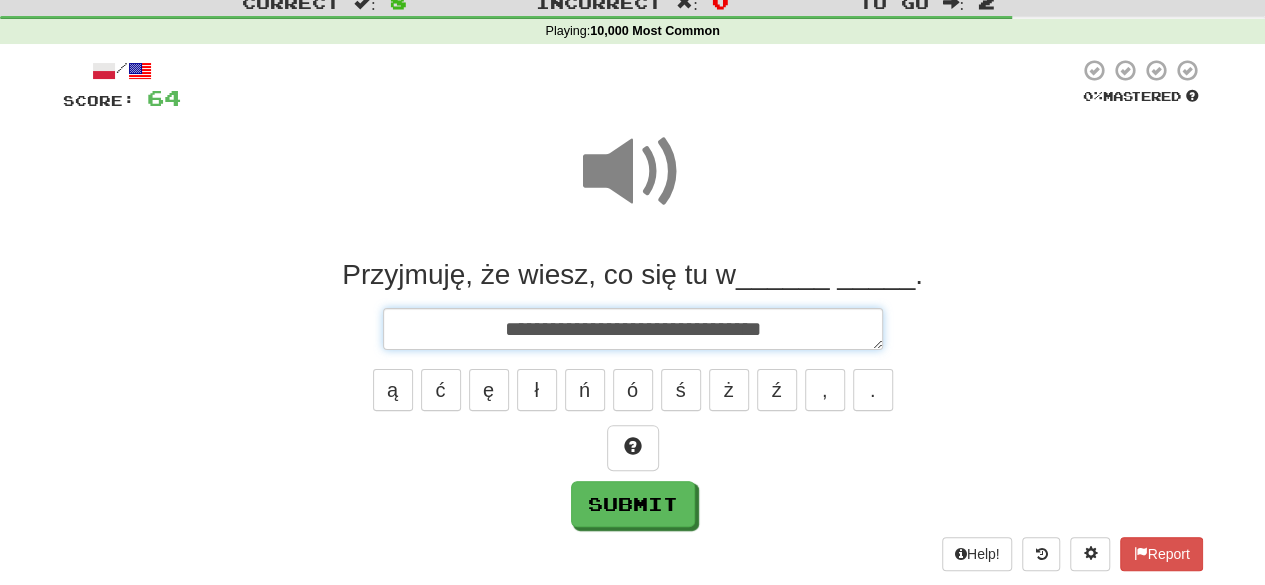 click on "**********" at bounding box center [633, 328] 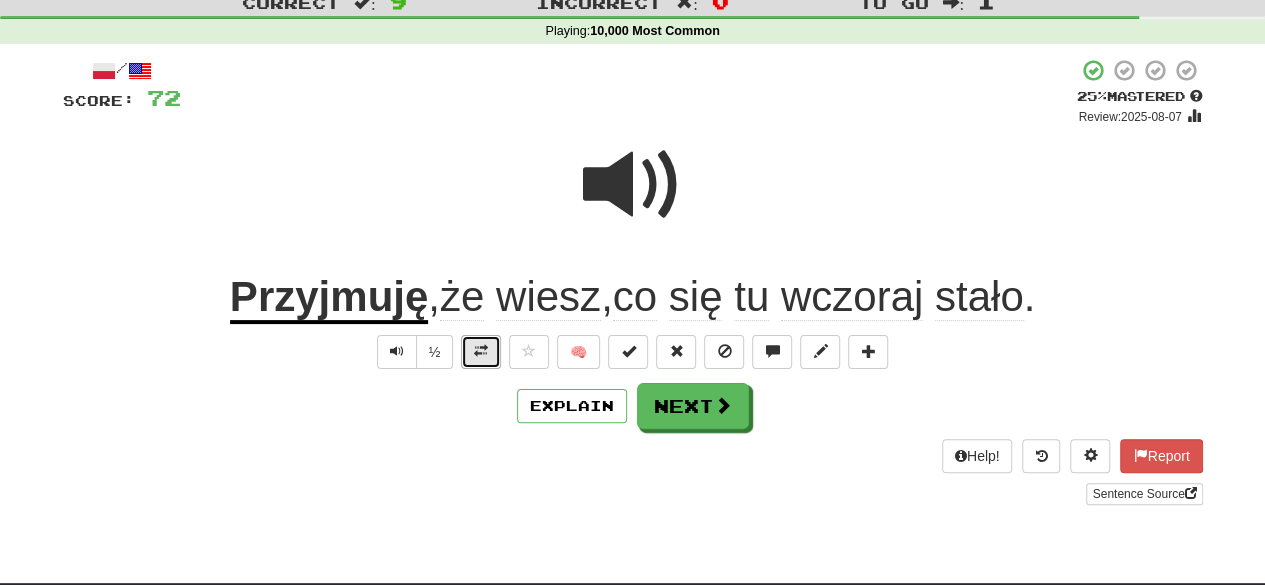 click at bounding box center [481, 352] 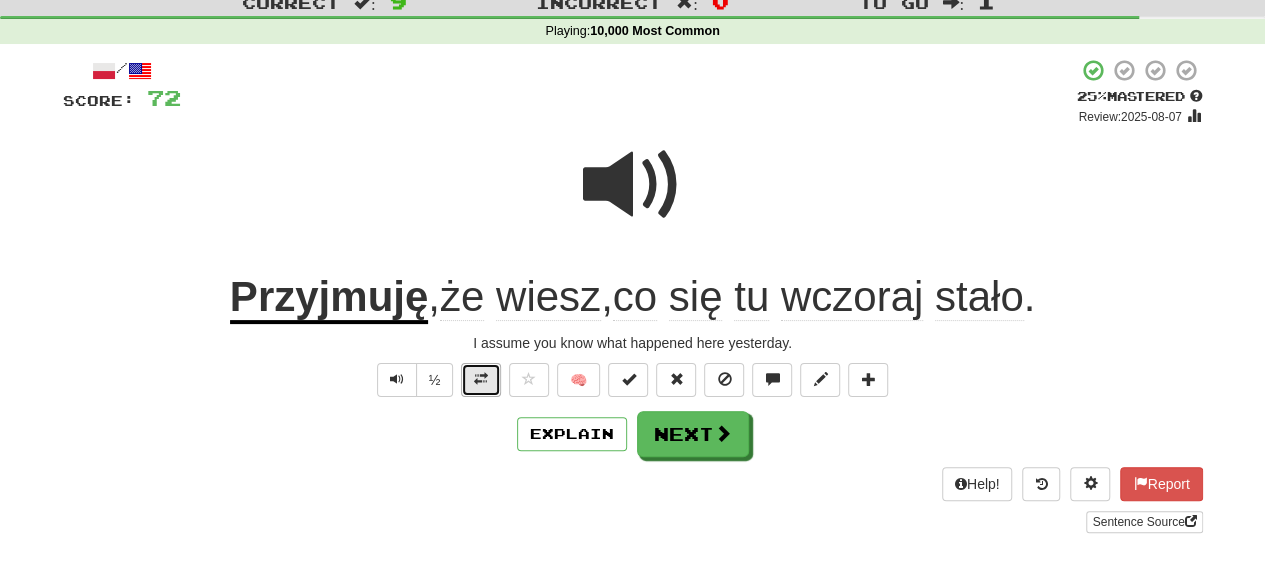 click at bounding box center (481, 380) 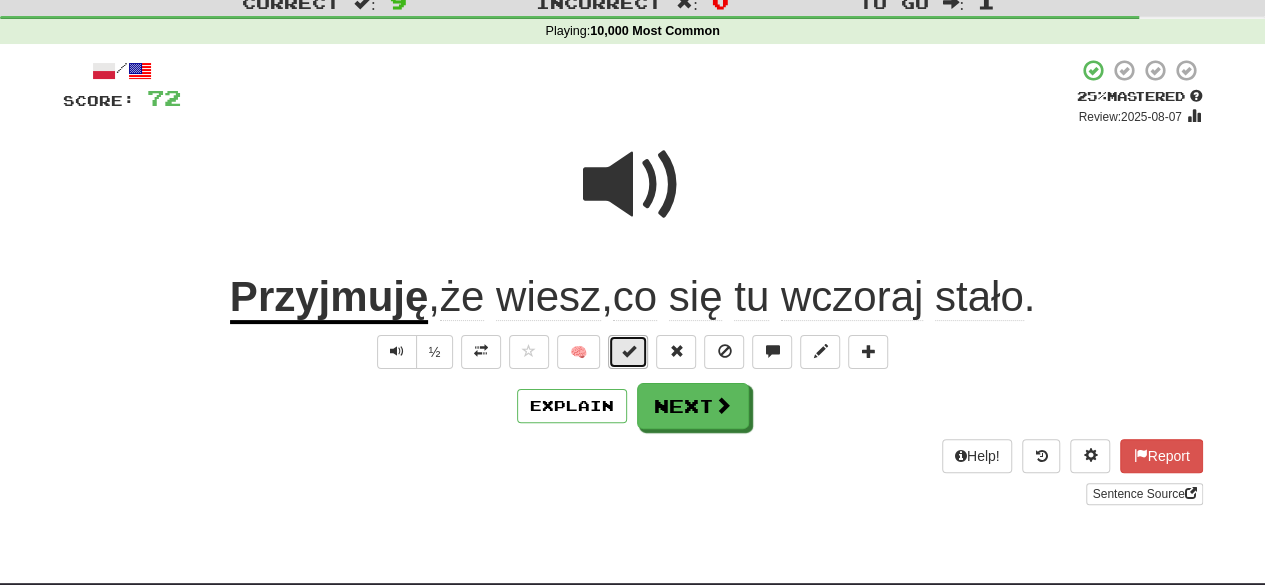 click at bounding box center [628, 352] 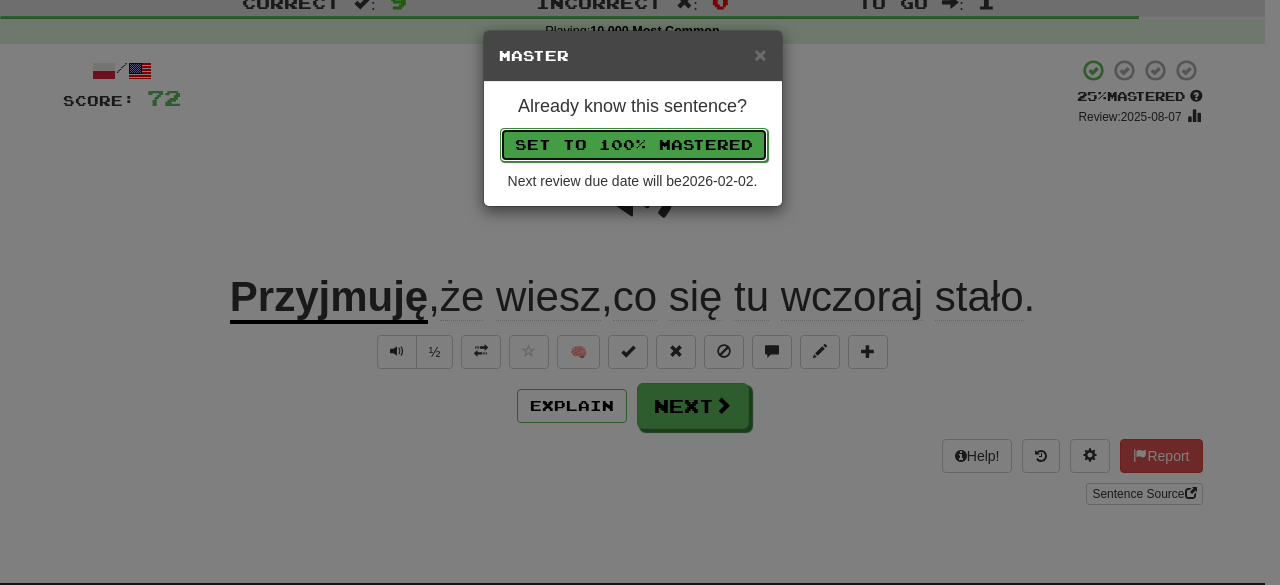 click on "Set to 100% Mastered" at bounding box center (634, 145) 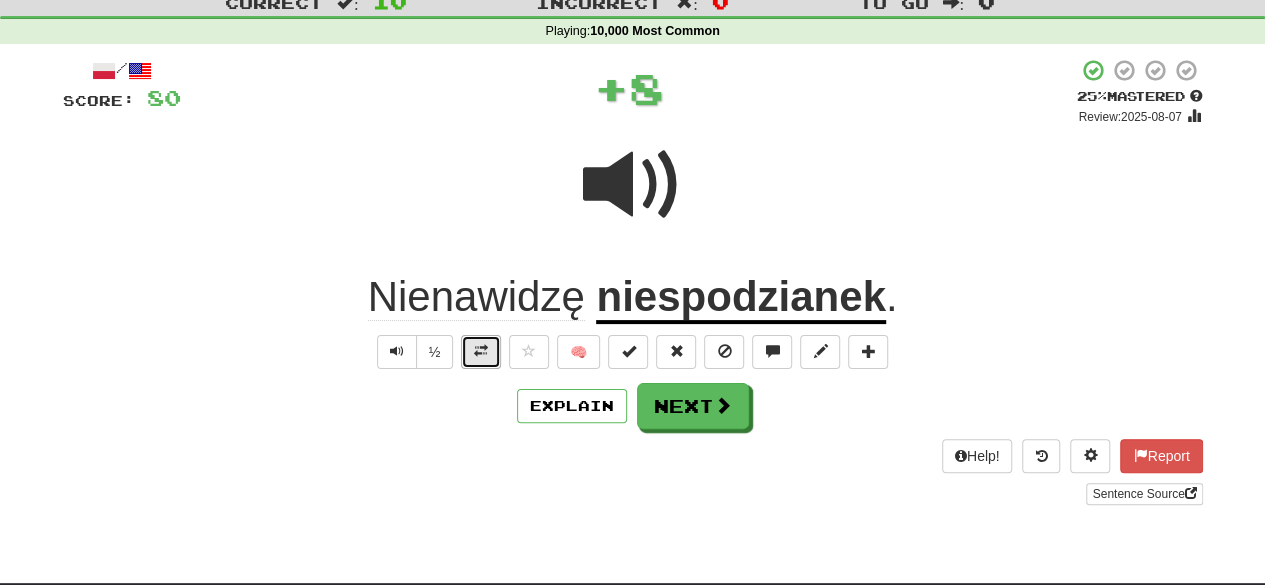 click at bounding box center [481, 352] 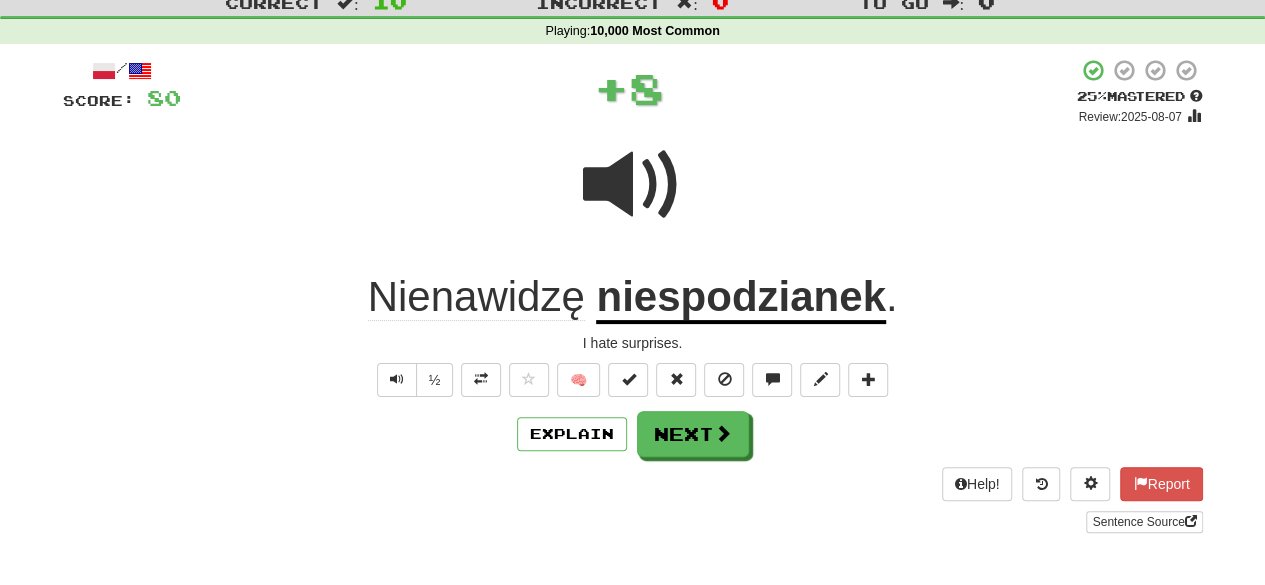 click on "/  Score:   80 + 8 25 %  Mastered Review:  2025-08-07 Nienawidzę   niespodzianek . I hate surprises. ½ 🧠 Explain Next  Help!  Report Sentence Source" at bounding box center (633, 295) 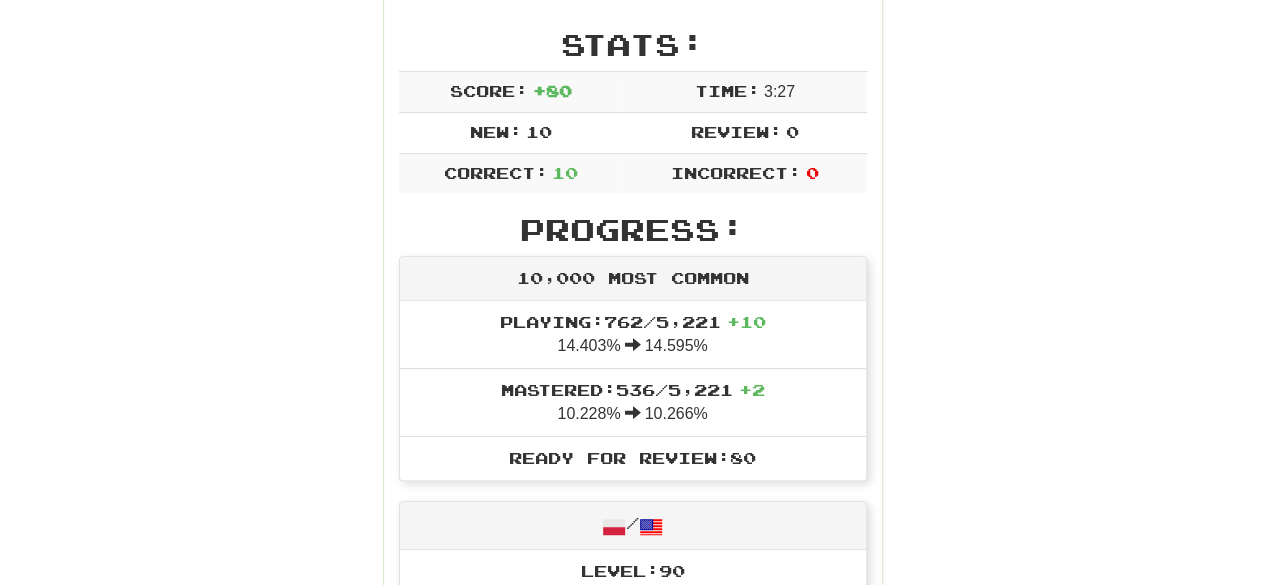 scroll, scrollTop: 0, scrollLeft: 0, axis: both 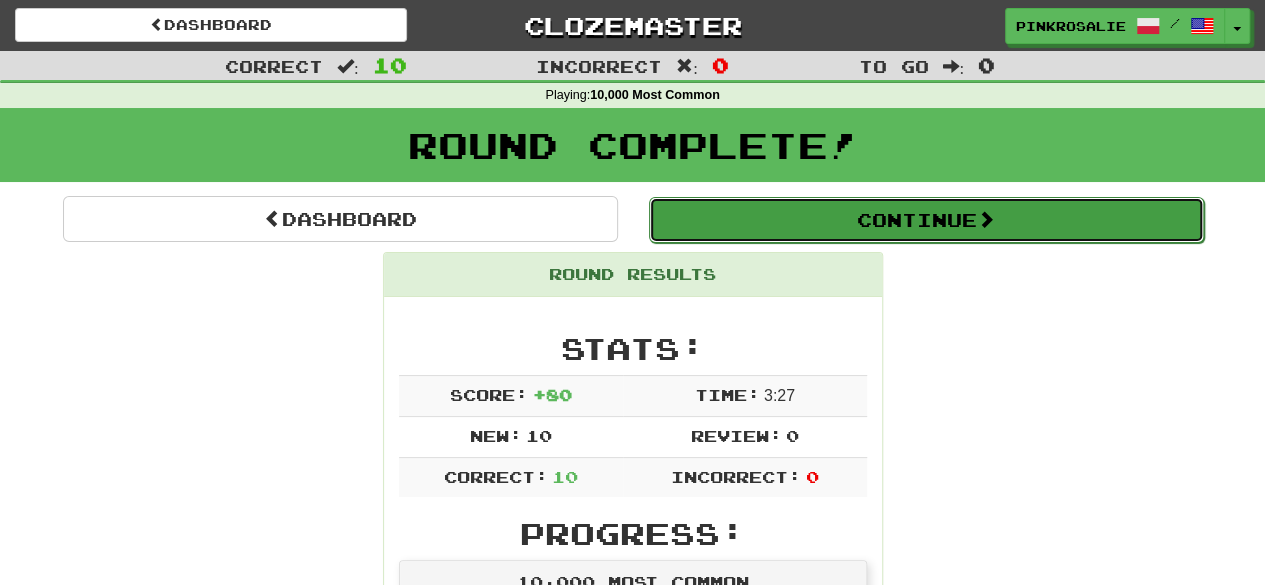 click on "Continue" at bounding box center (926, 220) 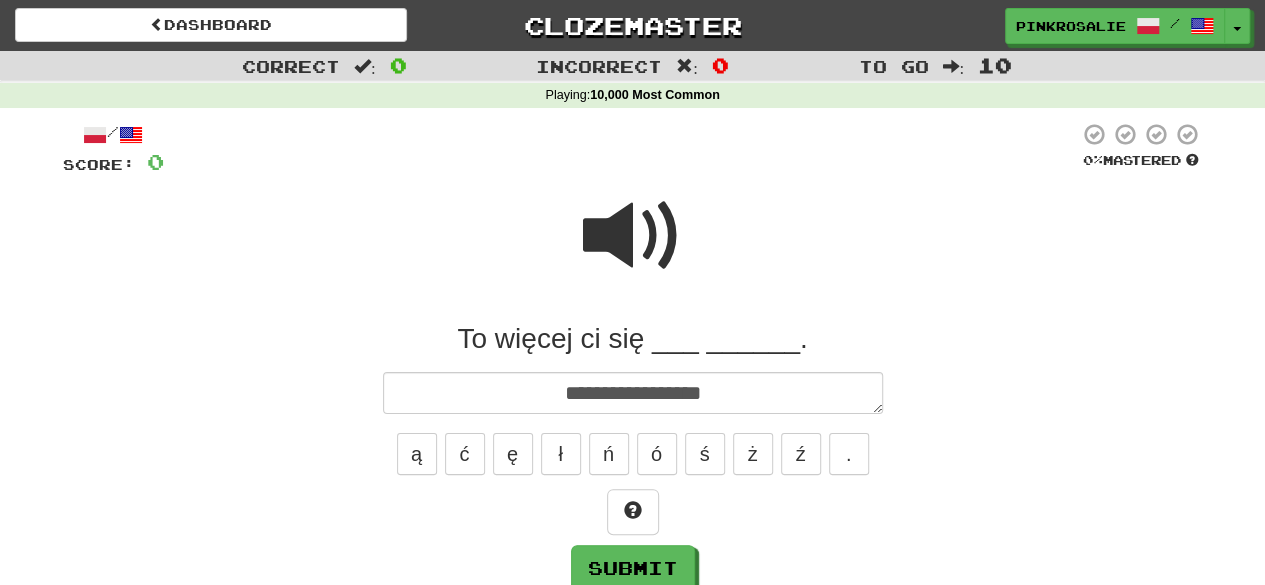 click at bounding box center [633, 236] 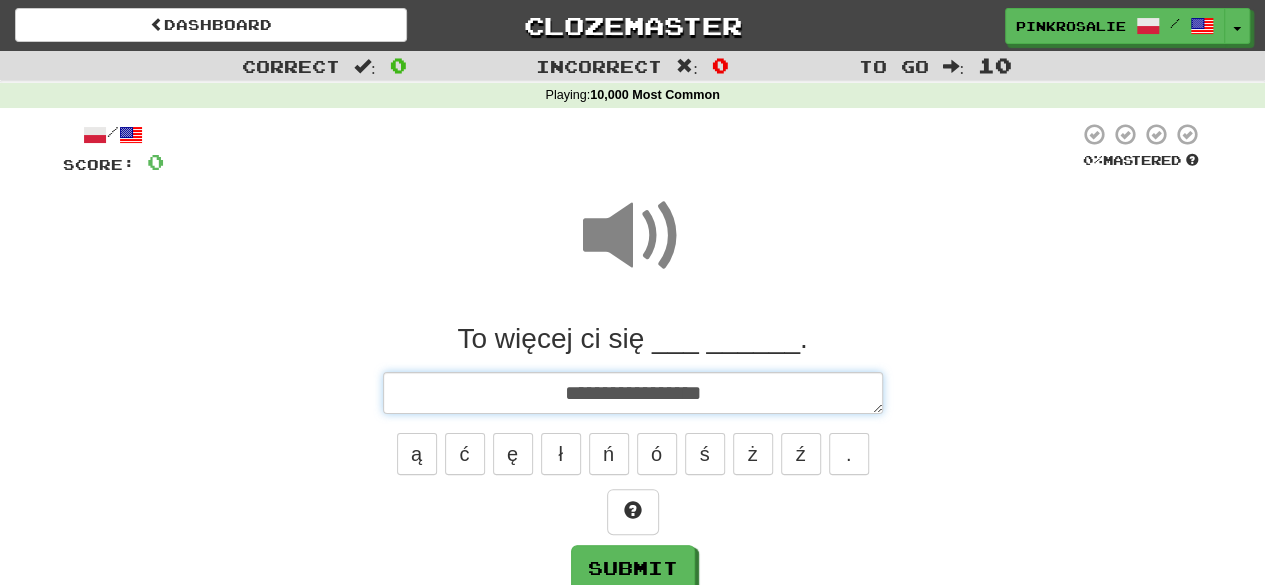 click on "**********" at bounding box center (633, 392) 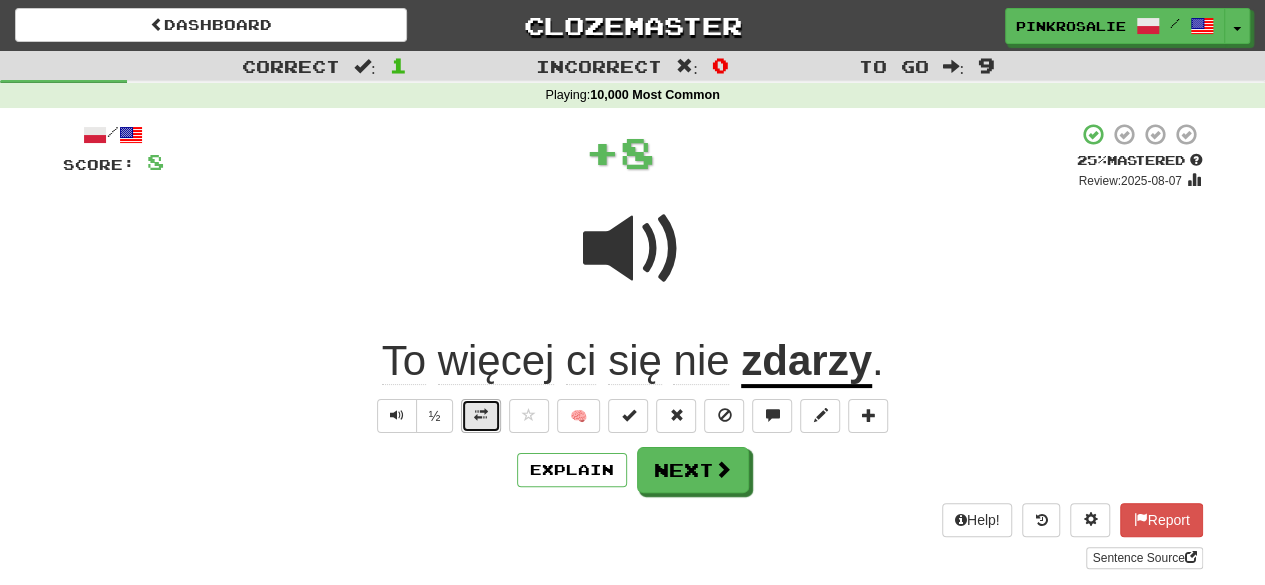 click at bounding box center [481, 415] 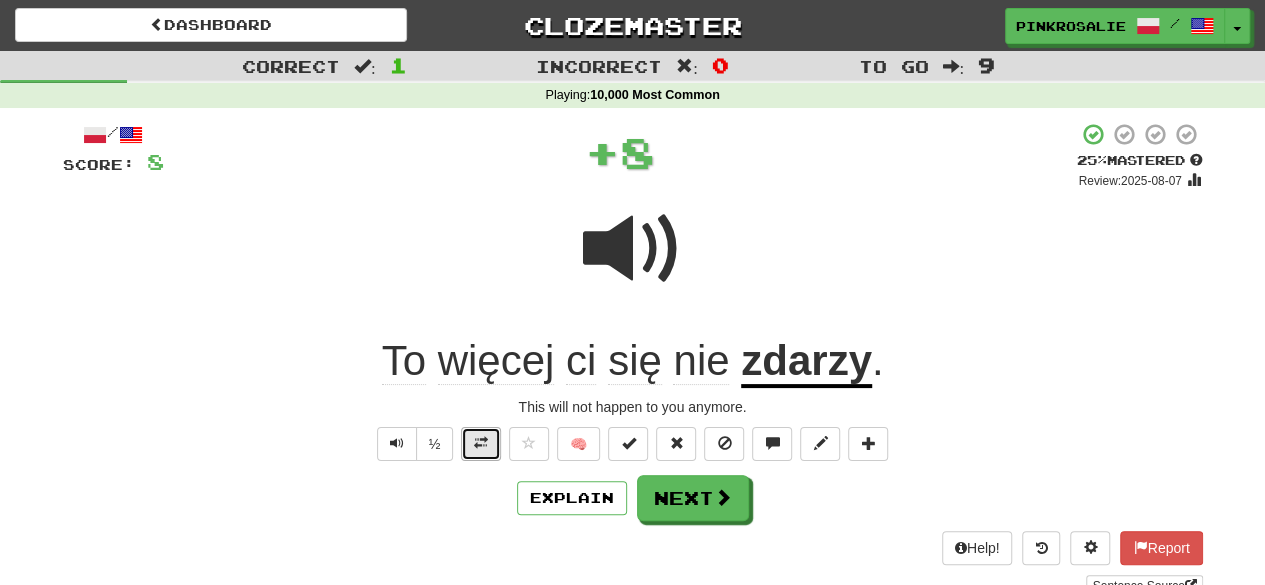 click at bounding box center (481, 443) 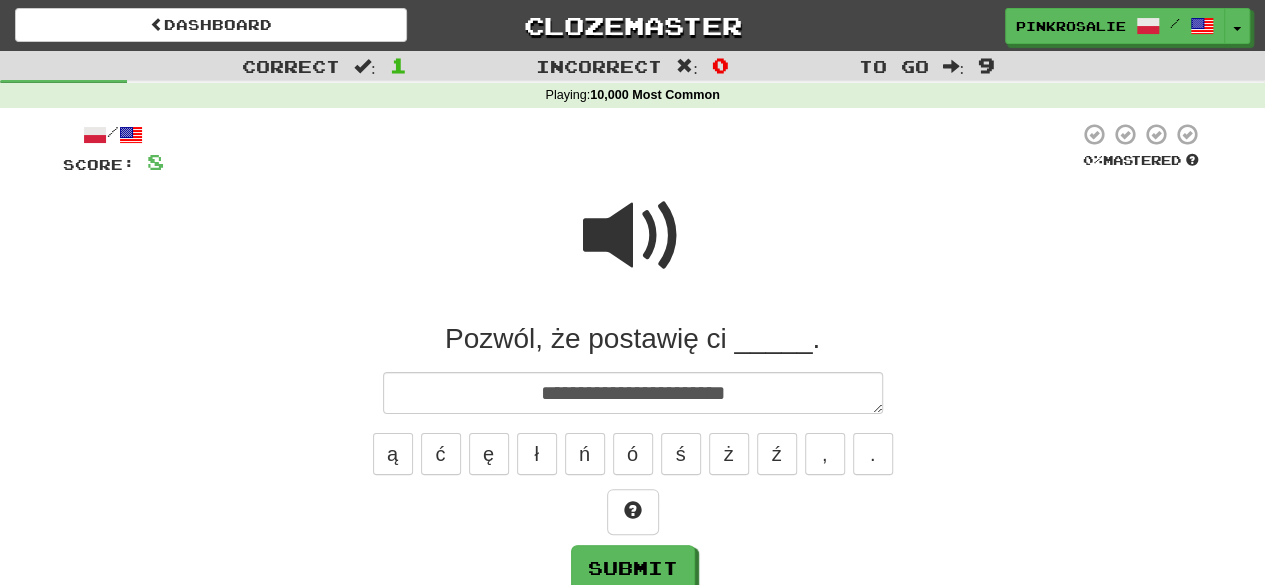 click at bounding box center [633, 236] 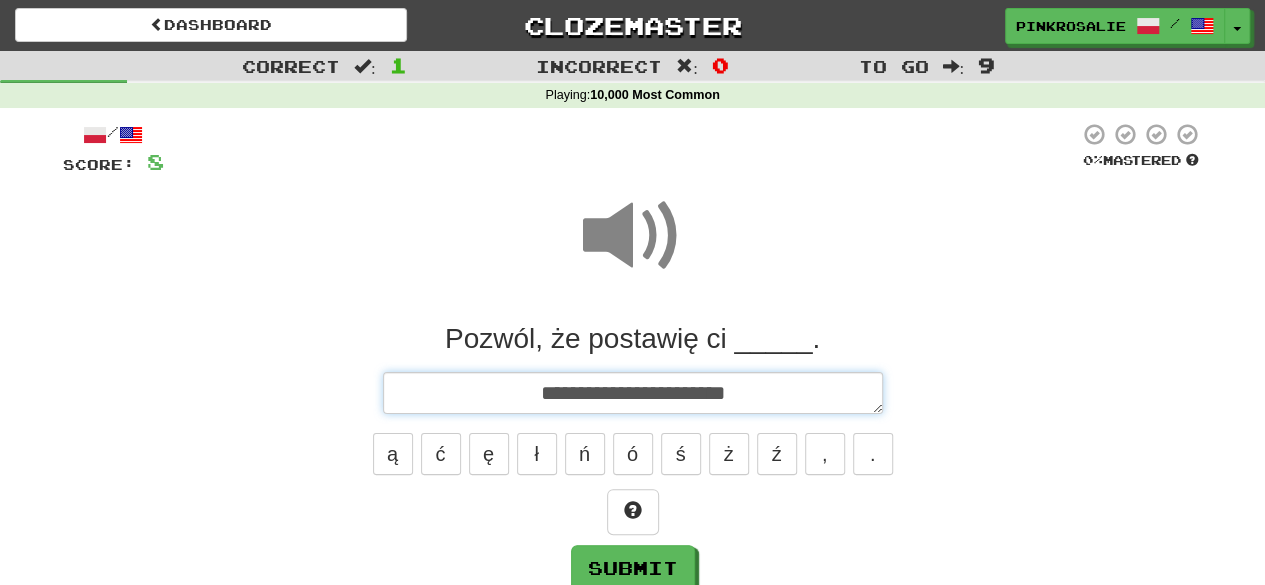 click on "**********" at bounding box center [633, 392] 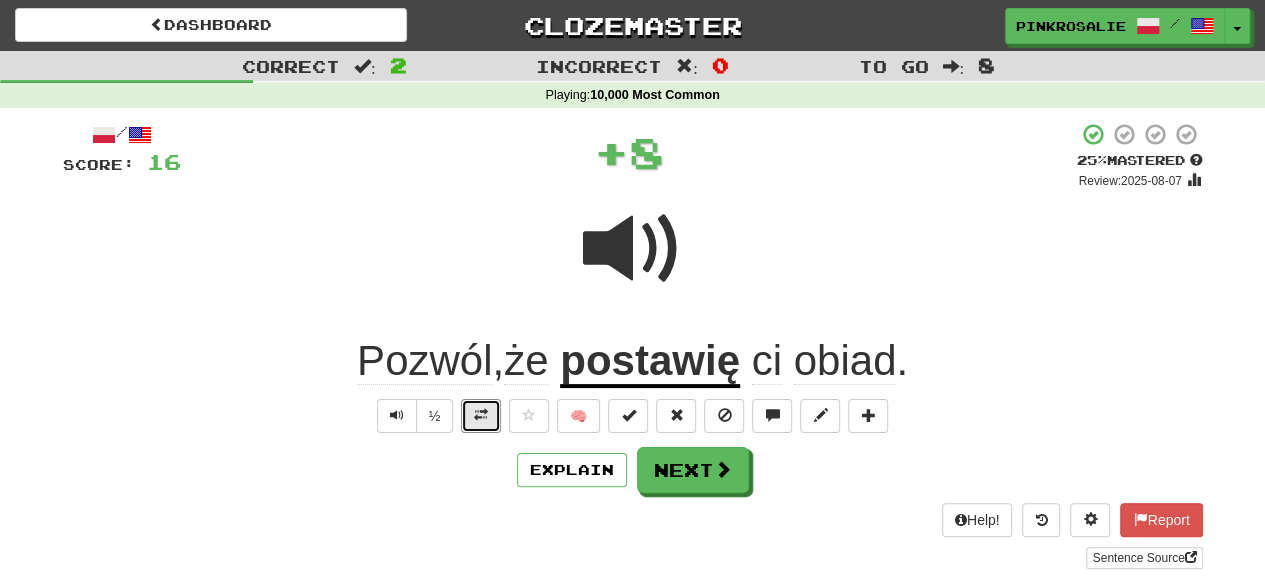 click at bounding box center [481, 415] 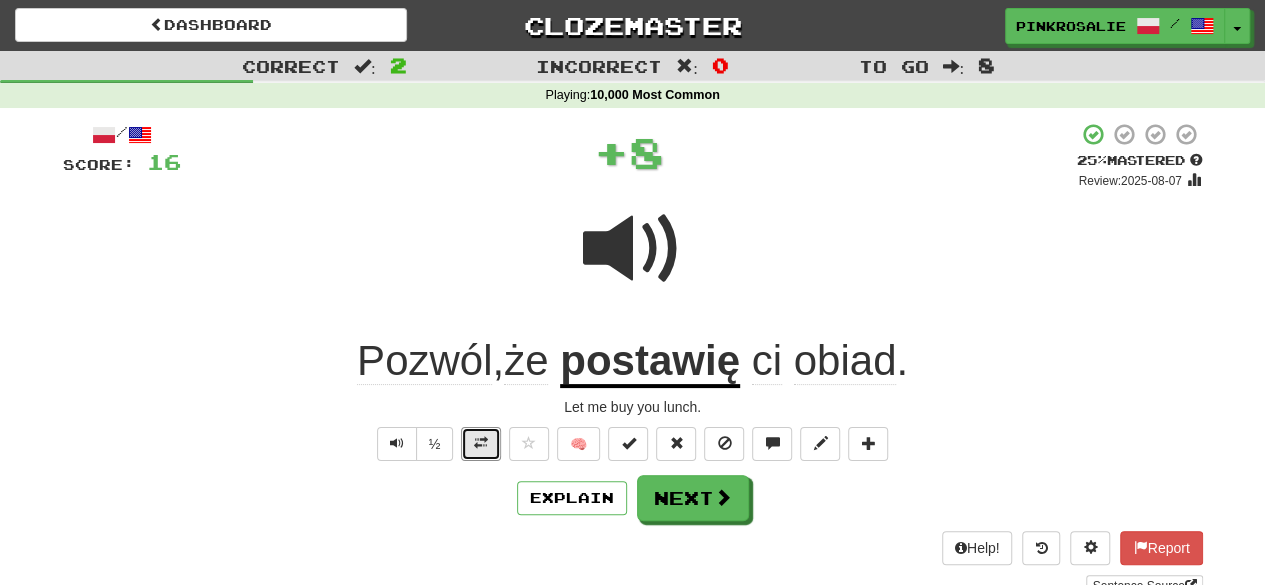 click at bounding box center (481, 444) 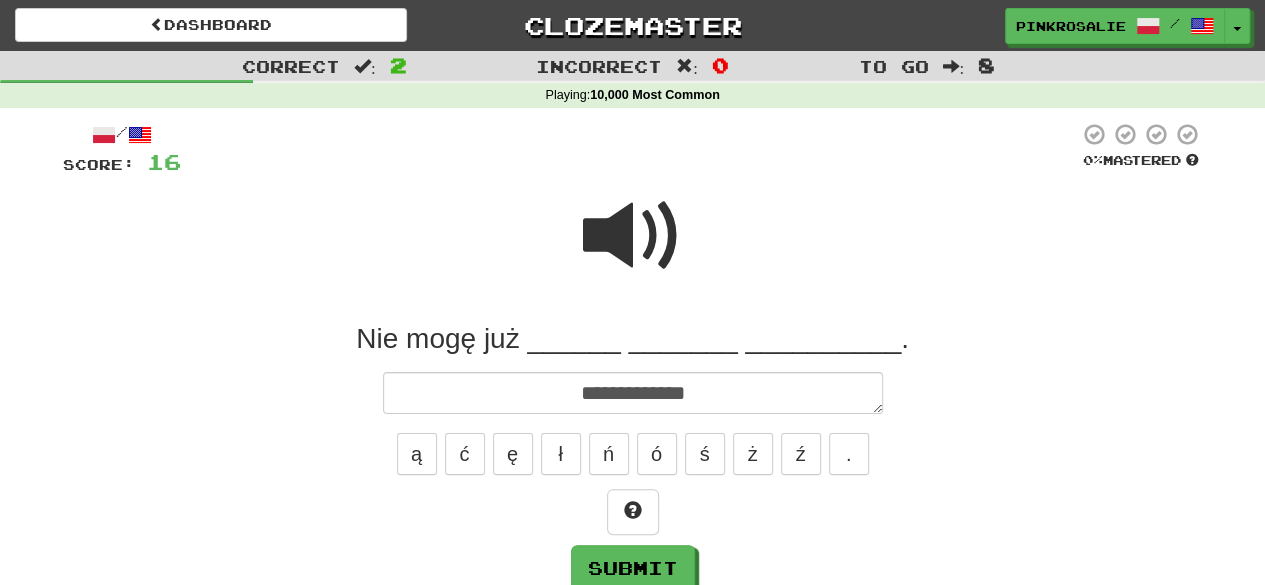 click at bounding box center [633, 236] 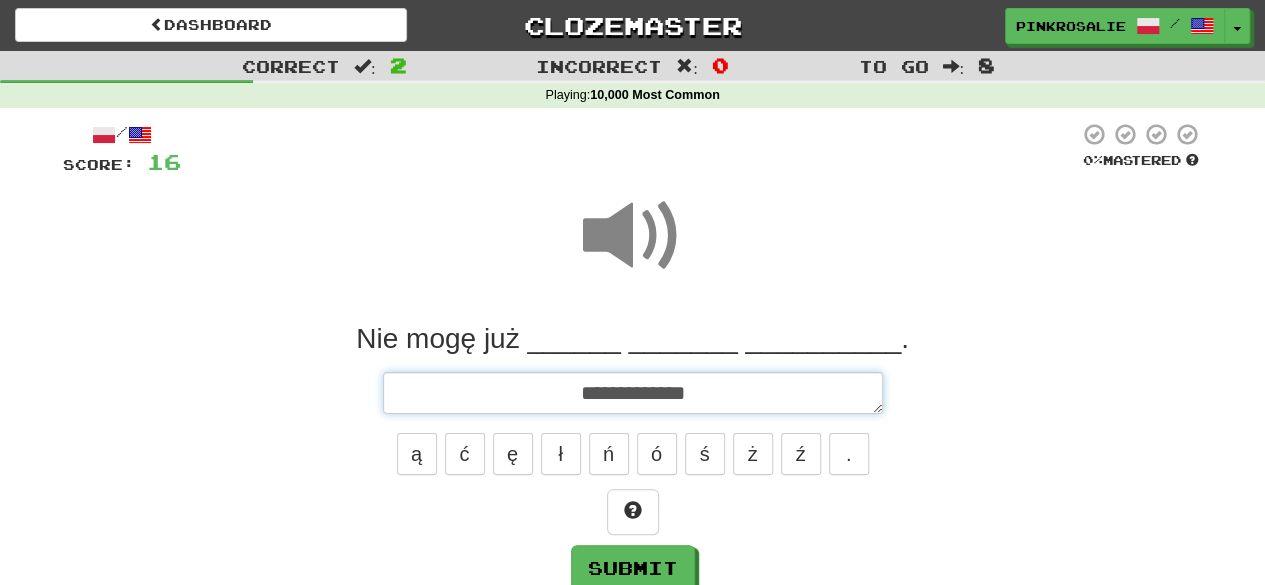 click on "**********" at bounding box center [633, 392] 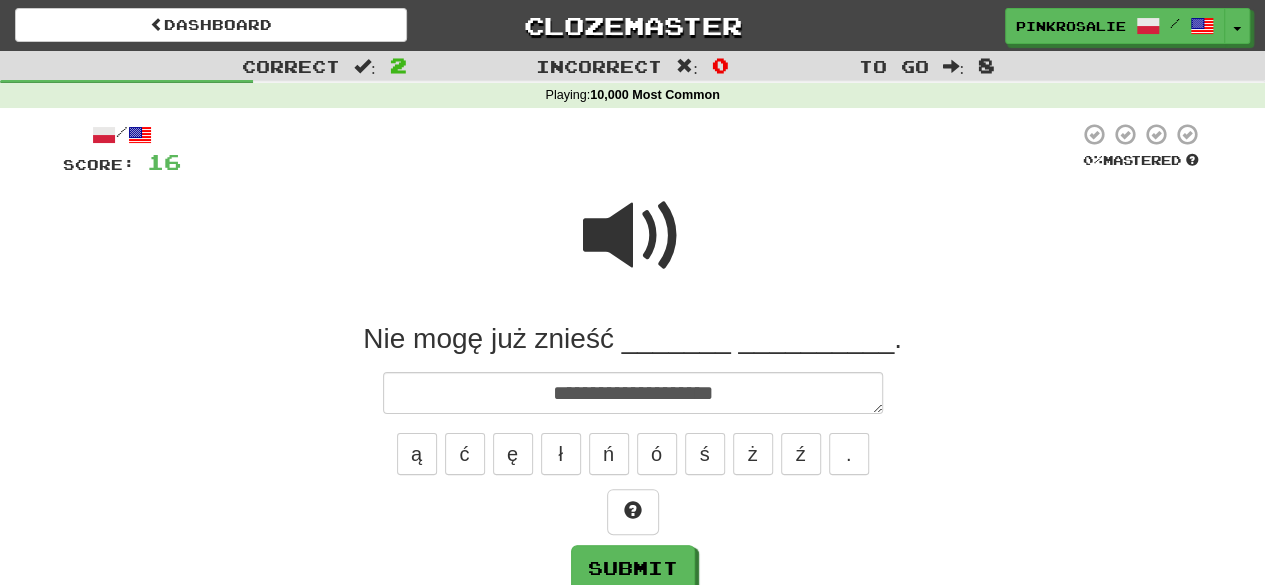 drag, startPoint x: 647, startPoint y: 230, endPoint x: 680, endPoint y: 299, distance: 76.48529 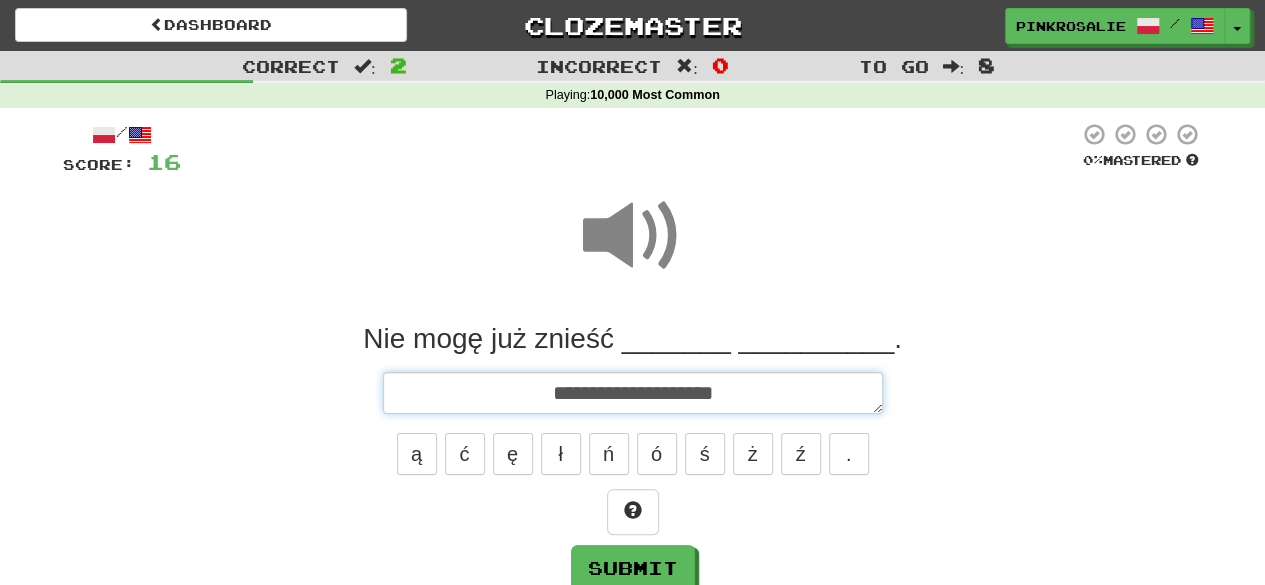 click on "**********" at bounding box center (633, 392) 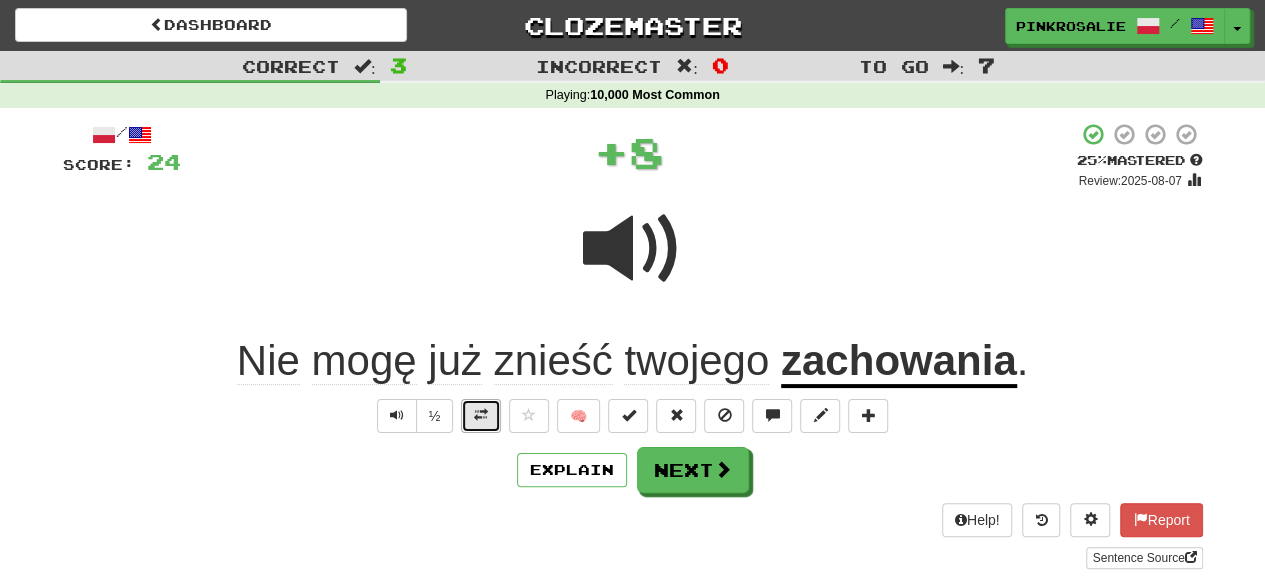 click at bounding box center [481, 416] 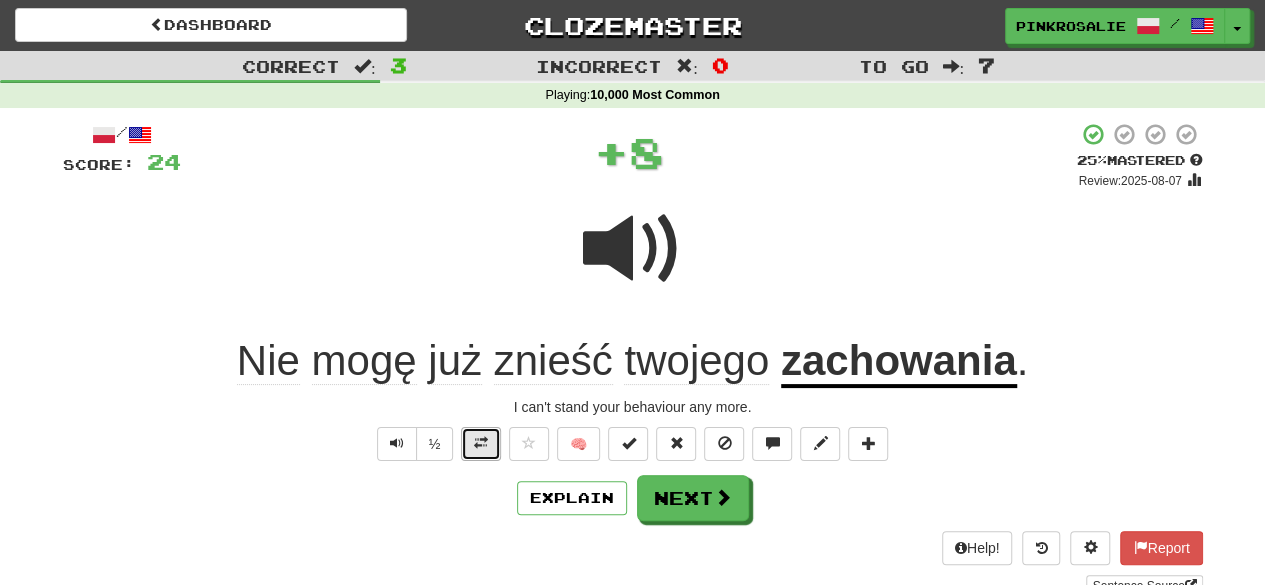 click at bounding box center [481, 443] 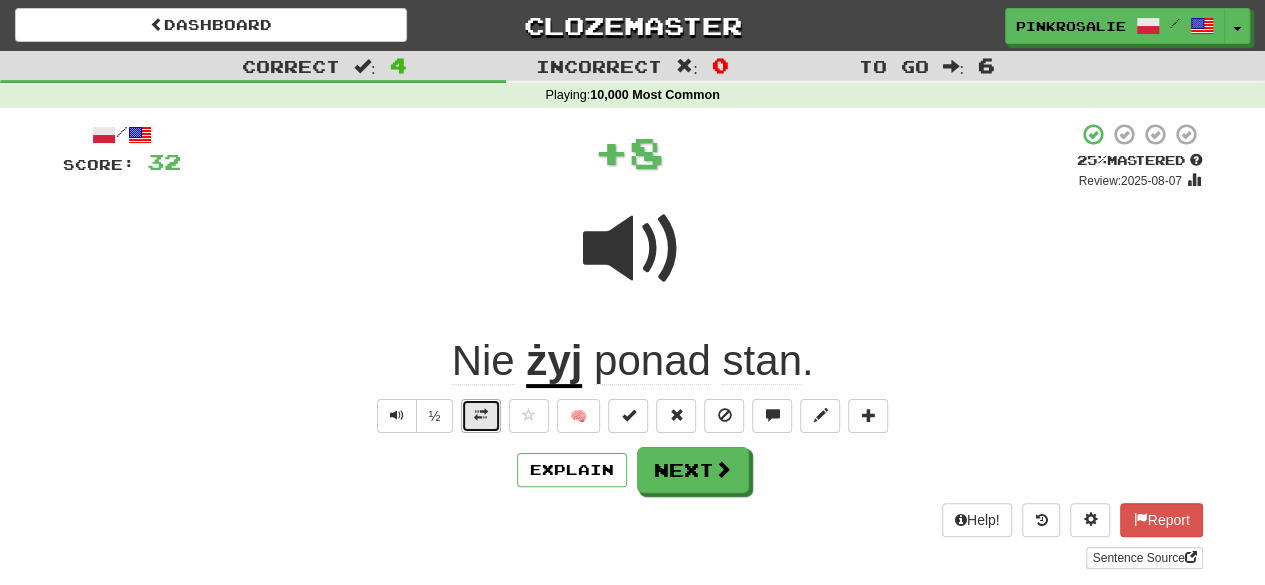 click at bounding box center (481, 416) 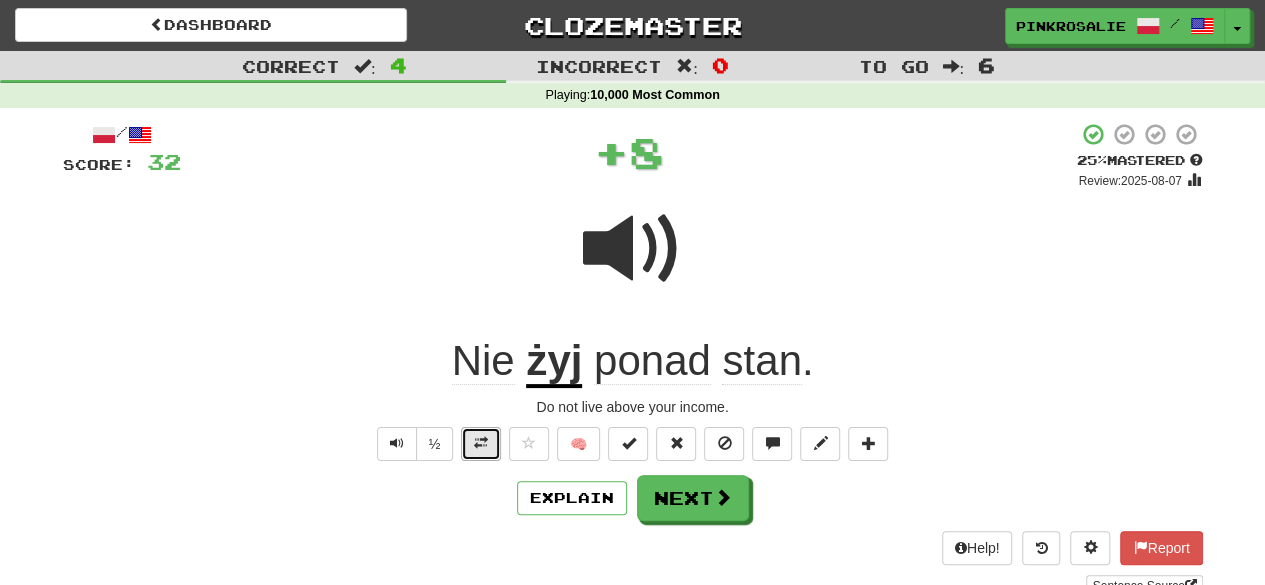 click at bounding box center (481, 443) 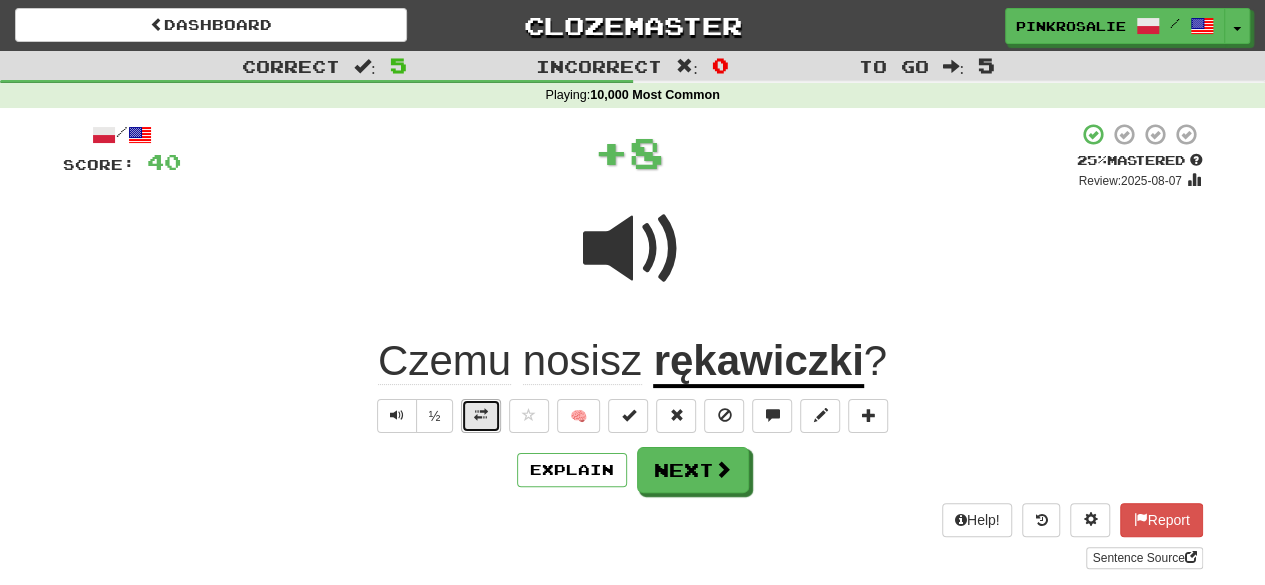 click at bounding box center [481, 415] 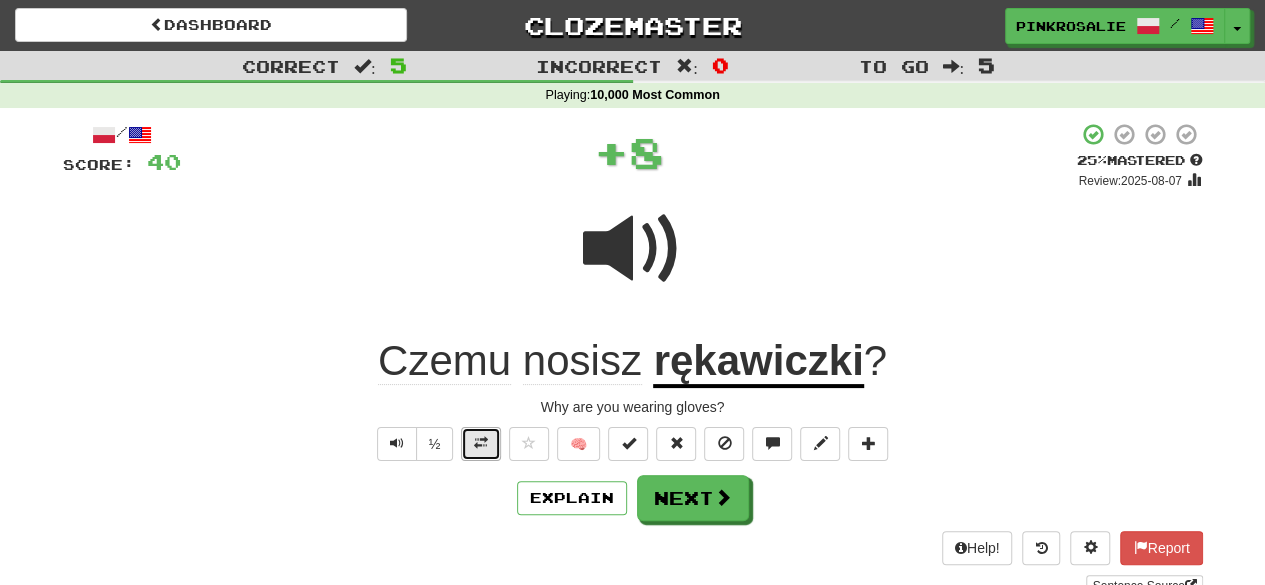click at bounding box center [481, 443] 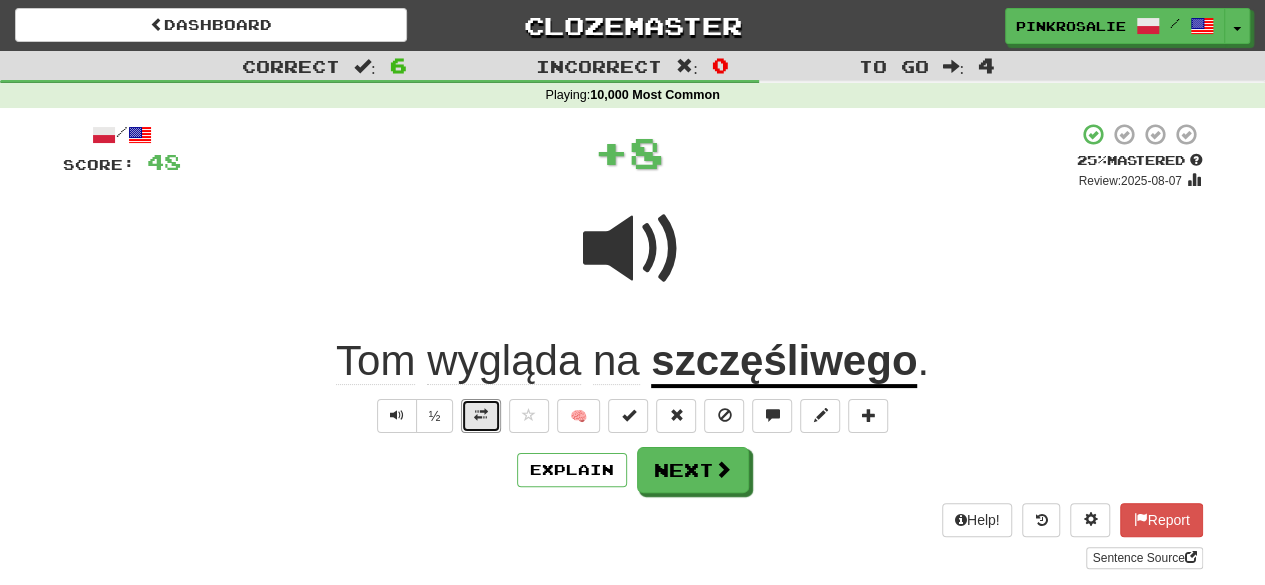 click at bounding box center [481, 416] 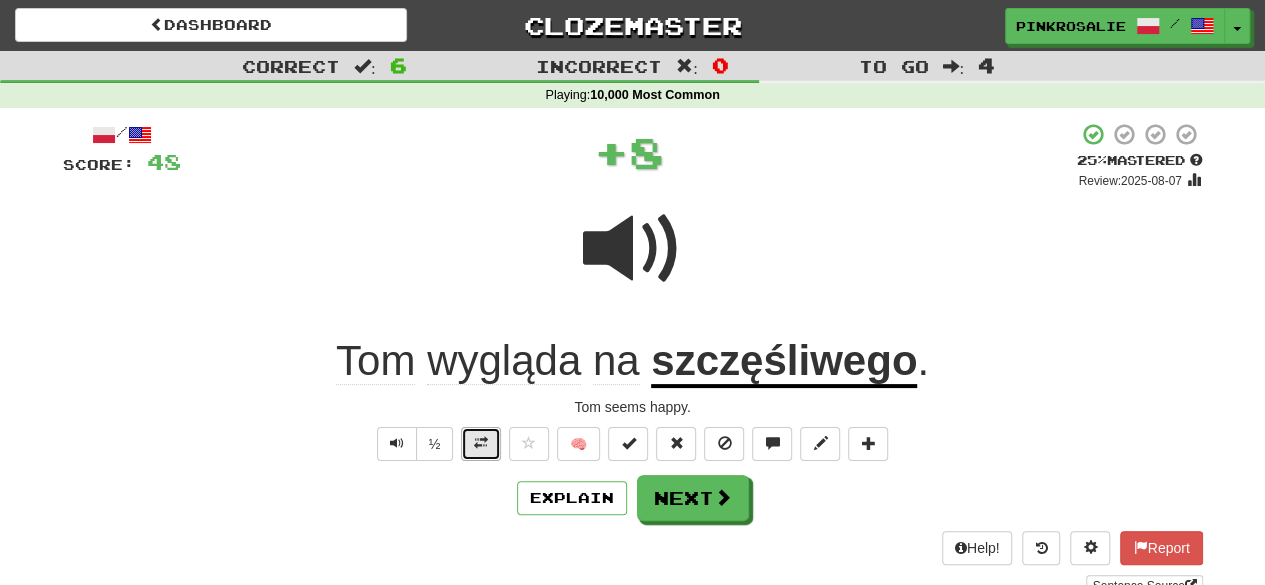 click at bounding box center (481, 443) 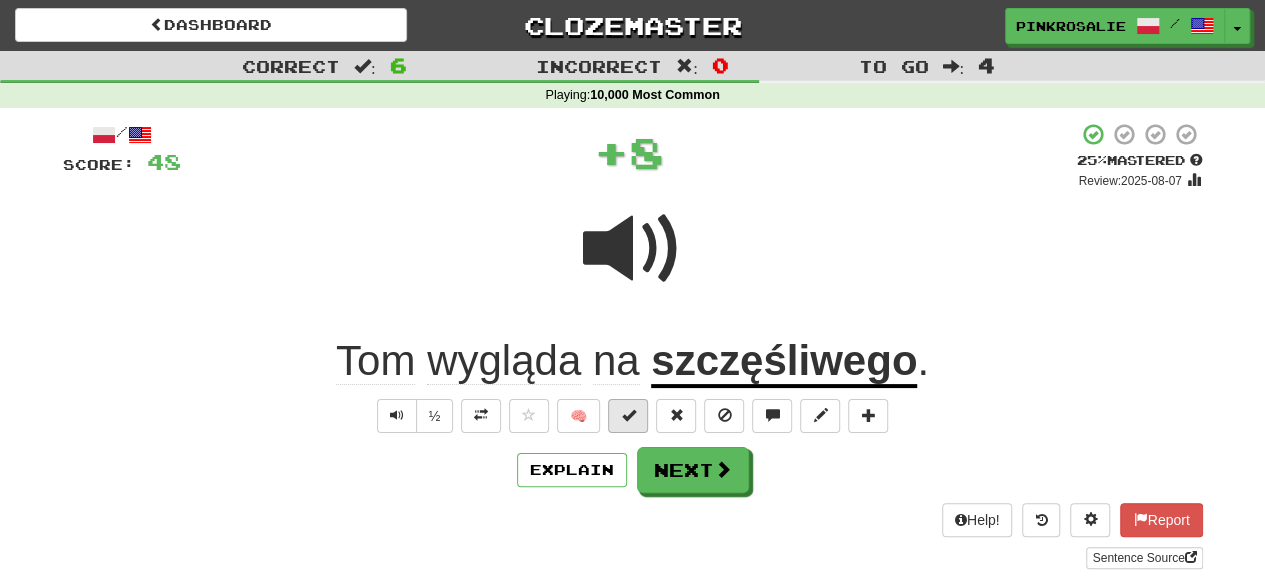 click on "🧠" at bounding box center [698, 415] 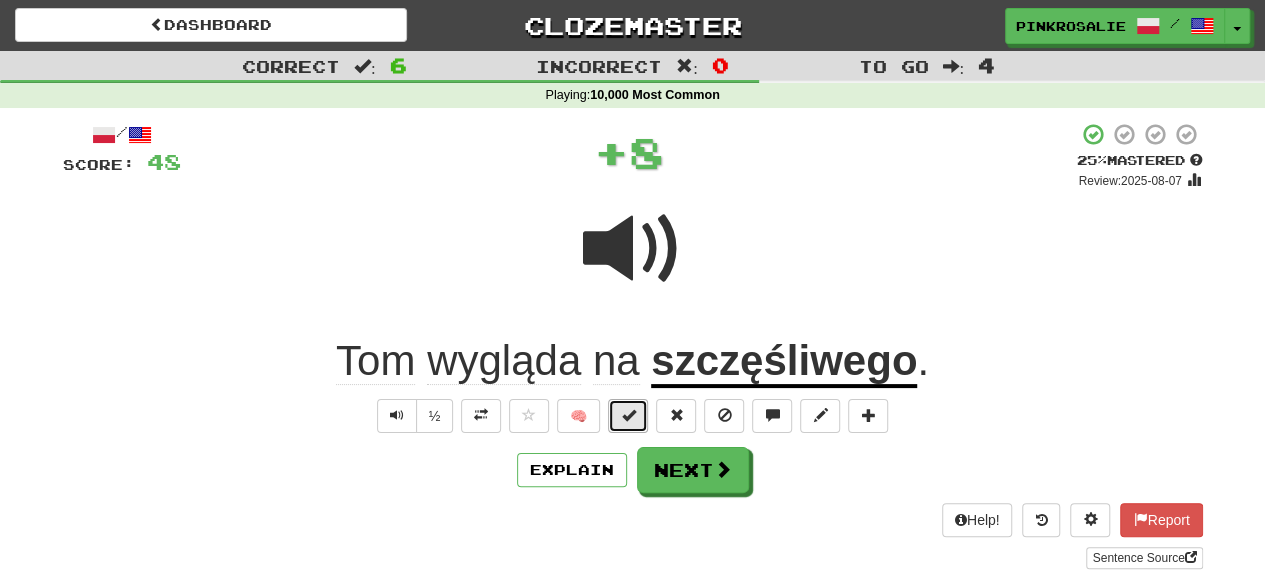 click at bounding box center (628, 415) 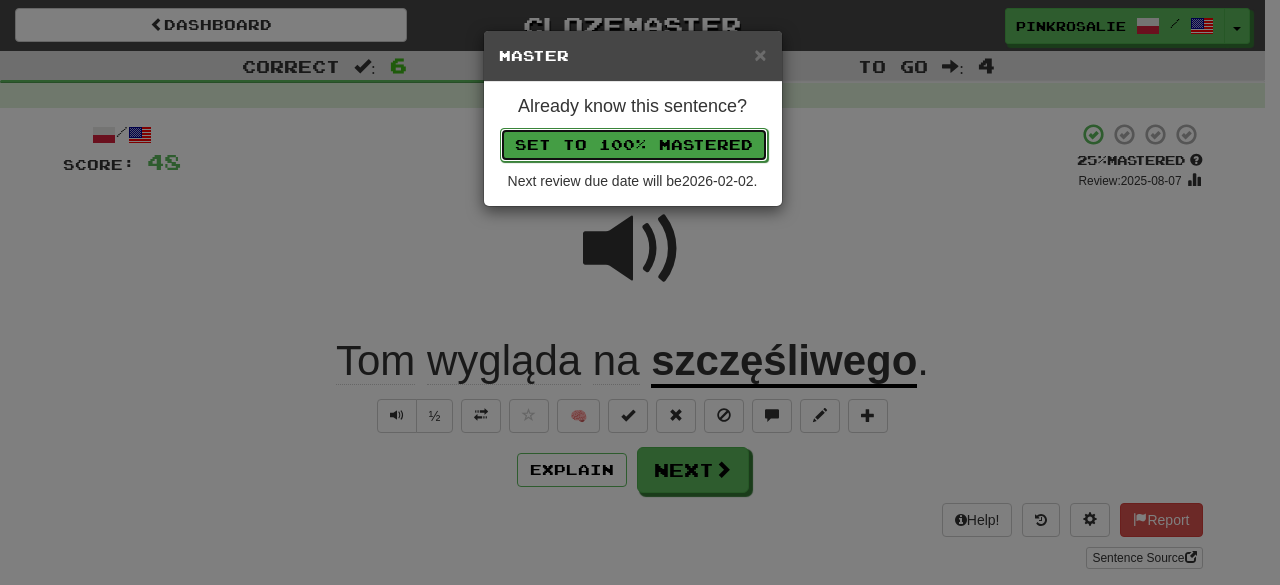 click on "Set to 100% Mastered" at bounding box center [634, 145] 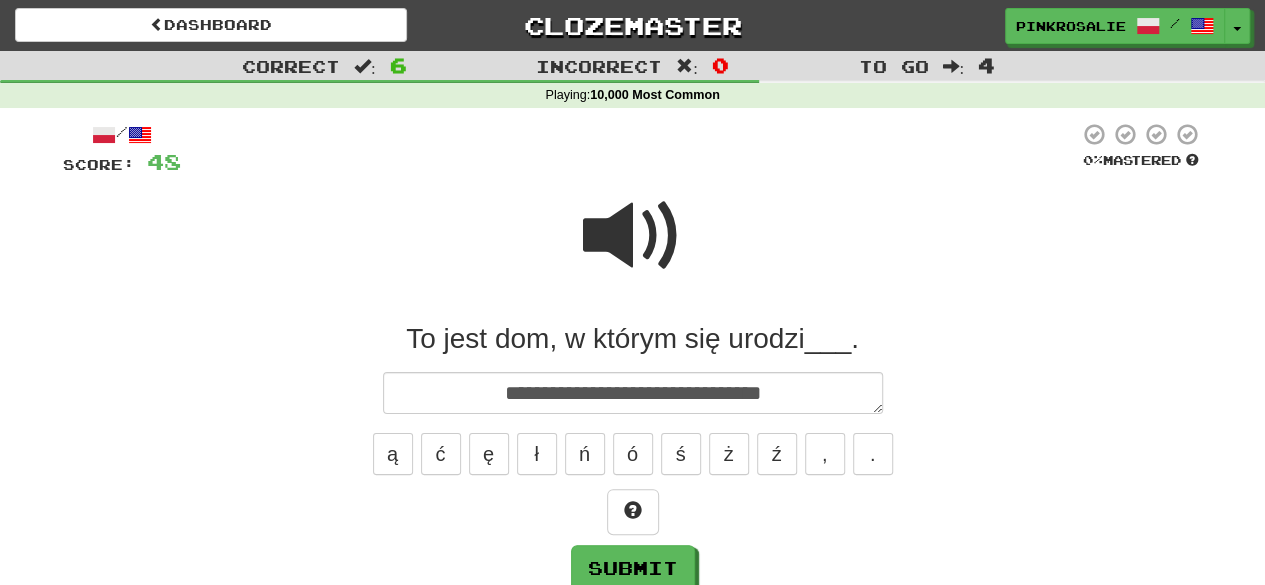 drag, startPoint x: 668, startPoint y: 233, endPoint x: 675, endPoint y: 262, distance: 29.832869 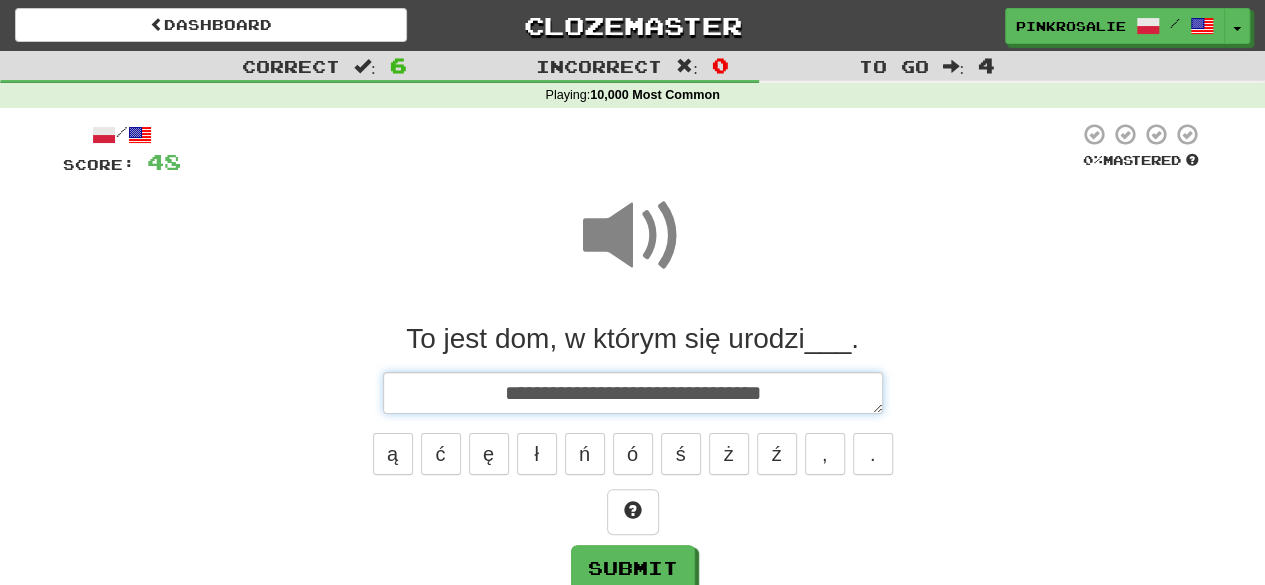 click on "**********" at bounding box center [633, 392] 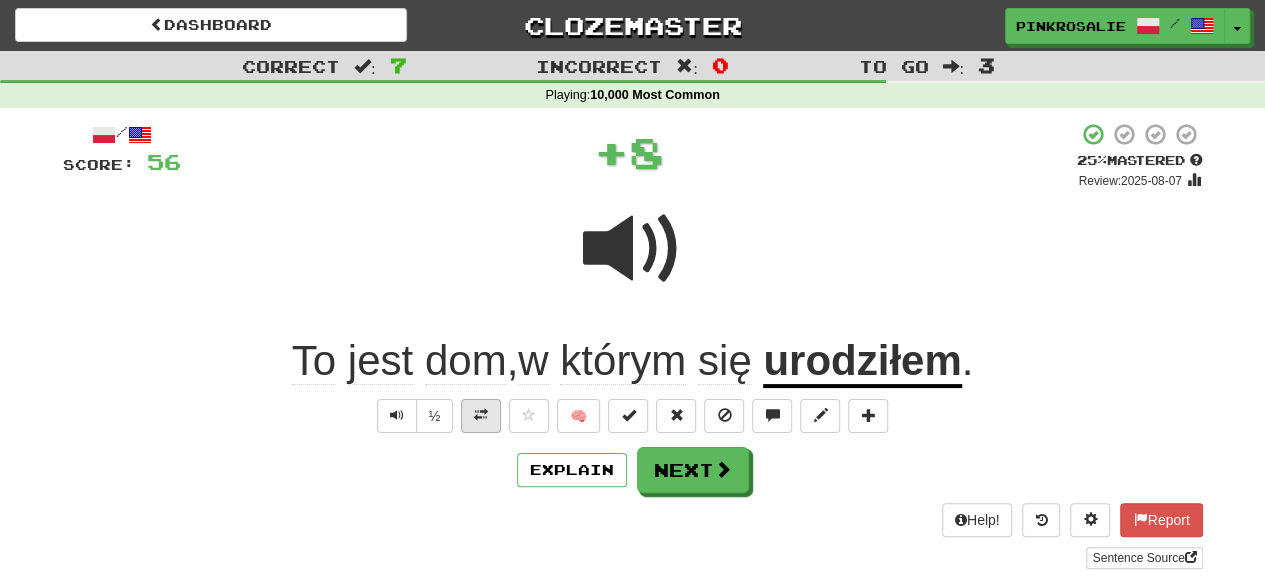 click on "/  Score:   56 + 8 25 %  Mastered Review:  2025-08-07 To   jest   dom ,  w   którym   się   urodziłem . ½ 🧠 Explain Next  Help!  Report Sentence Source" at bounding box center (633, 345) 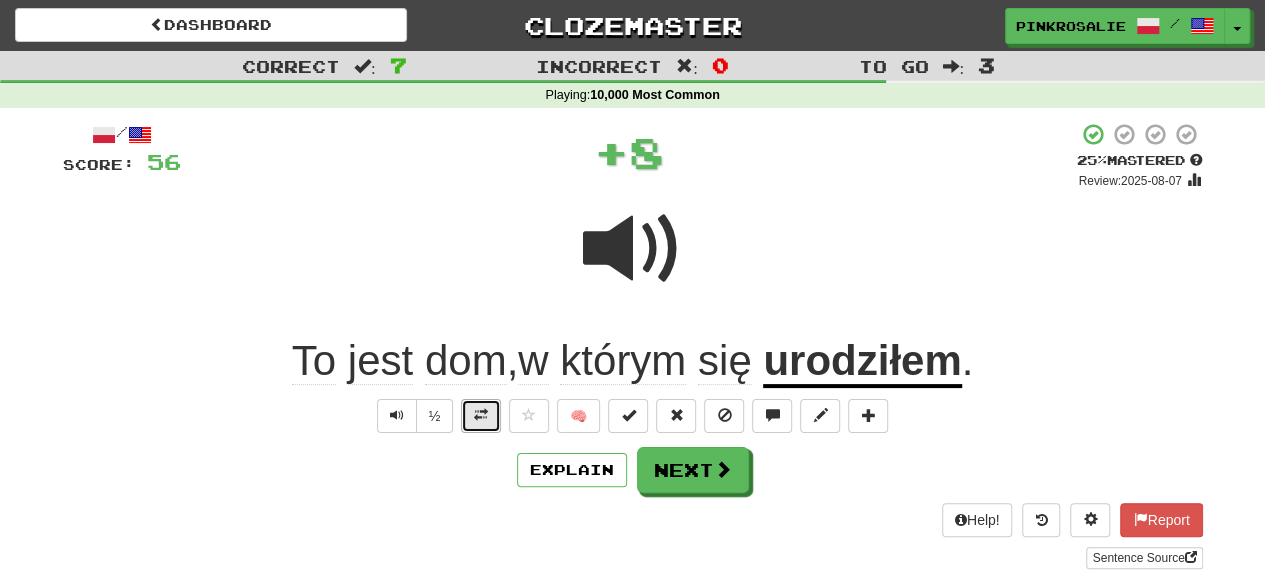 click at bounding box center [481, 416] 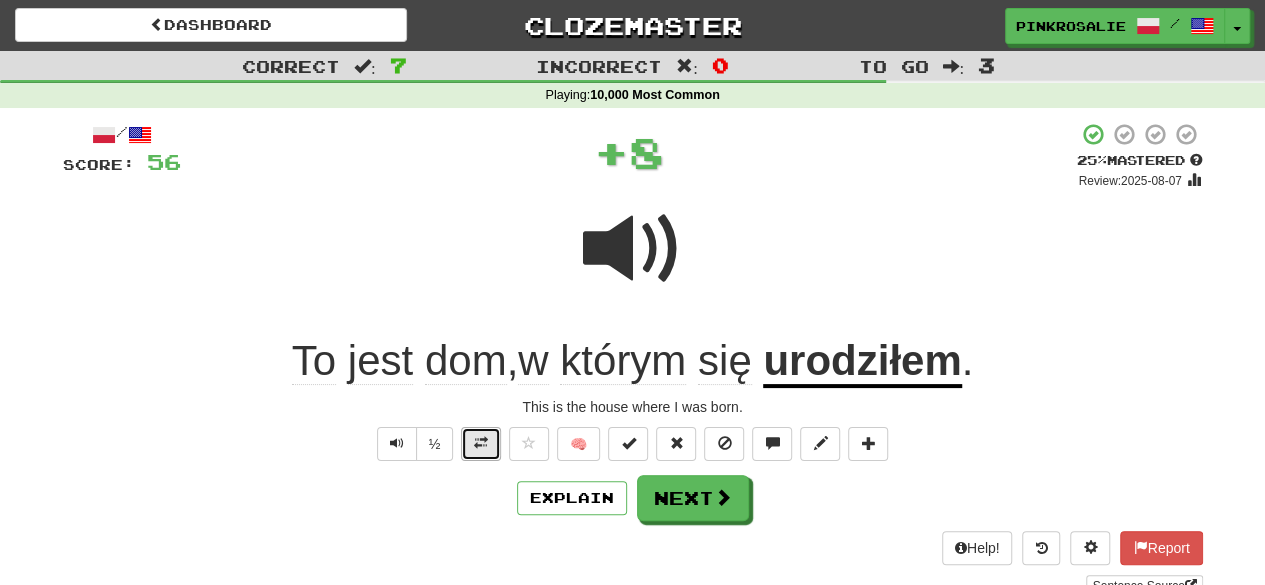 click at bounding box center (481, 443) 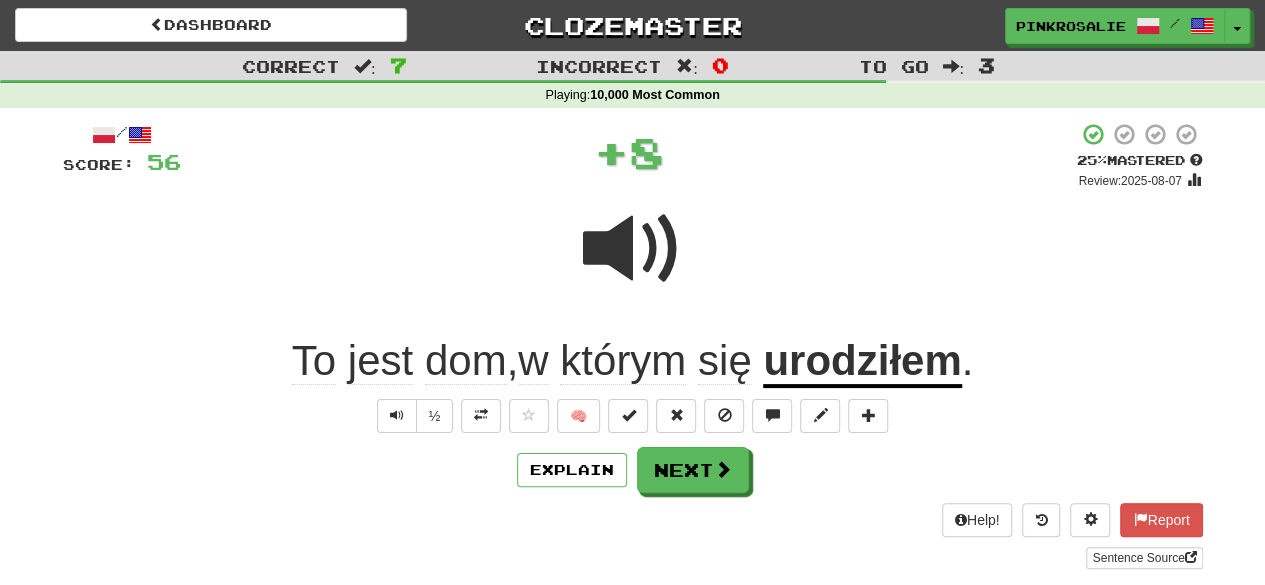 click on "/  Score:   56 + 8 25 %  Mastered Review:  2025-08-07 To   jest   dom ,  w   którym   się   urodziłem . ½ 🧠 Explain Next  Help!  Report Sentence Source" at bounding box center [633, 345] 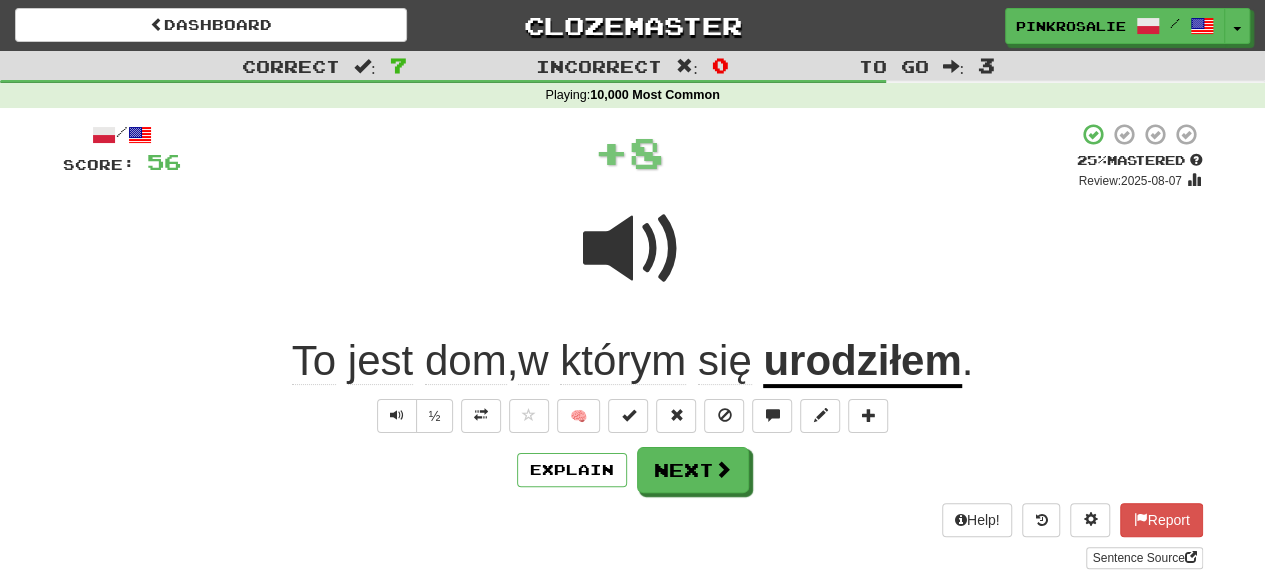 drag, startPoint x: 626, startPoint y: 433, endPoint x: 660, endPoint y: 377, distance: 65.51336 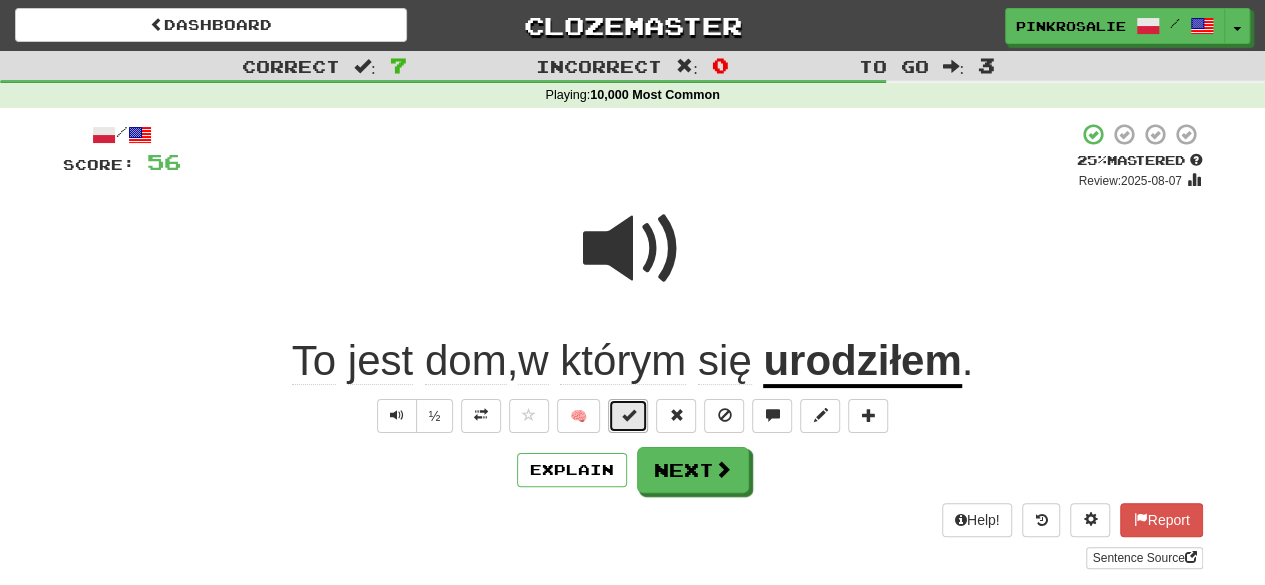 click at bounding box center (628, 416) 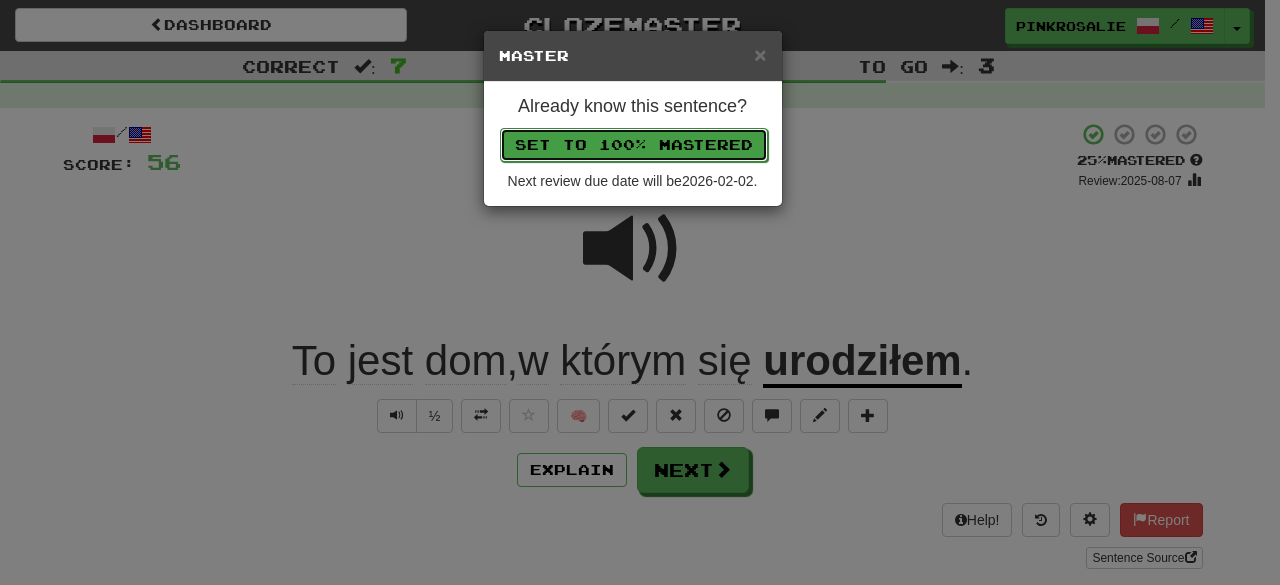 click on "Set to 100% Mastered" at bounding box center (634, 145) 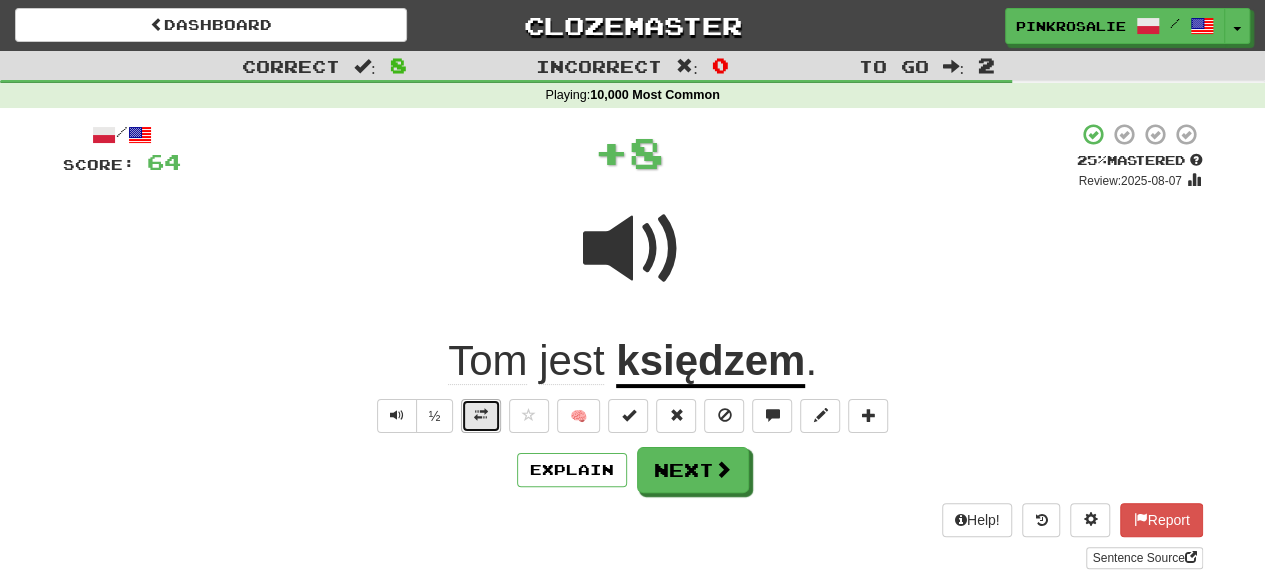 click at bounding box center (481, 416) 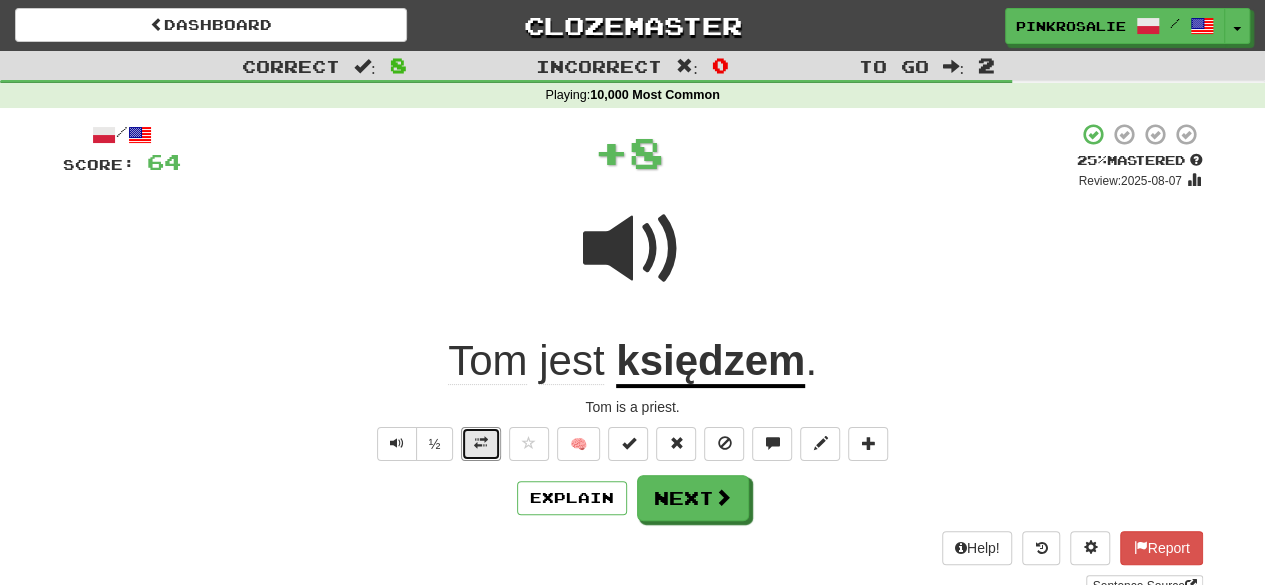 click at bounding box center [481, 443] 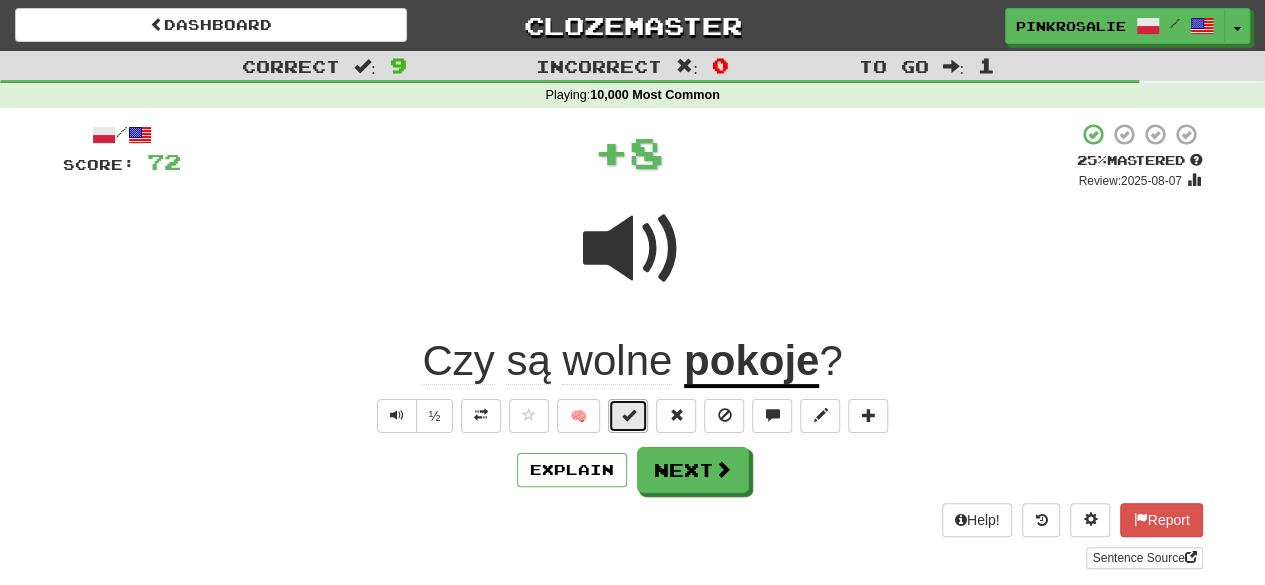 click at bounding box center [628, 415] 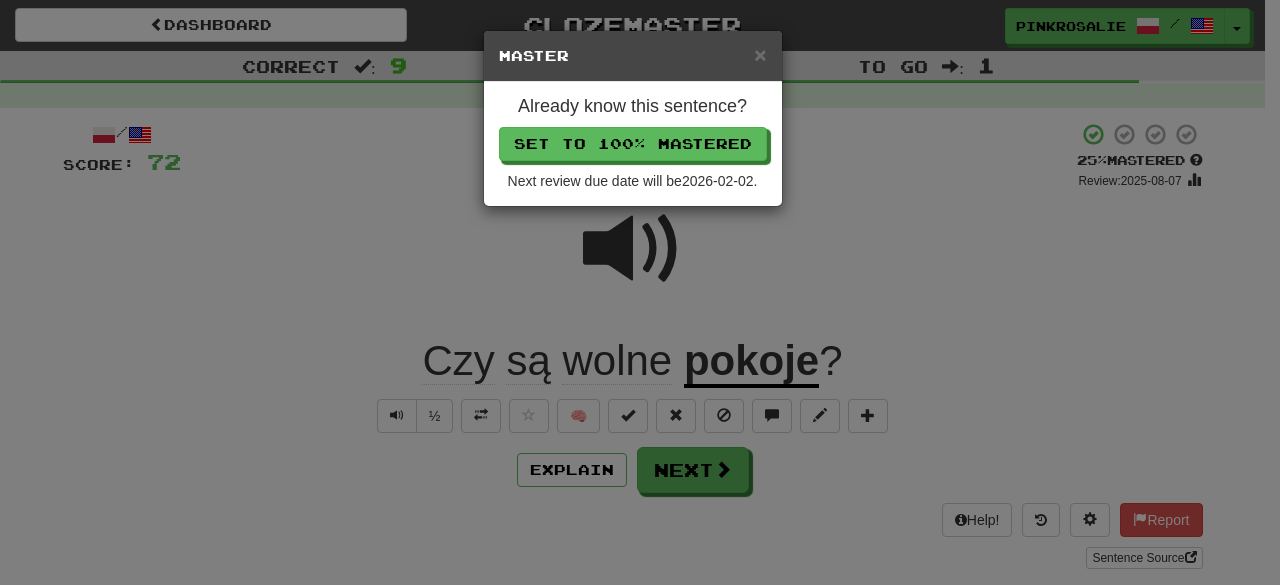click on "Already know this sentence? Set to 100% Mastered Next review due date will be  2026-02-02 ." at bounding box center [633, 144] 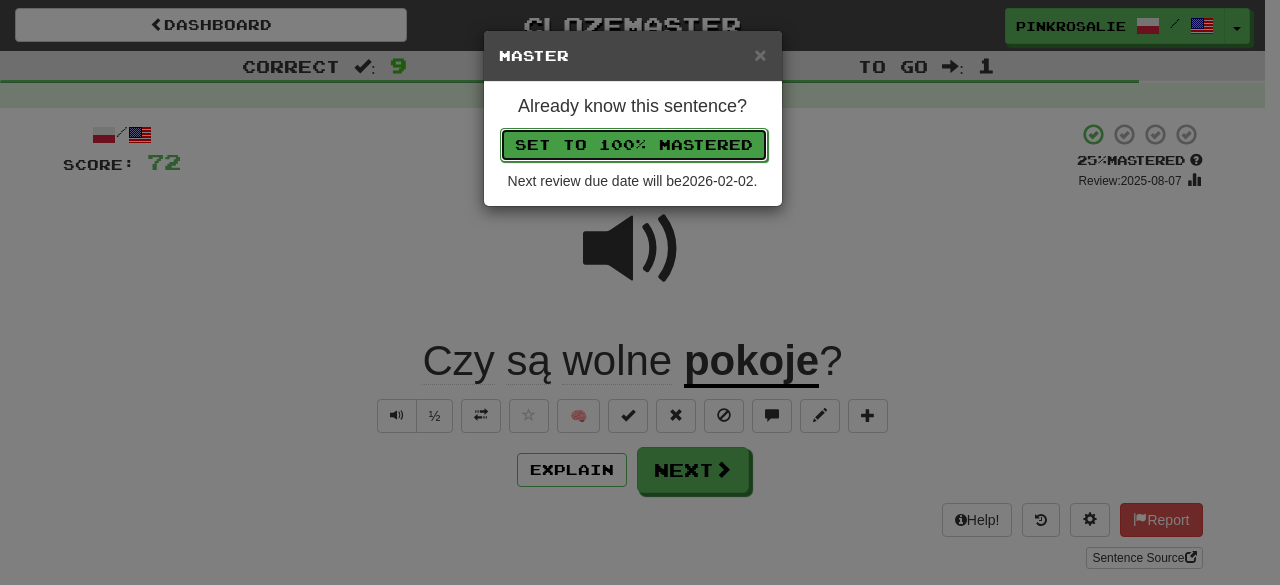 drag, startPoint x: 599, startPoint y: 126, endPoint x: 612, endPoint y: 138, distance: 17.691807 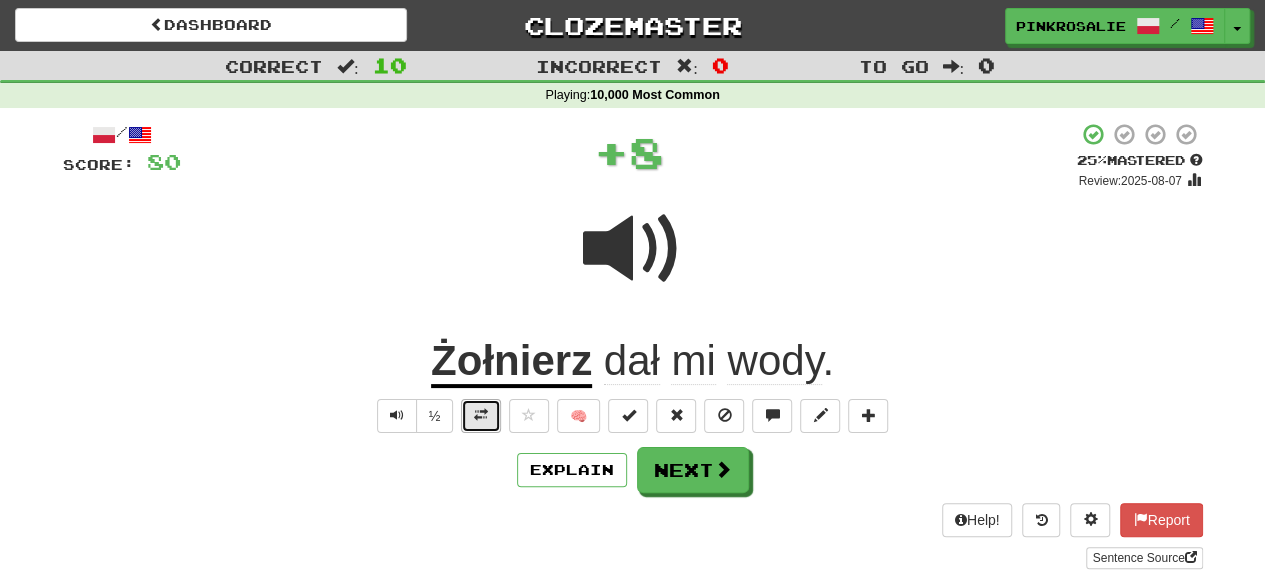 click at bounding box center [481, 416] 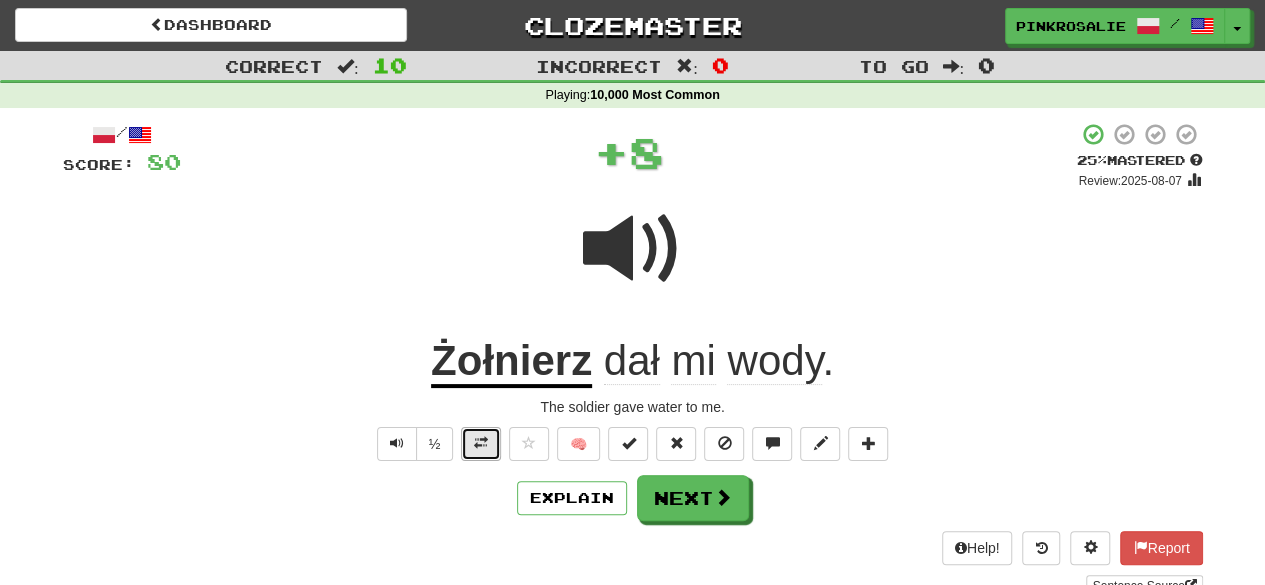 click at bounding box center (481, 444) 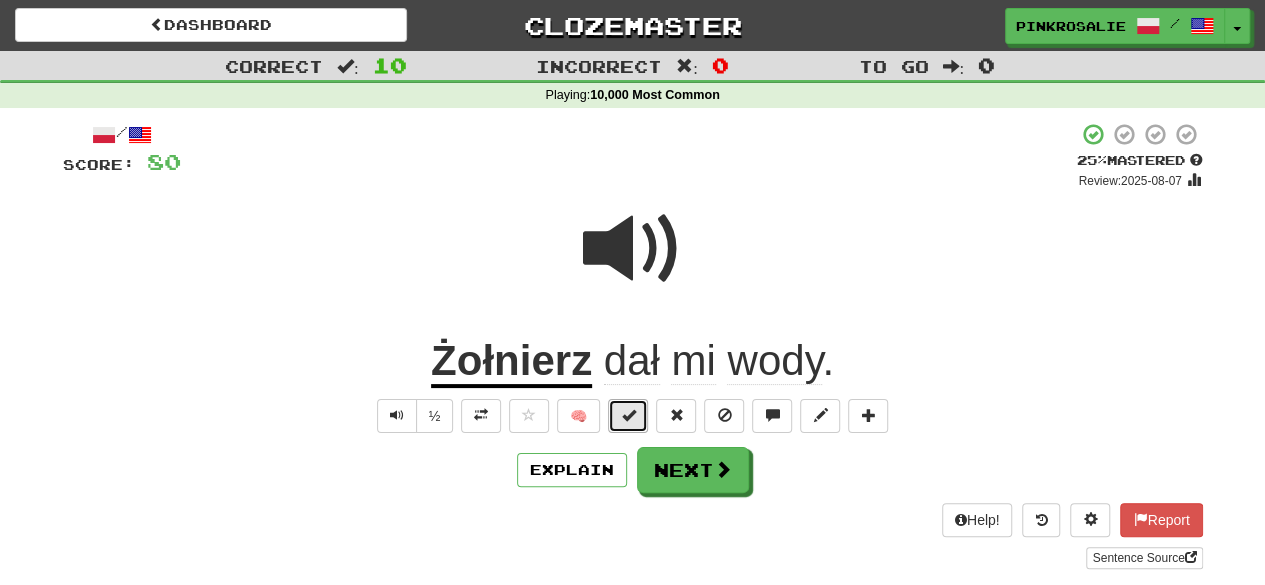 click at bounding box center [628, 415] 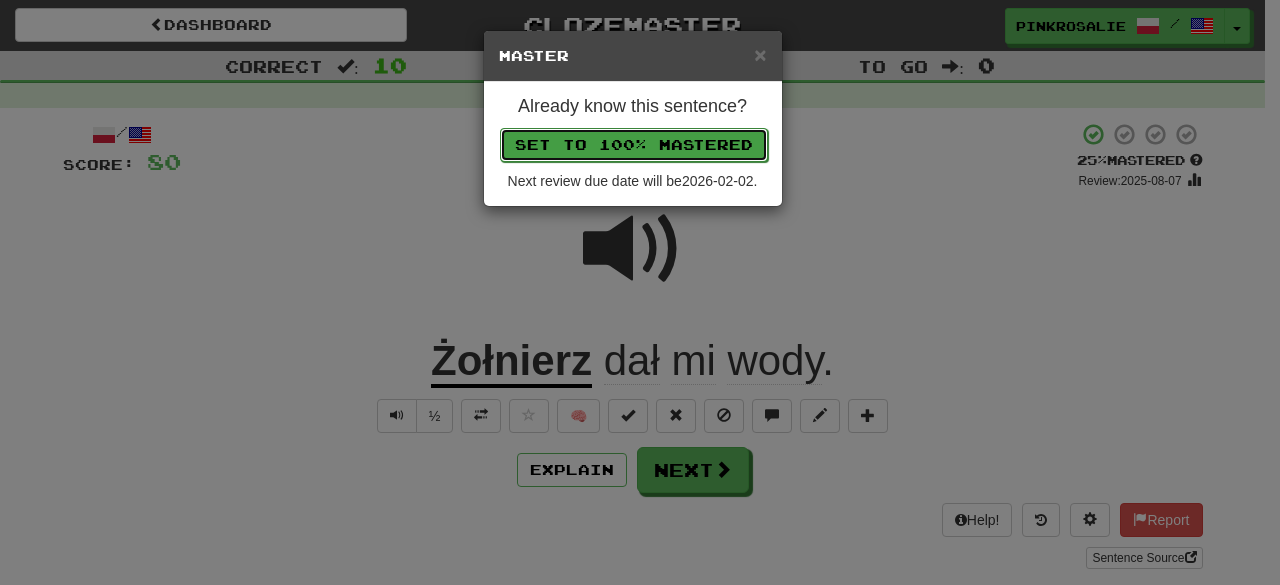 click on "Set to 100% Mastered" at bounding box center (634, 145) 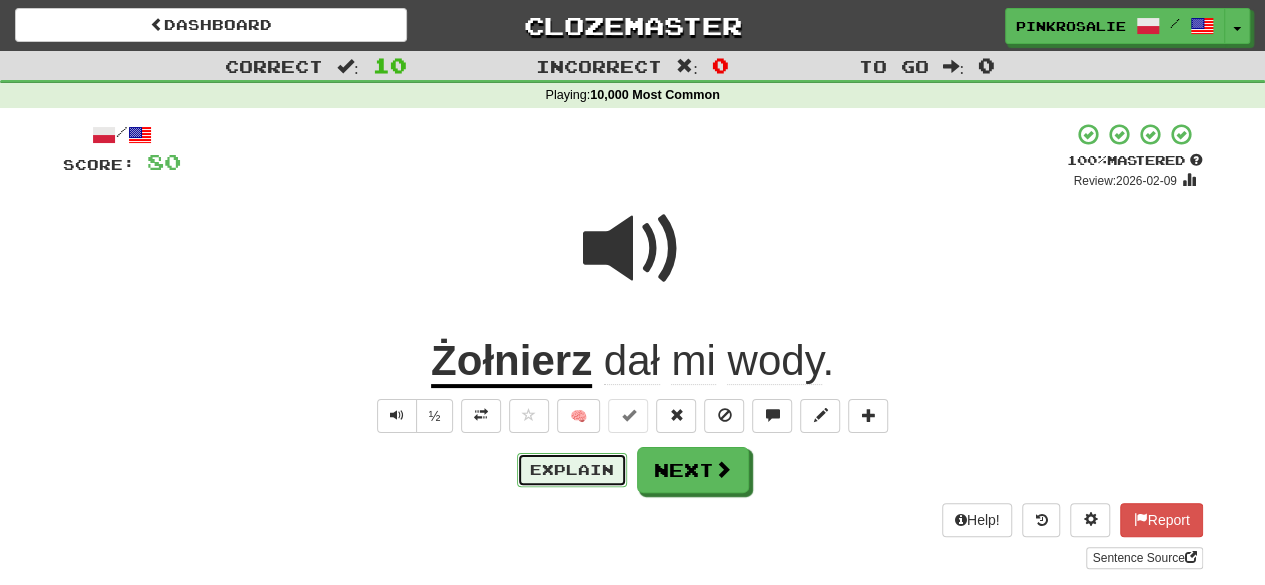 click on "Explain" at bounding box center (572, 470) 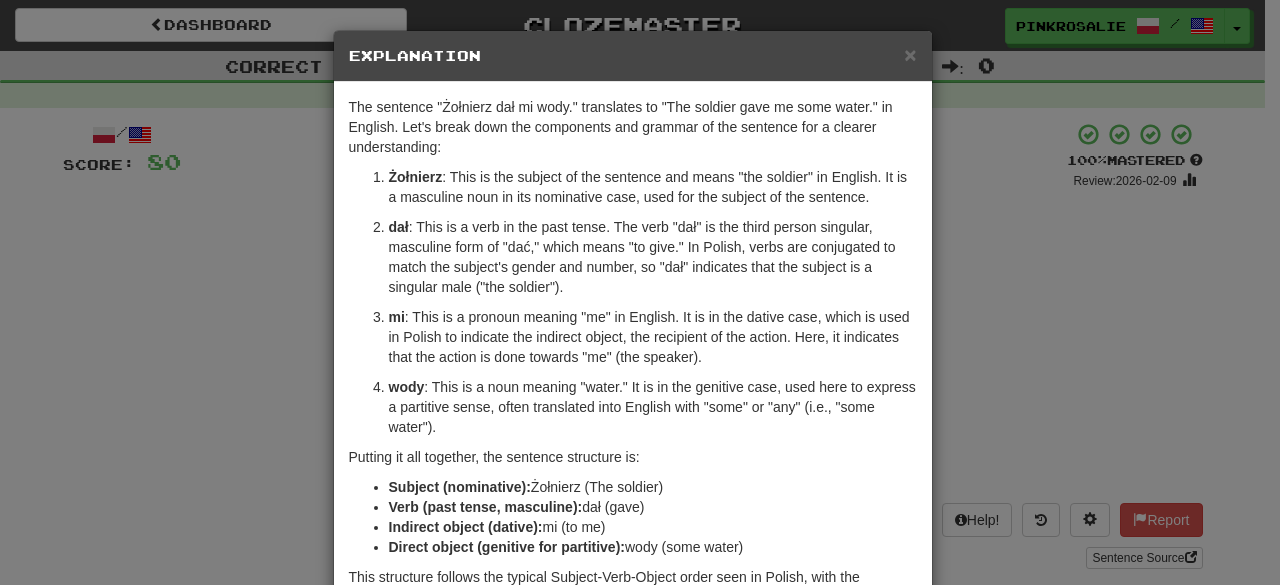 click on "× Explanation The sentence "Żołnierz dał mi wody." translates to "The soldier gave me some water." in English. Let's break down the components and grammar of the sentence for a clearer understanding:
Żołnierz : This is the subject of the sentence and means "the soldier" in English. It is a masculine noun in its nominative case, used for the subject of the sentence.
dał : This is a verb in the past tense. The verb "dał" is the third person singular, masculine form of "dać," which means "to give." In Polish, verbs are conjugated to match the subject's gender and number, so "dał" indicates that the subject is a singular male ("the soldier").
mi : This is a pronoun meaning "me" in English. It is in the dative case, which is used in Polish to indicate the indirect object, the recipient of the action. Here, it indicates that the action is done towards "me" (the speaker).
wody
Putting it all together, the sentence structure is:
Subject (nominative):
dał (gave)" at bounding box center (640, 292) 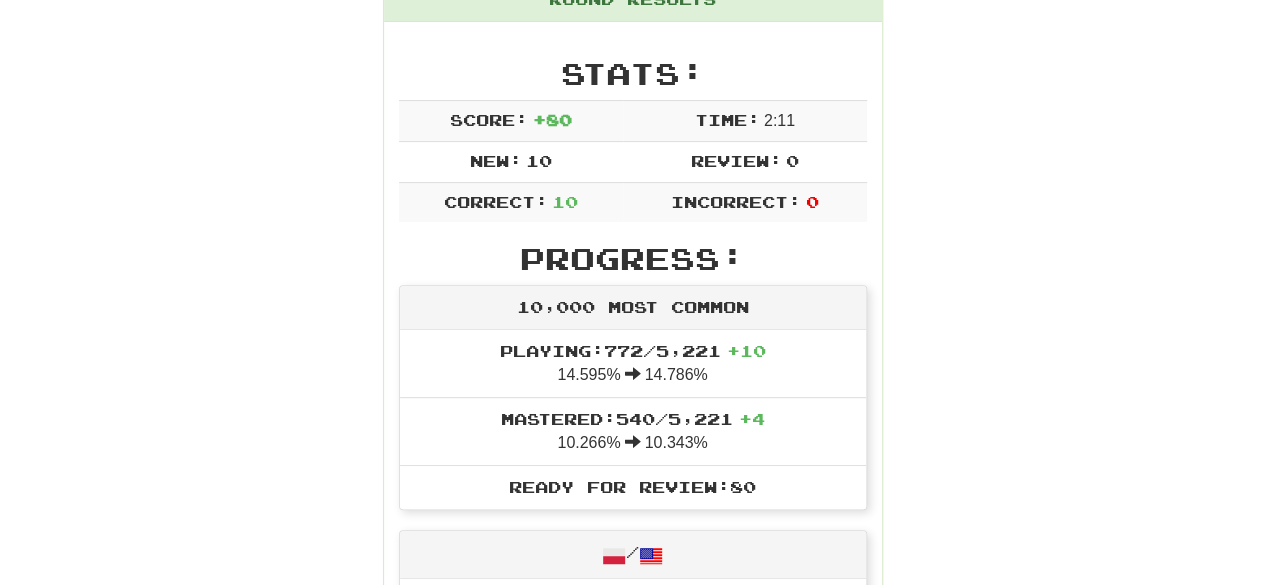 scroll, scrollTop: 0, scrollLeft: 0, axis: both 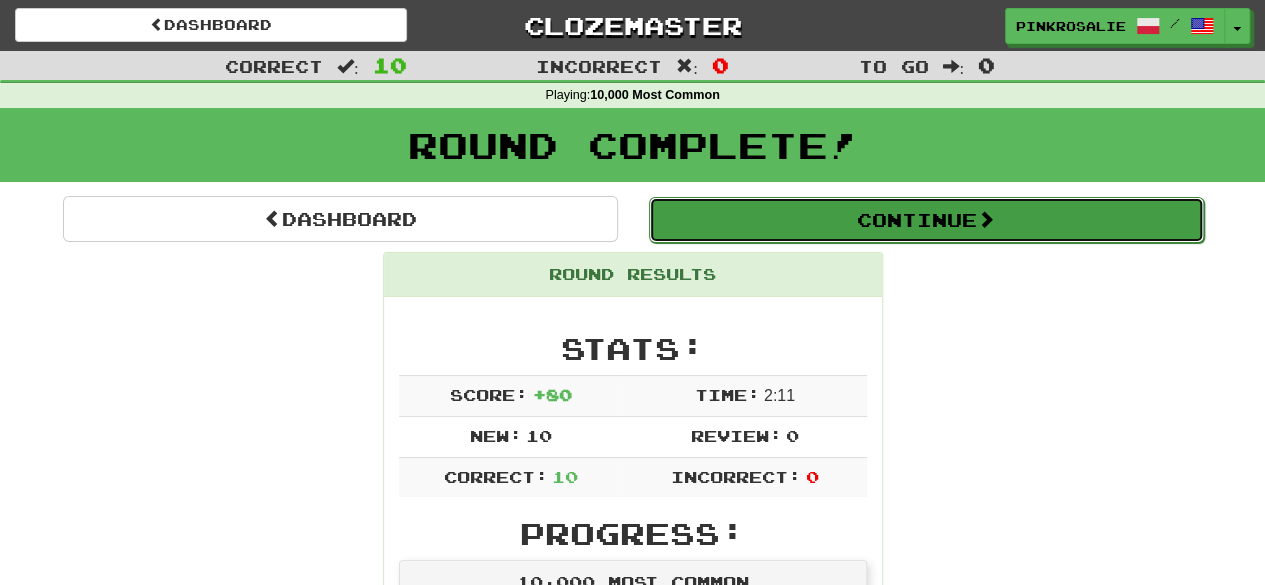 click on "Continue" at bounding box center (926, 220) 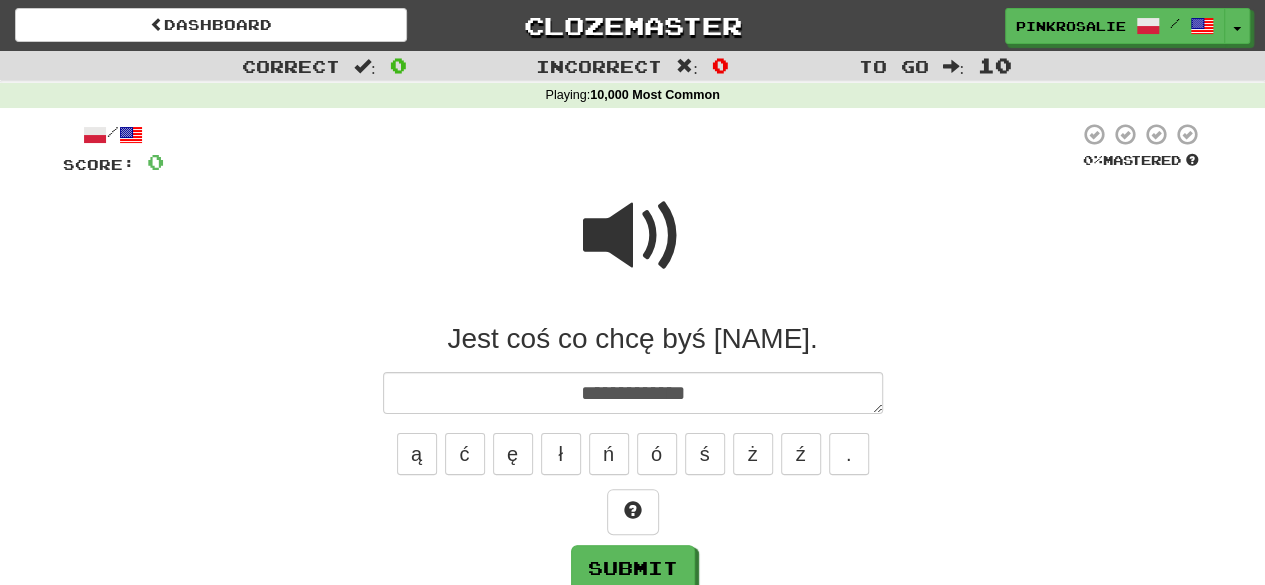 click at bounding box center [633, 236] 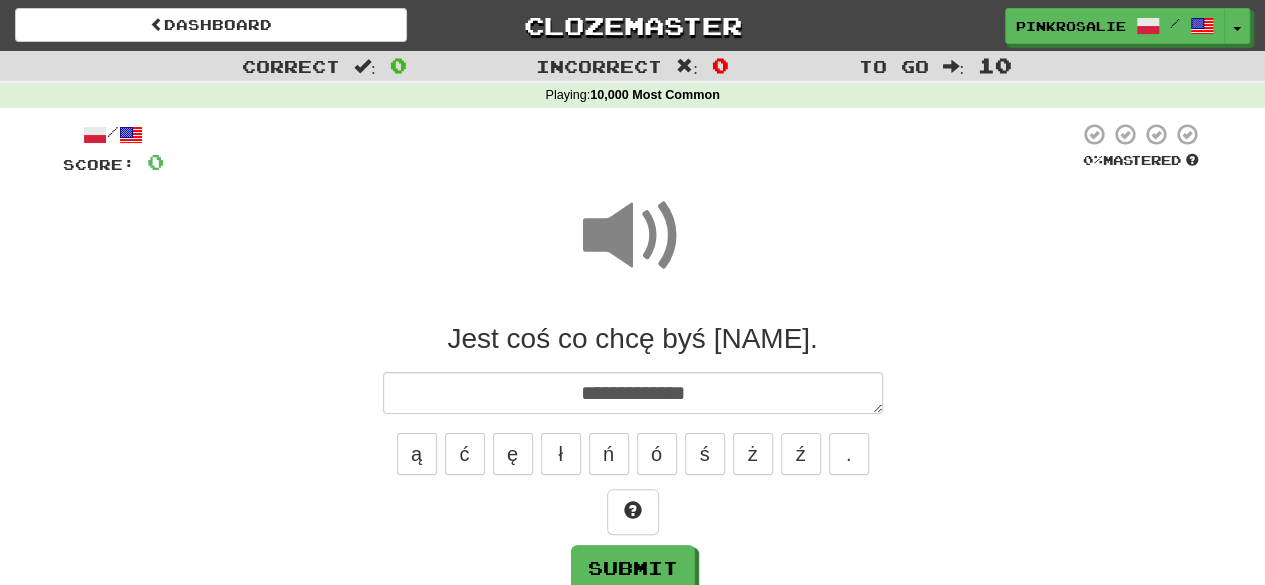 click on "Jest coś co chcę byś [NAME]." at bounding box center [633, 456] 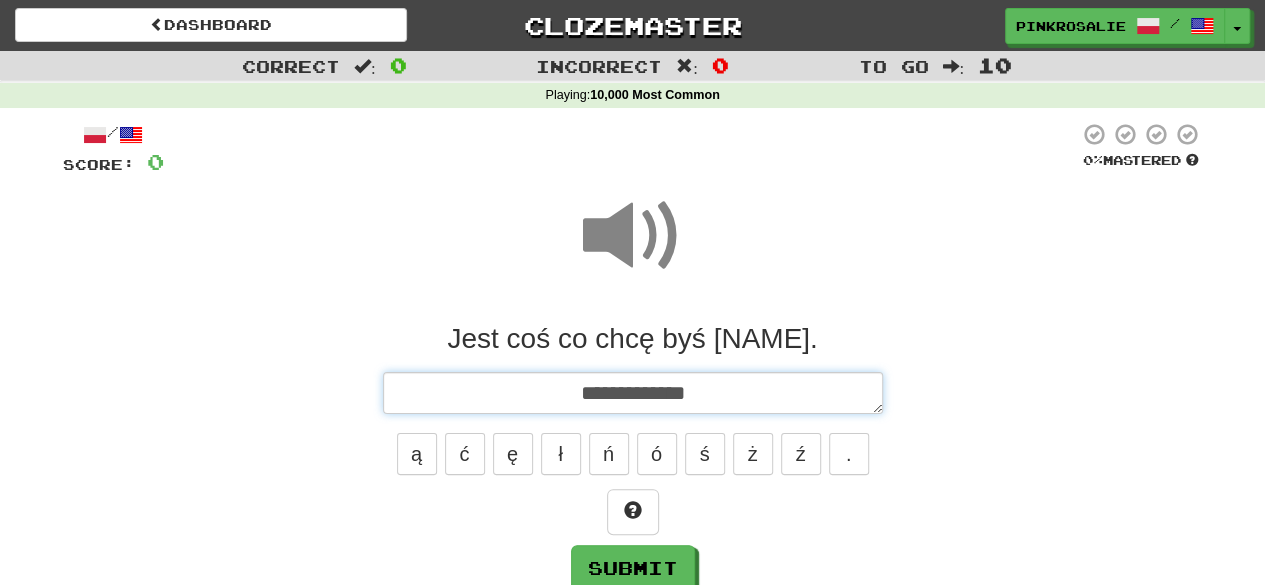 click on "**********" at bounding box center [633, 392] 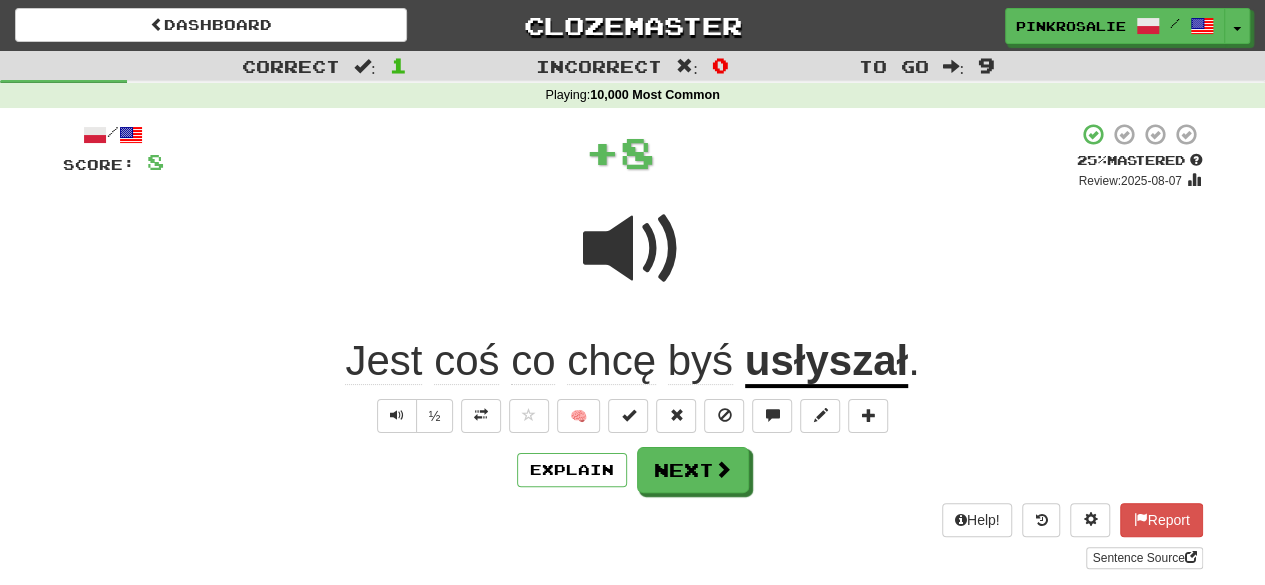 click on "/  Score:   8 + 8 25 %  Mastered Review:  2025-08-07 Jest   coś   co   chcę   byś   usłyszał . ½ 🧠 Explain Next  Help!  Report Sentence Source" at bounding box center [633, 345] 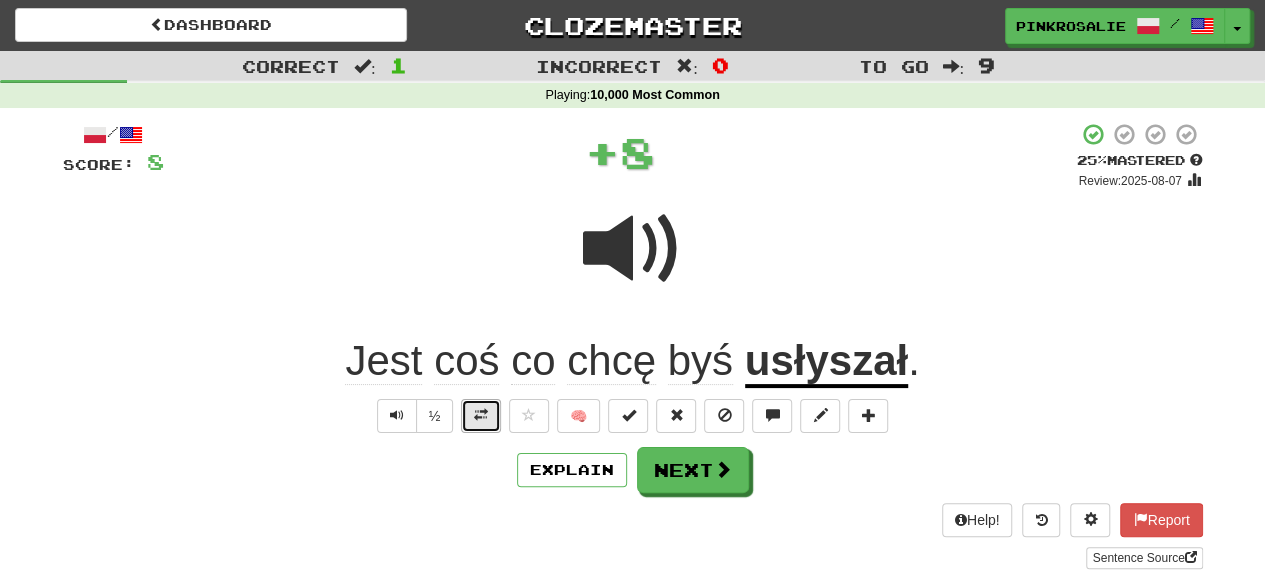 click at bounding box center [481, 416] 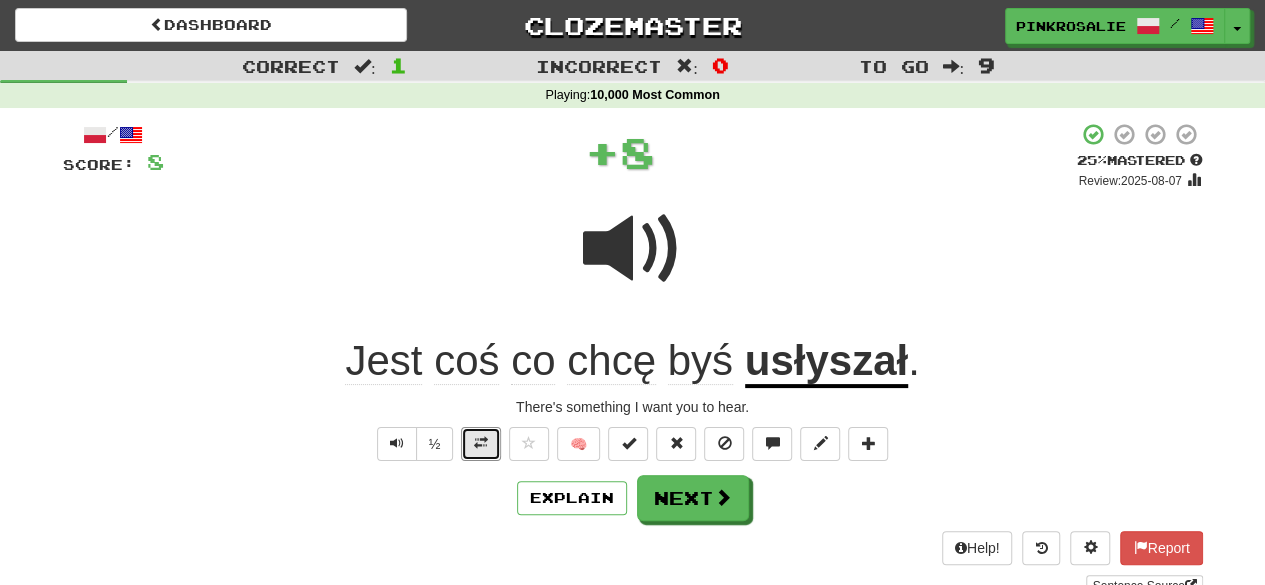 click at bounding box center (481, 443) 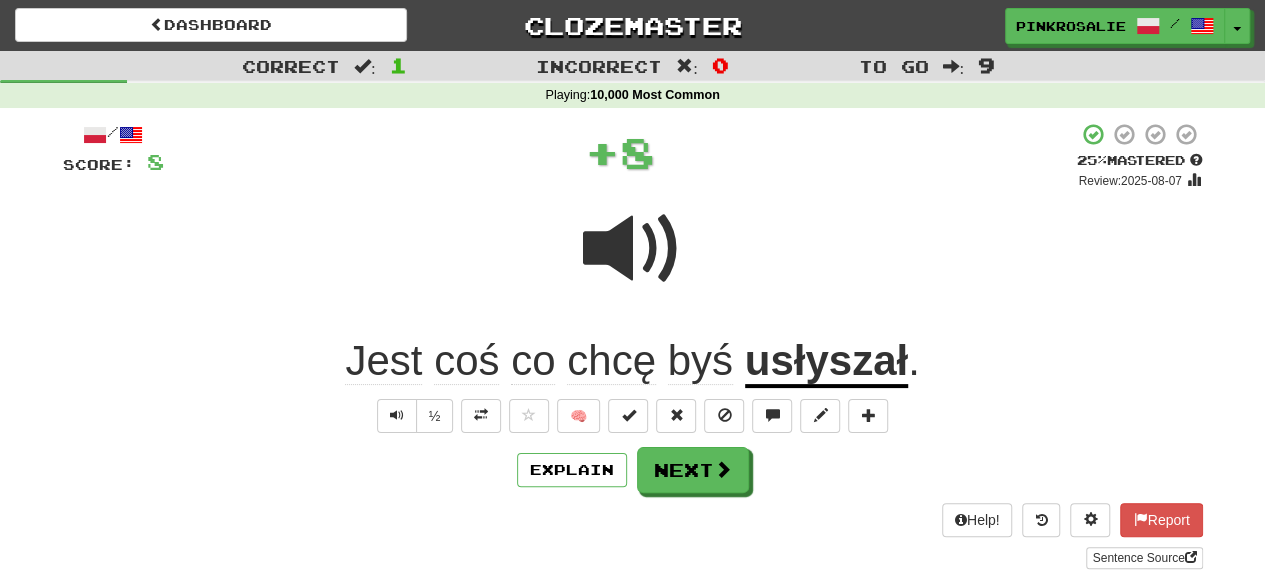 click on "/  Score:   8 + 8 25 %  Mastered Review:  2025-08-07 Jest   coś   co   chcę   byś   usłyszał . ½ 🧠 Explain Next  Help!  Report Sentence Source" at bounding box center [633, 345] 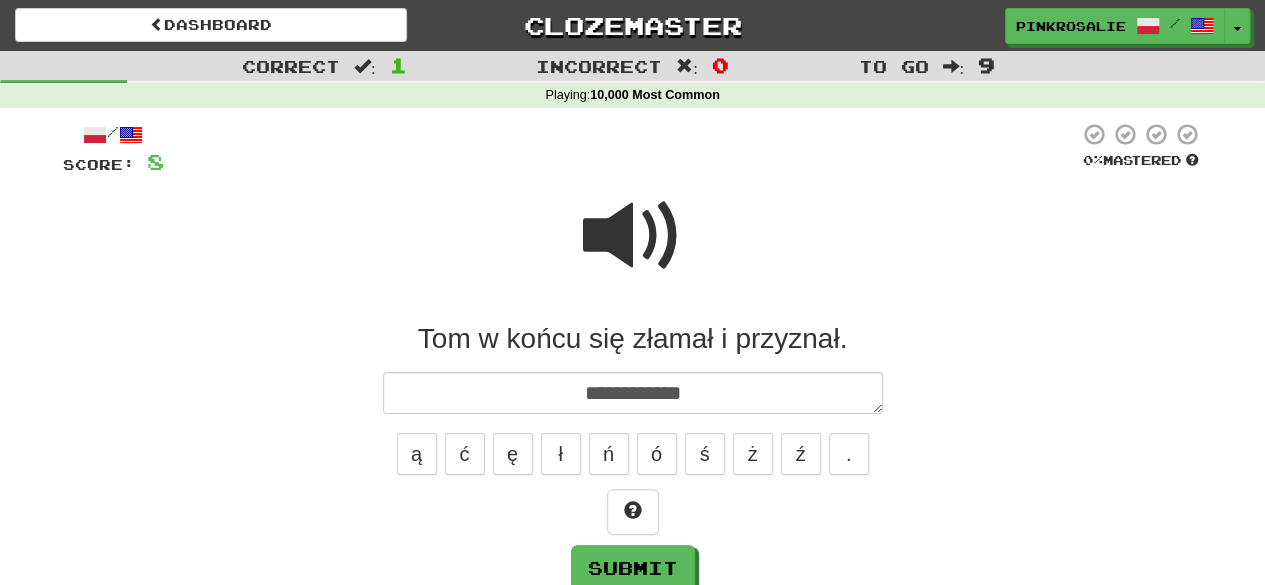 click at bounding box center (633, 236) 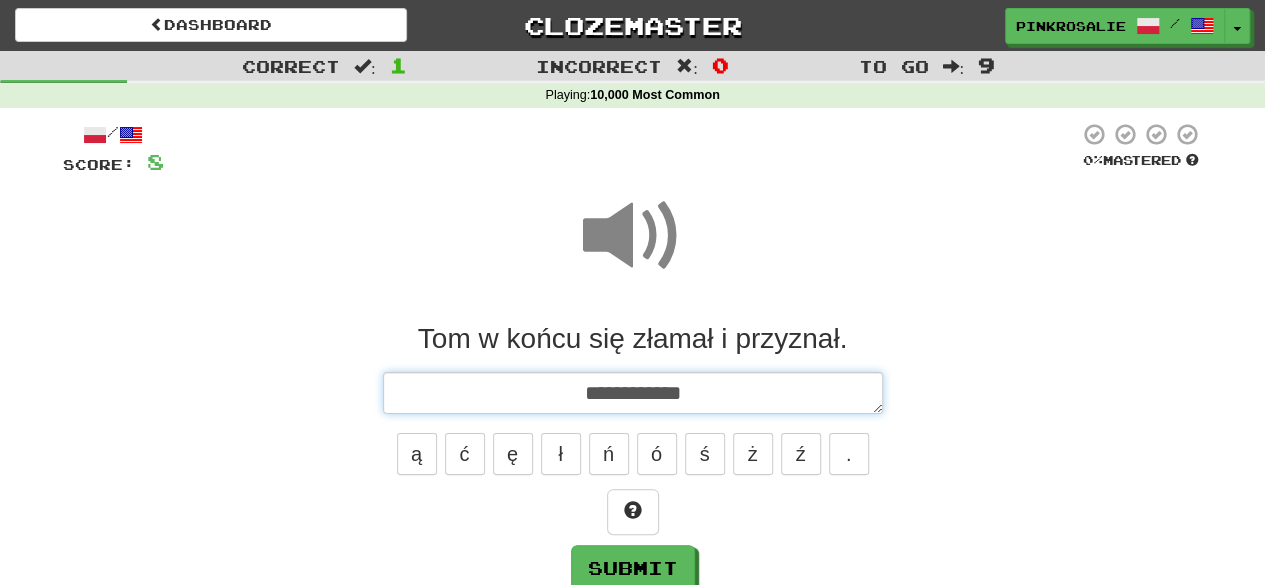 click on "**********" at bounding box center [633, 392] 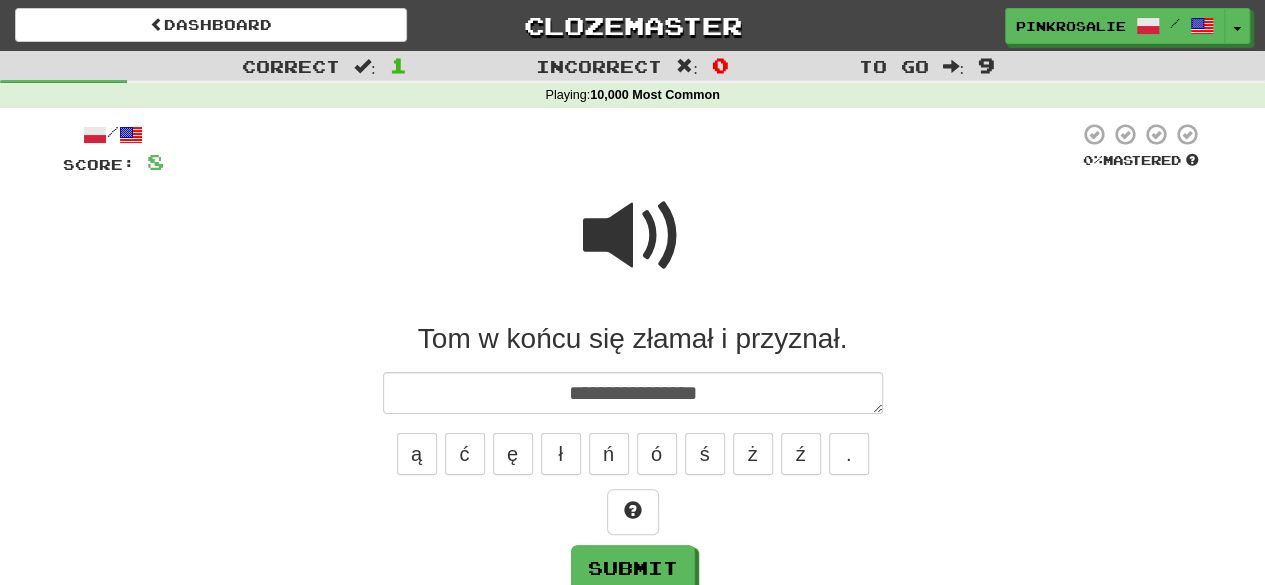 drag, startPoint x: 606, startPoint y: 268, endPoint x: 687, endPoint y: 360, distance: 122.57651 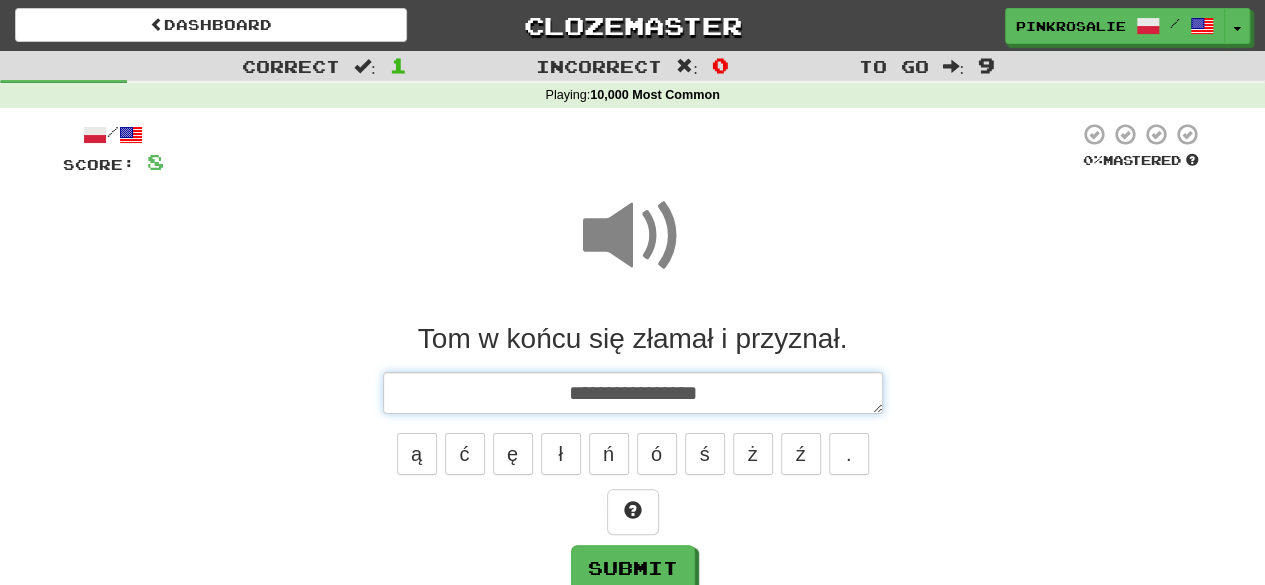 click on "**********" at bounding box center (633, 392) 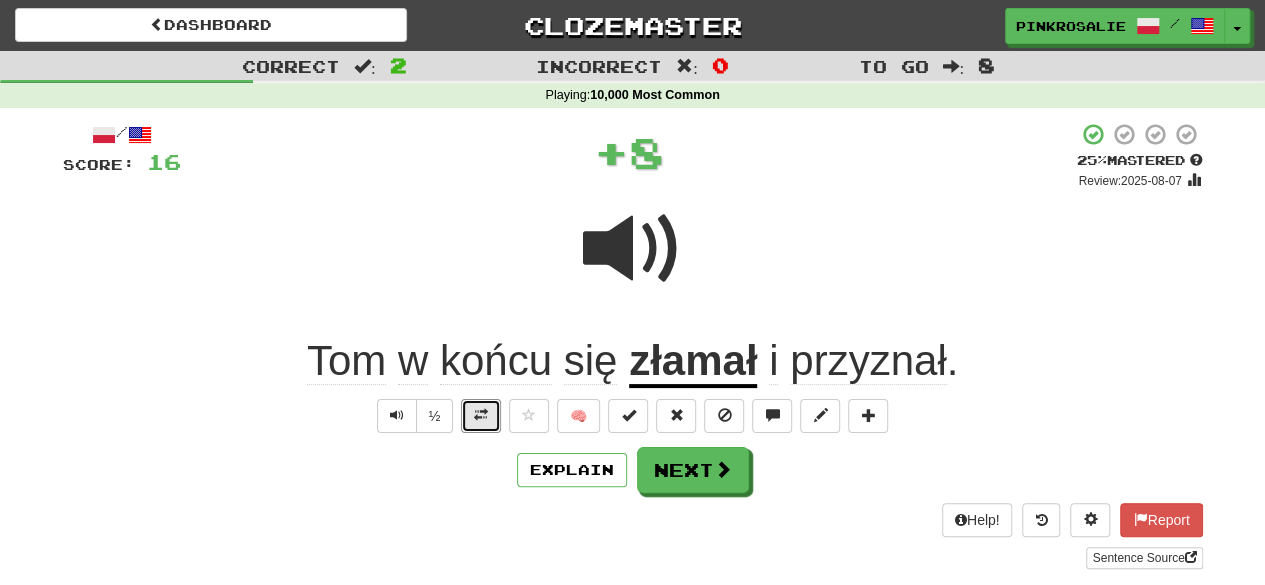 drag, startPoint x: 470, startPoint y: 421, endPoint x: 489, endPoint y: 461, distance: 44.28318 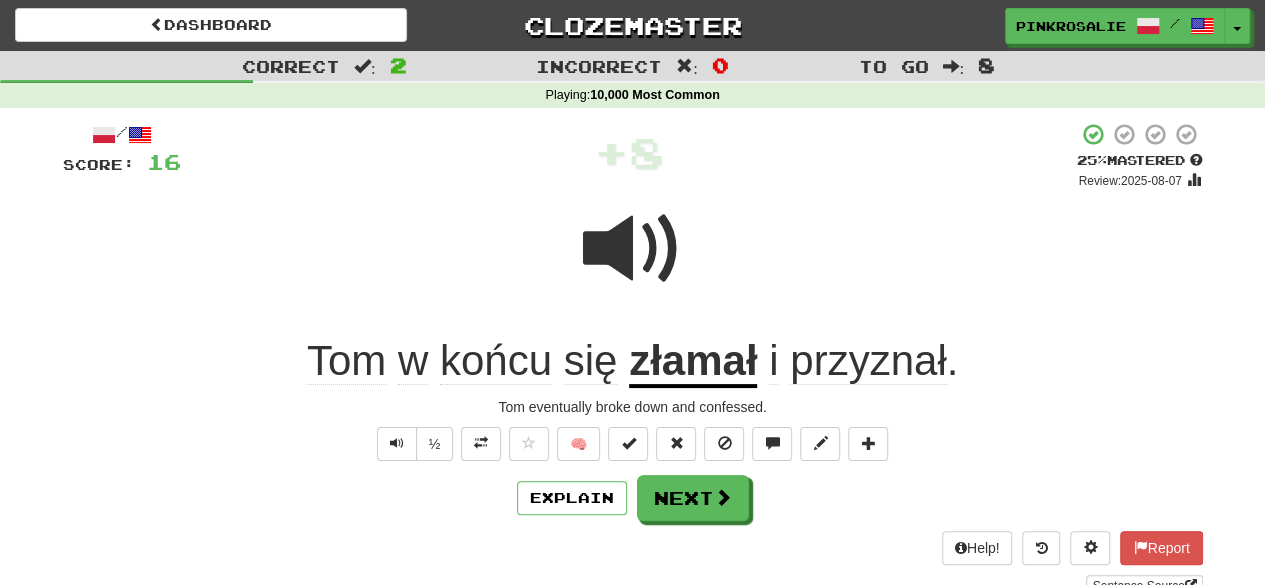 click on "/  Score:   16 + 8 25 %  Mastered Review:  2025-08-07 Tom   w   końcu   się   złamał   i   przyznał . Tom eventually broke down and confessed. ½ 🧠 Explain Next  Help!  Report Sentence Source" at bounding box center (633, 359) 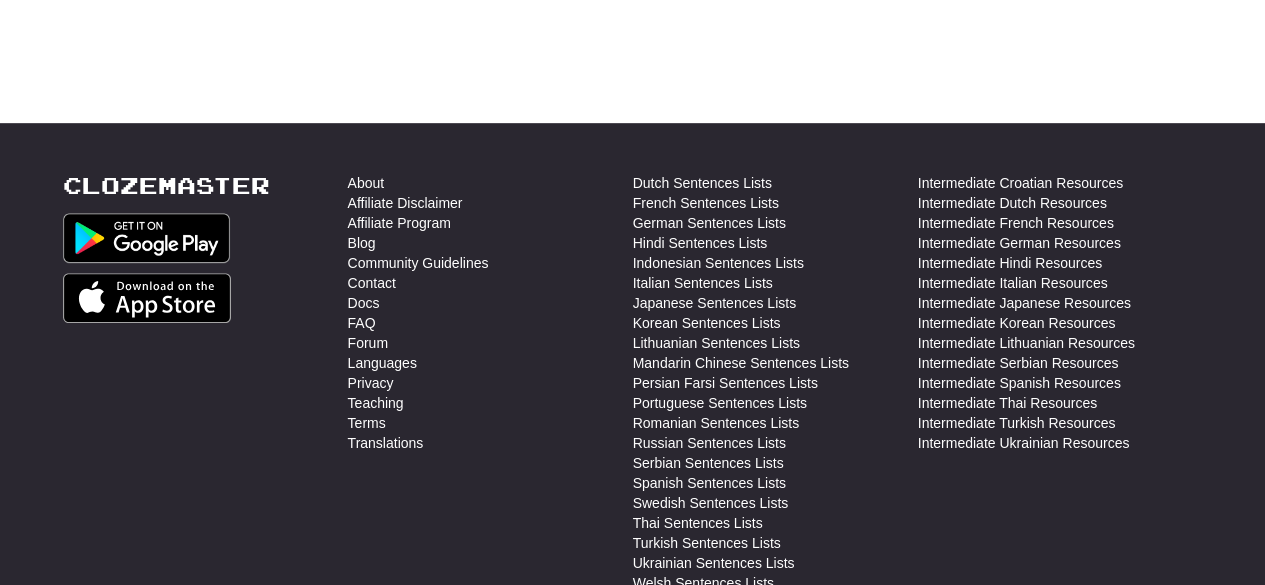 scroll, scrollTop: 0, scrollLeft: 0, axis: both 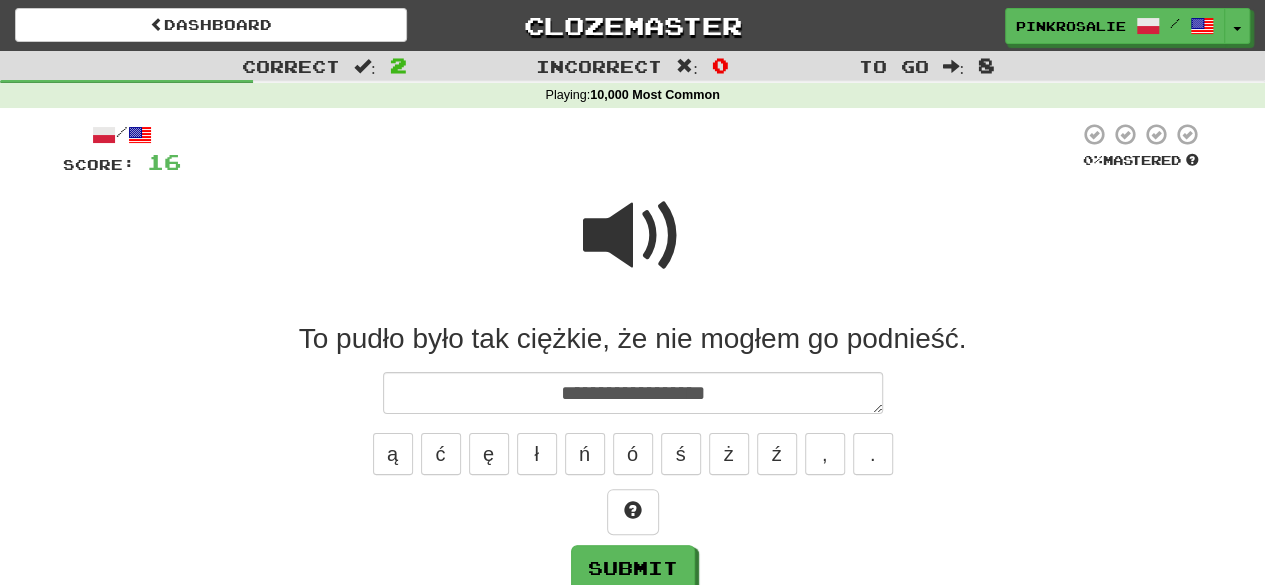 drag, startPoint x: 636, startPoint y: 335, endPoint x: 632, endPoint y: 300, distance: 35.22783 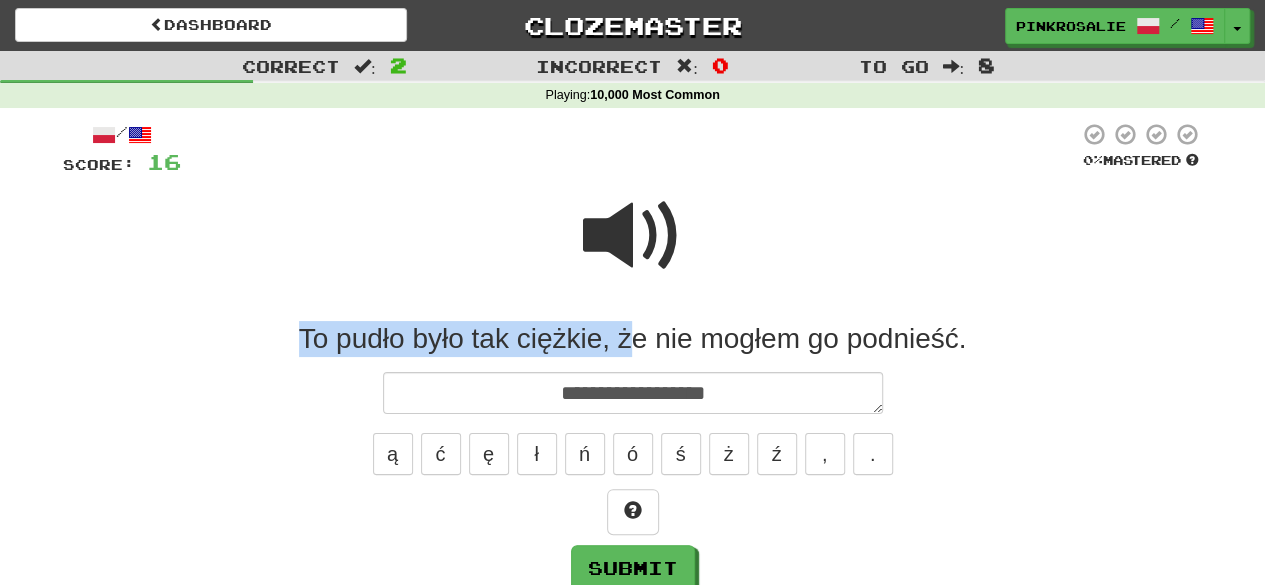click at bounding box center [633, 236] 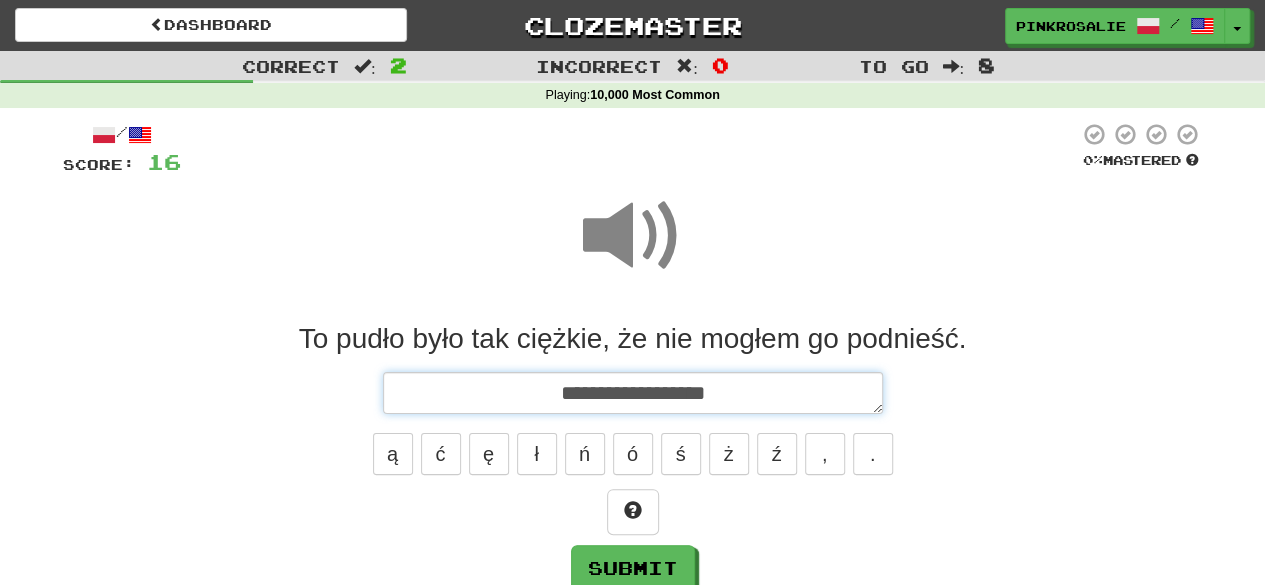 click on "**********" at bounding box center (633, 392) 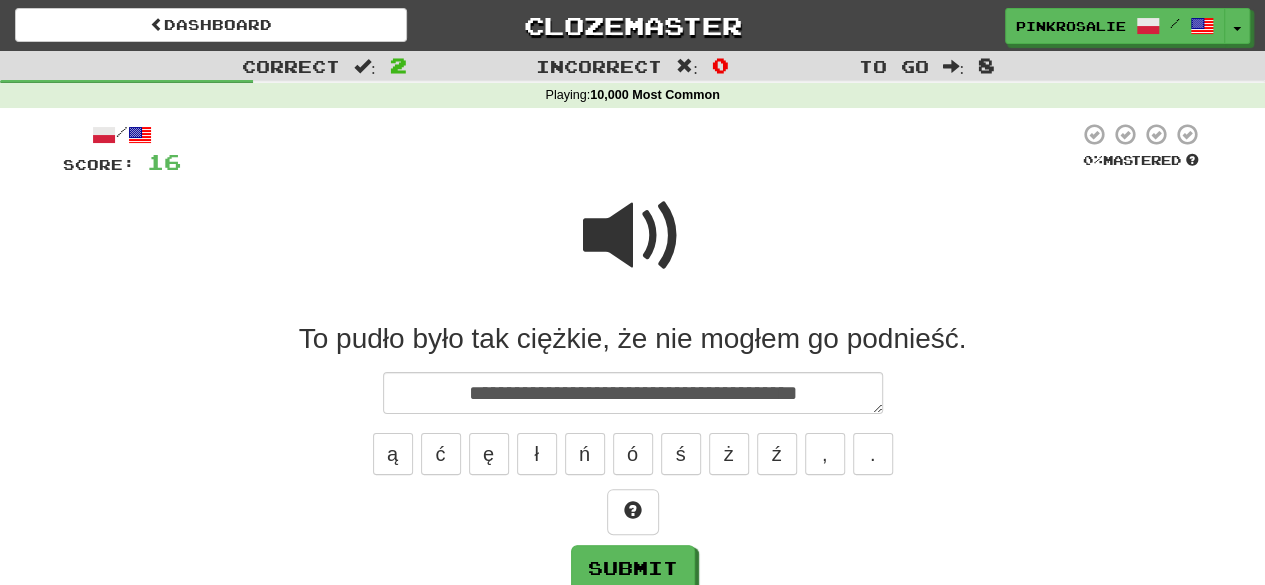 drag, startPoint x: 633, startPoint y: 272, endPoint x: 559, endPoint y: 213, distance: 94.641426 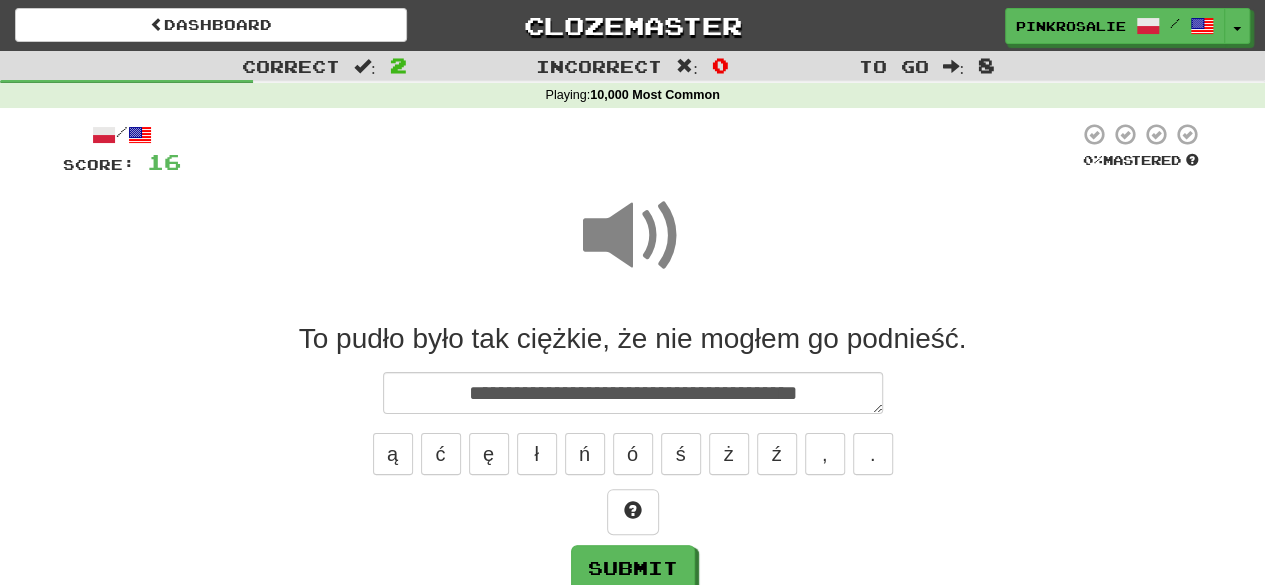 drag, startPoint x: 862, startPoint y: 417, endPoint x: 846, endPoint y: 404, distance: 20.615528 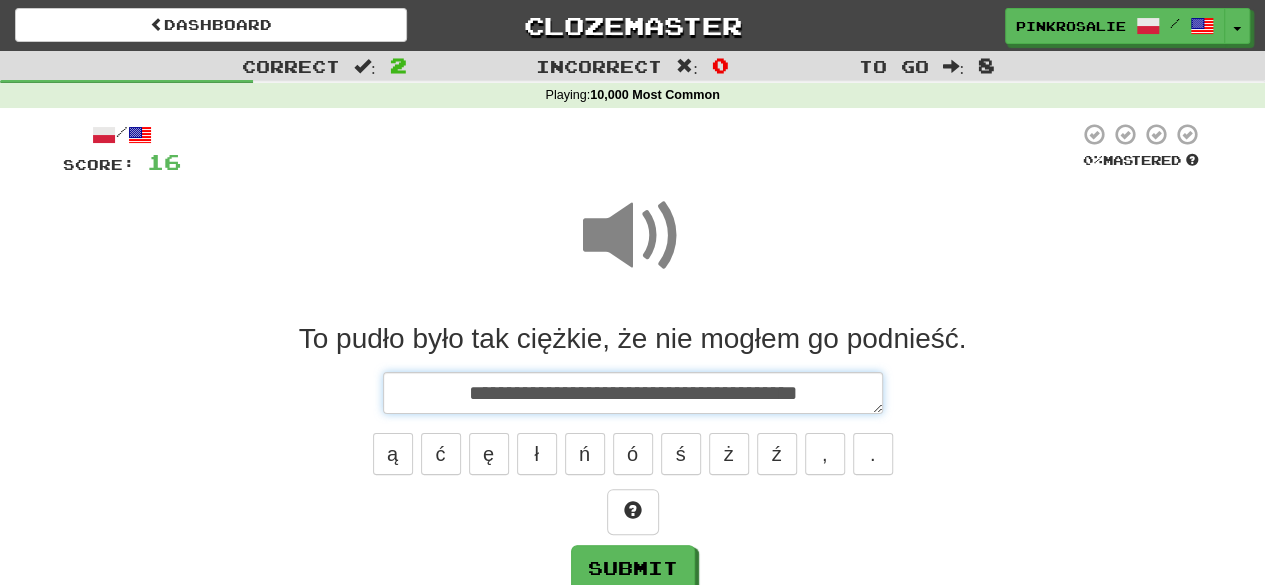 click on "**********" at bounding box center (633, 392) 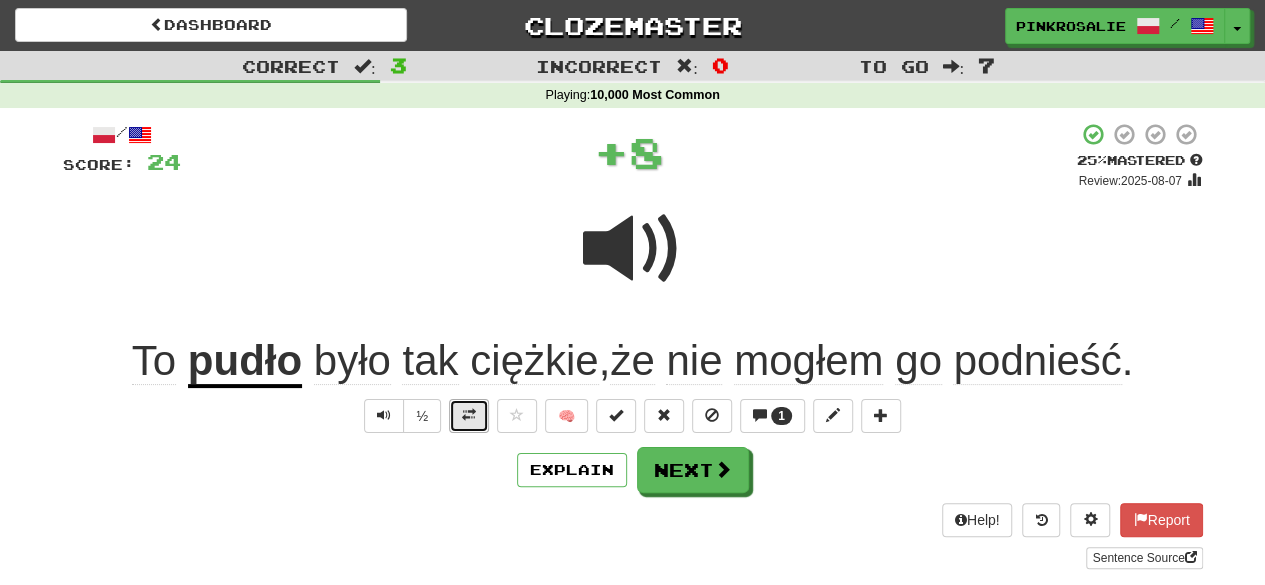 drag, startPoint x: 484, startPoint y: 419, endPoint x: 478, endPoint y: 430, distance: 12.529964 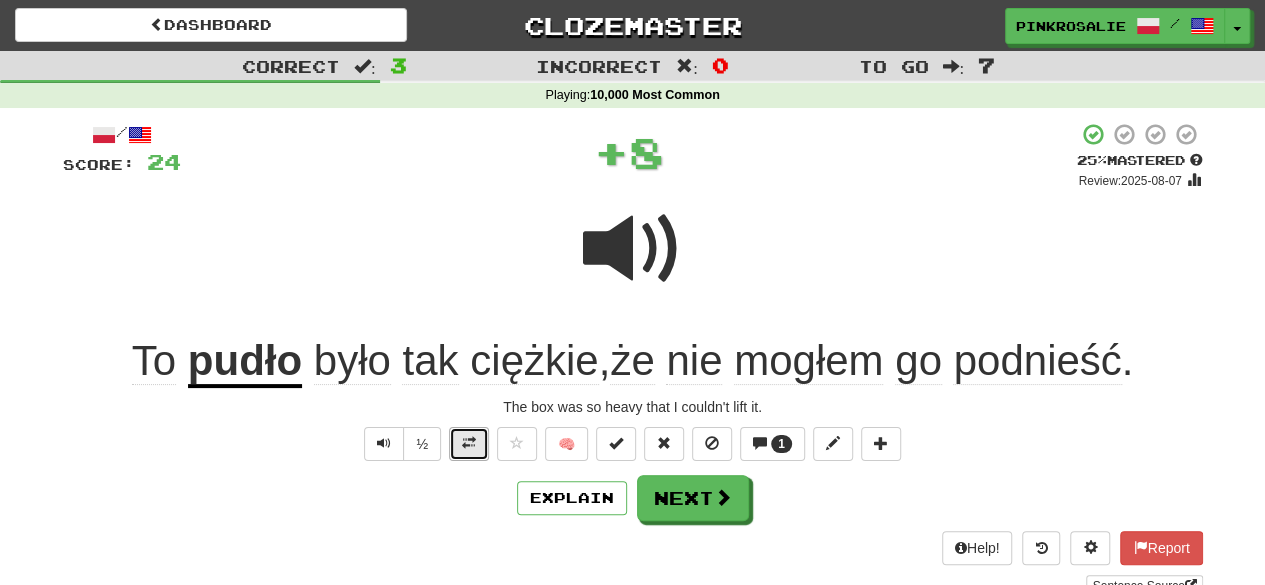 click at bounding box center (469, 444) 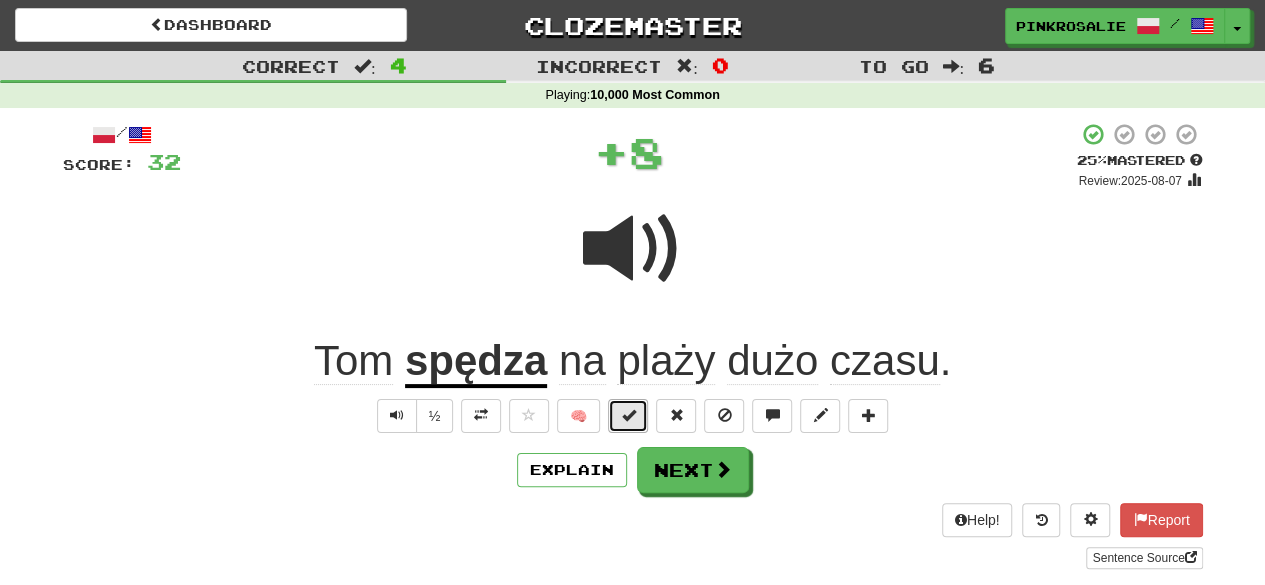 click at bounding box center (628, 415) 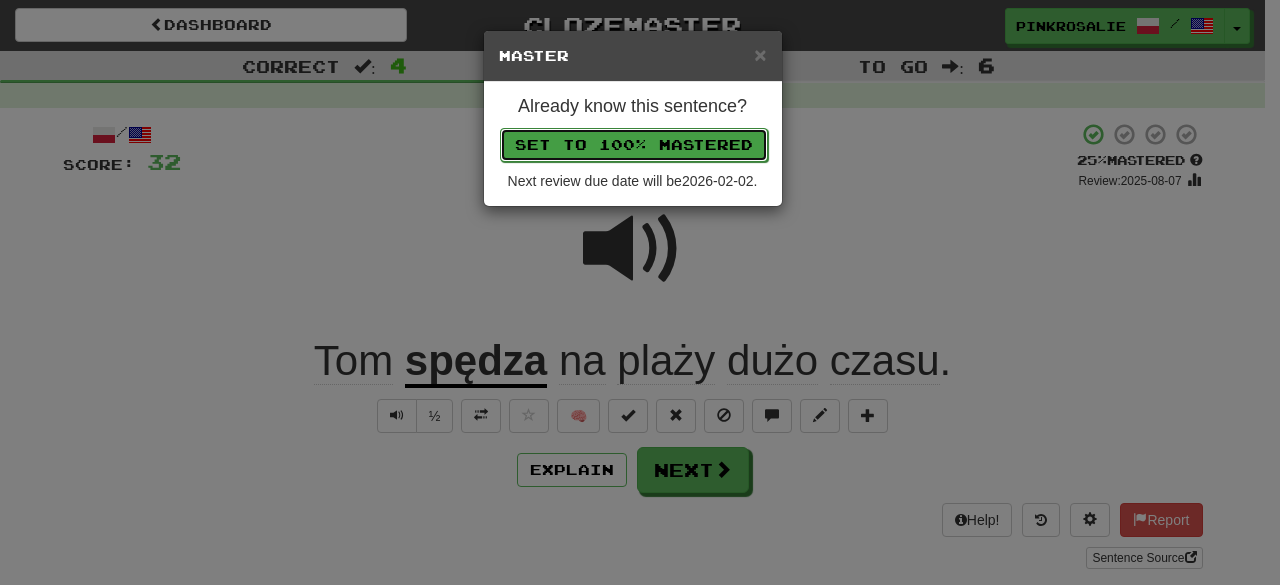 click on "Set to 100% Mastered" at bounding box center [634, 145] 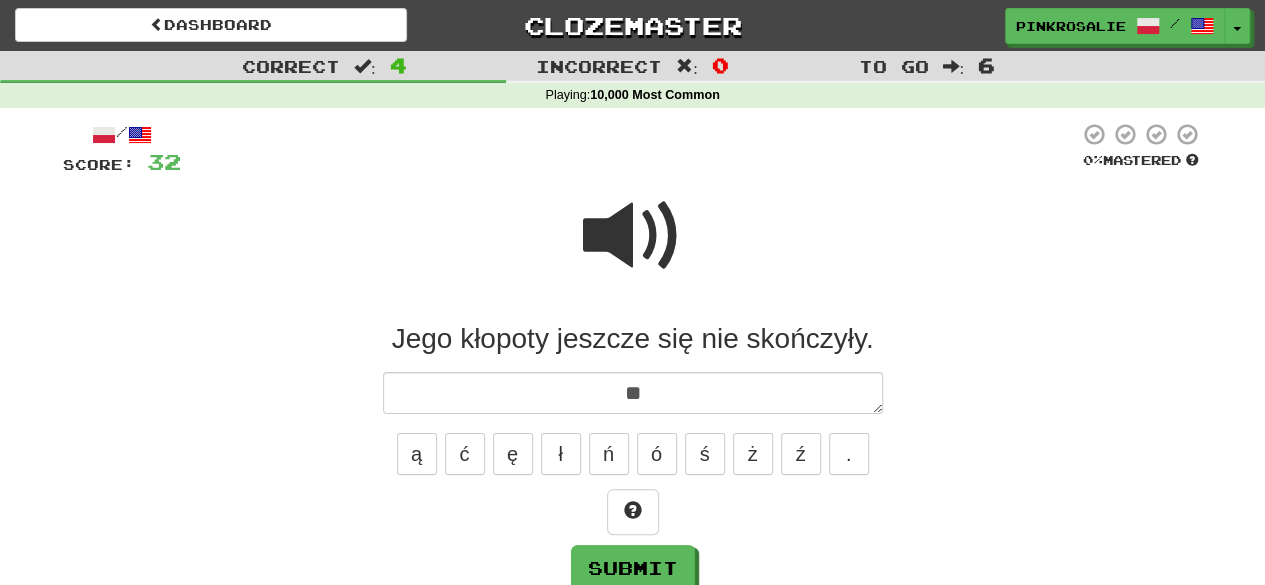 drag, startPoint x: 768, startPoint y: 254, endPoint x: 701, endPoint y: 287, distance: 74.68601 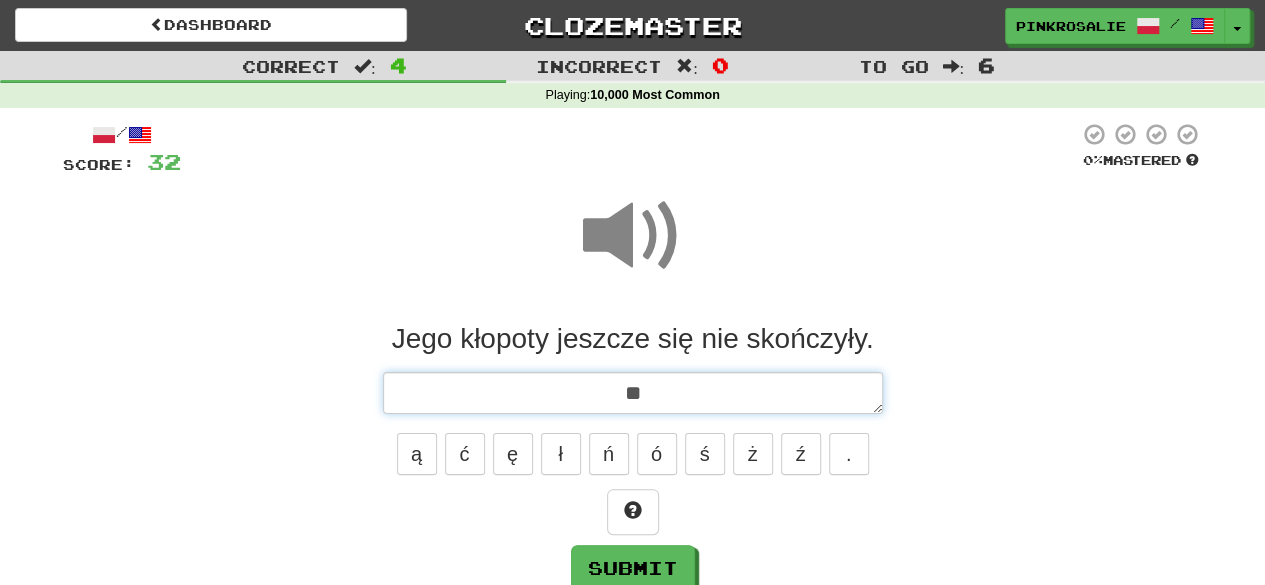 click on "**" at bounding box center (633, 392) 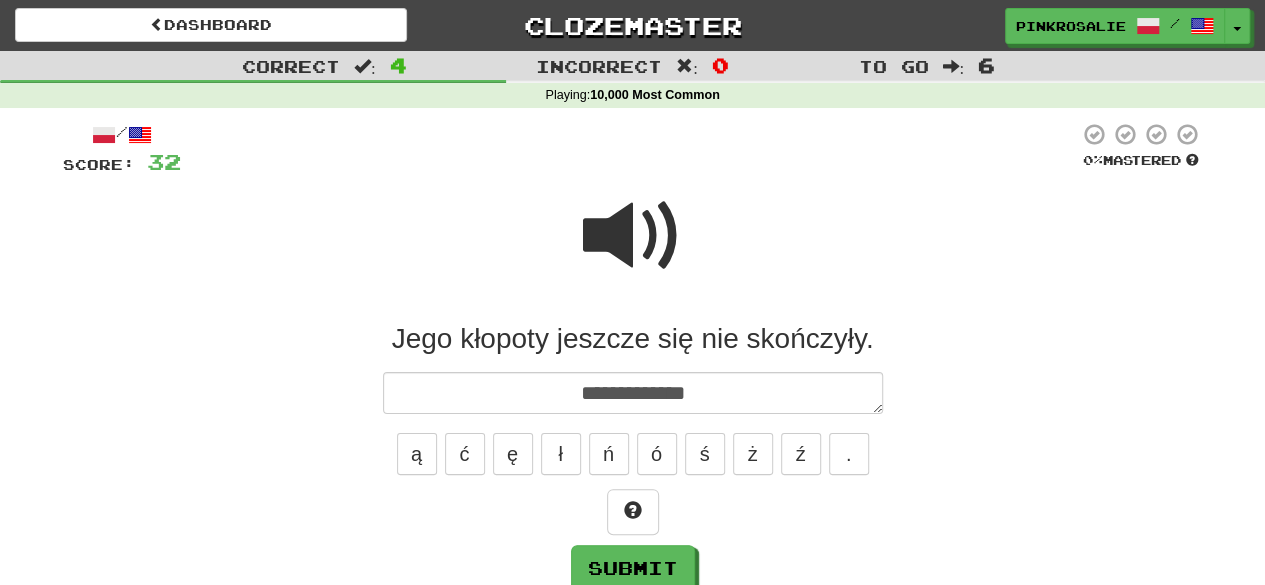 click at bounding box center [633, 236] 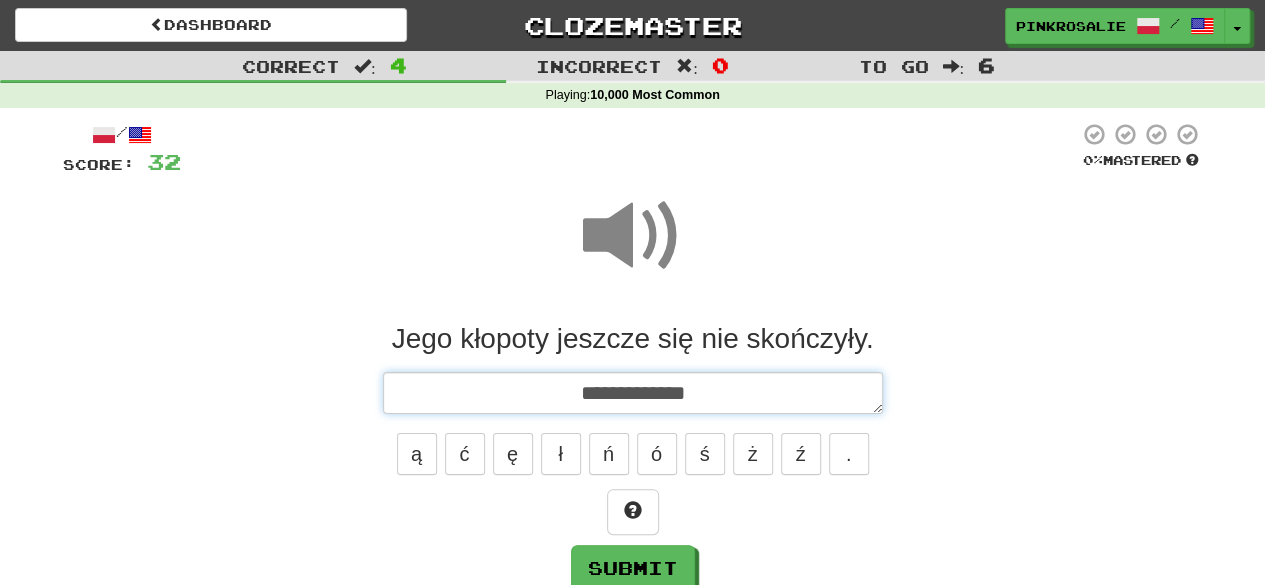 drag, startPoint x: 724, startPoint y: 409, endPoint x: 727, endPoint y: 398, distance: 11.401754 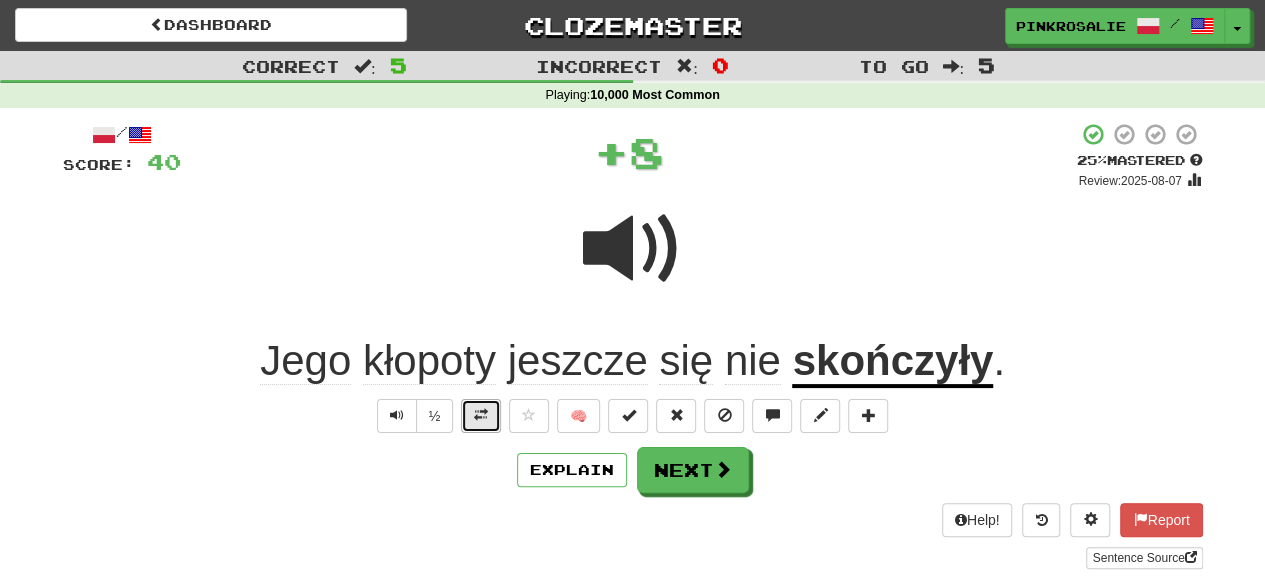 click at bounding box center (481, 416) 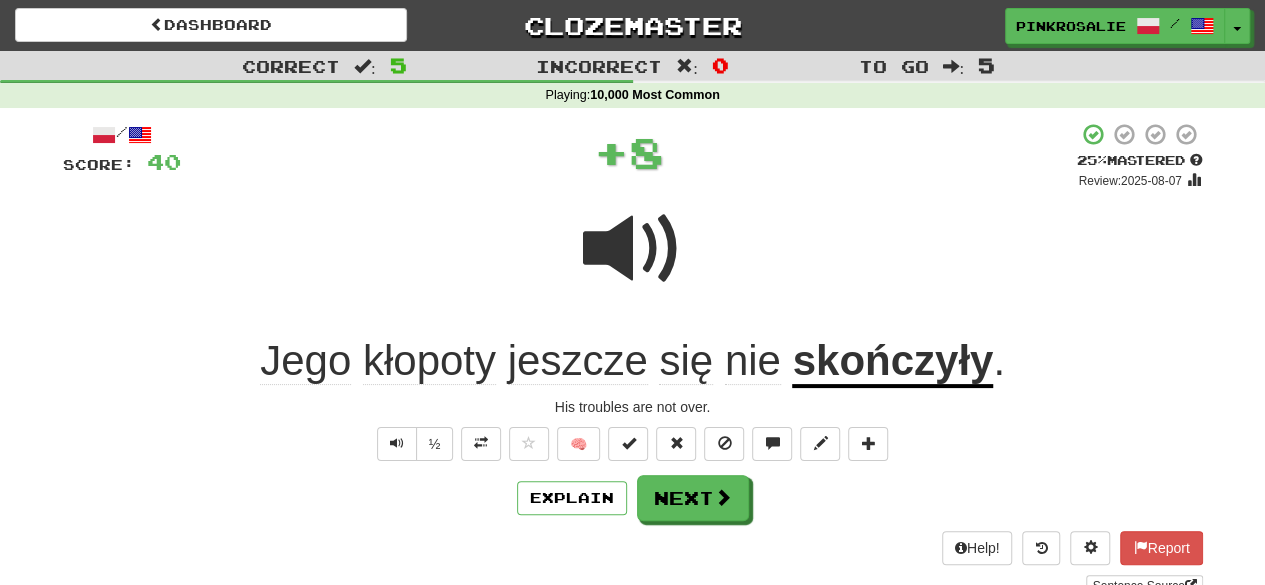click on "/  Score:   40 + 8 25 %  Mastered Review:  2025-08-07 Jego   kłopoty   jeszcze   się   nie   skończyły . His troubles are not over. ½ 🧠 Explain Next  Help!  Report Sentence Source" at bounding box center [633, 359] 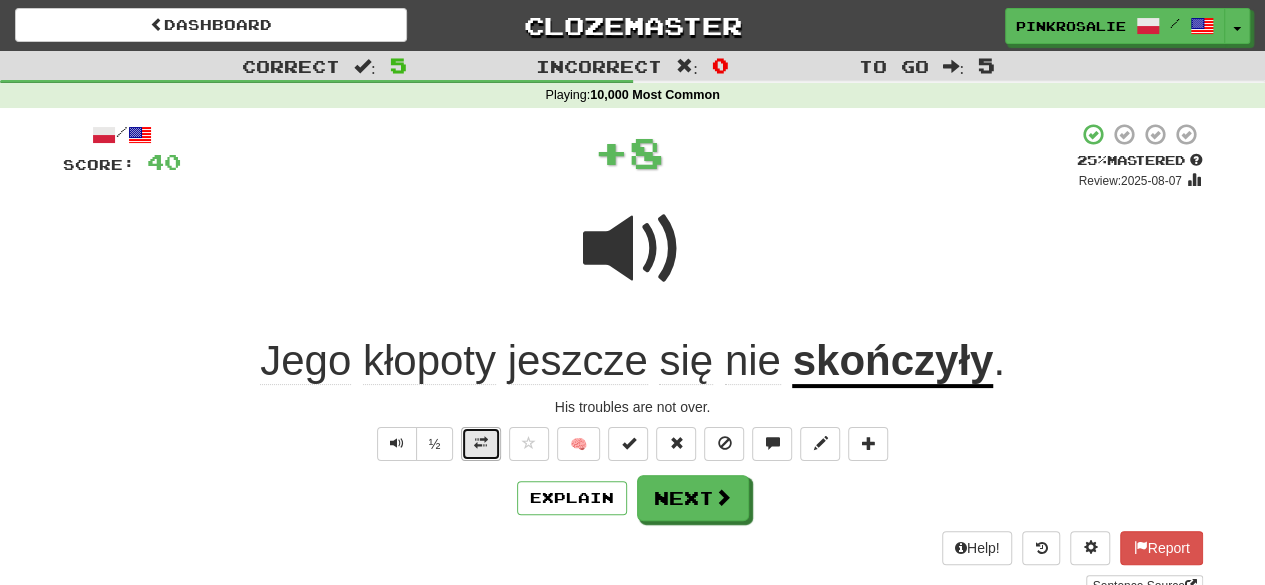 click at bounding box center (481, 444) 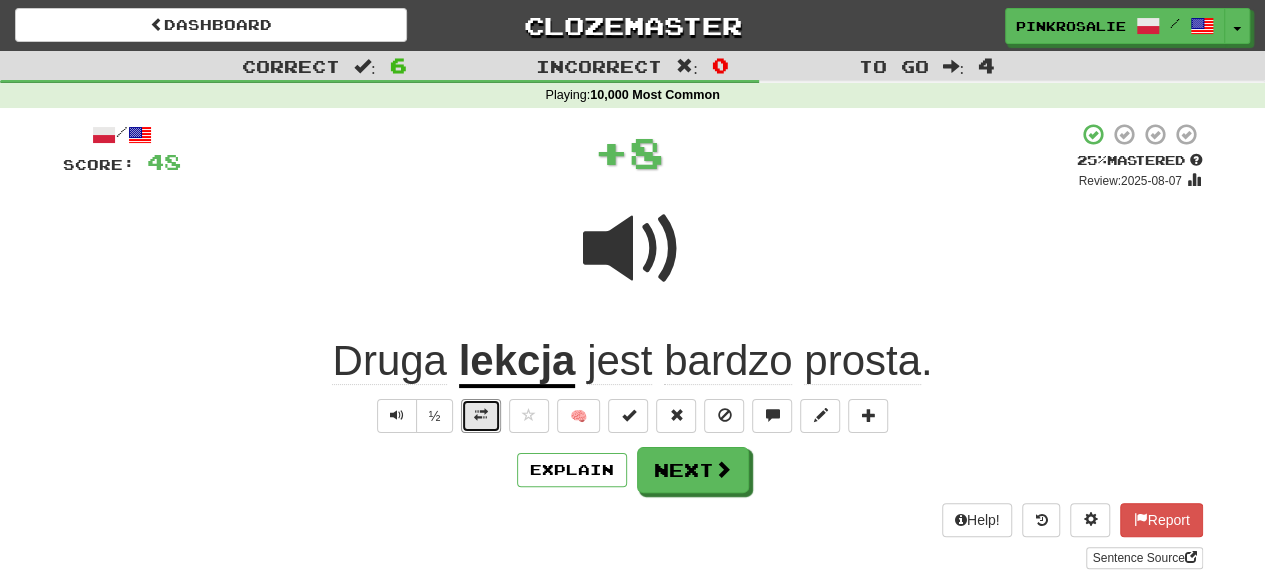 click at bounding box center [481, 416] 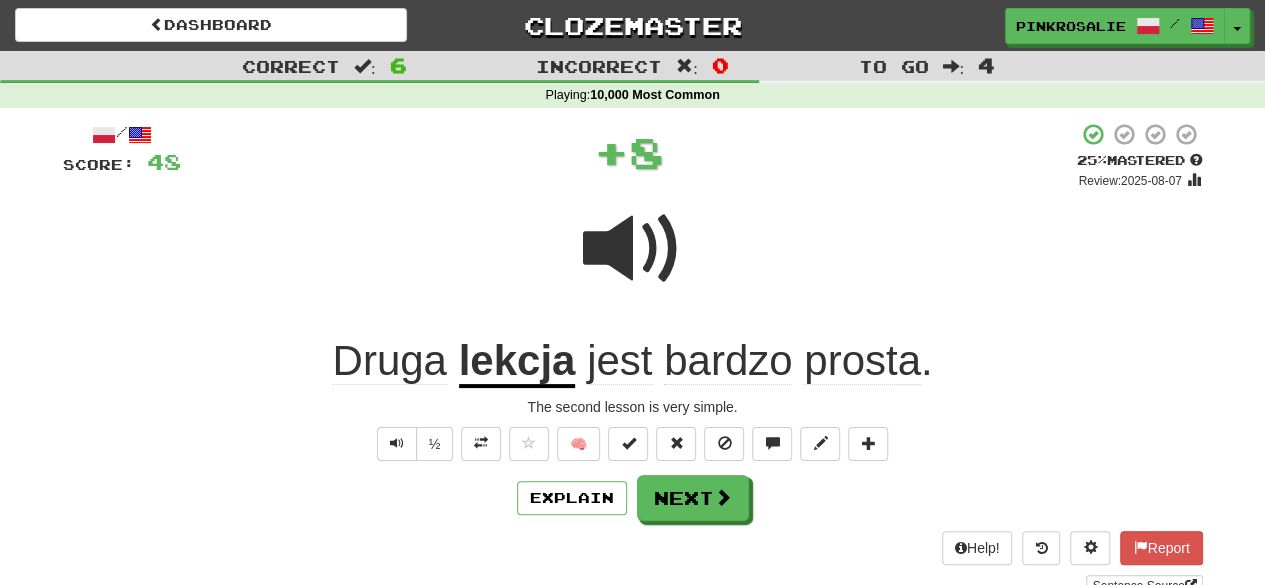 click on "/  Score:   48 + 8 25 %  Mastered Review:  2025-08-07 Druga   lekcja   jest   bardzo   prosta . The second lesson is very simple. ½ 🧠 Explain Next  Help!  Report Sentence Source" at bounding box center (633, 359) 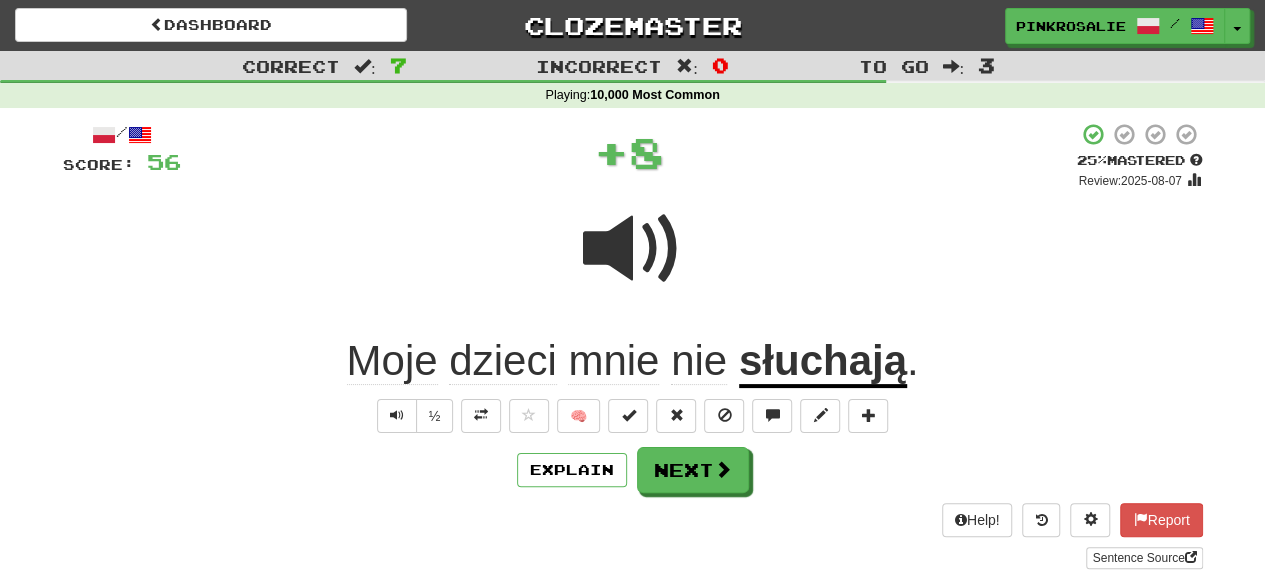 click on "/  Score:   56 + 8 25 %  Mastered Review:  2025-08-07 Moje   dzieci   mnie   nie   słuchają . ½ 🧠 Explain Next  Help!  Report Sentence Source" at bounding box center (633, 345) 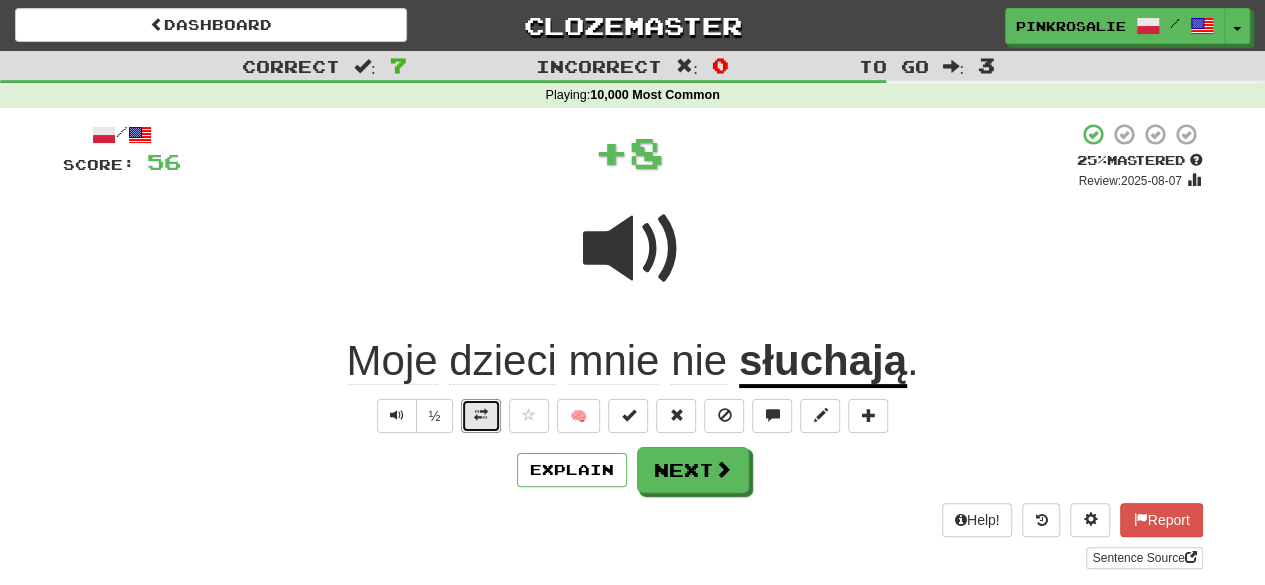 click at bounding box center (481, 416) 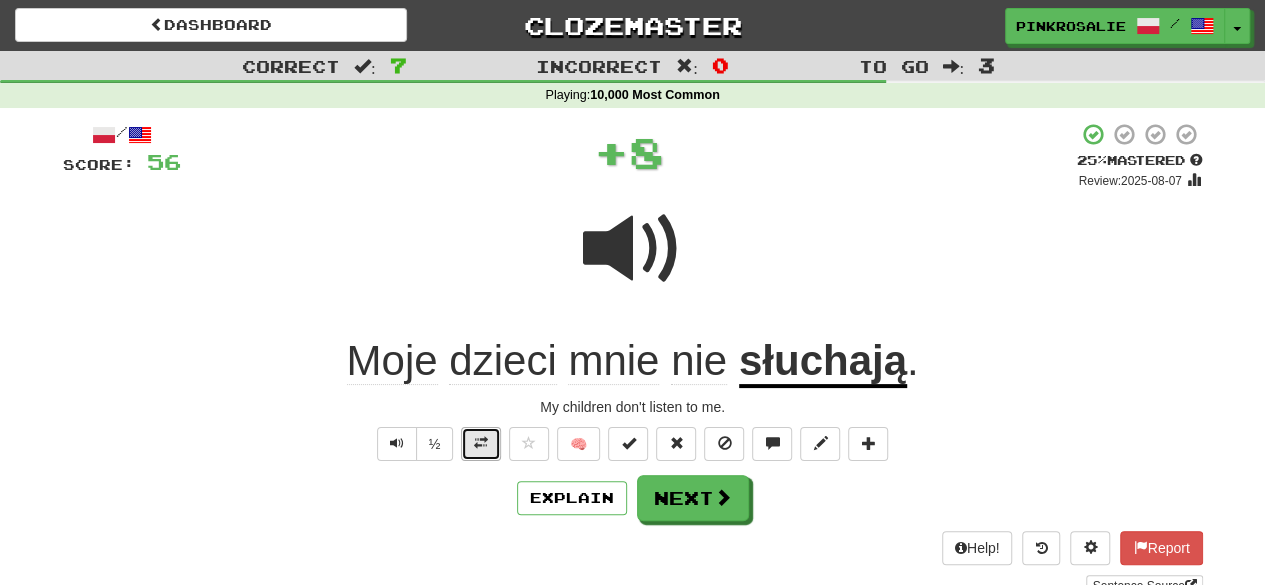 click at bounding box center [481, 443] 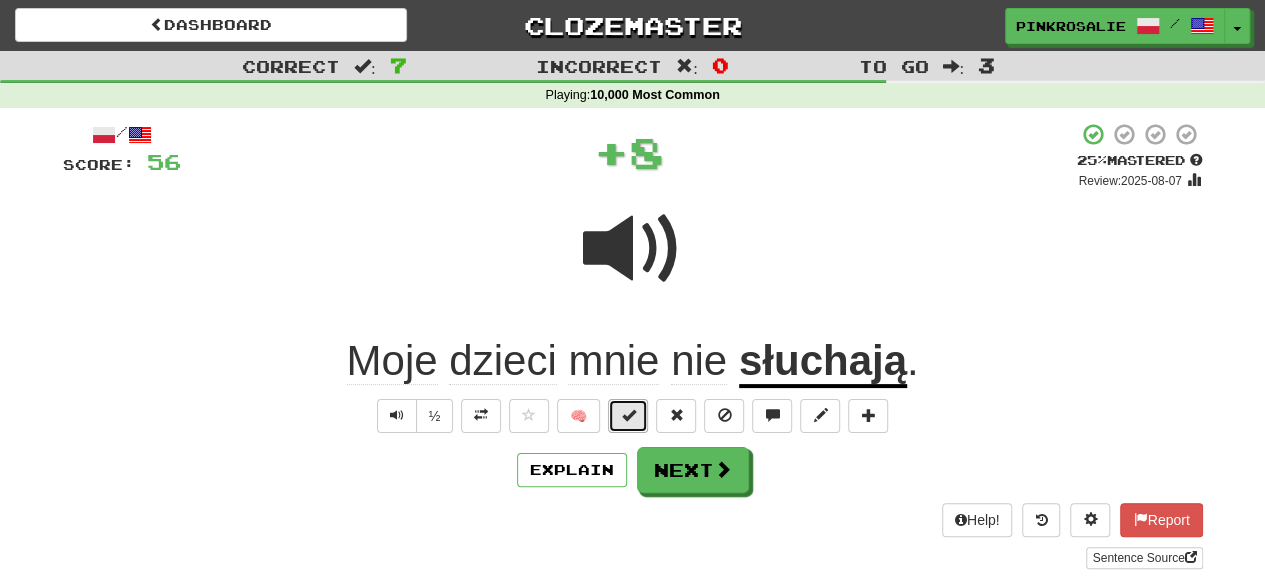 click at bounding box center [628, 416] 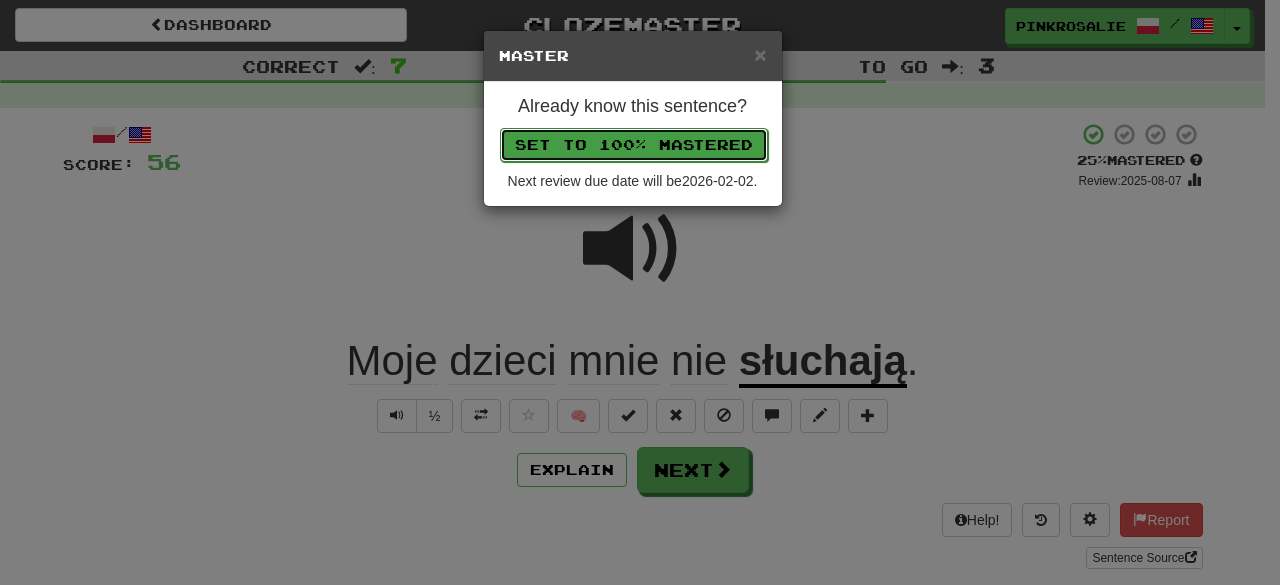 click on "Set to 100% Mastered" at bounding box center [634, 145] 